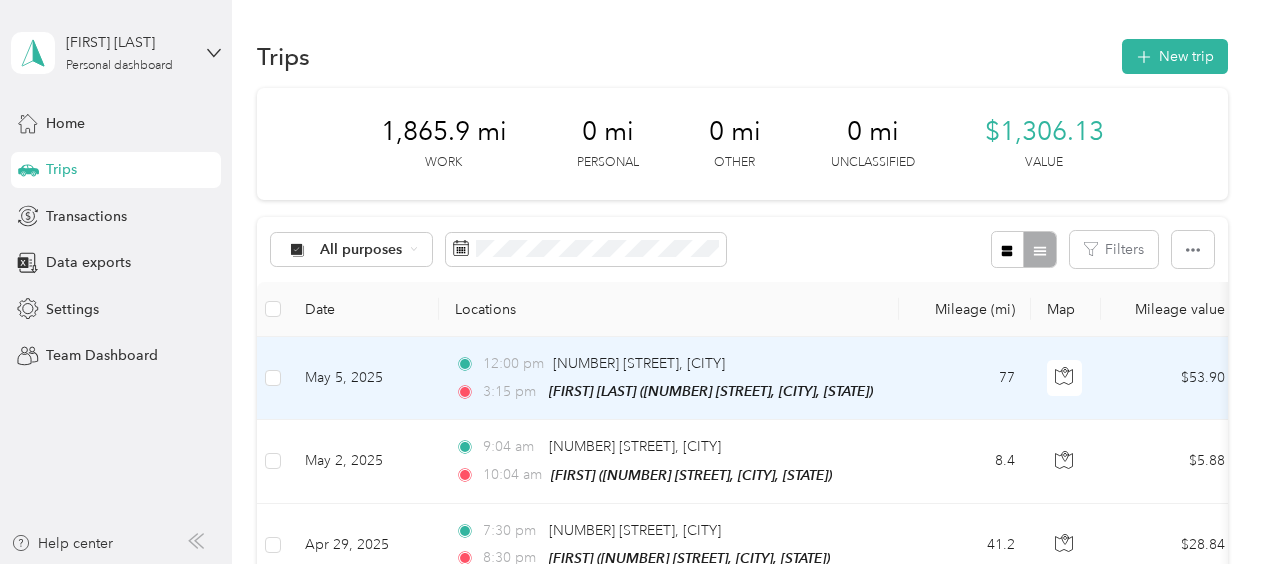 scroll, scrollTop: 0, scrollLeft: 0, axis: both 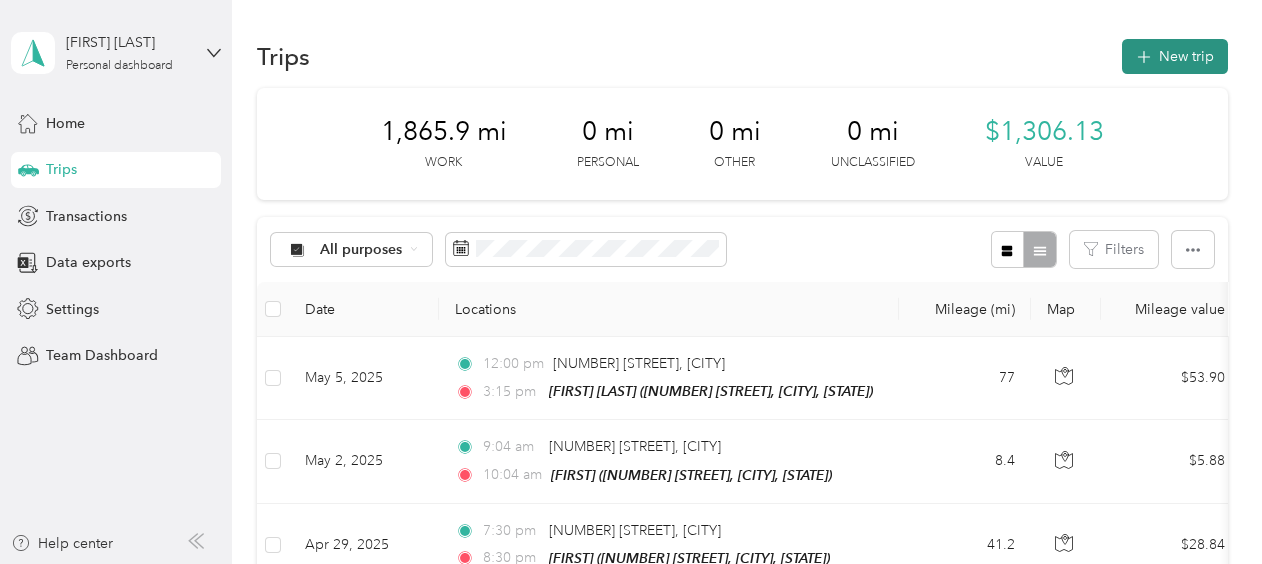 click on "New trip" at bounding box center [1175, 56] 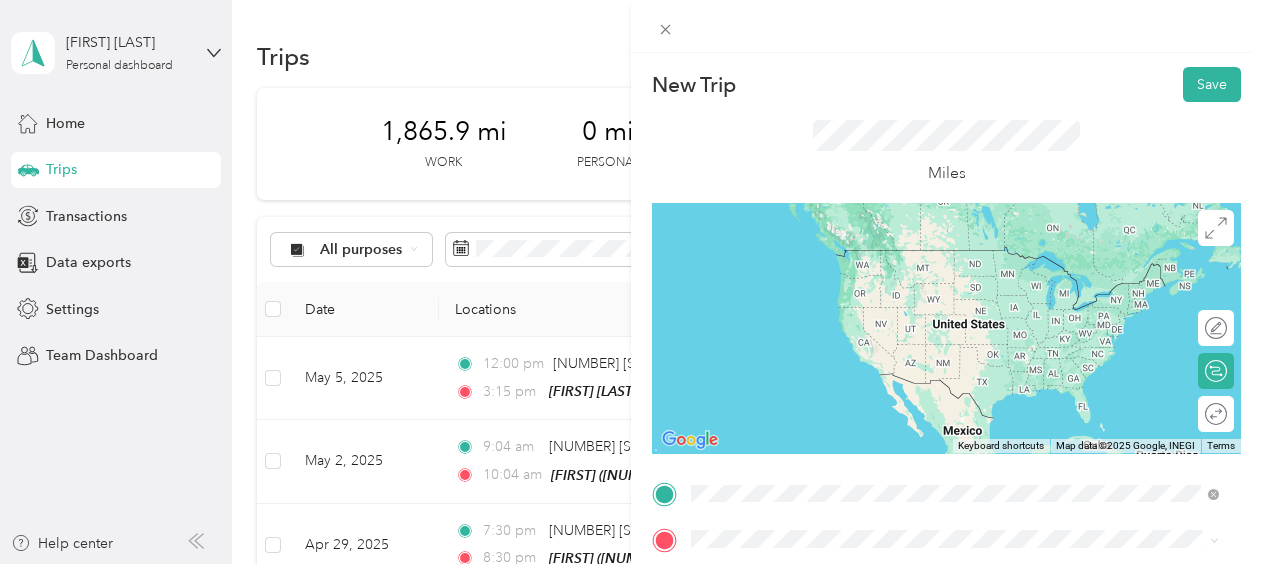 click on "[NUMBER] [STREET]
[CITY], [STATE] [POSTAL_CODE], [COUNTRY]" at bounding box center (873, 258) 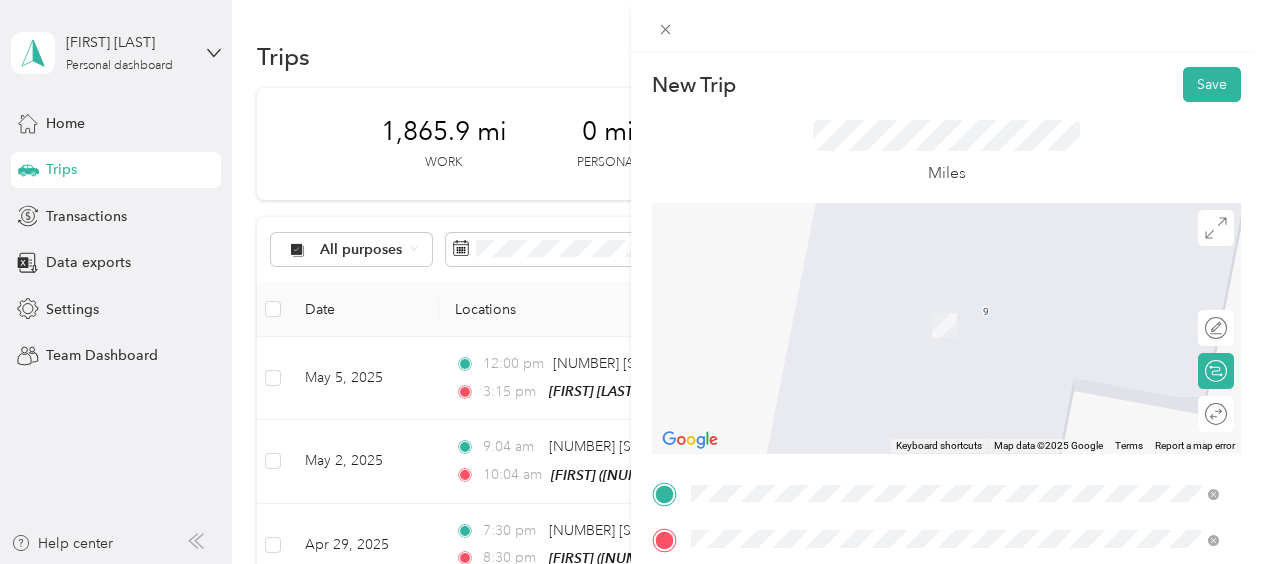 click on "[FIRST]" at bounding box center (942, 303) 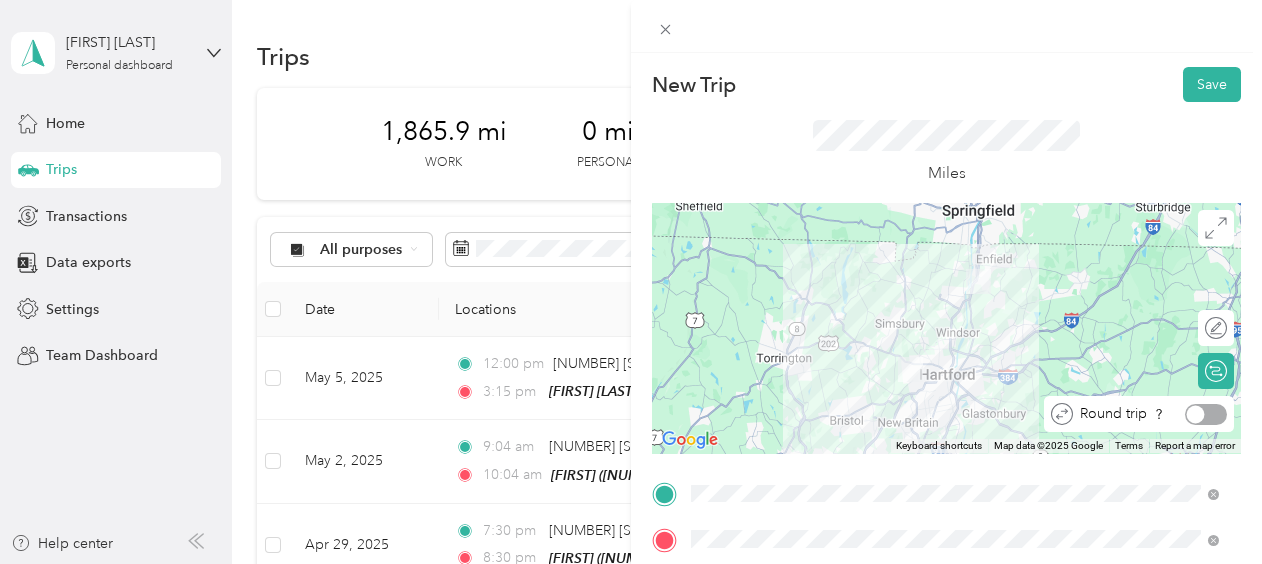 click at bounding box center [1196, 414] 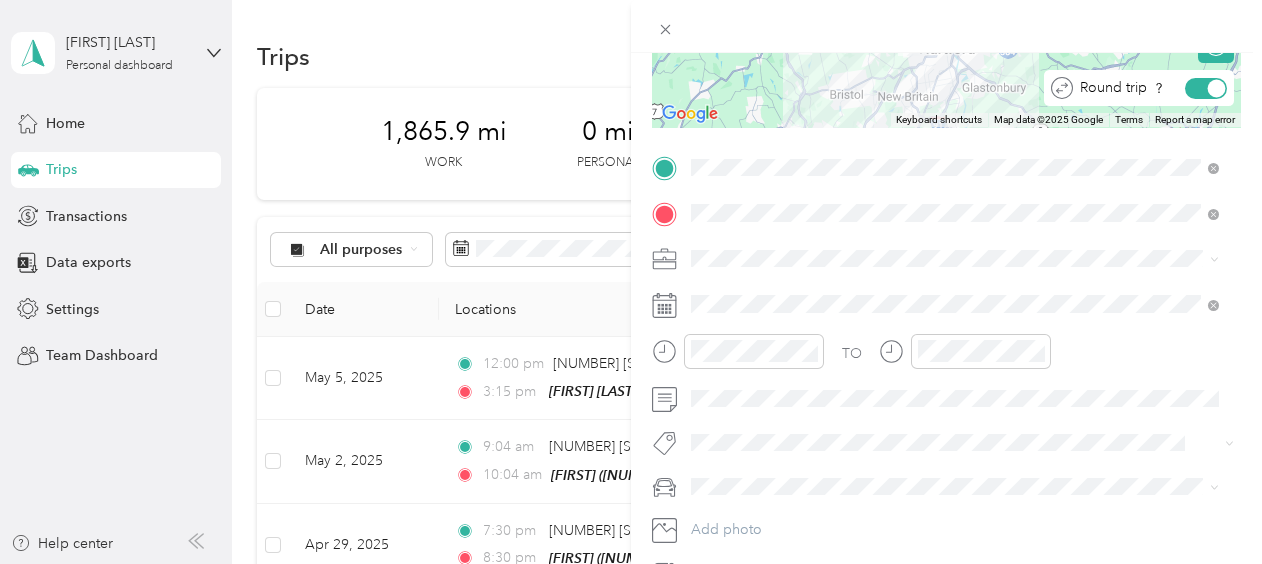 scroll, scrollTop: 336, scrollLeft: 0, axis: vertical 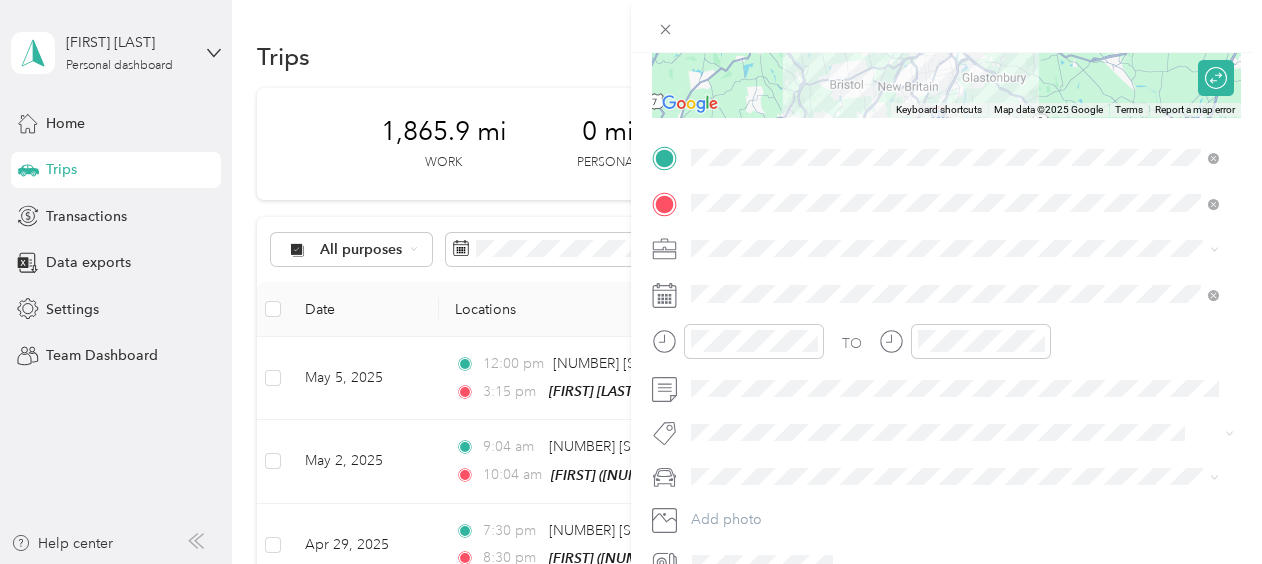 click on "Work" at bounding box center (715, 282) 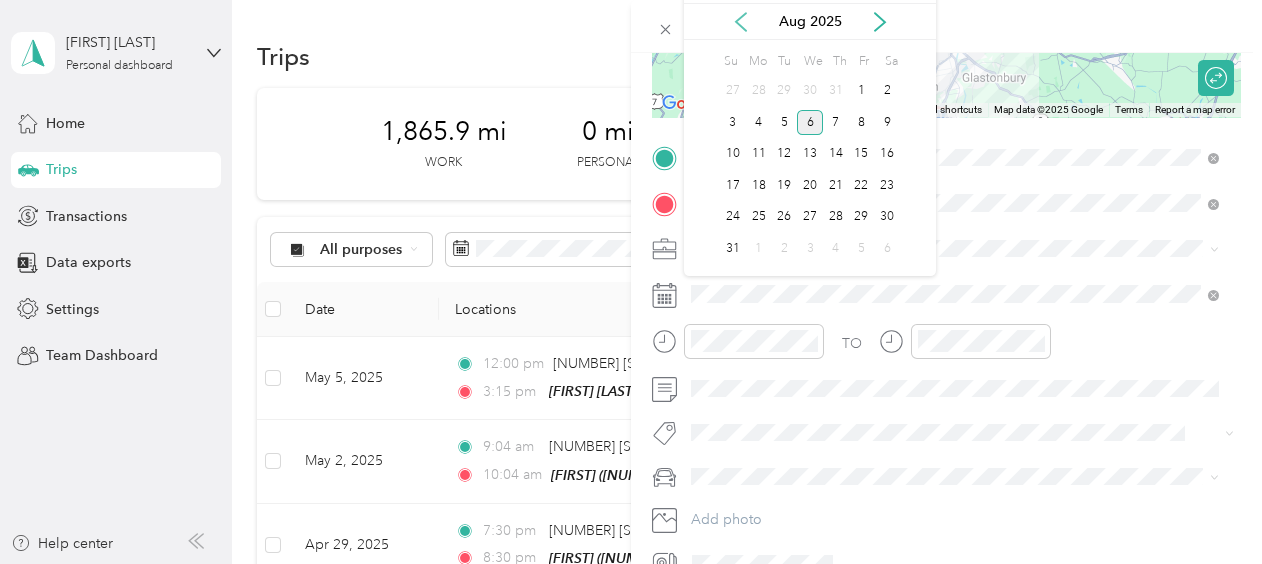 click 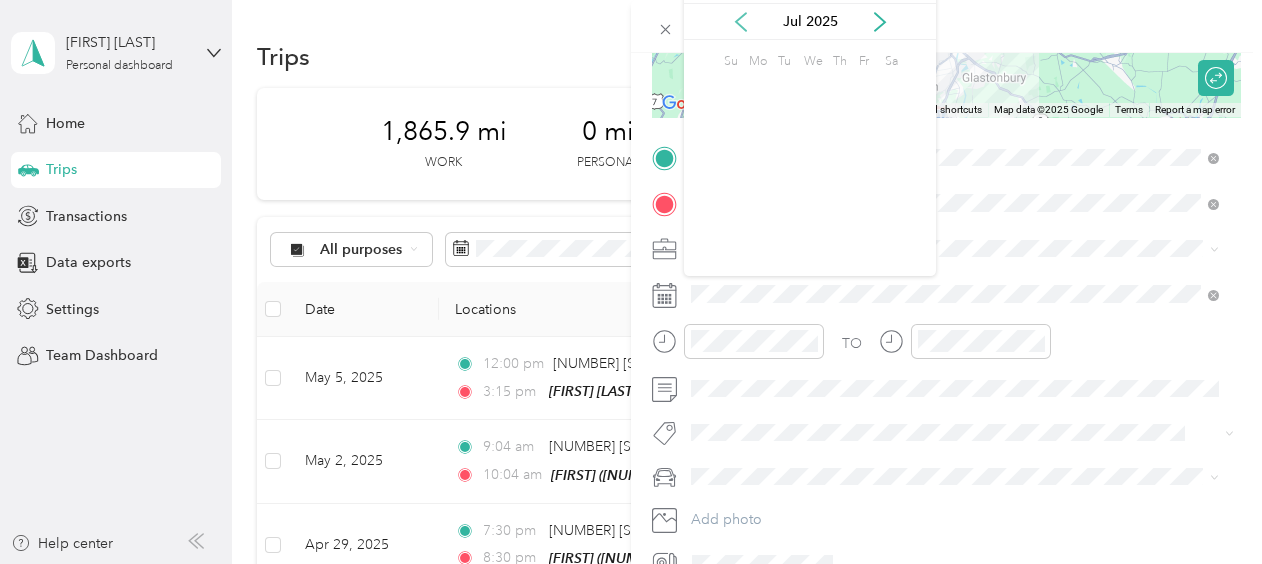 click 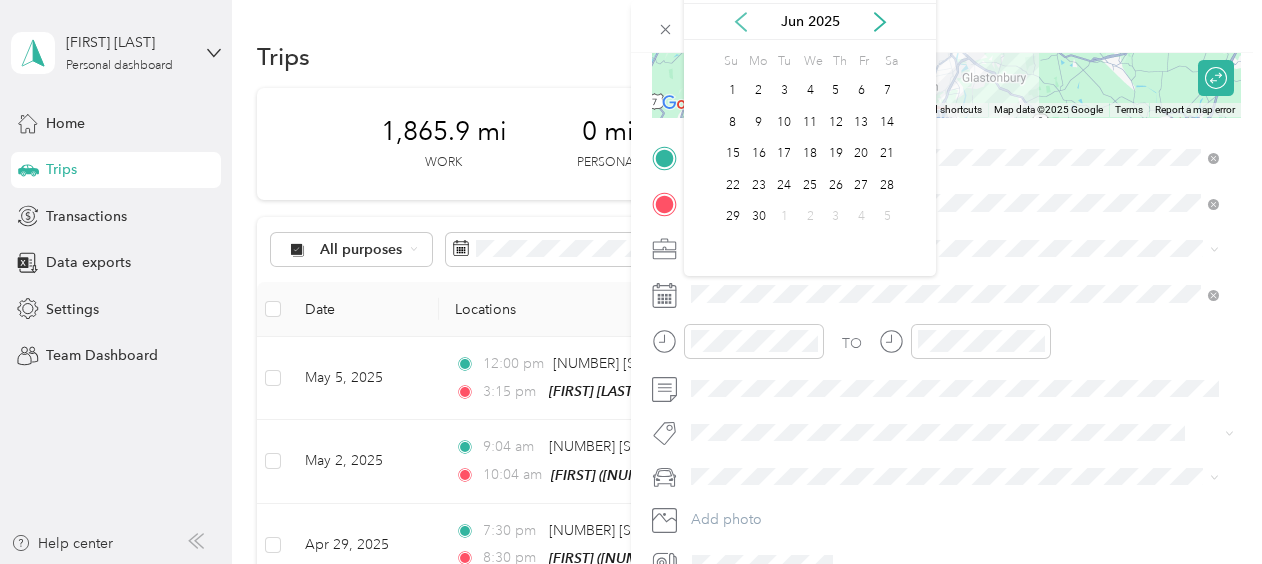 click 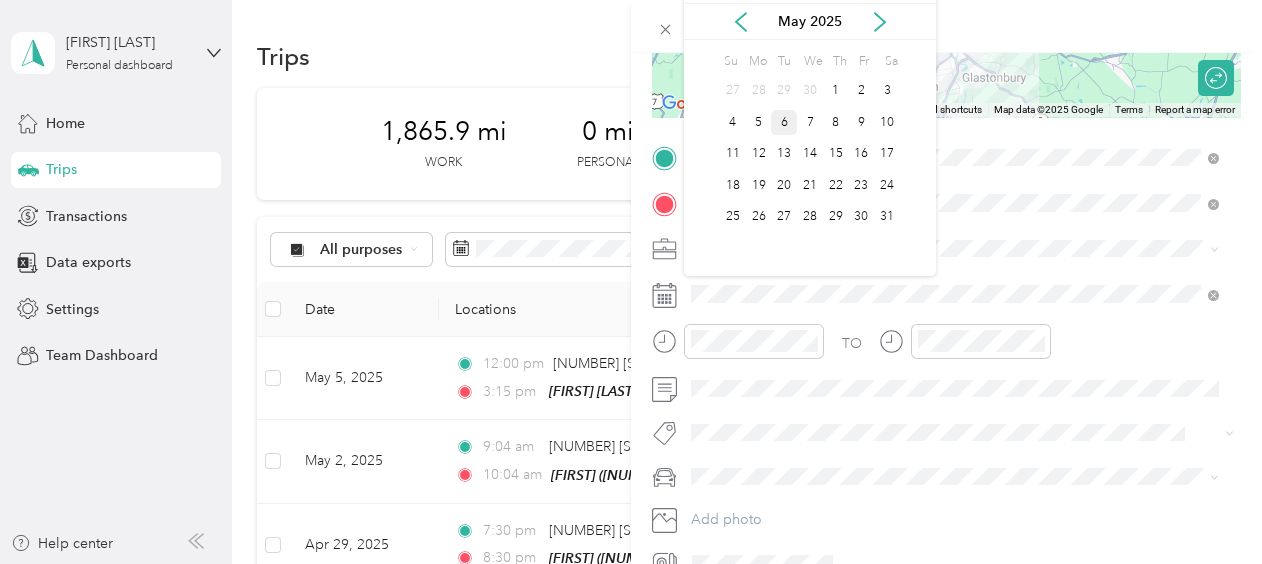 click on "6" at bounding box center (784, 122) 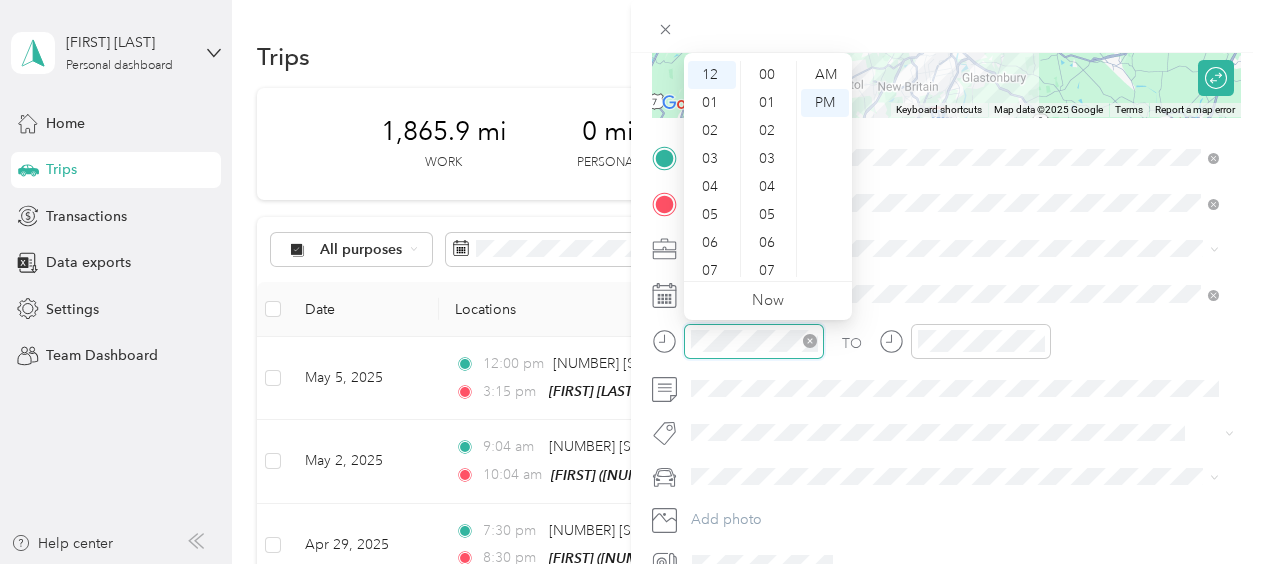 scroll, scrollTop: 1176, scrollLeft: 0, axis: vertical 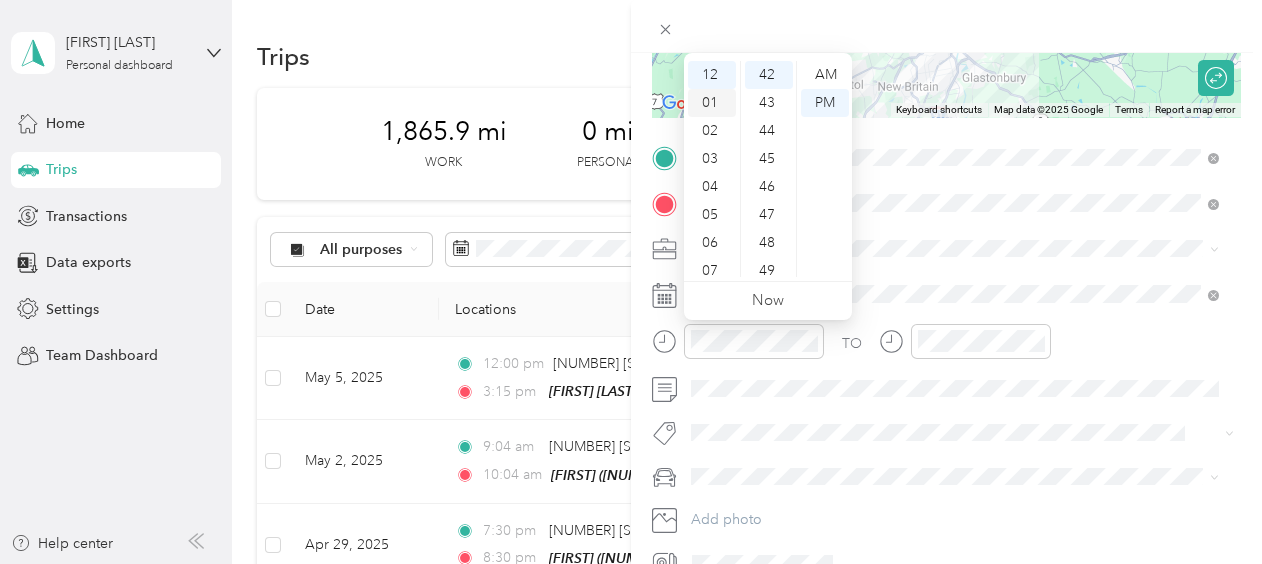 click on "01" at bounding box center [712, 103] 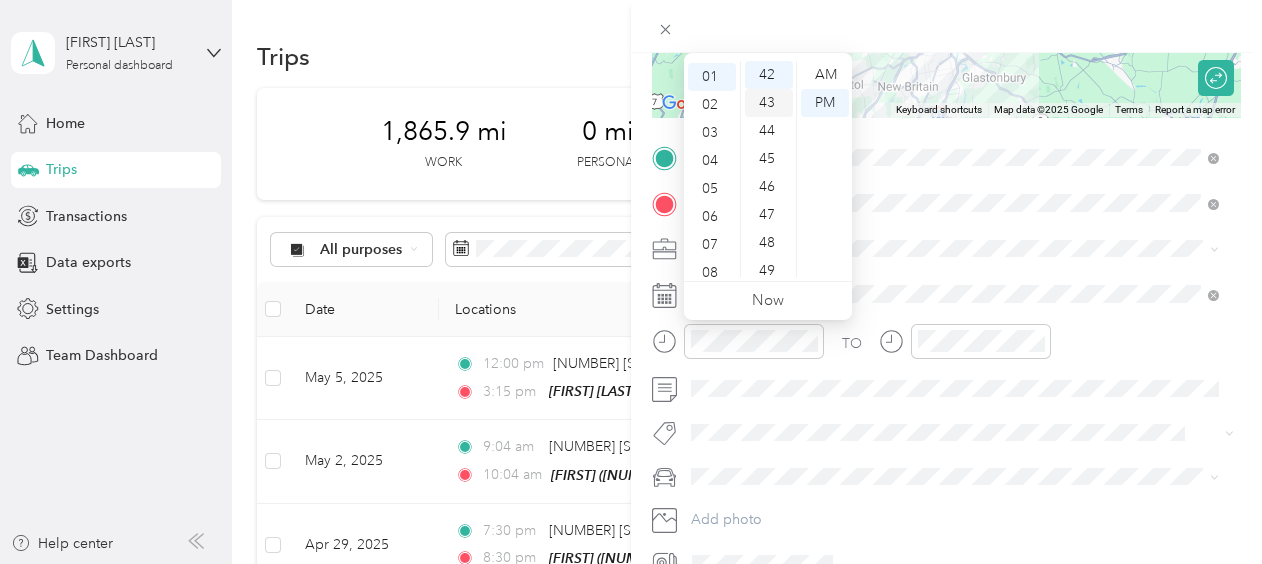 scroll, scrollTop: 28, scrollLeft: 0, axis: vertical 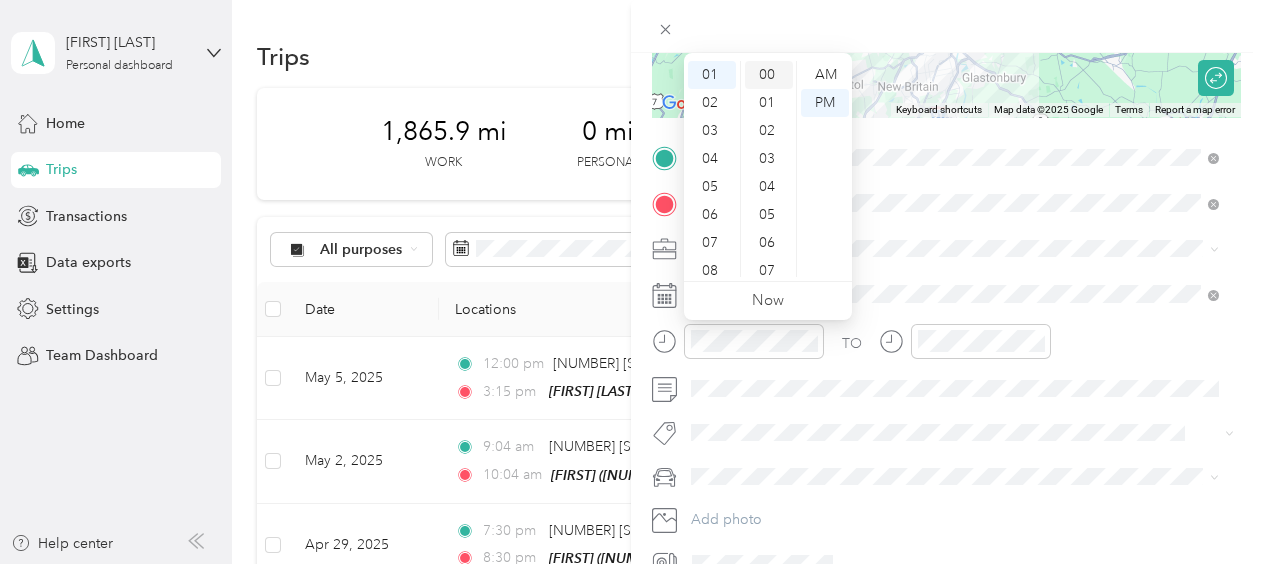 click on "00" at bounding box center [769, 75] 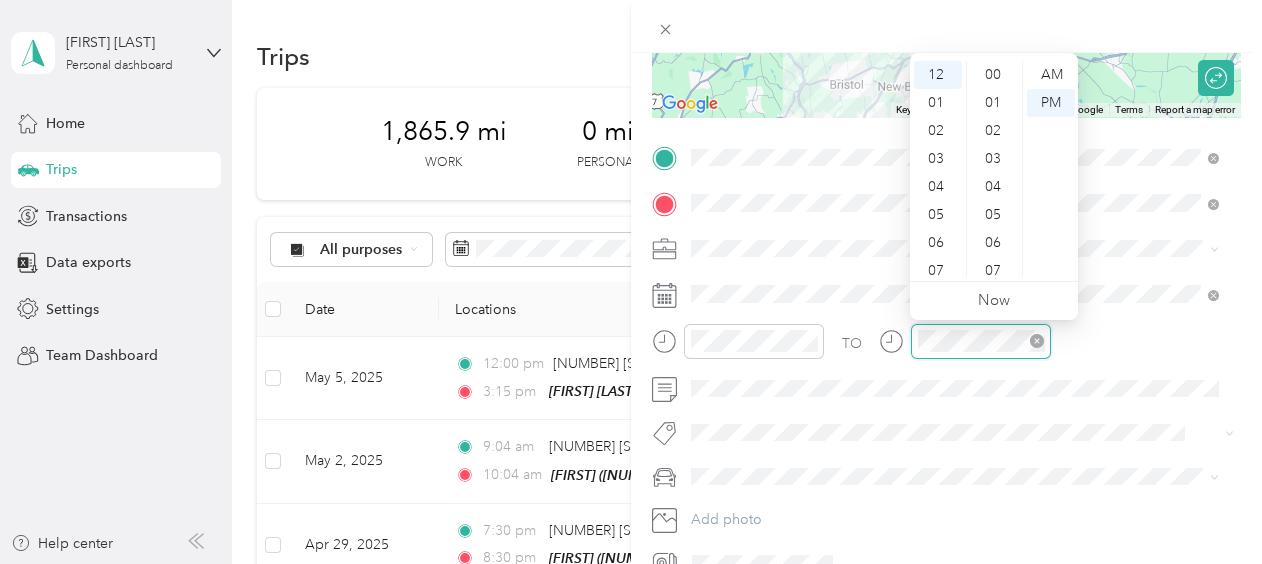 scroll, scrollTop: 1176, scrollLeft: 0, axis: vertical 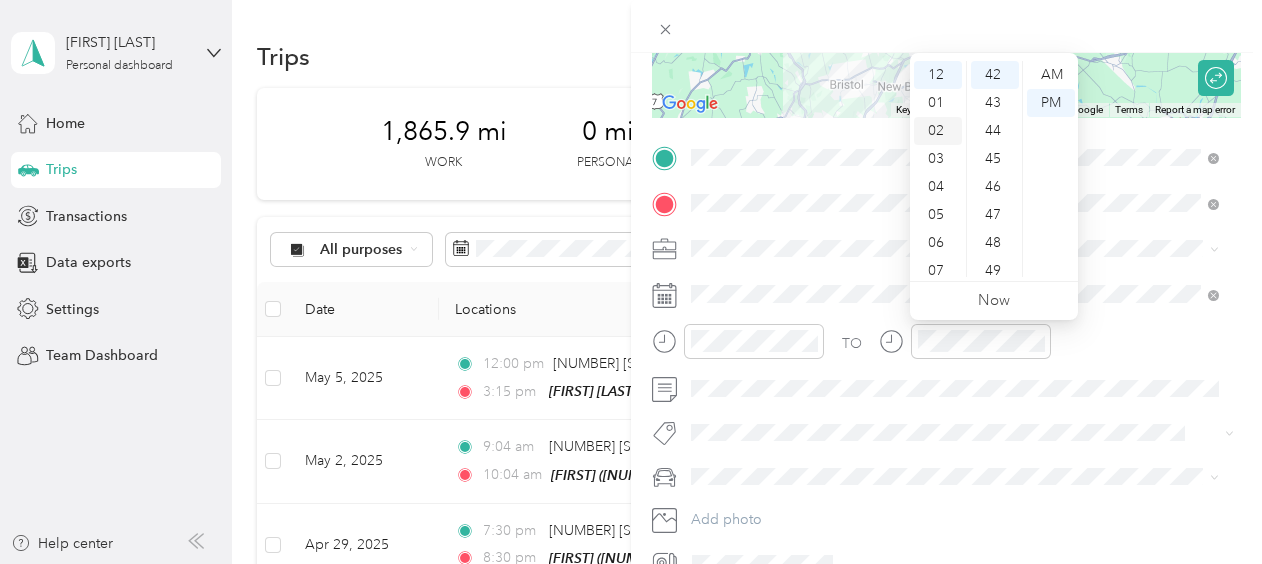 click on "02" at bounding box center (938, 131) 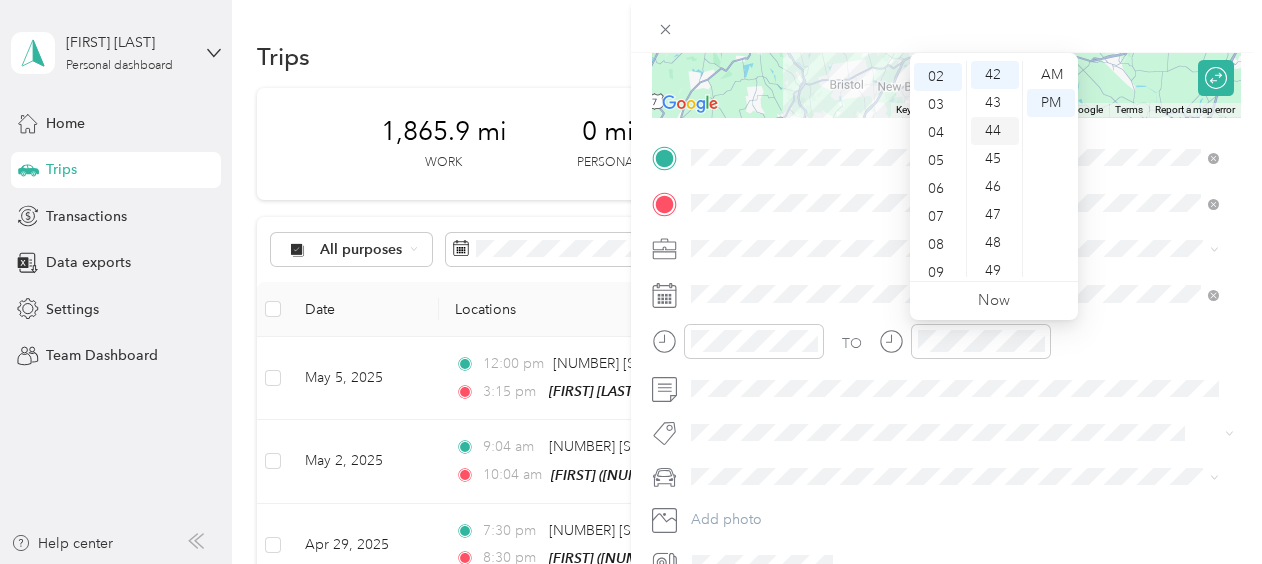 scroll, scrollTop: 56, scrollLeft: 0, axis: vertical 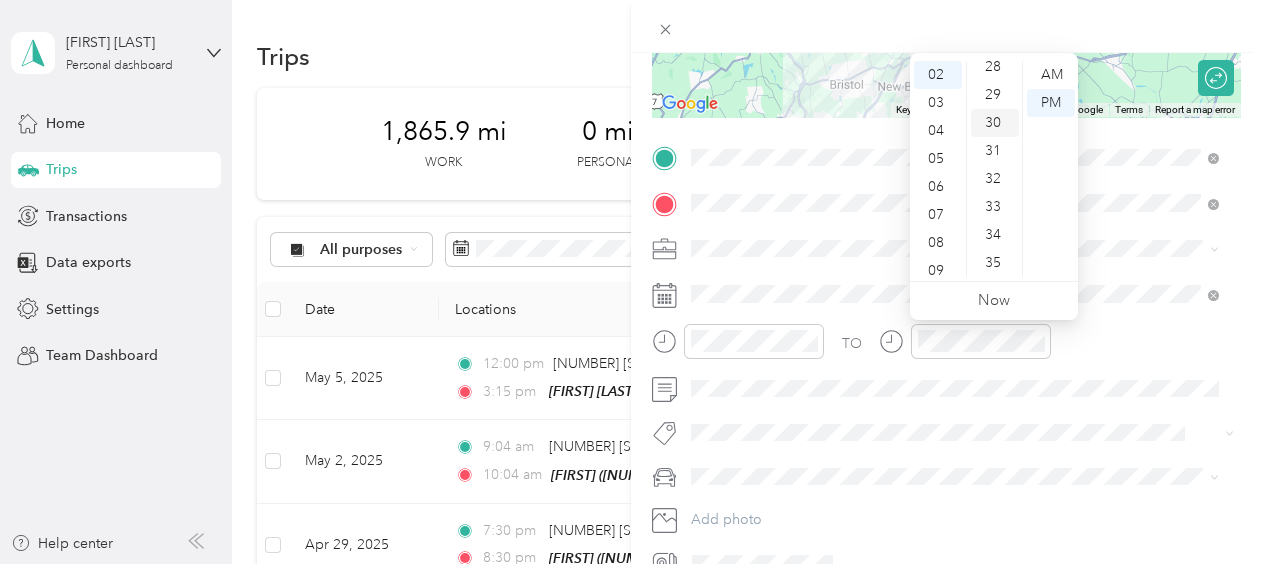 click on "30" at bounding box center [995, 123] 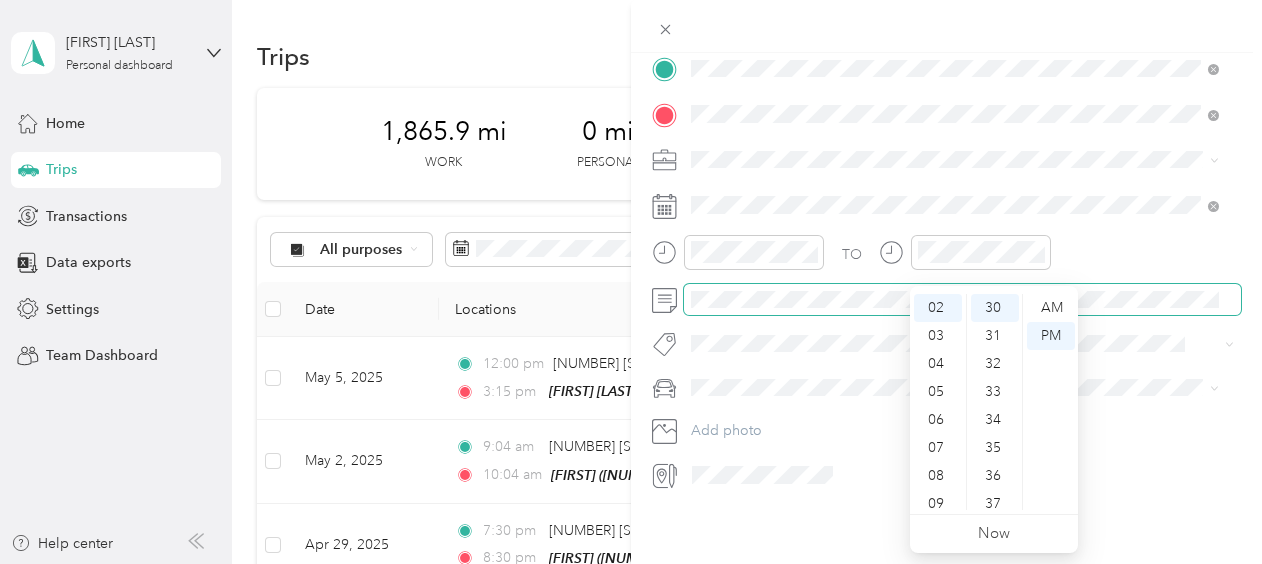 scroll, scrollTop: 0, scrollLeft: 0, axis: both 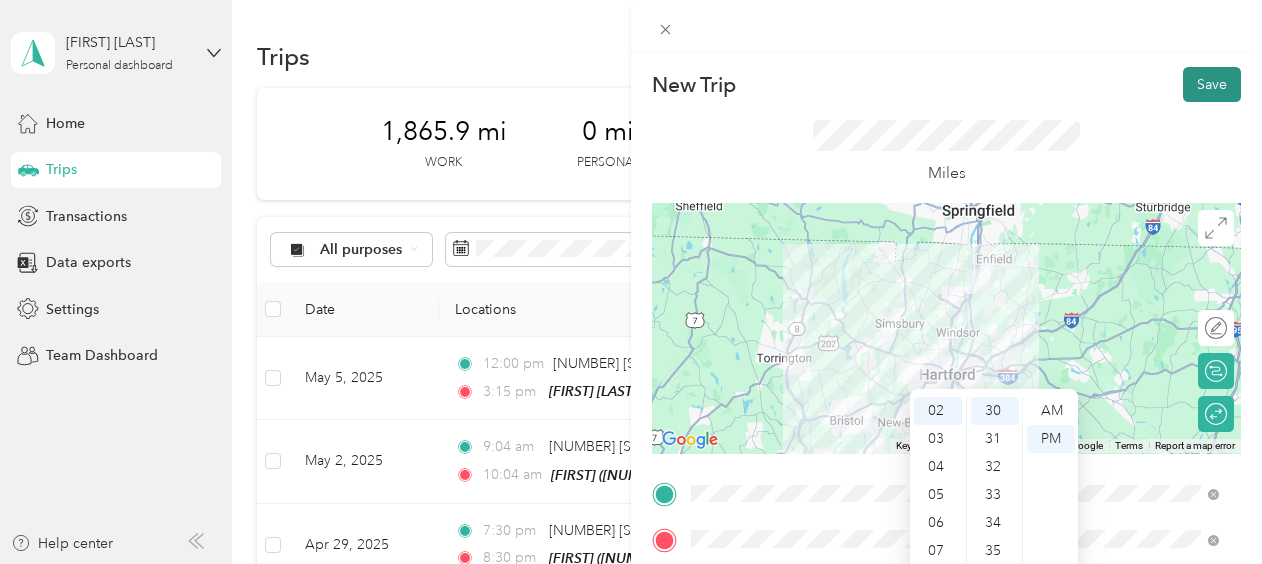 click on "Save" at bounding box center (1212, 84) 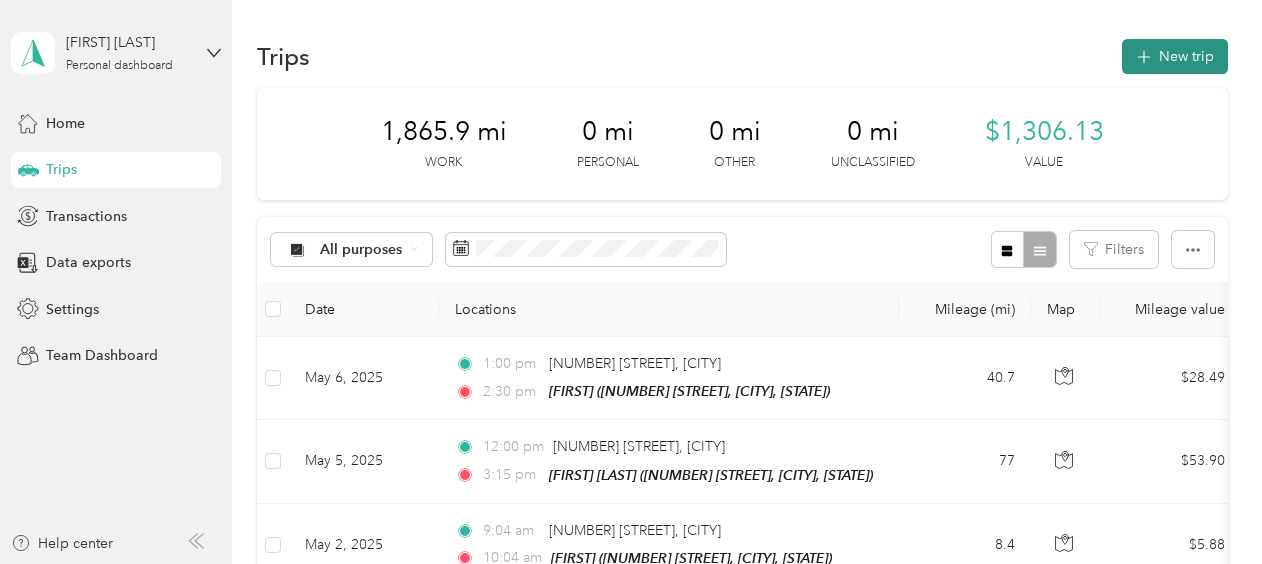 click on "New trip" at bounding box center (1175, 56) 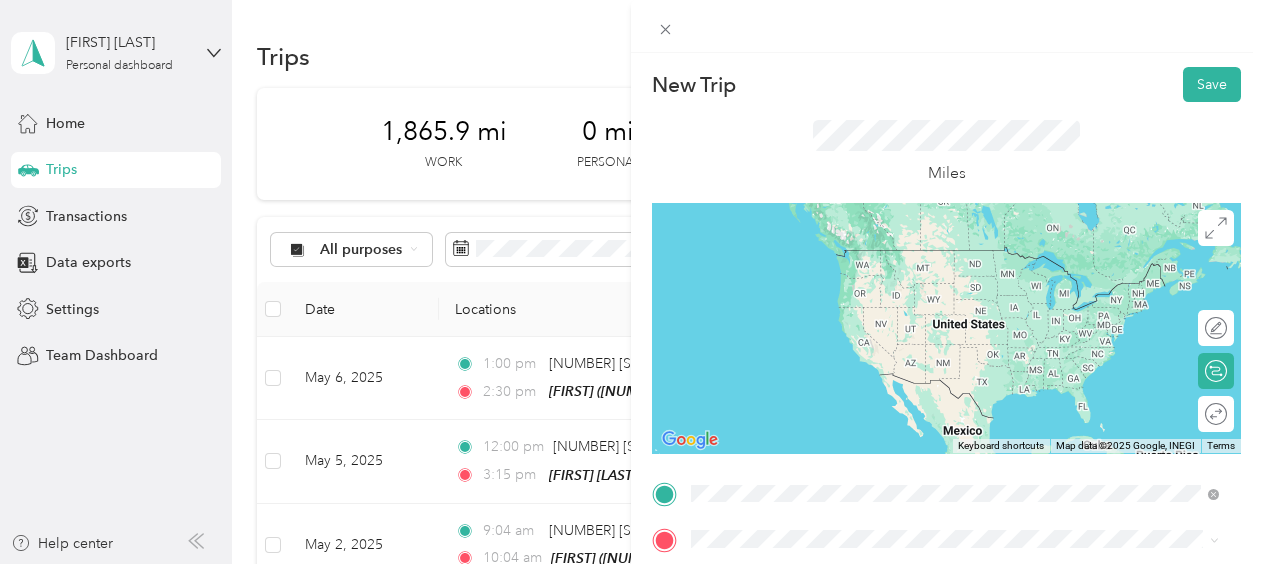 click on "[NUMBER] [STREET]
[CITY], [STATE] [POSTAL_CODE], [COUNTRY]" at bounding box center [955, 259] 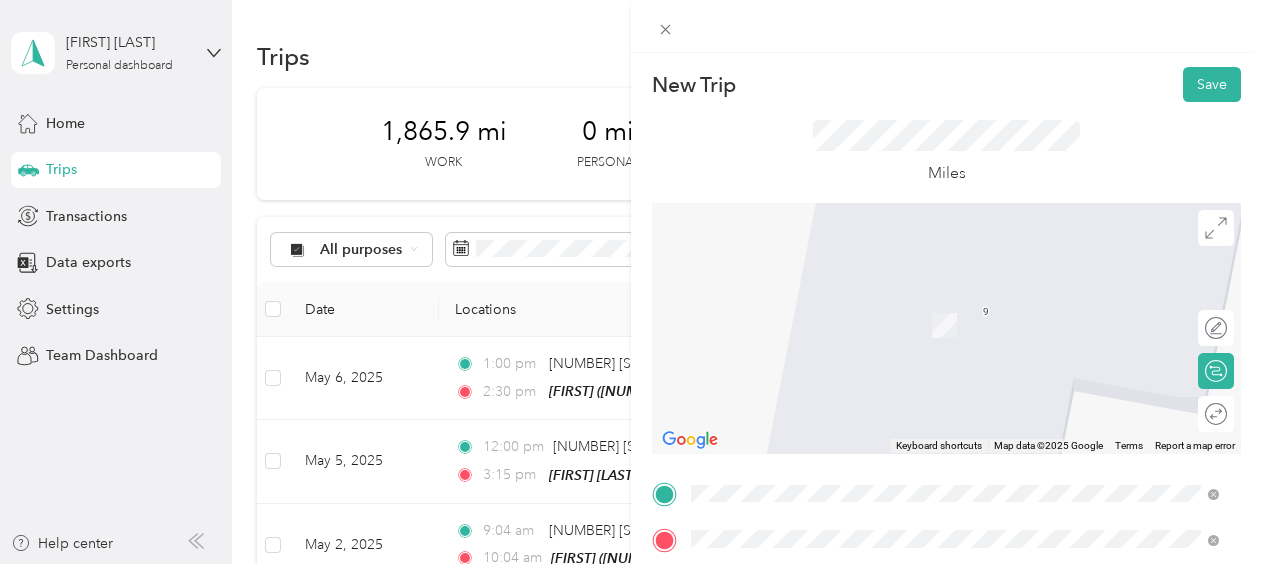 click on "Office [NUMBER] [STREET], [POSTAL_CODE], [CITY], [STATE], [COUNTRY]" at bounding box center [942, 315] 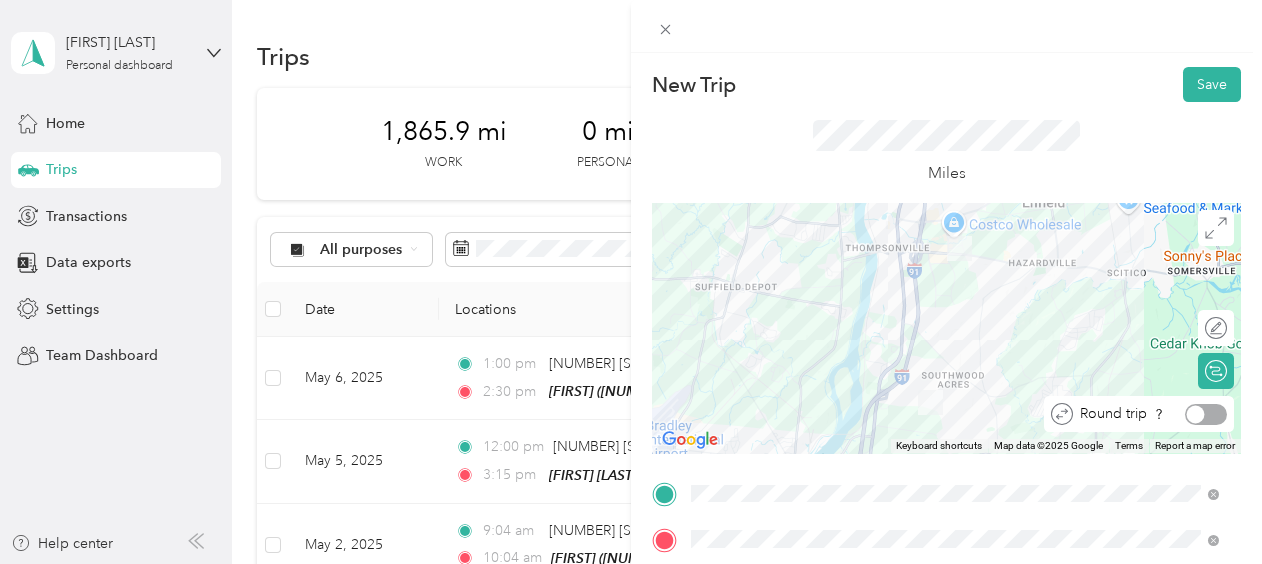 click at bounding box center (1206, 414) 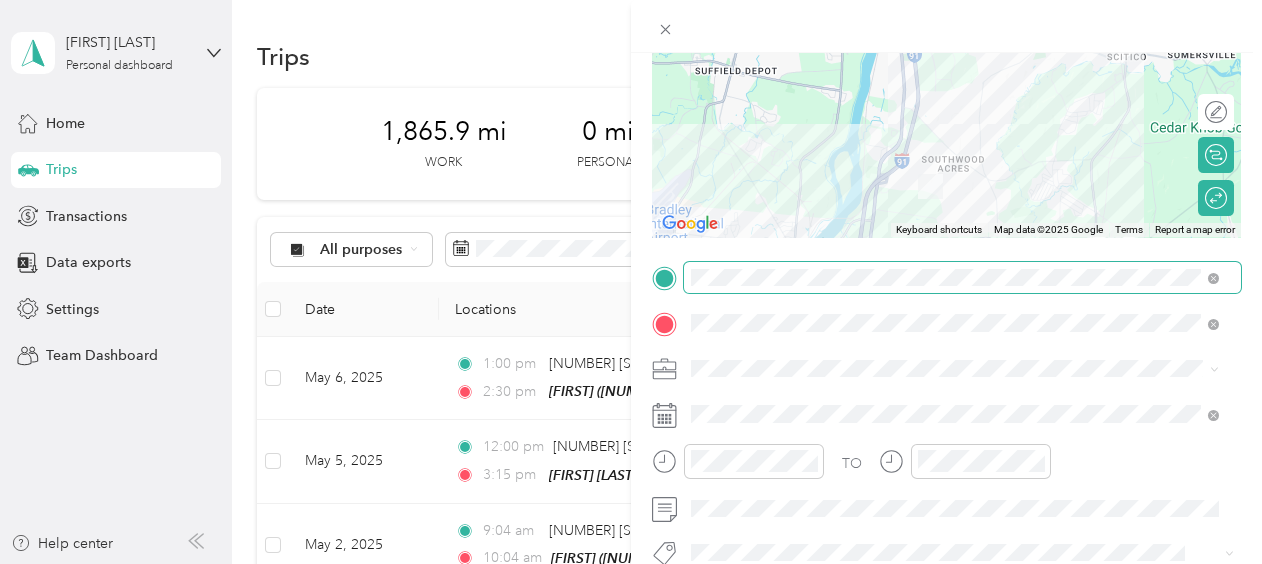 scroll, scrollTop: 230, scrollLeft: 0, axis: vertical 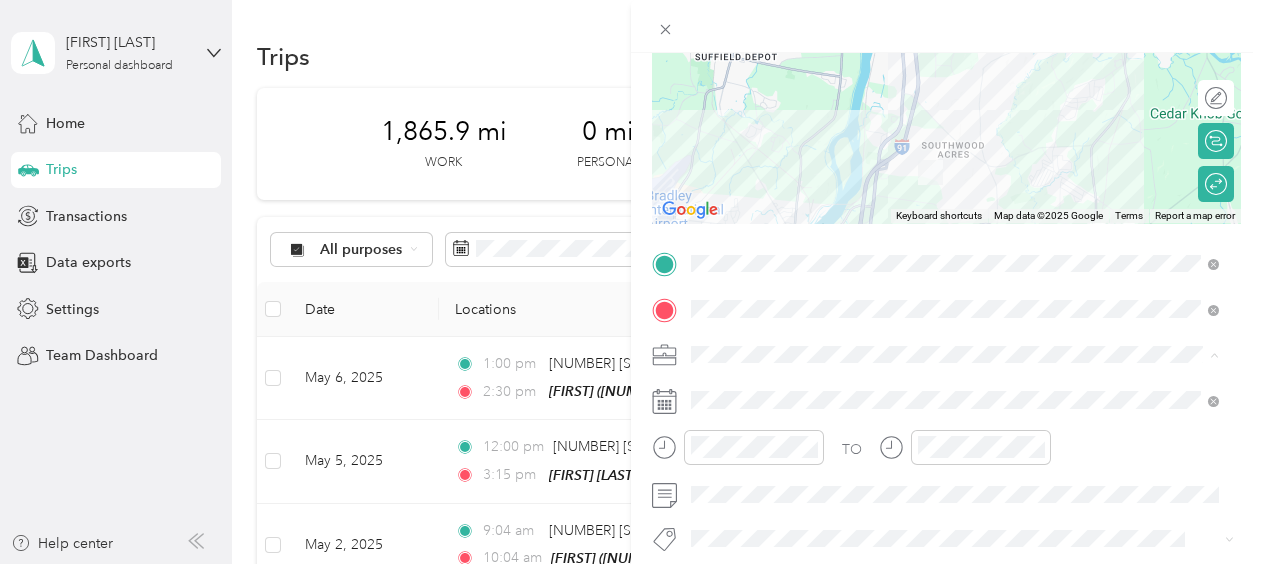 click on "Work" at bounding box center (955, 74) 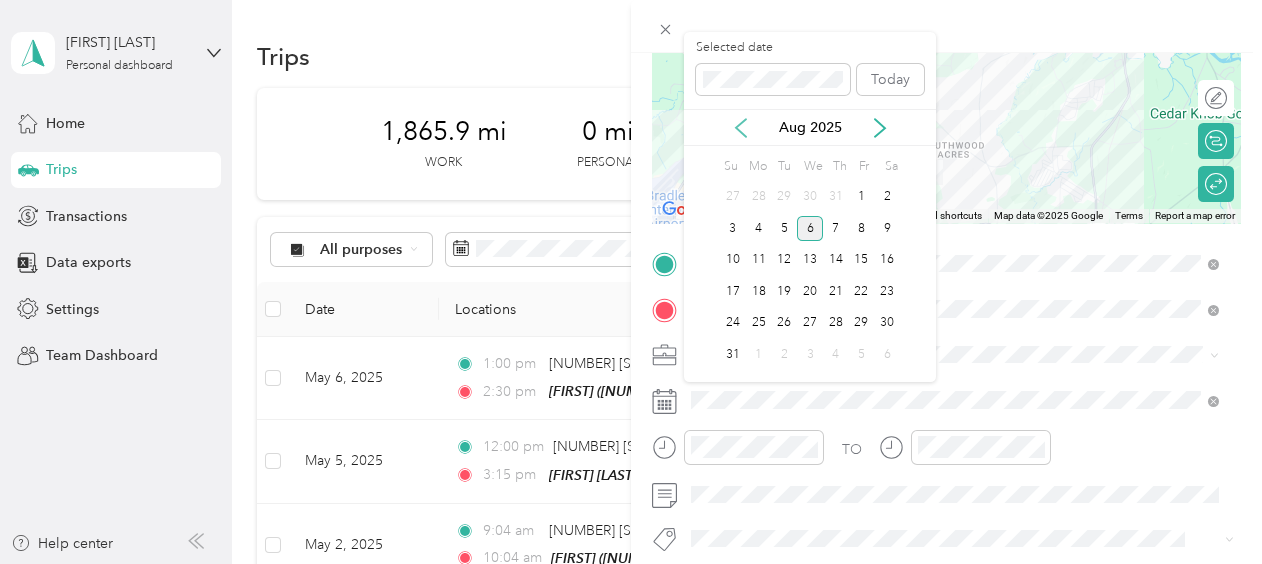 click 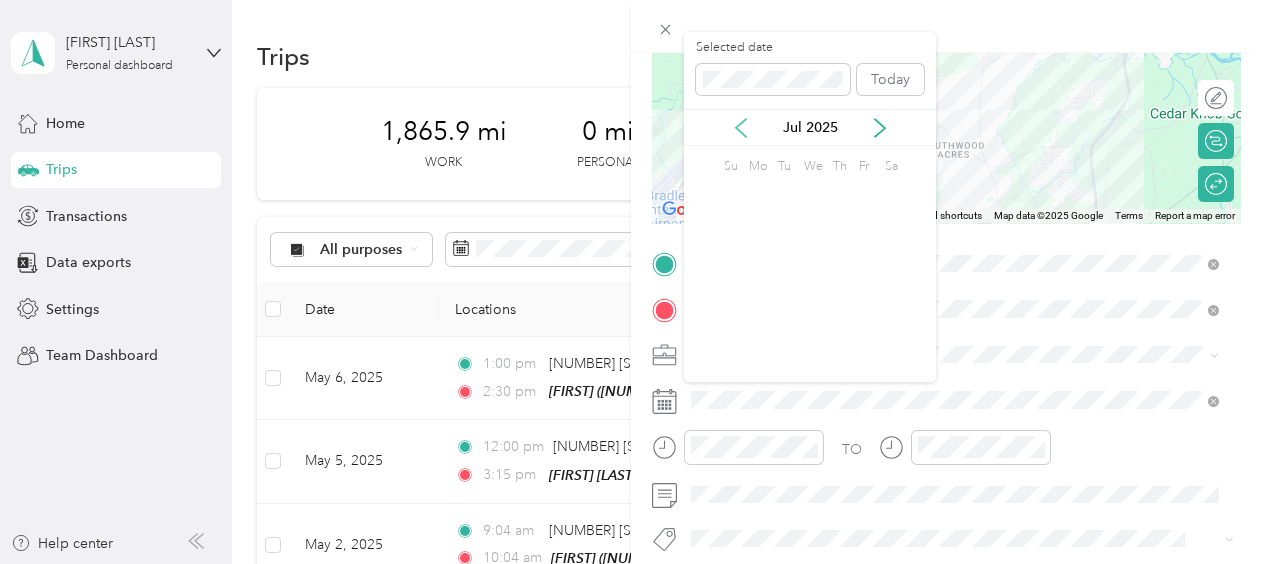 click 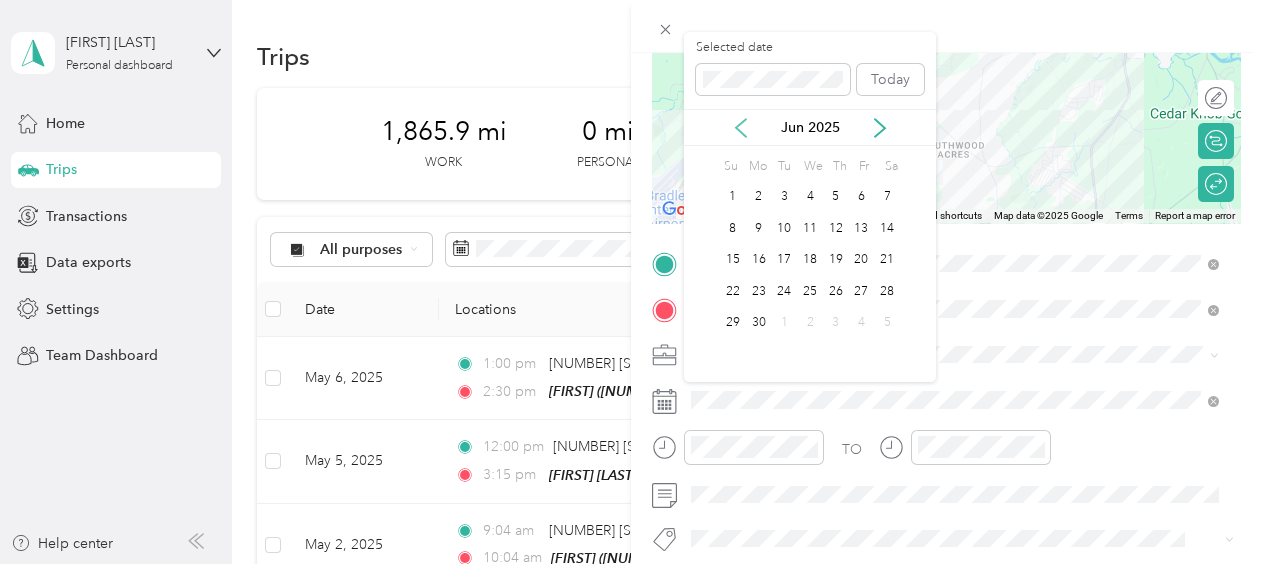 click 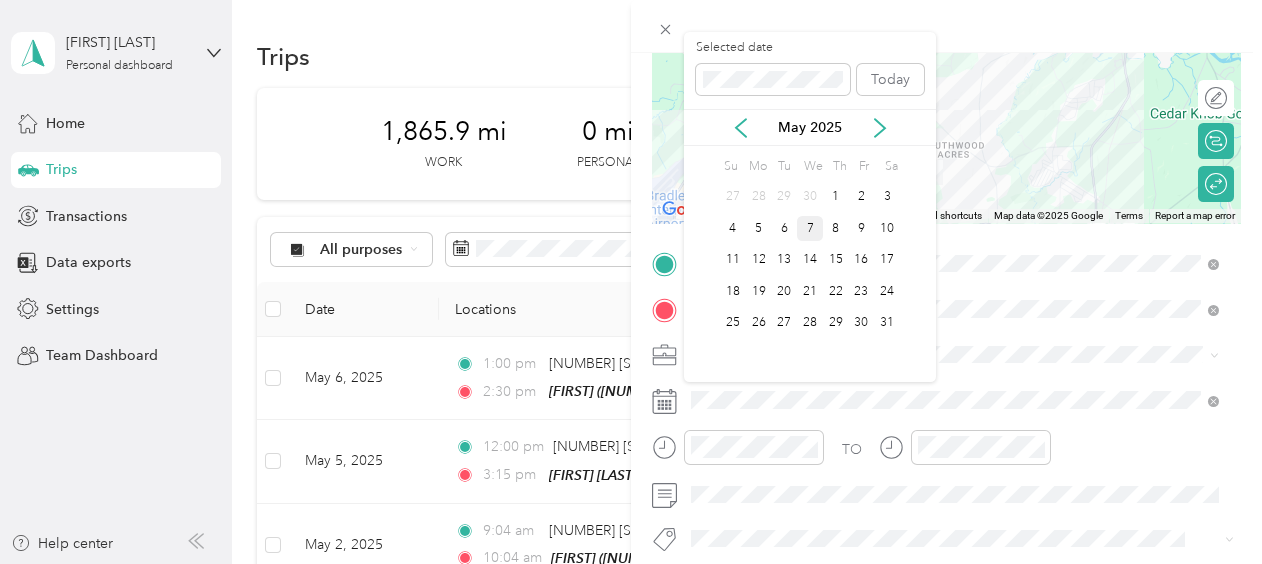 click on "7" at bounding box center (810, 228) 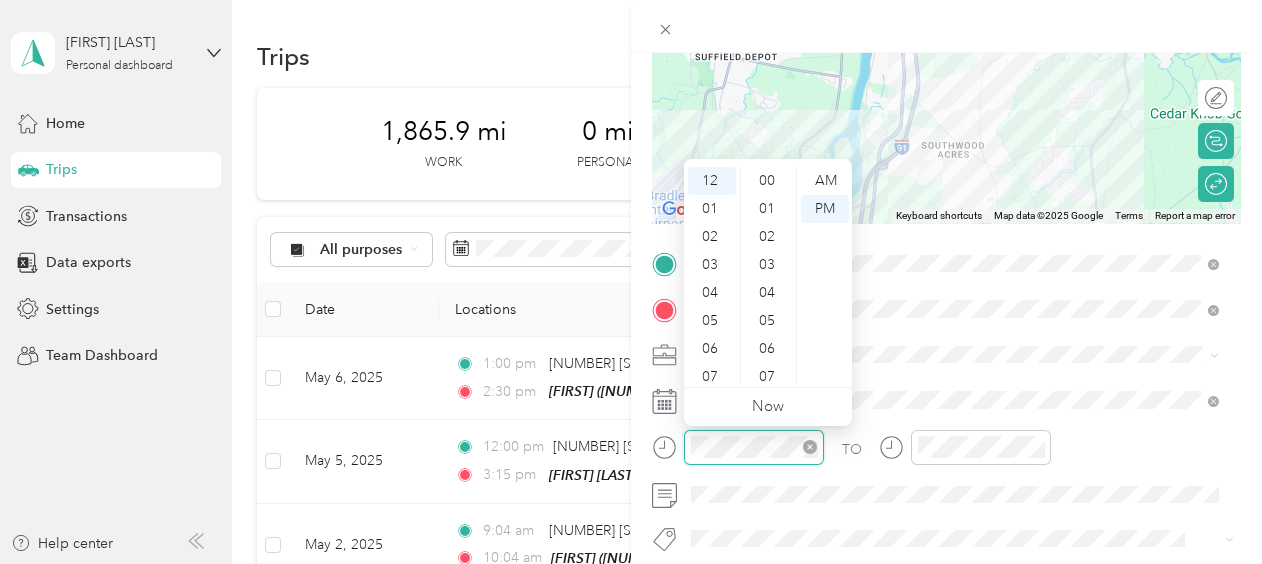 scroll, scrollTop: 1204, scrollLeft: 0, axis: vertical 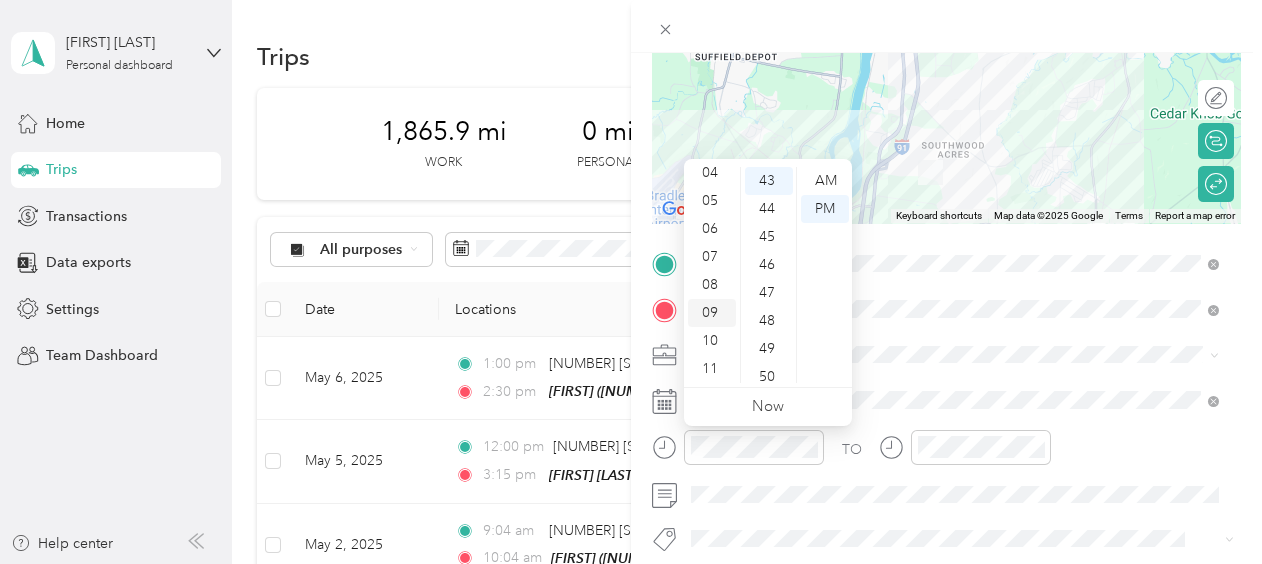click on "09" at bounding box center (712, 313) 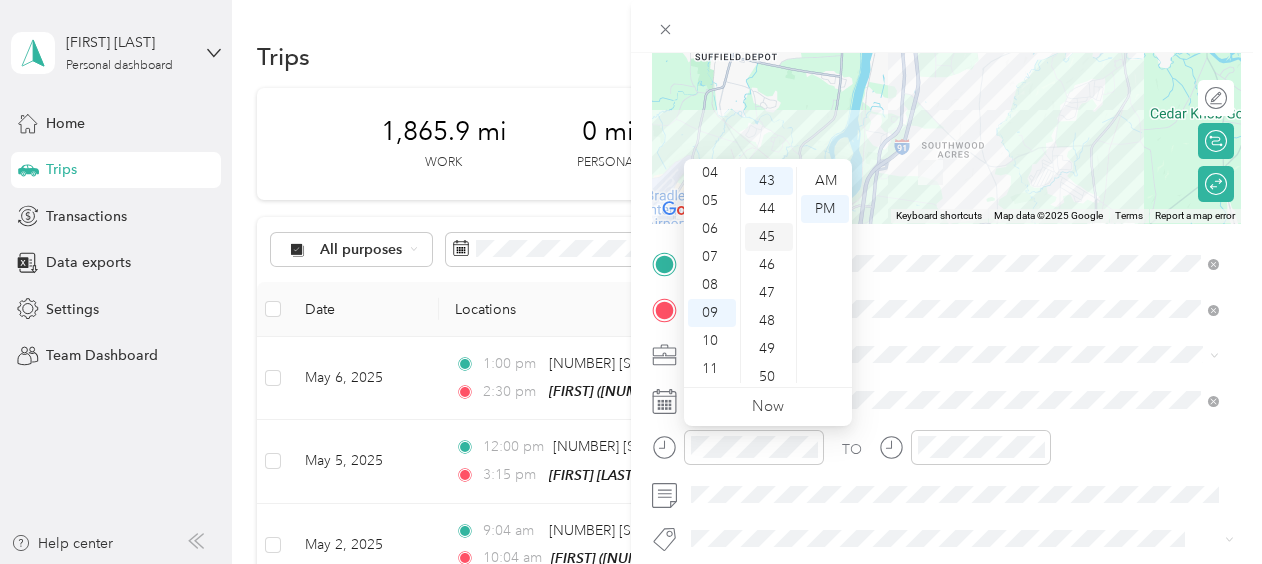 click on "45" at bounding box center (769, 237) 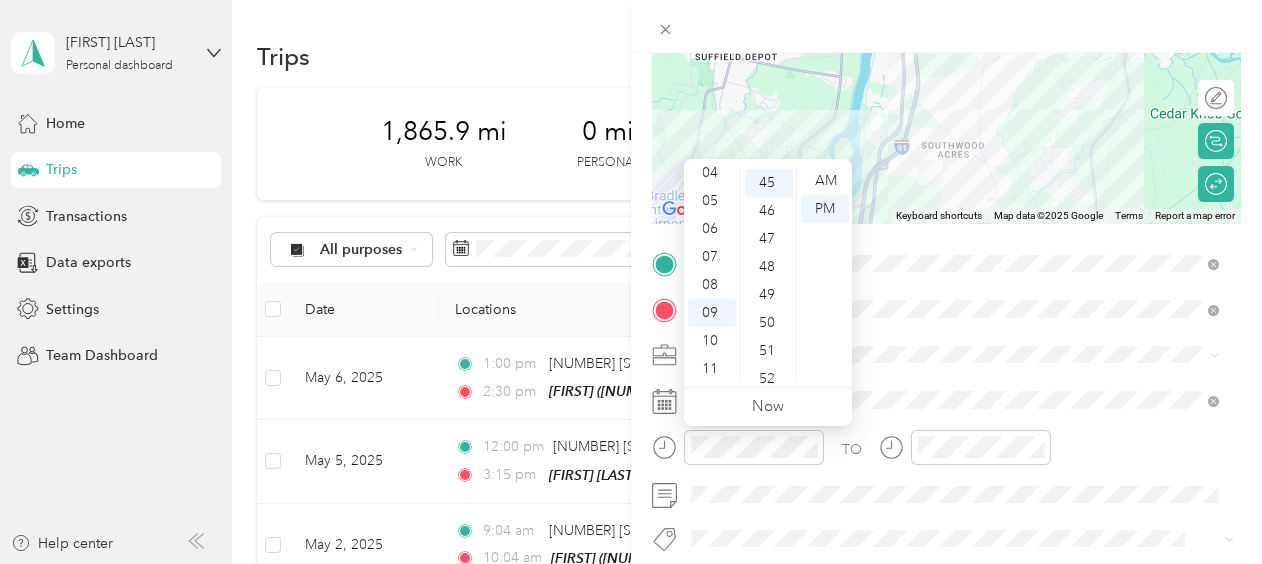 scroll, scrollTop: 1260, scrollLeft: 0, axis: vertical 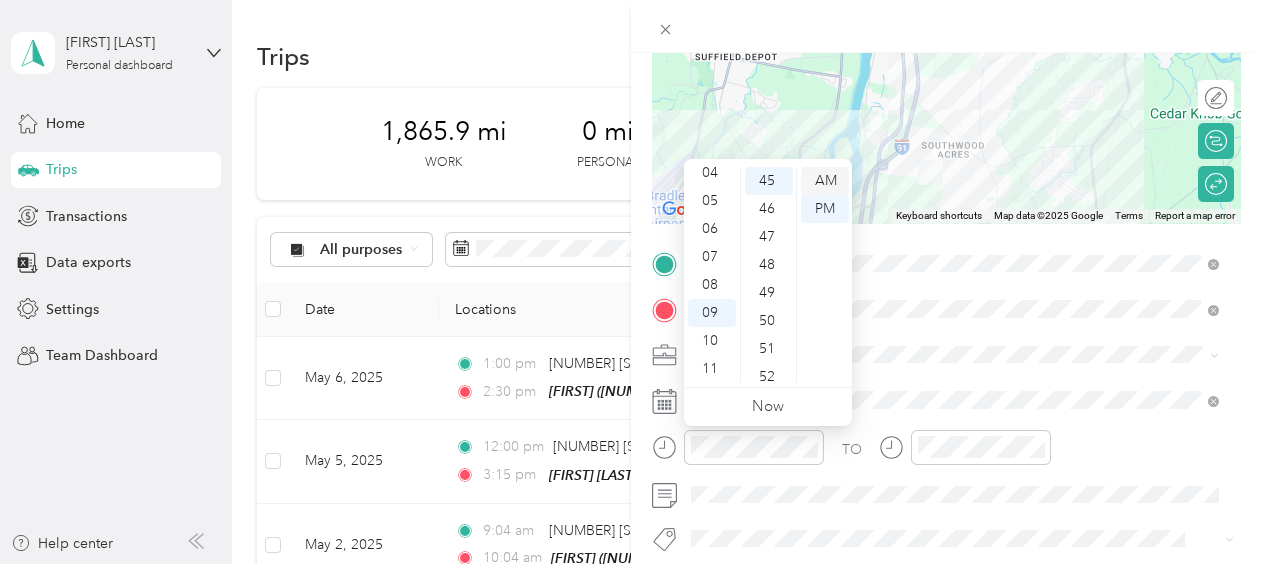 click on "AM" at bounding box center (825, 181) 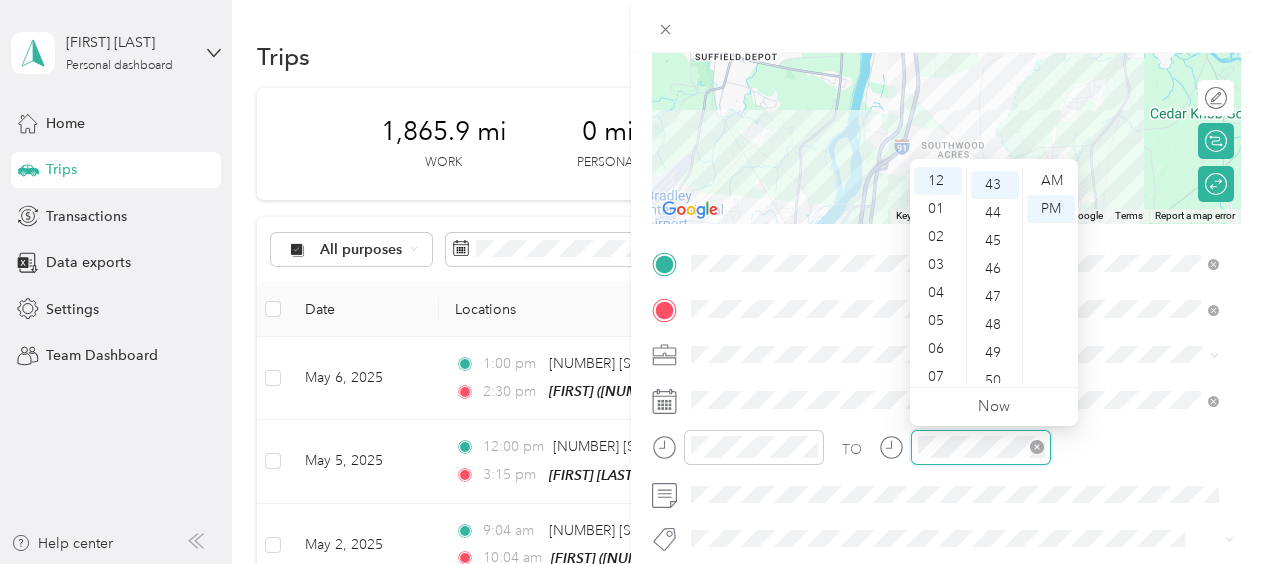scroll, scrollTop: 1204, scrollLeft: 0, axis: vertical 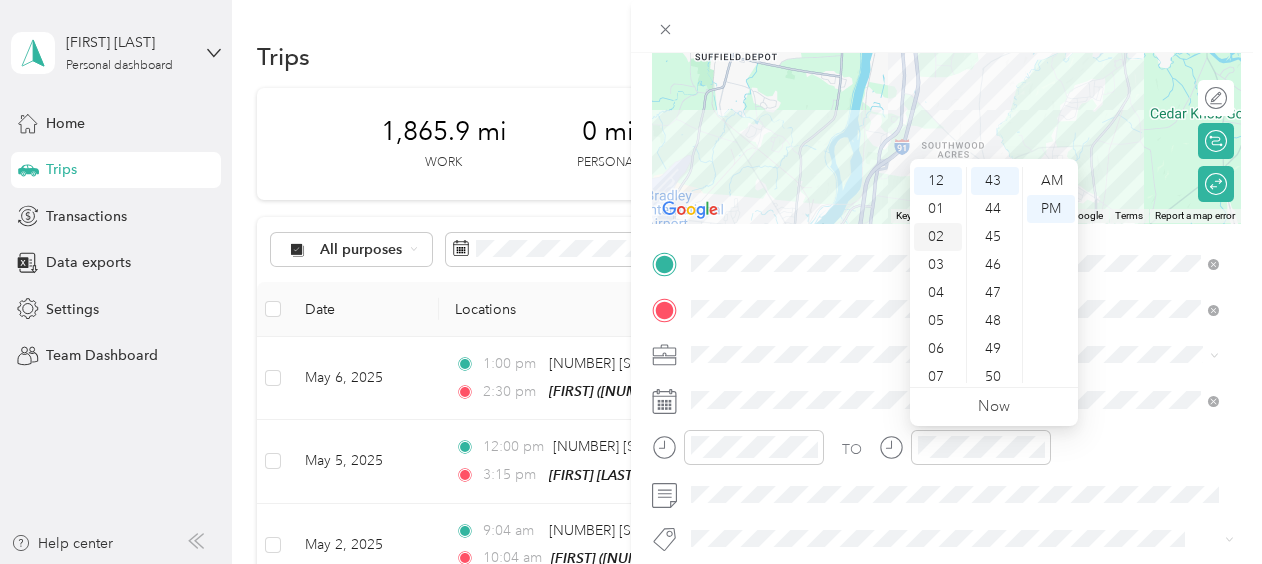 click on "02" at bounding box center [938, 237] 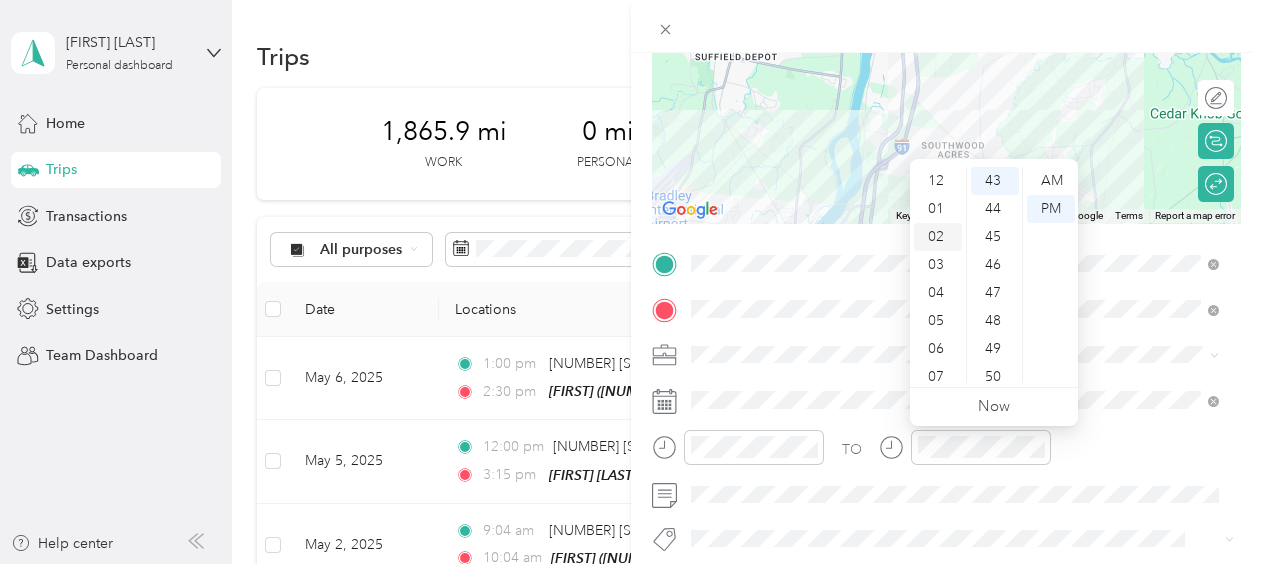 scroll, scrollTop: 56, scrollLeft: 0, axis: vertical 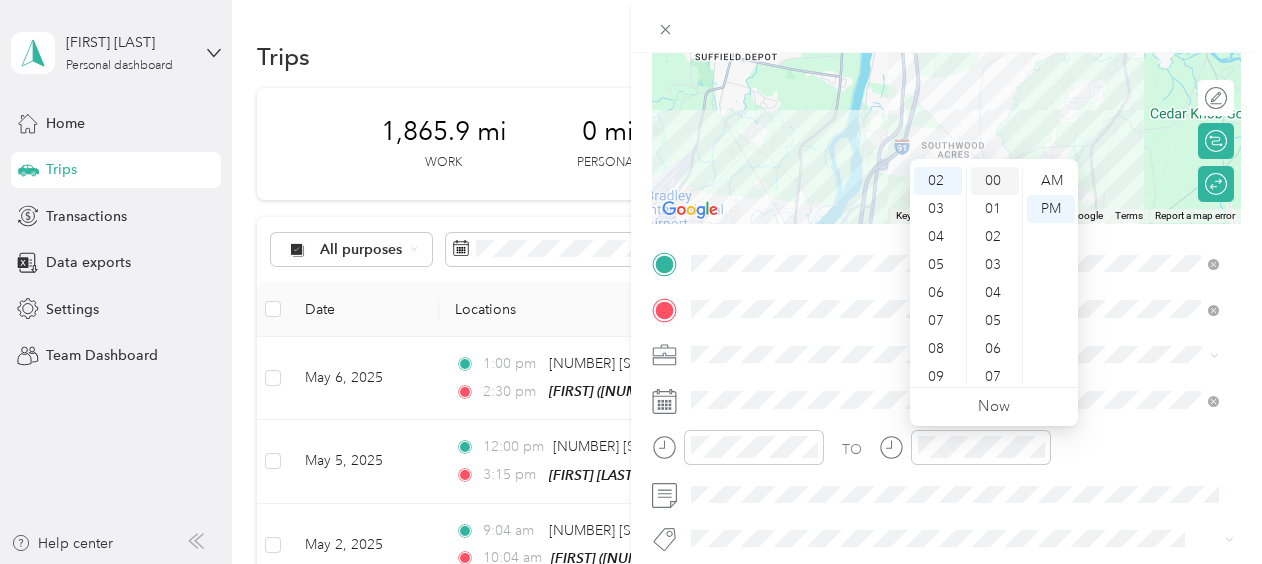 click on "00" at bounding box center [995, 181] 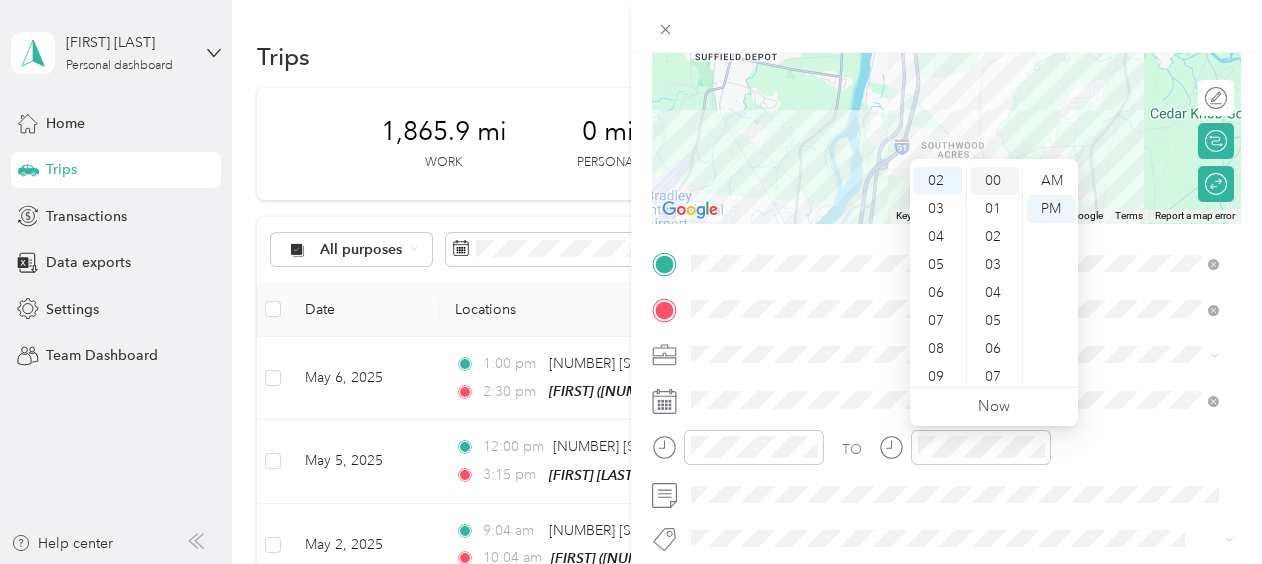 click on "00" at bounding box center (995, 181) 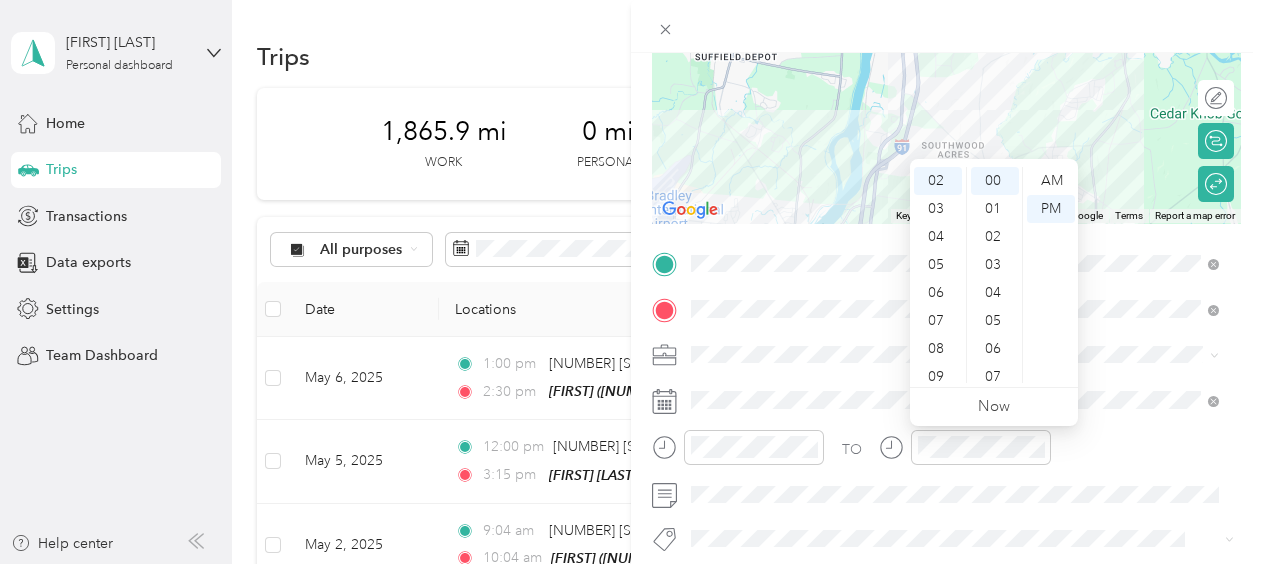 scroll, scrollTop: 0, scrollLeft: 0, axis: both 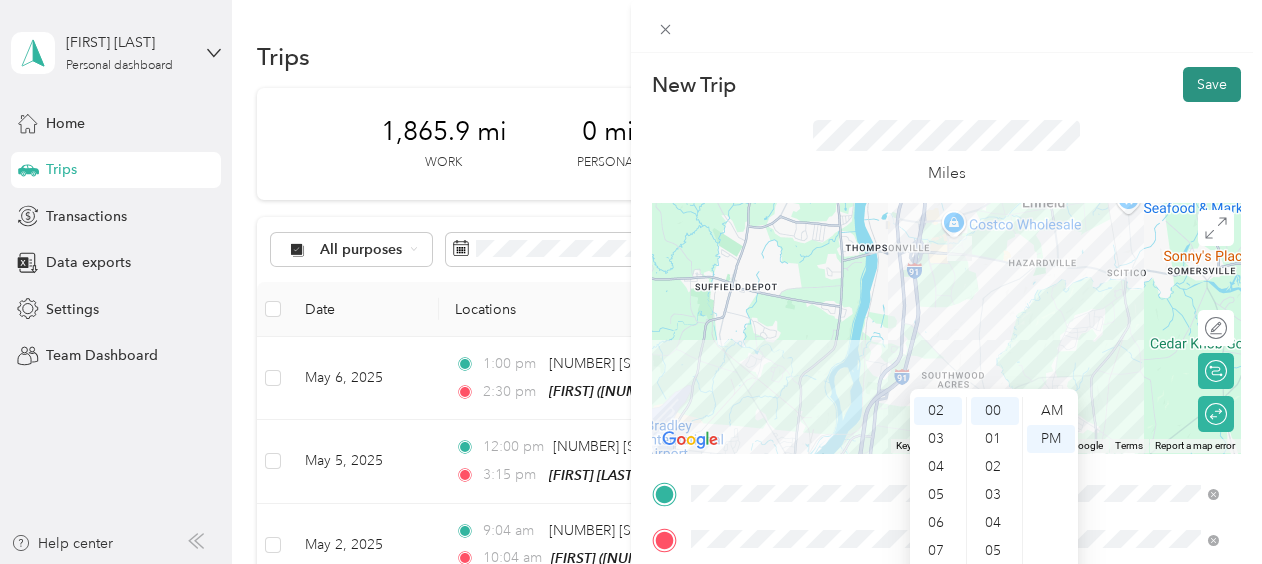click on "Save" at bounding box center [1212, 84] 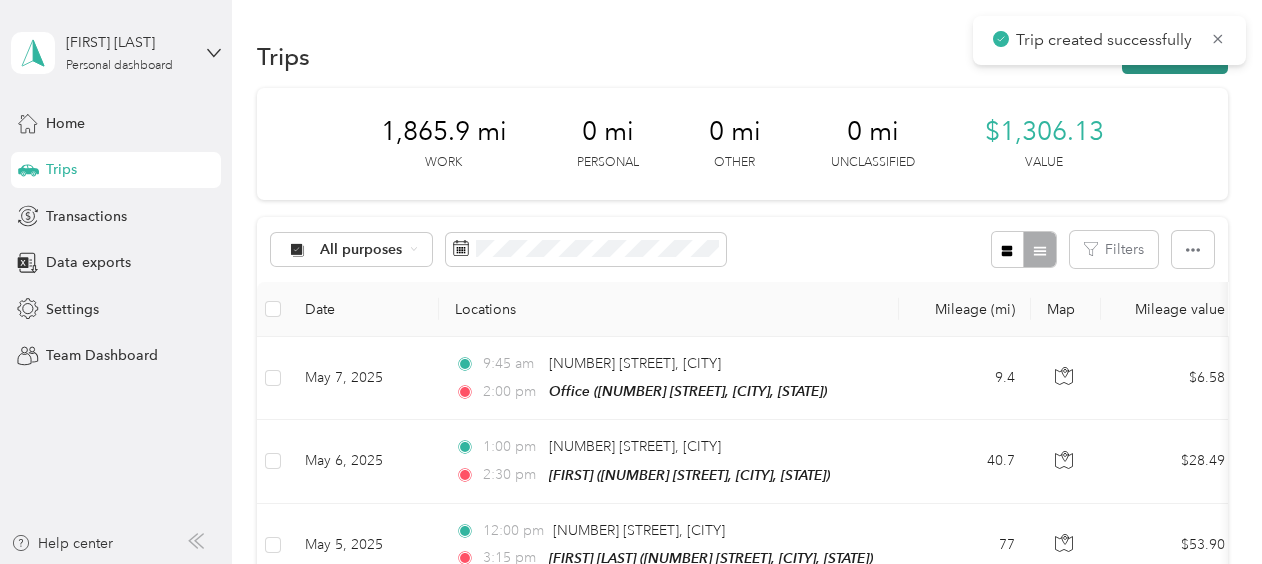 click on "New trip" at bounding box center [1175, 56] 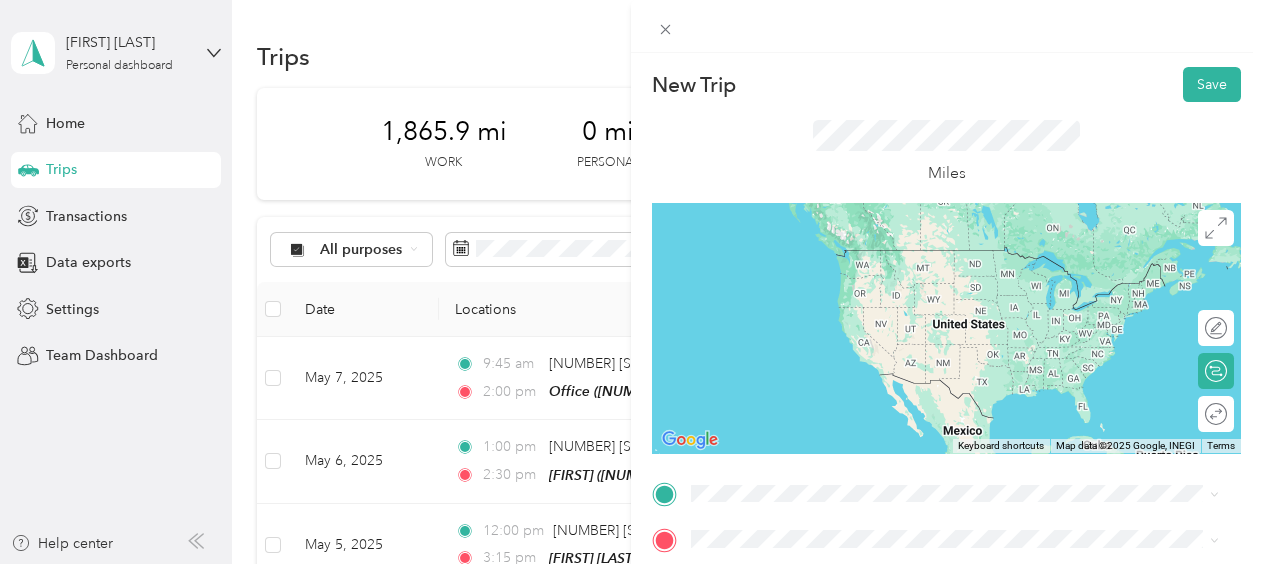 click on "[NUMBER] [STREET]
[CITY], [STATE] [POSTAL_CODE], [COUNTRY]" at bounding box center [873, 256] 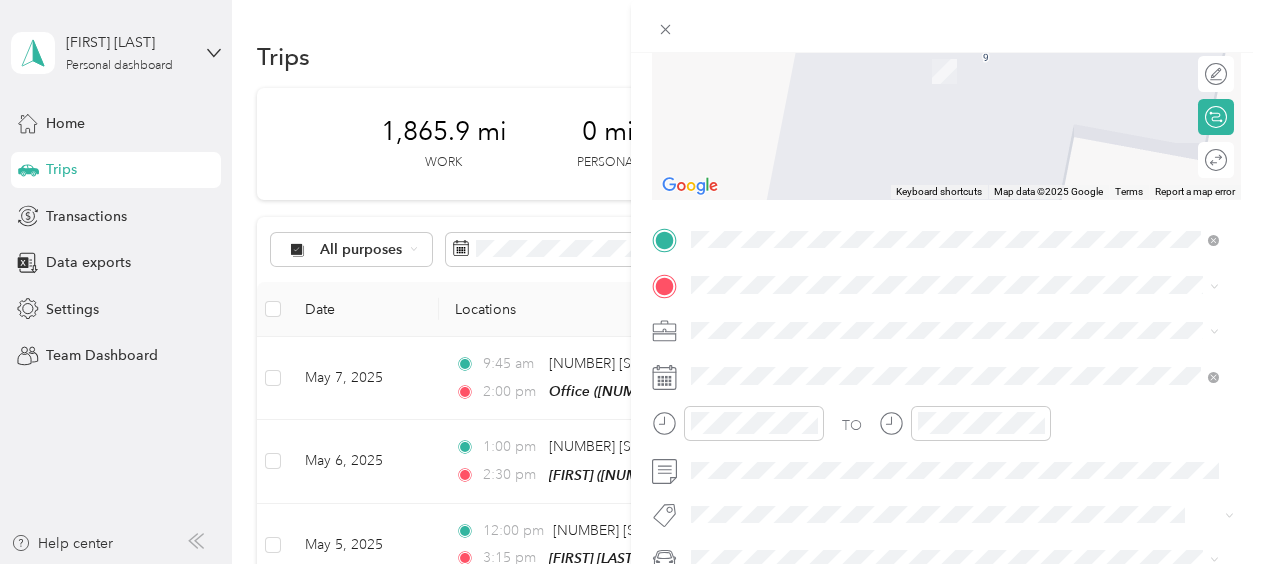 scroll, scrollTop: 260, scrollLeft: 0, axis: vertical 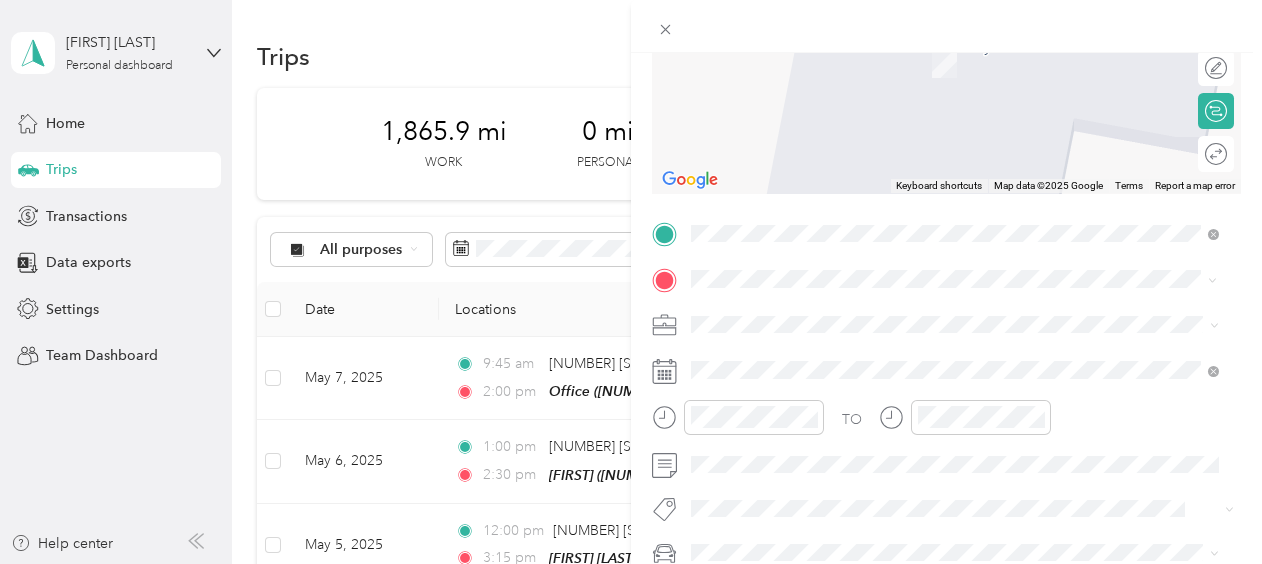 click on "[FIRST] [NUMBER] [STREET], [POSTAL_CODE], [CITY], [STATE], [COUNTRY]" at bounding box center (942, 433) 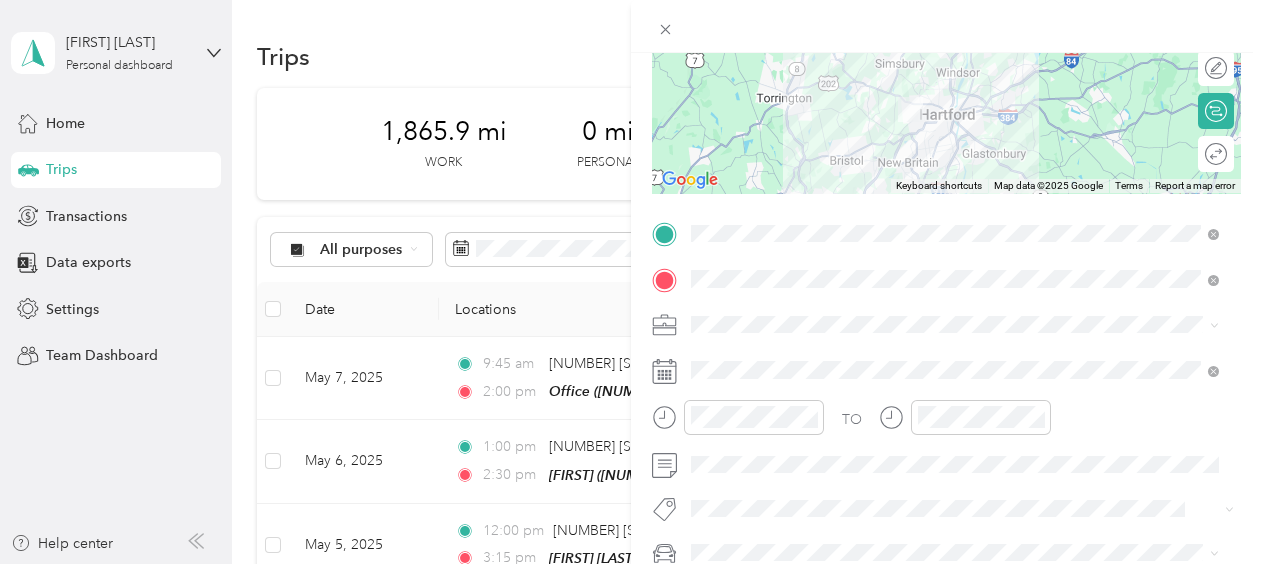 click on "Work" at bounding box center (715, 38) 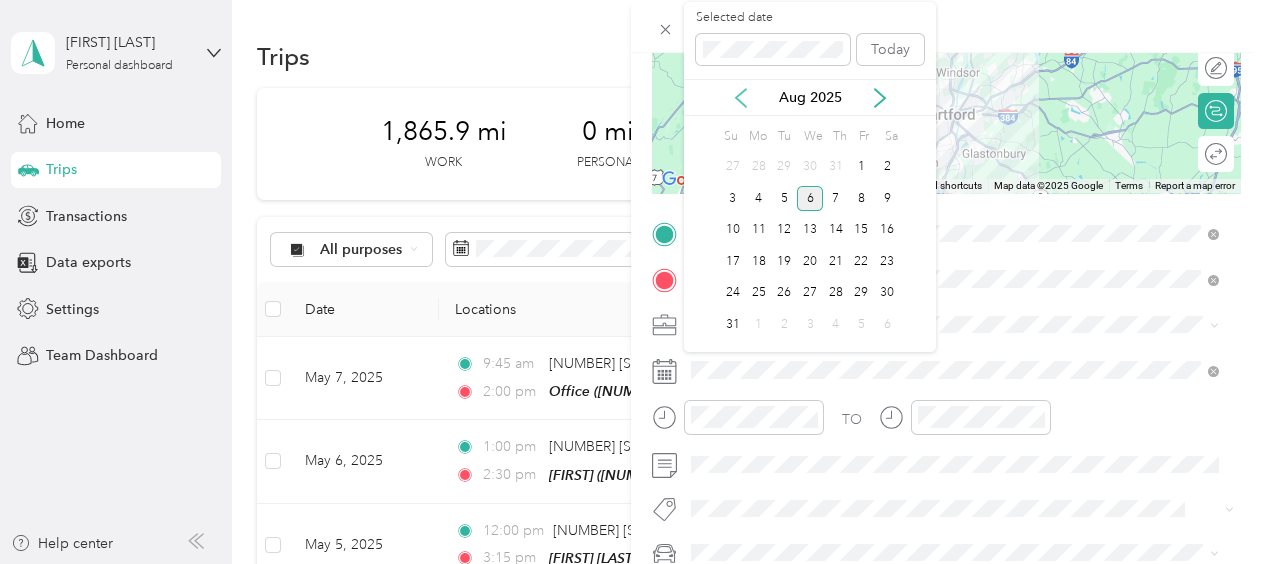 click 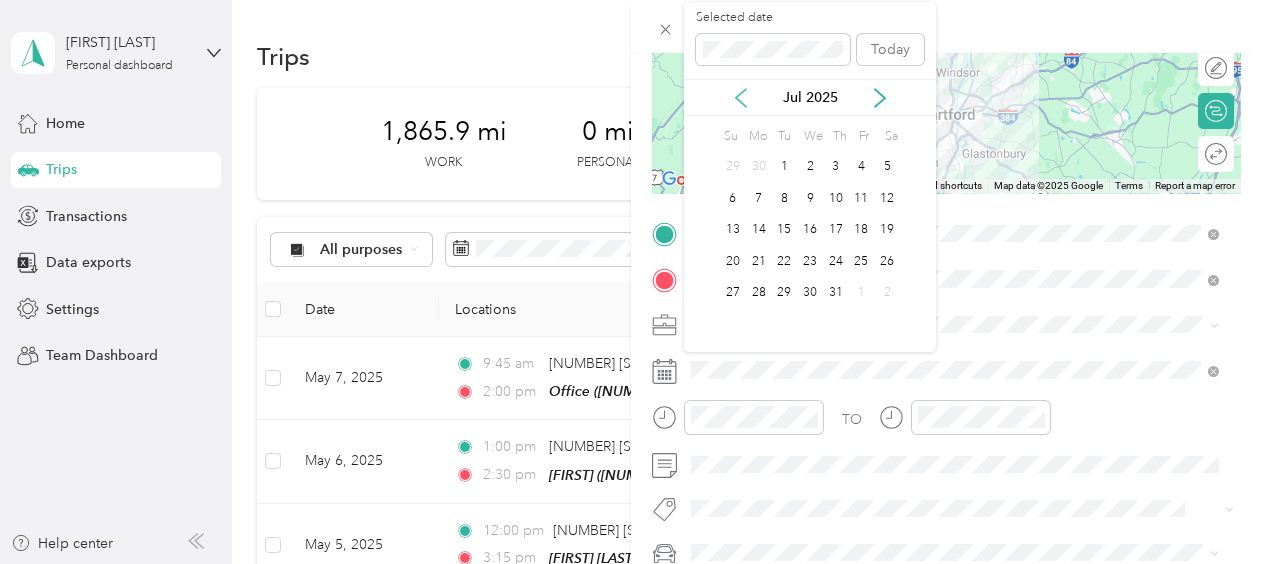 click 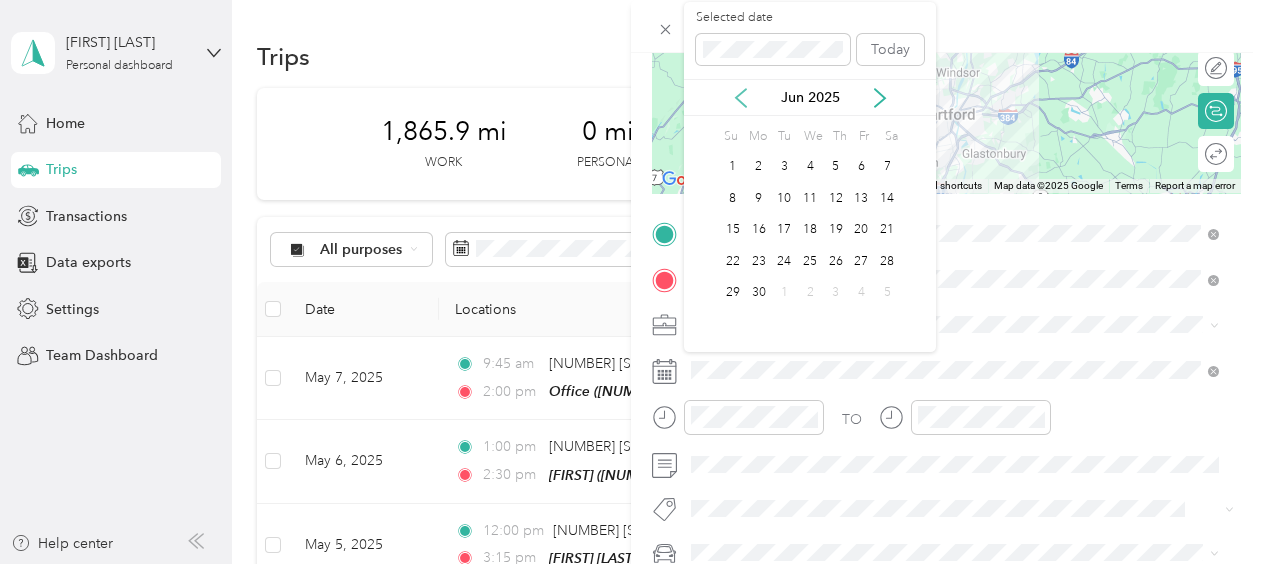 click 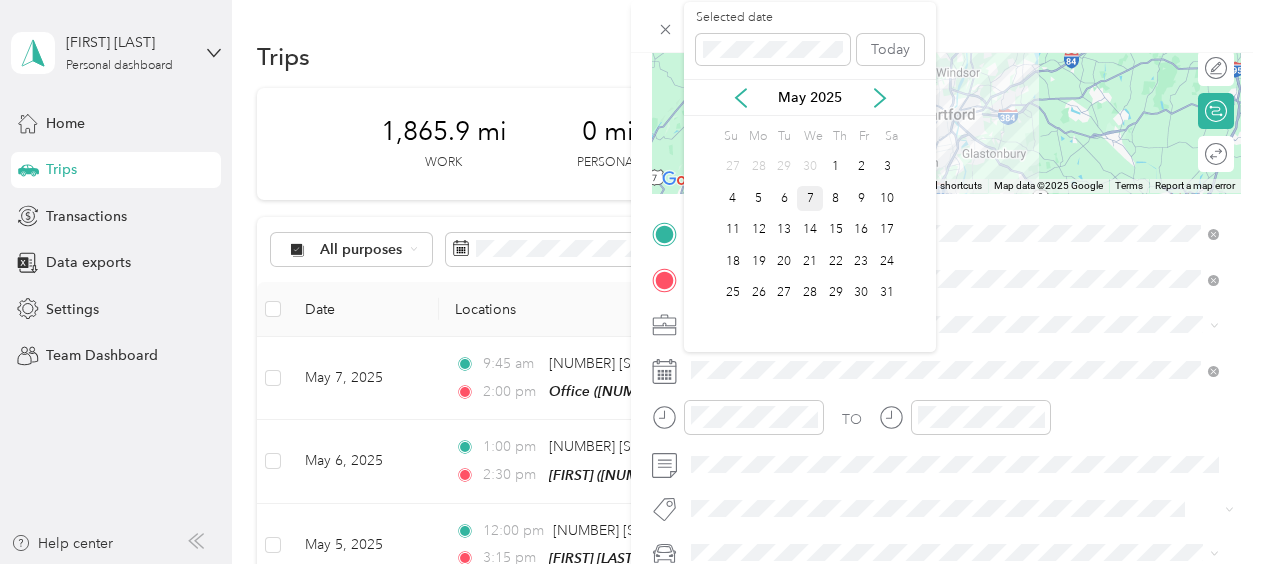click on "7" at bounding box center (810, 198) 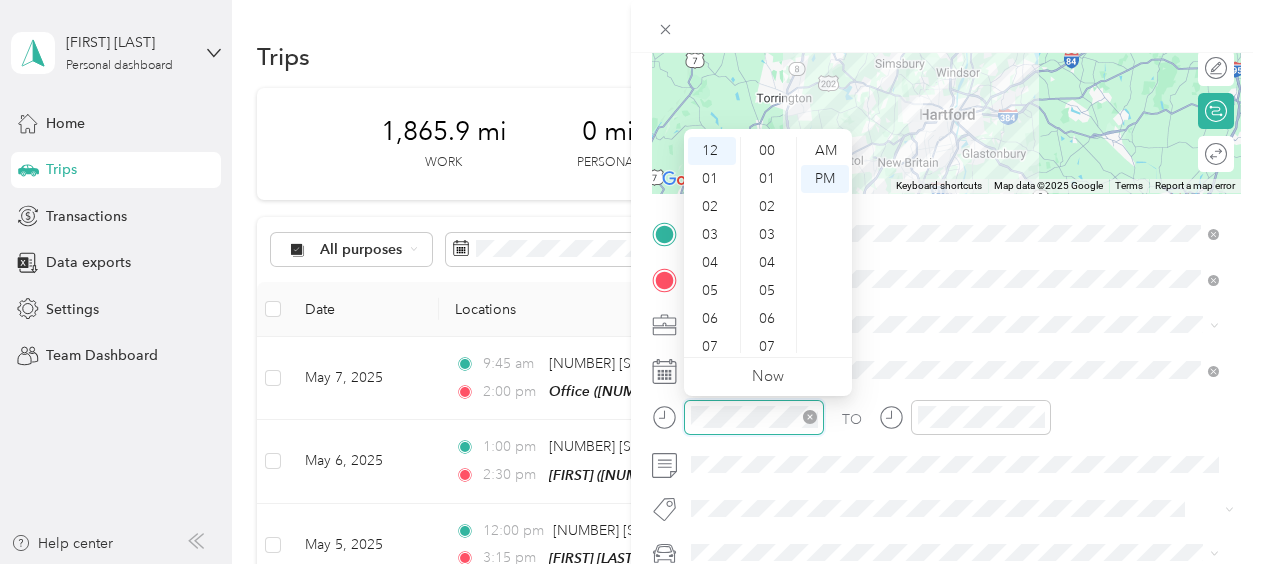 scroll, scrollTop: 1232, scrollLeft: 0, axis: vertical 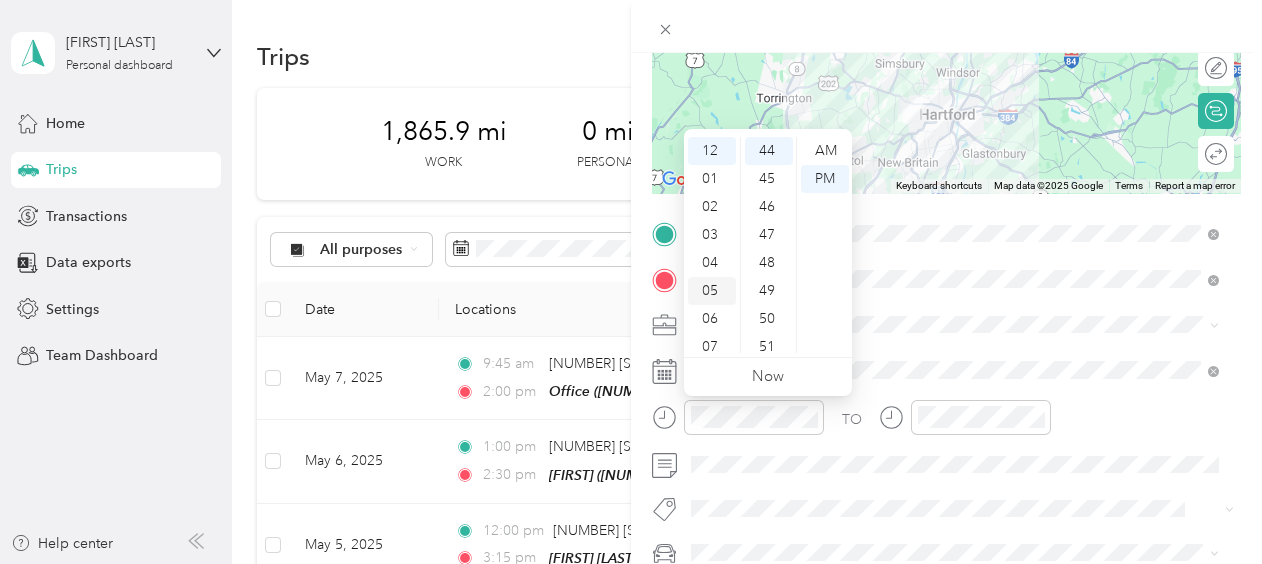 click on "05" at bounding box center (712, 291) 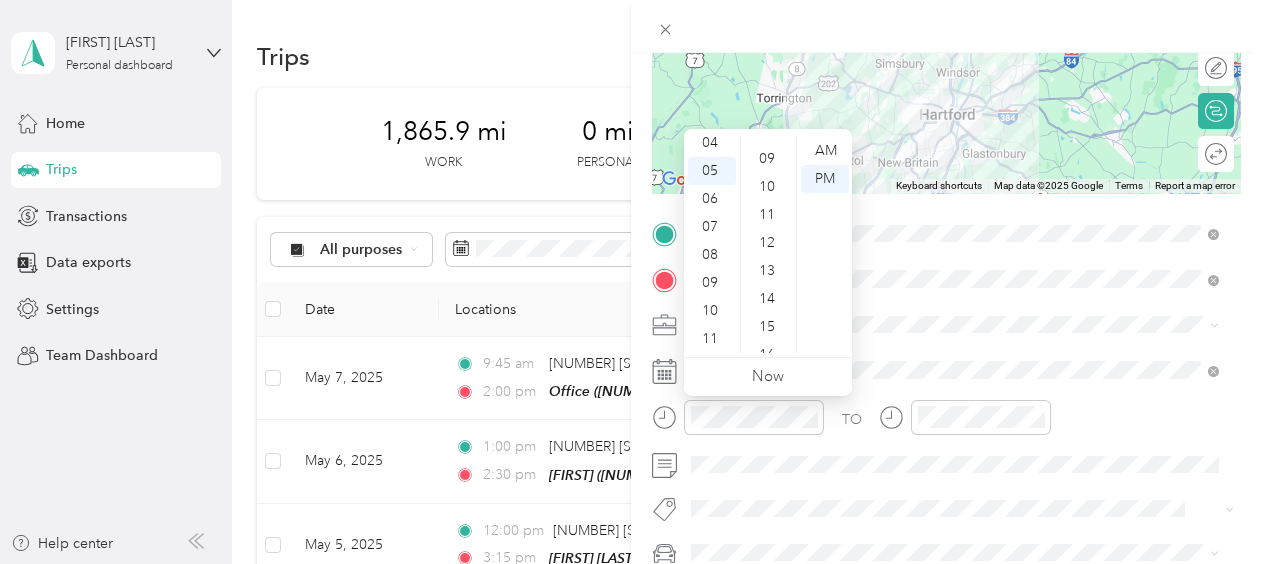 scroll, scrollTop: 0, scrollLeft: 0, axis: both 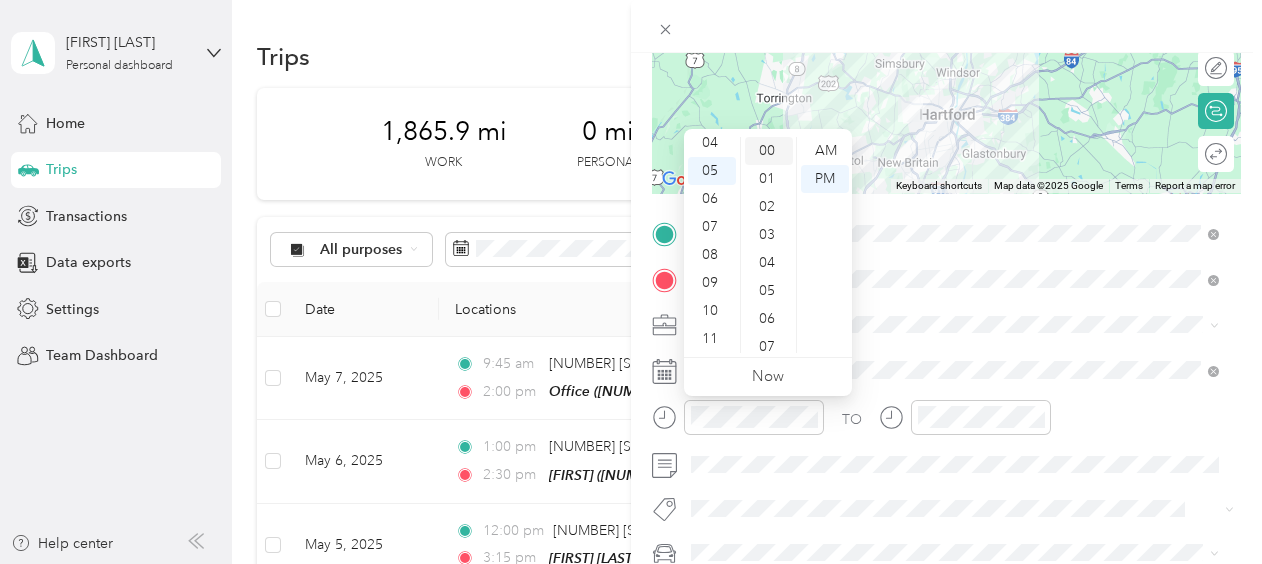 click on "00" at bounding box center (769, 151) 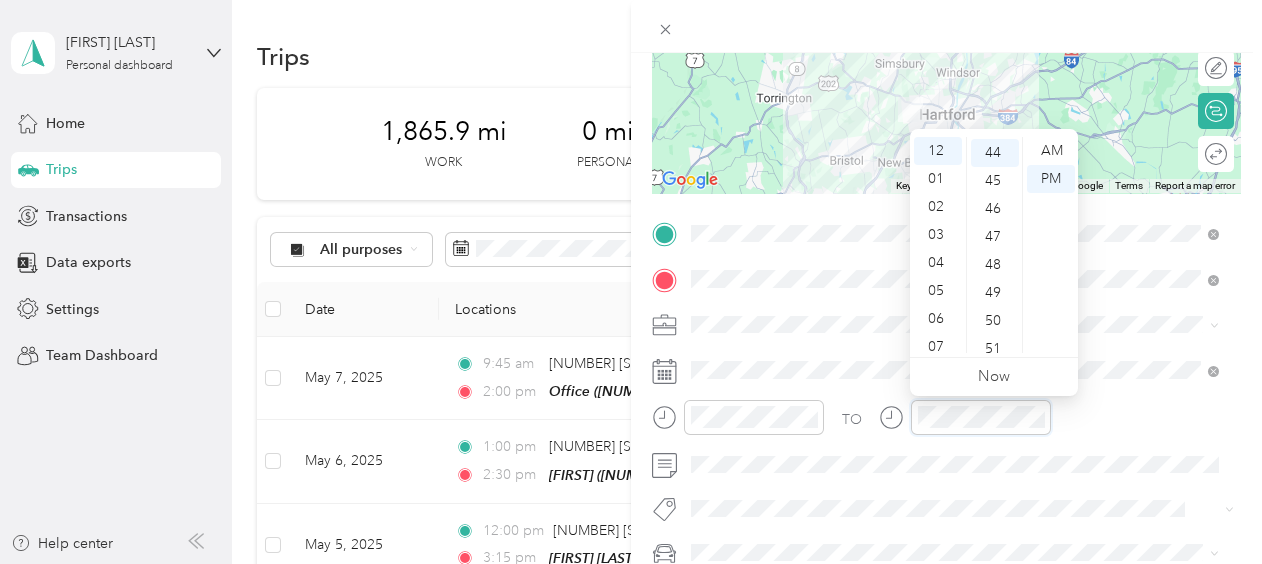 scroll, scrollTop: 1232, scrollLeft: 0, axis: vertical 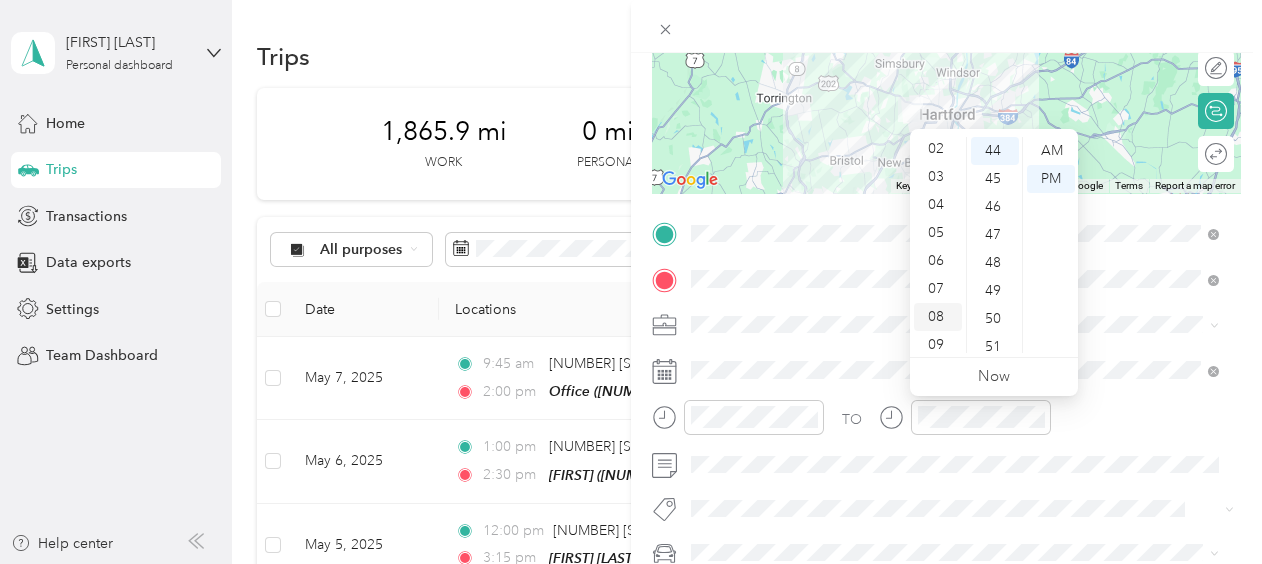 click on "08" at bounding box center [938, 317] 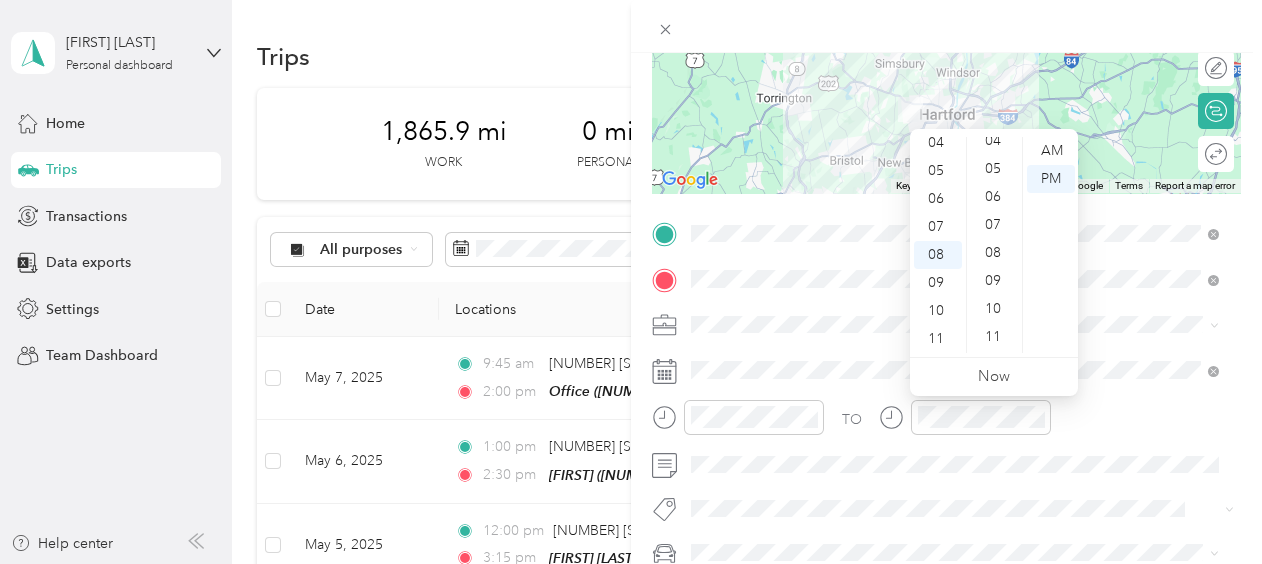 scroll, scrollTop: 0, scrollLeft: 0, axis: both 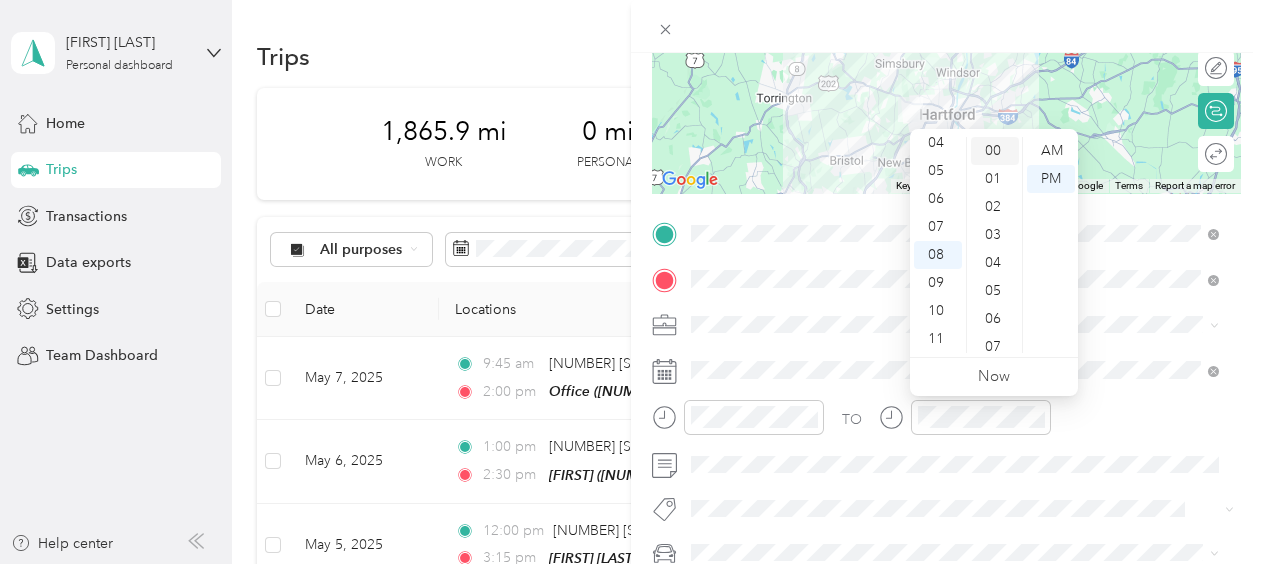 click on "00" at bounding box center (995, 151) 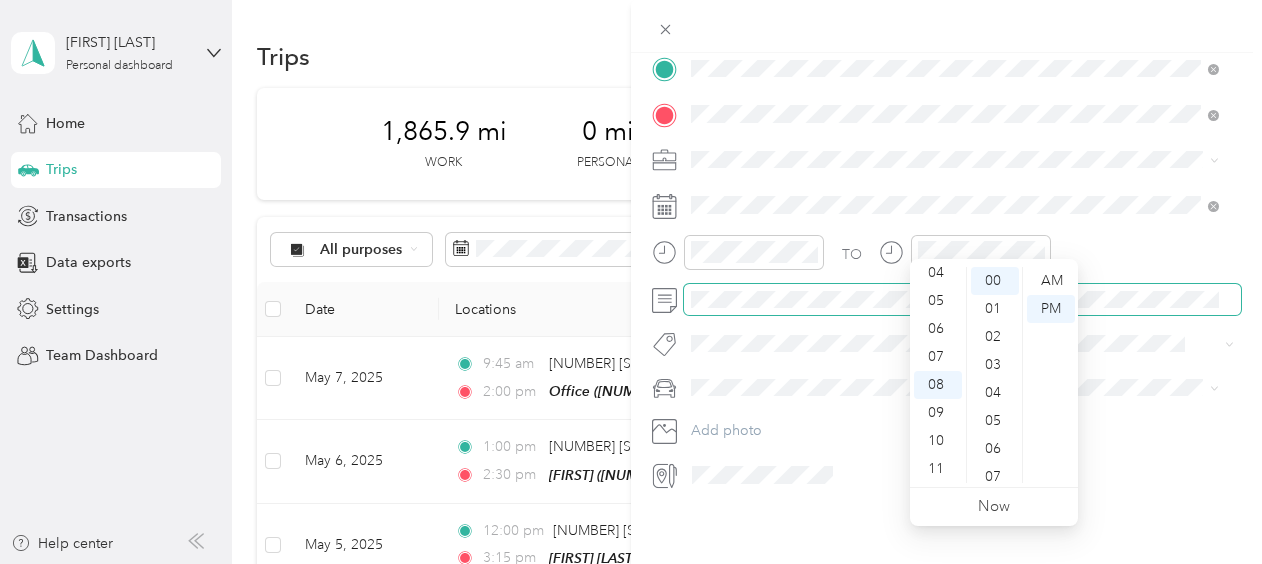 scroll, scrollTop: 0, scrollLeft: 0, axis: both 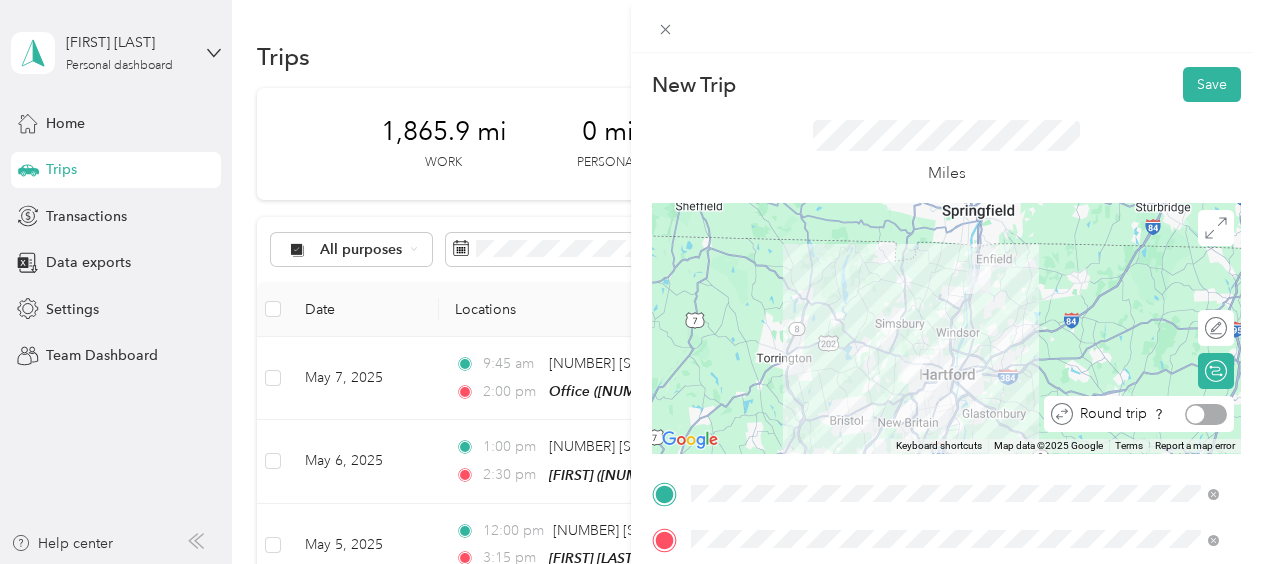 click at bounding box center [1206, 414] 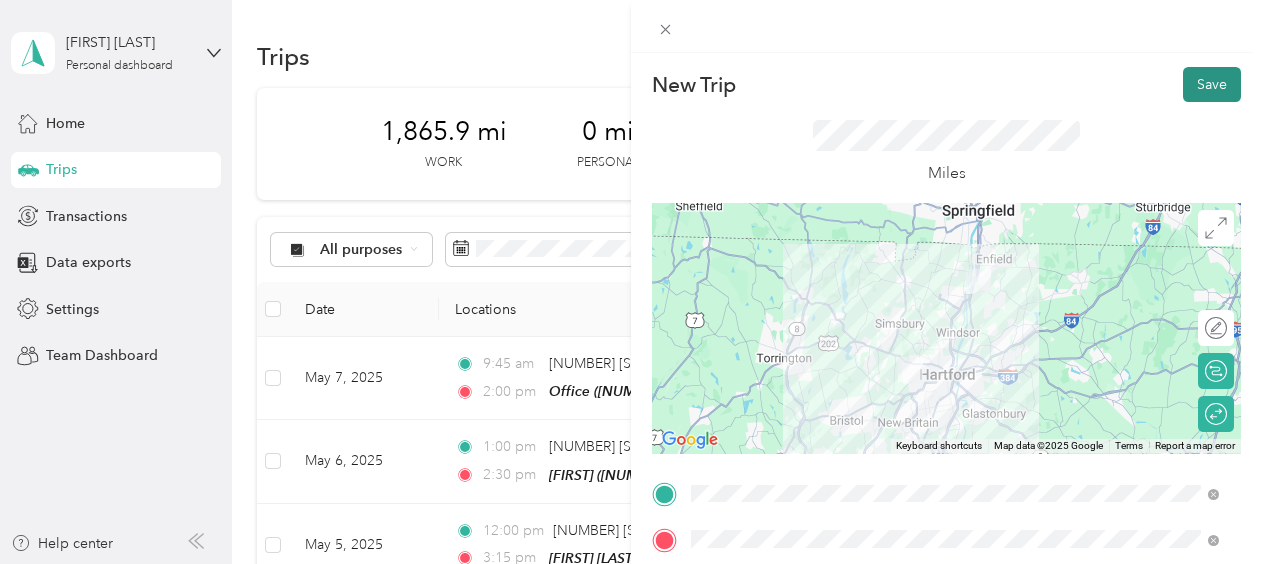 click on "Save" at bounding box center (1212, 84) 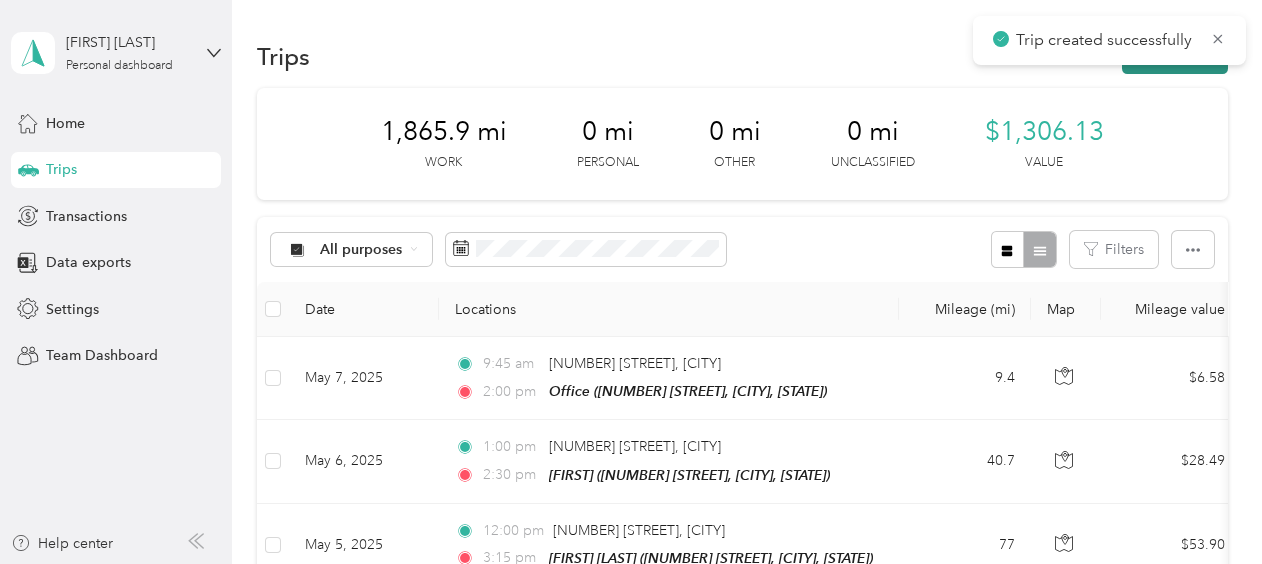 click on "New trip" at bounding box center (1175, 56) 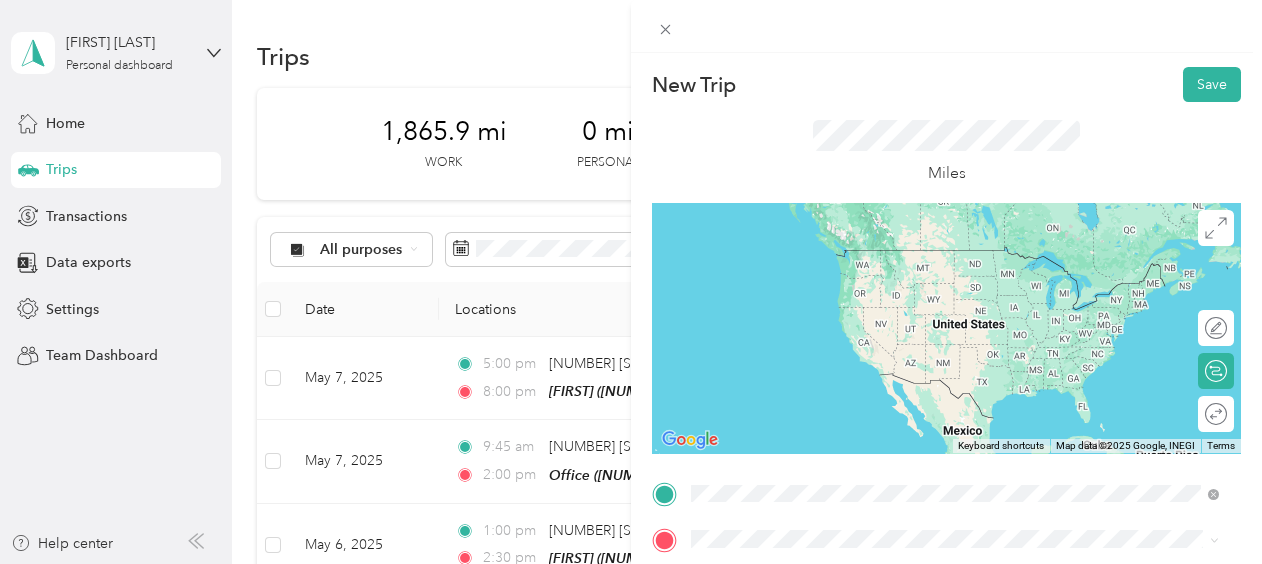 click on "[NUMBER] [STREET]
[CITY], [STATE] [POSTAL_CODE], [COUNTRY]" at bounding box center (873, 258) 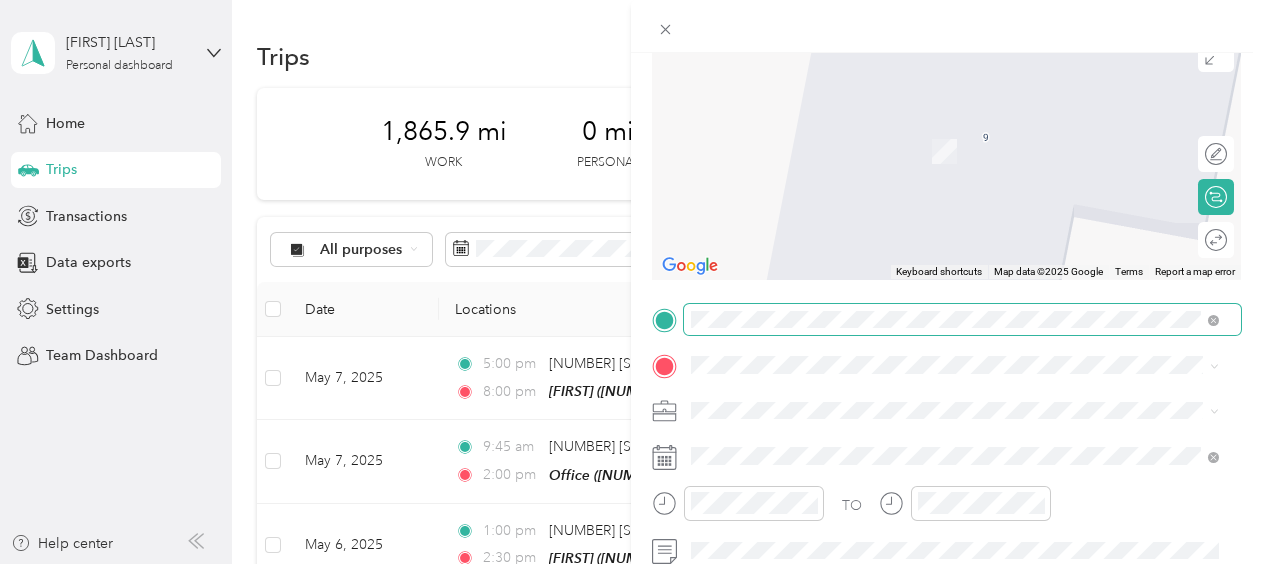 scroll, scrollTop: 178, scrollLeft: 0, axis: vertical 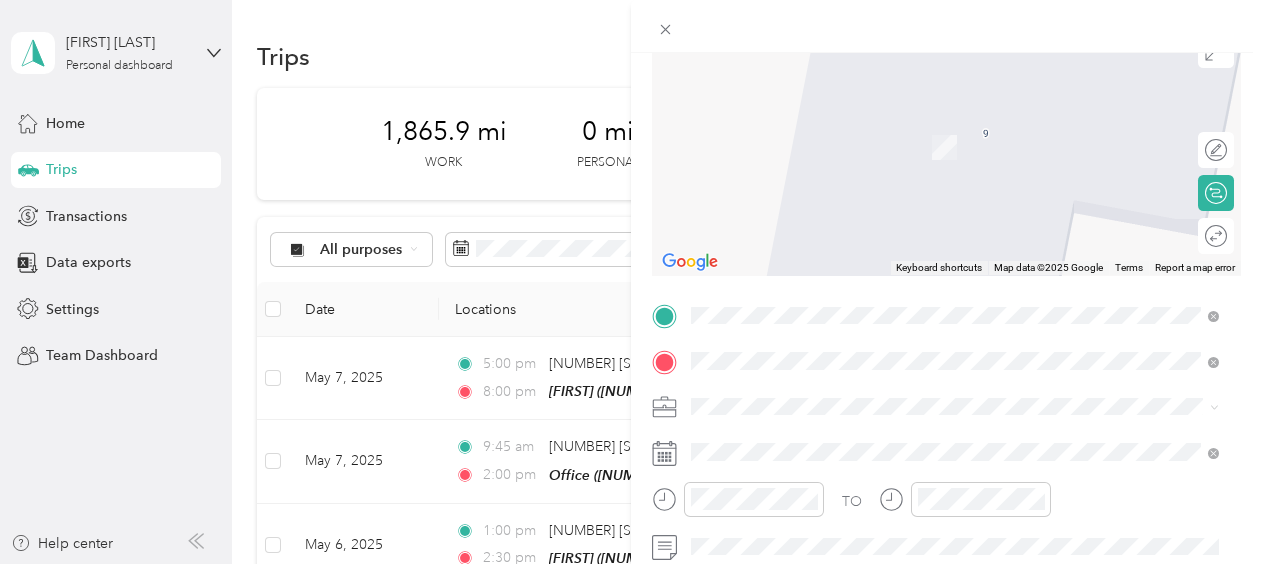 click on "[FIRST] & [FIRST] [NUMBER] [STREET], [POSTAL_CODE], [CITY], [STATE], [COUNTRY]" at bounding box center [882, 136] 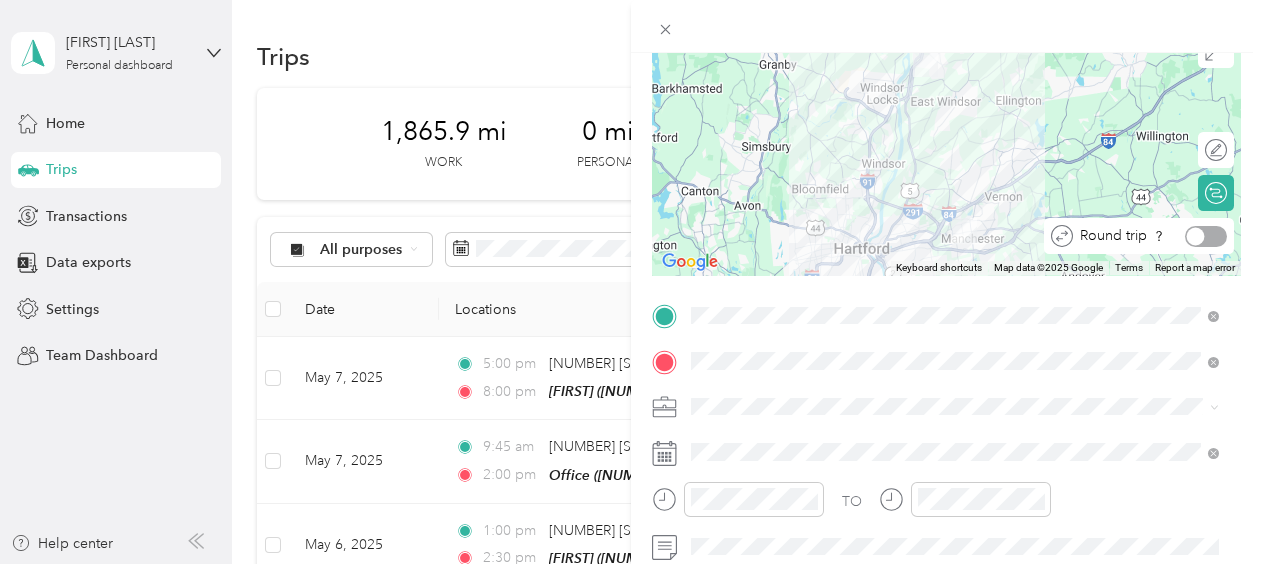 click at bounding box center (1206, 236) 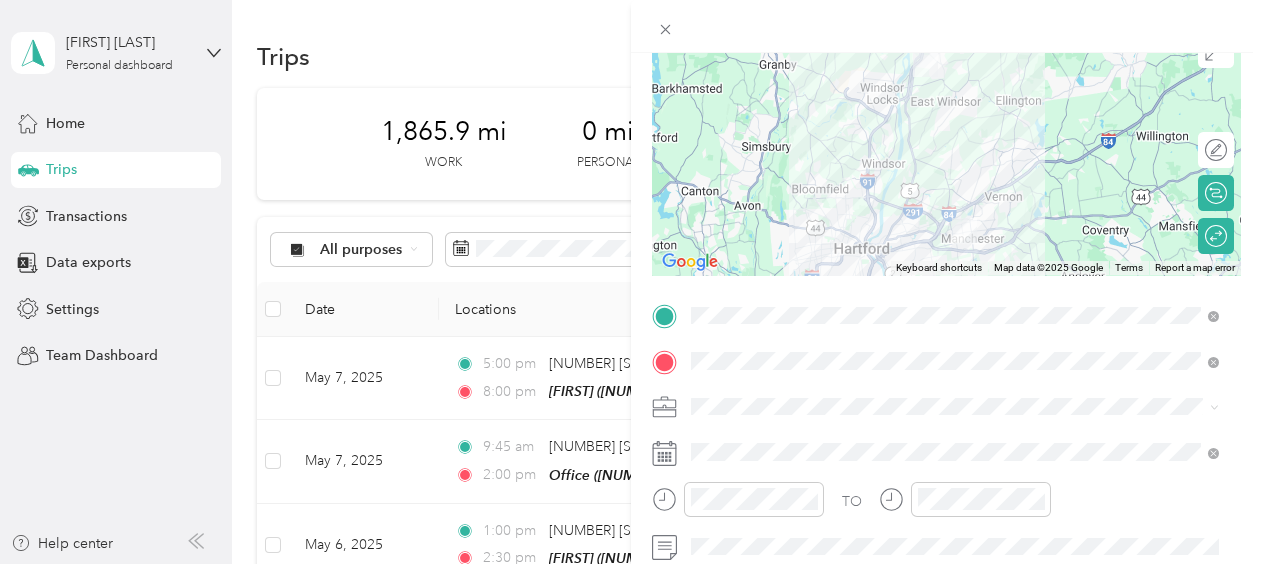 click on "Work" at bounding box center [955, 125] 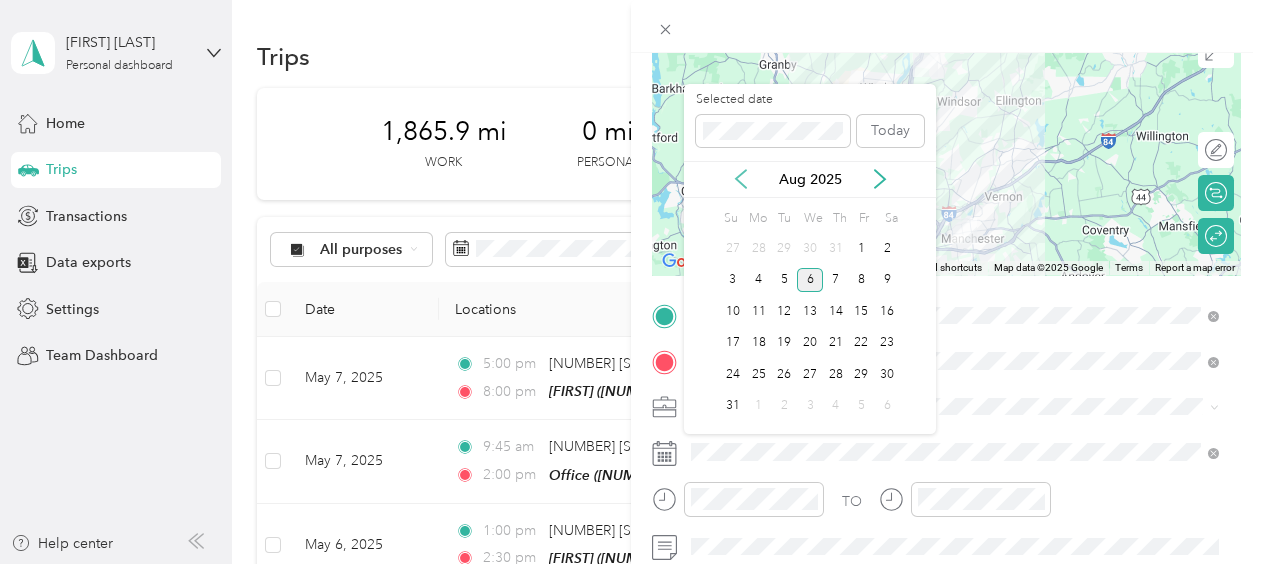 click 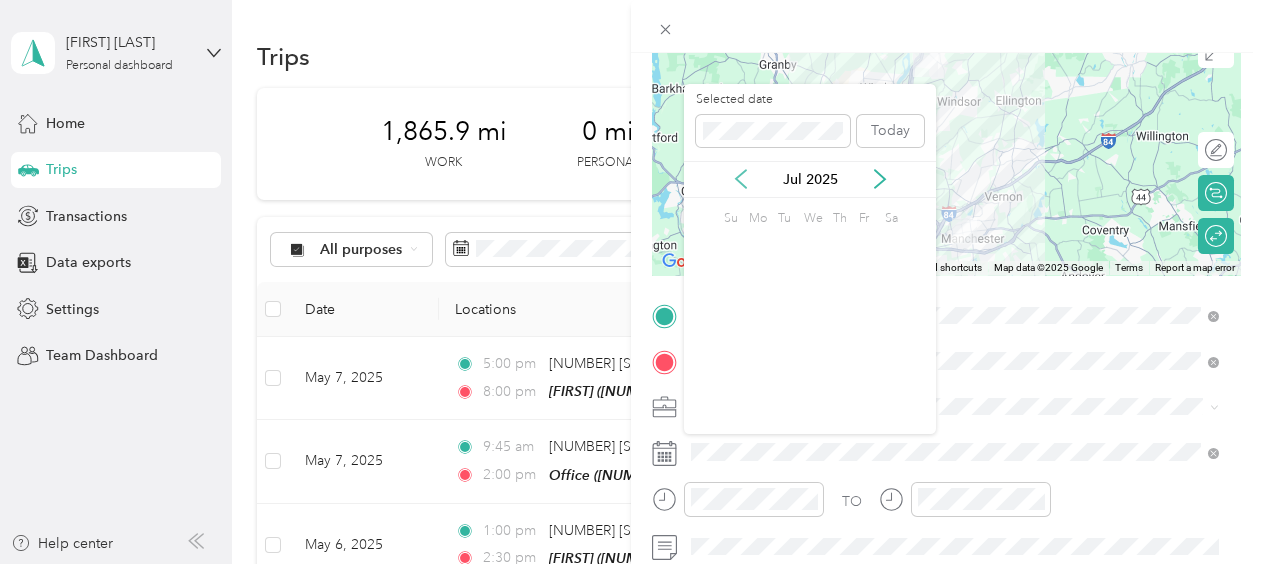 click 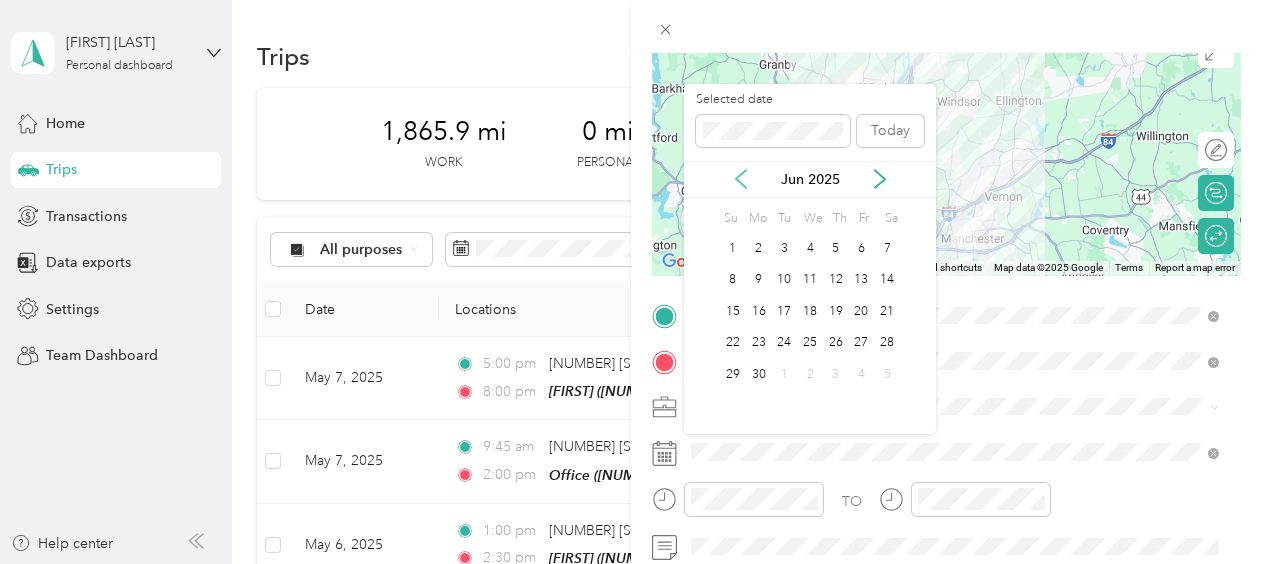 click 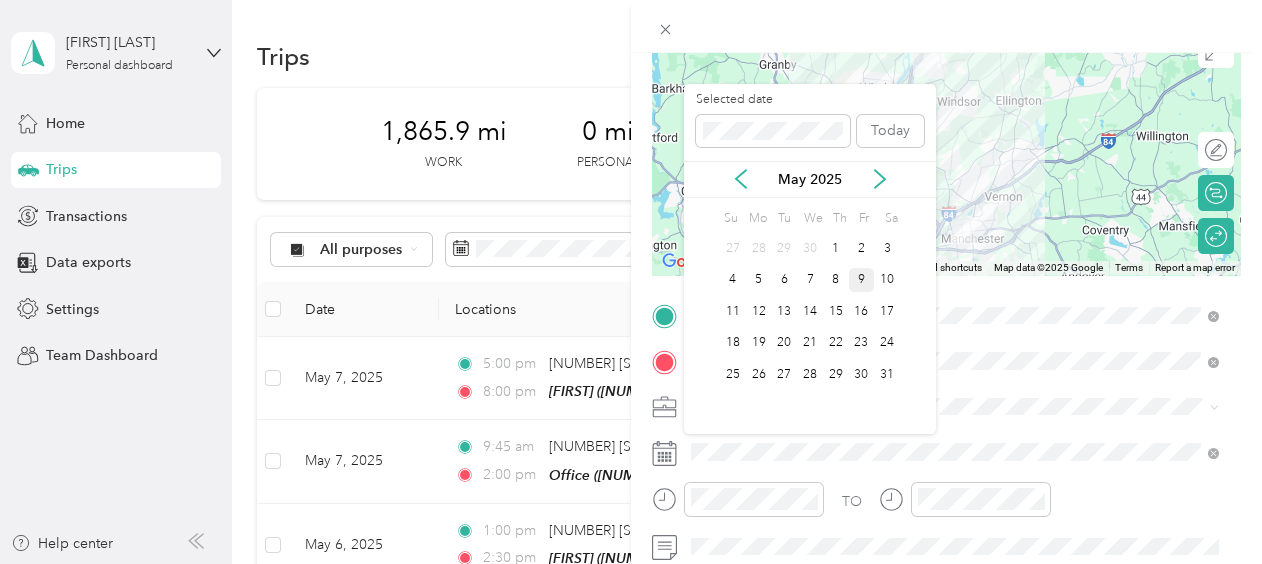 click on "9" at bounding box center (862, 280) 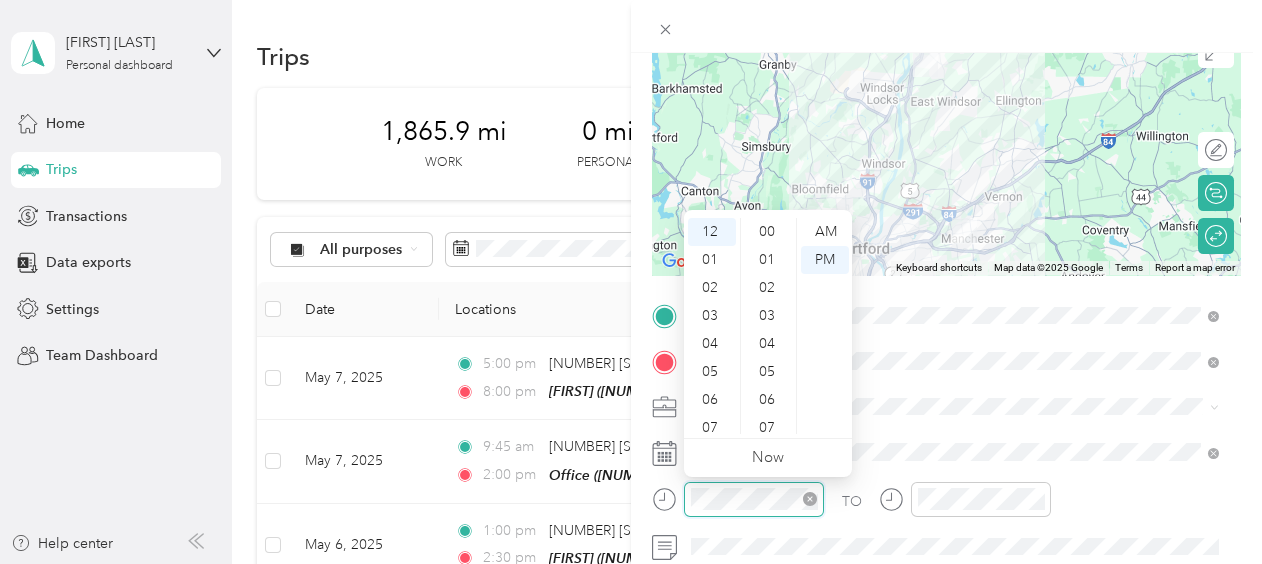 scroll, scrollTop: 1260, scrollLeft: 0, axis: vertical 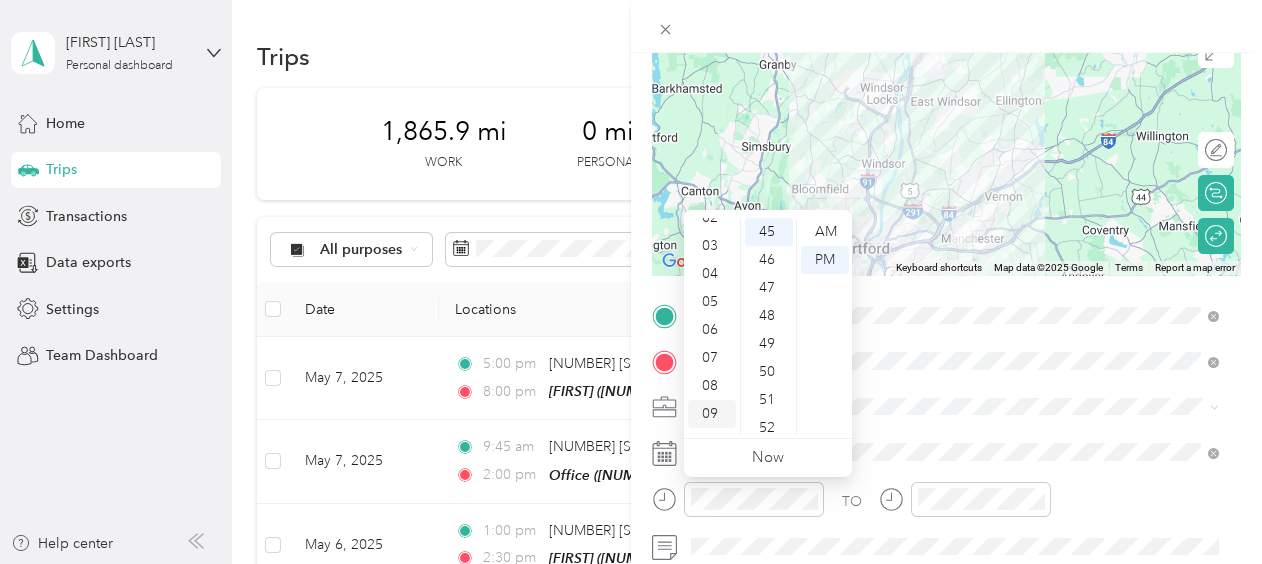 click on "09" at bounding box center (712, 414) 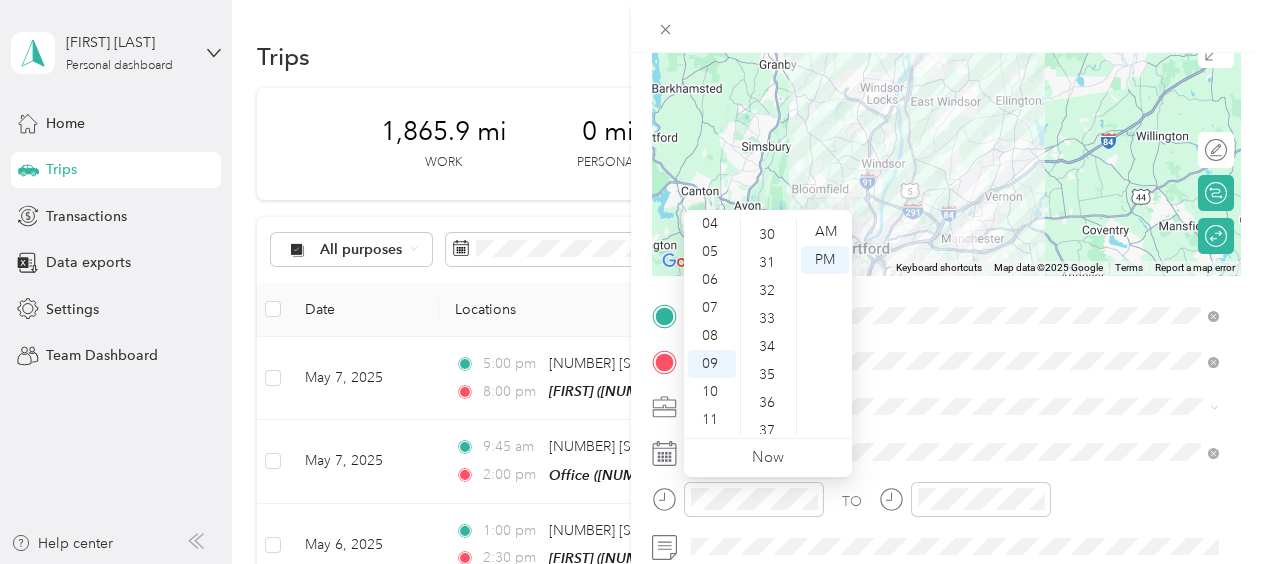 scroll, scrollTop: 814, scrollLeft: 0, axis: vertical 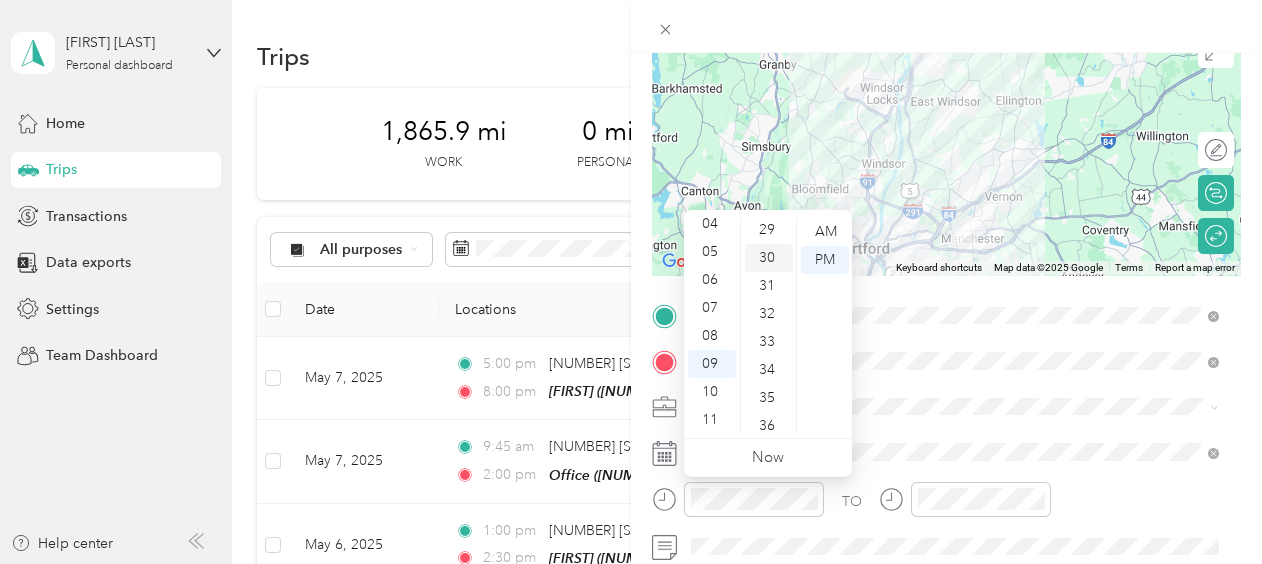 click on "30" at bounding box center [769, 258] 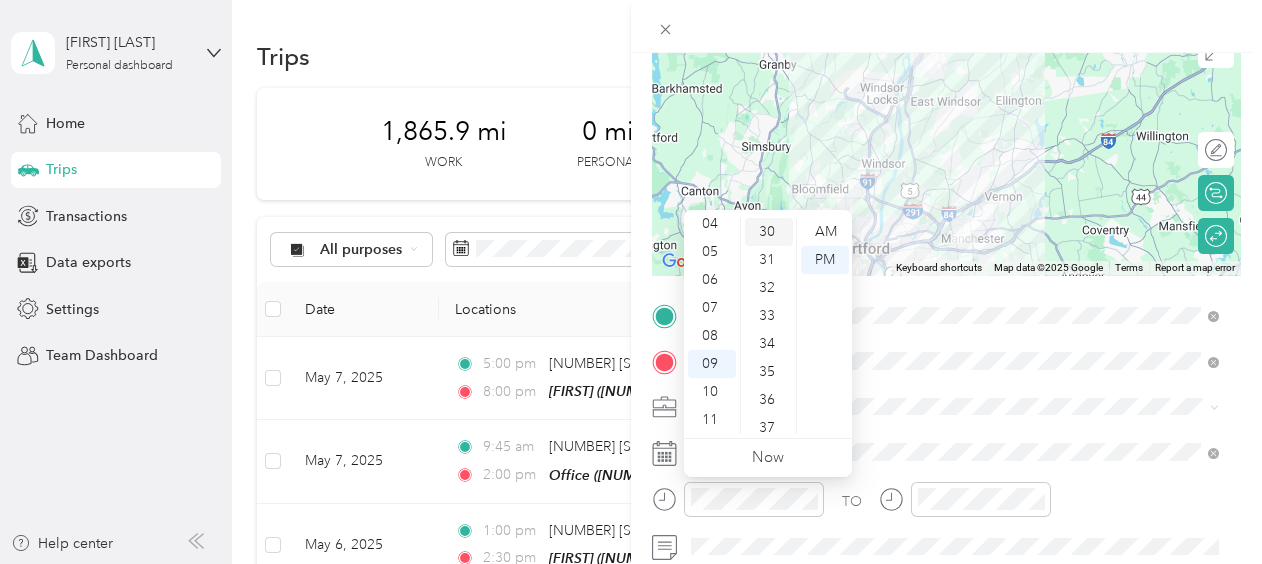 scroll, scrollTop: 840, scrollLeft: 0, axis: vertical 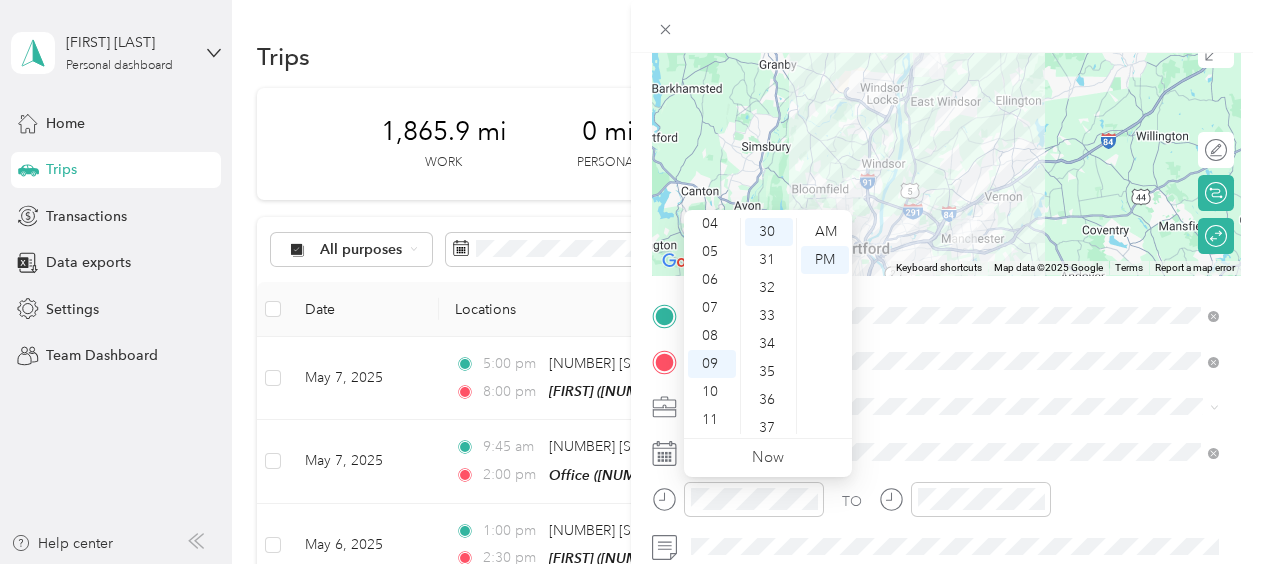 click on "12 01 02 03 04 05 06 07 08 09 10 11 00 01 02 03 04 05 06 07 08 09 10 11 12 13 14 15 16 17 18 19 20 21 22 23 24 25 26 27 28 29 30 31 32 33 34 35 36 37 38 39 40 41 42 43 44 45 46 47 48 49 50 51 52 53 54 55 56 57 58 59 AM PM" at bounding box center (768, 326) 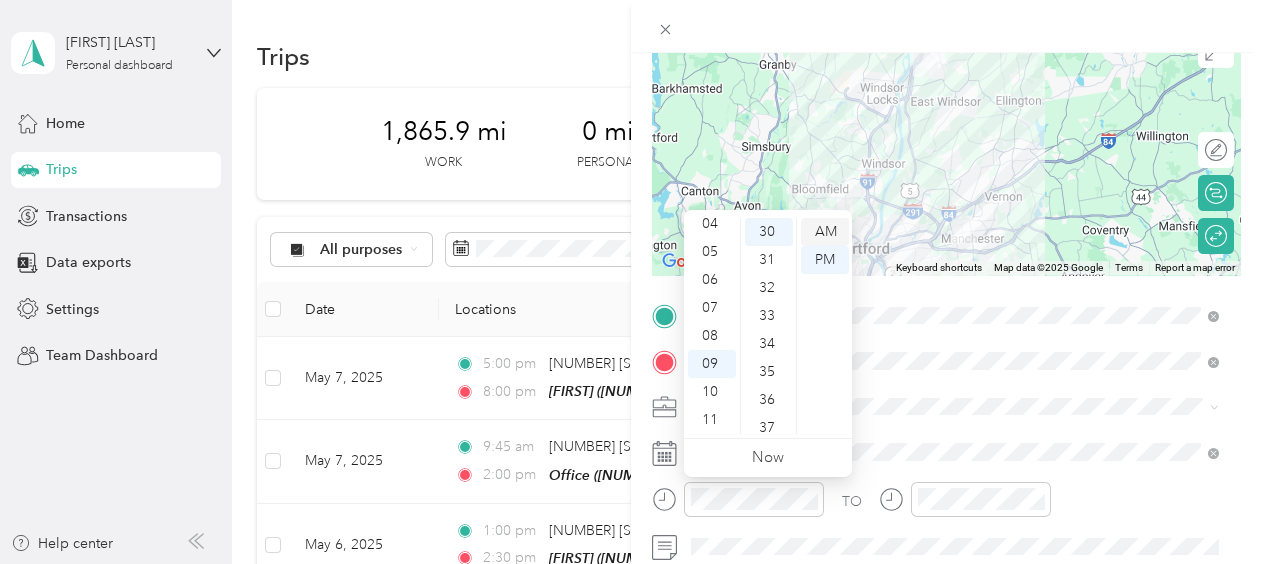 click on "AM" at bounding box center (825, 232) 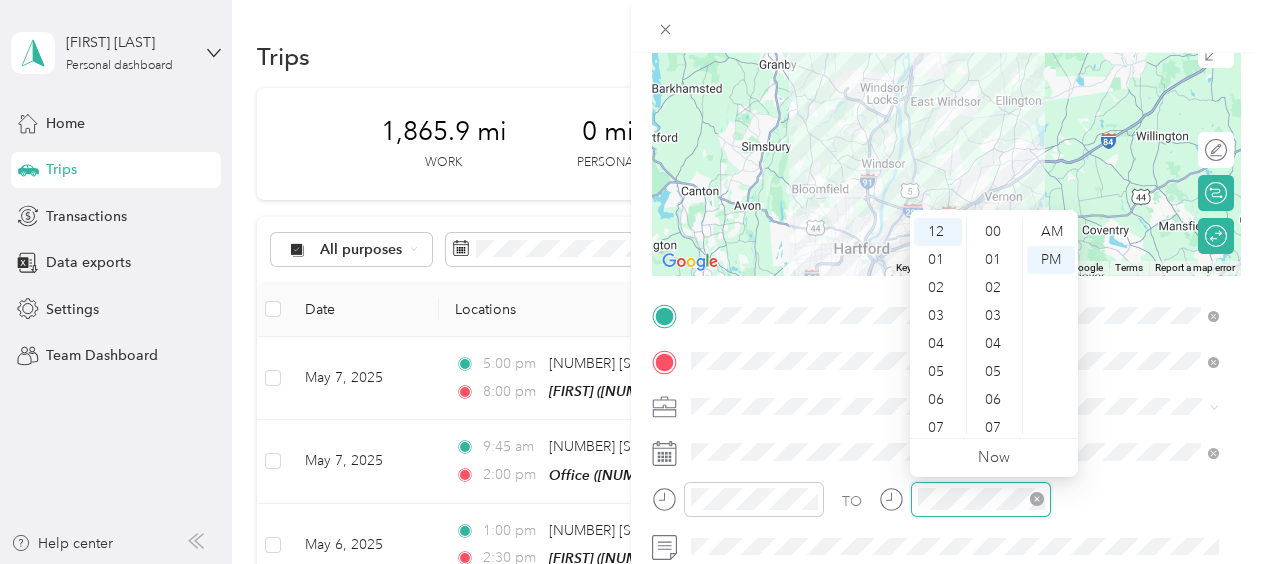 scroll, scrollTop: 1260, scrollLeft: 0, axis: vertical 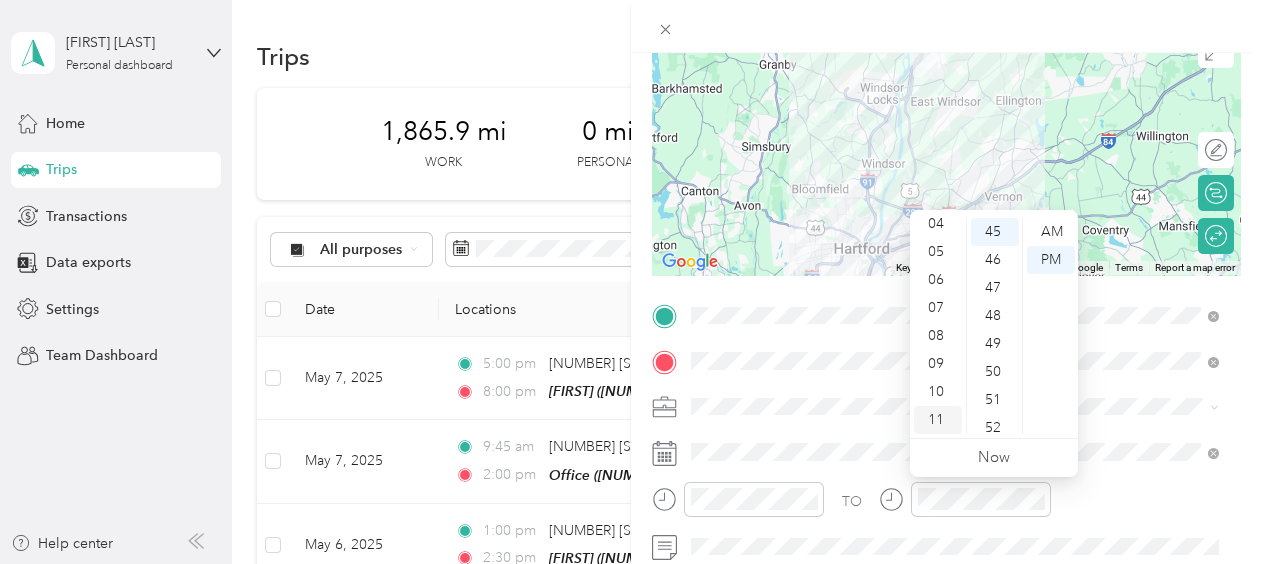 click on "11" at bounding box center (938, 420) 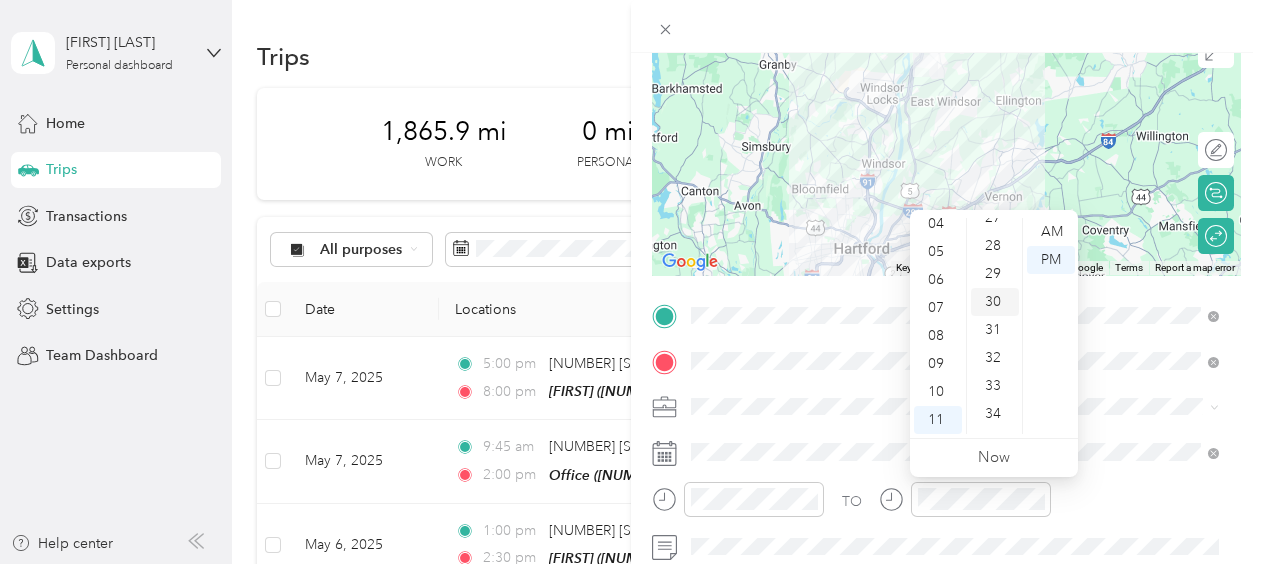 click on "30" at bounding box center [995, 302] 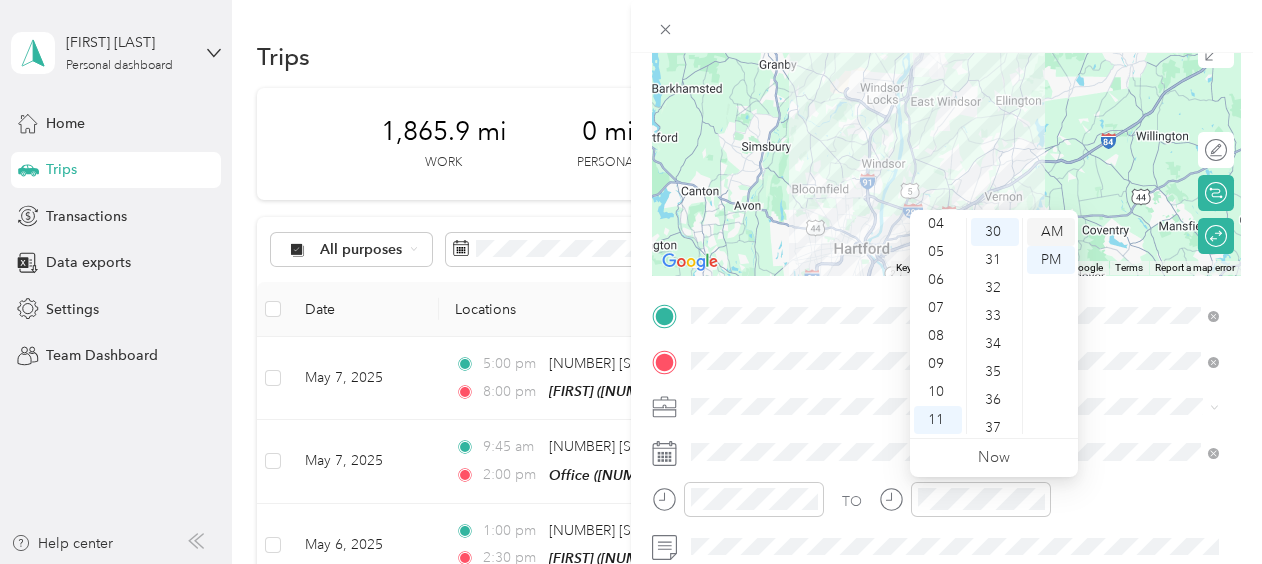 click on "AM" at bounding box center (1051, 232) 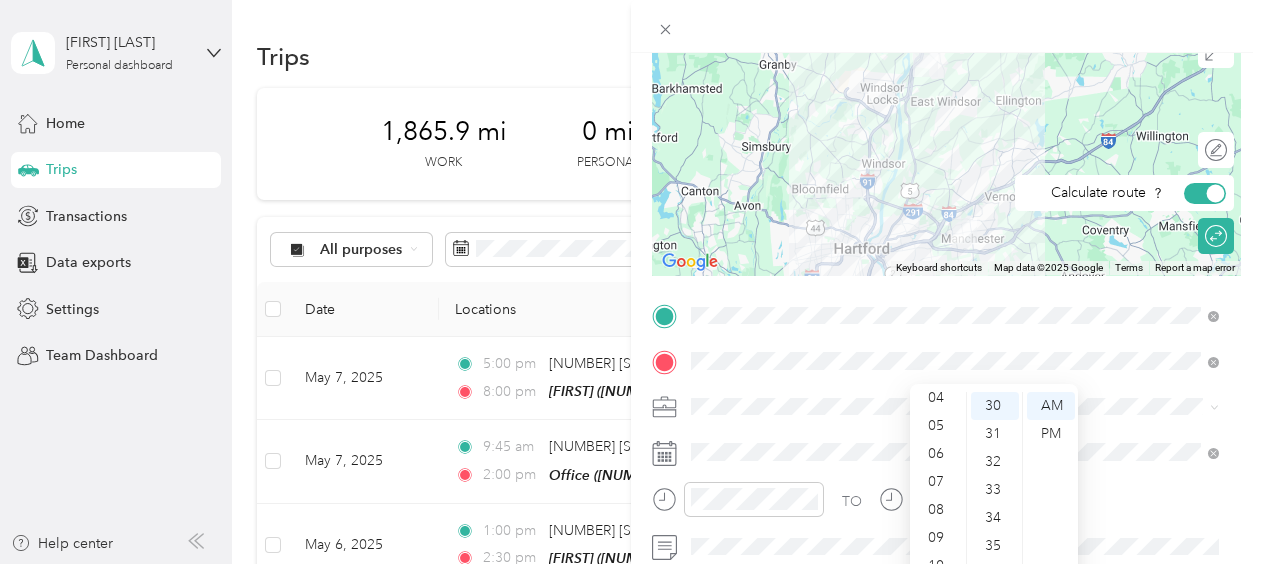 scroll, scrollTop: 0, scrollLeft: 0, axis: both 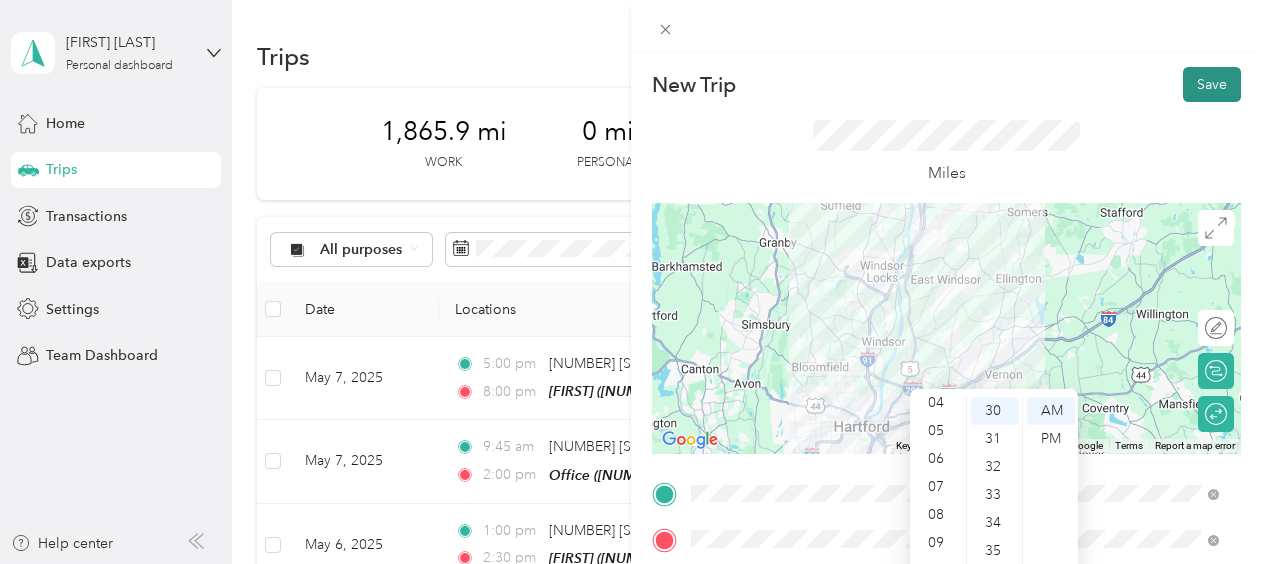 click on "Save" at bounding box center (1212, 84) 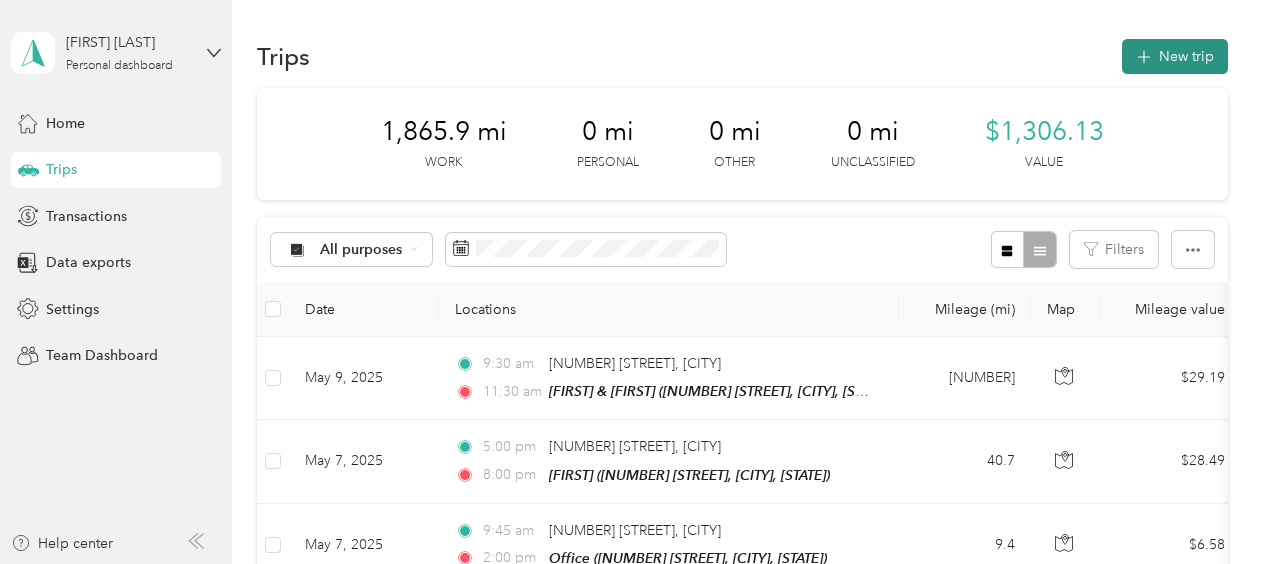click on "New trip" at bounding box center [1175, 56] 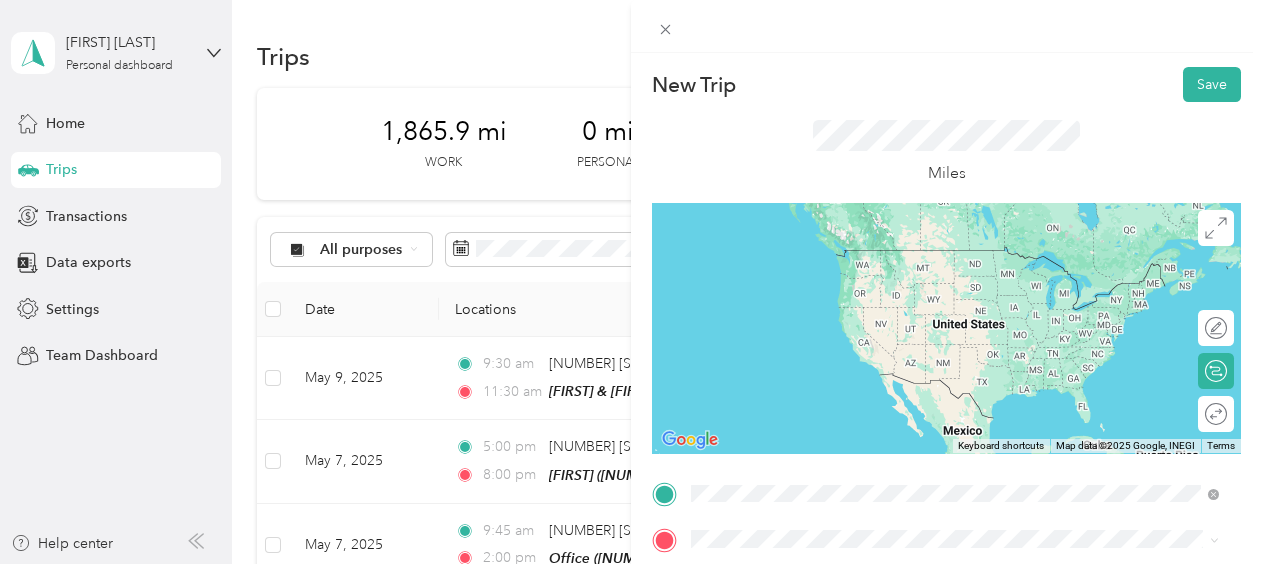 click on "[NUMBER] [STREET]
[CITY], [STATE] [POSTAL_CODE], [COUNTRY]" at bounding box center (873, 258) 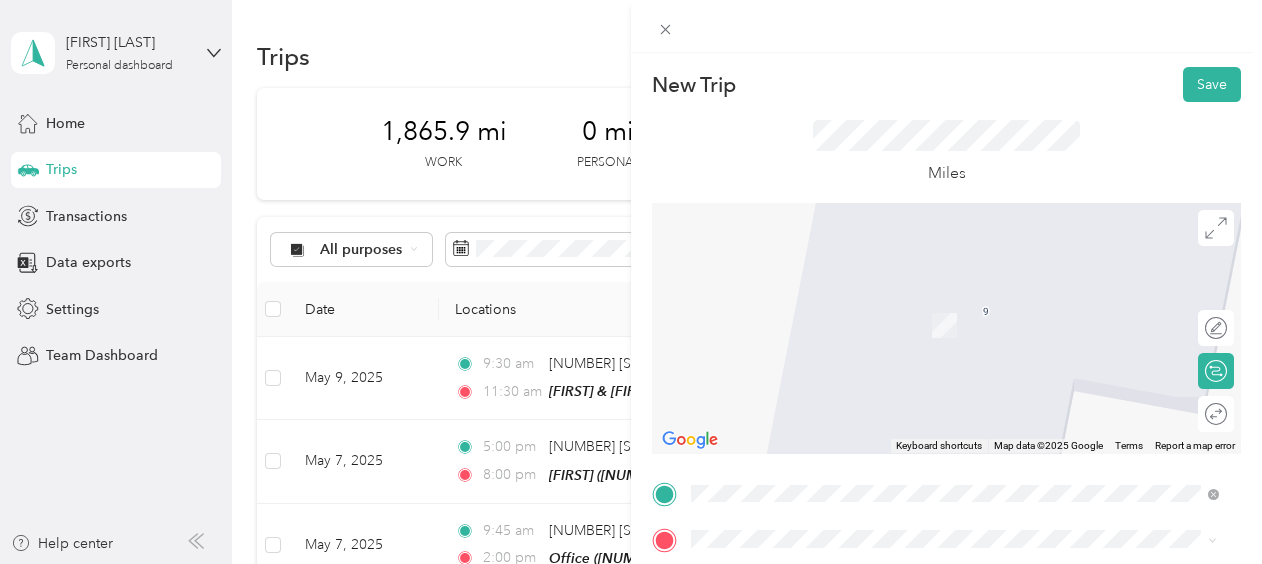 click on "[NUMBER] [STREET]
[CITY], [STATE] [POSTAL_CODE], [COUNTRY]" at bounding box center (873, 304) 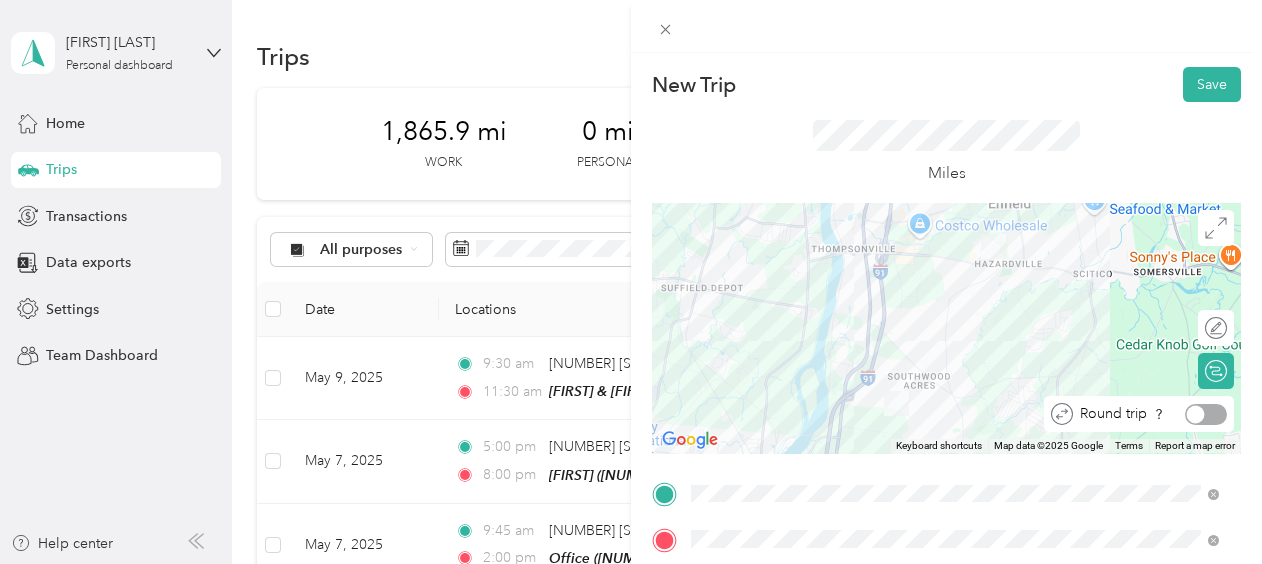 click at bounding box center [1206, 414] 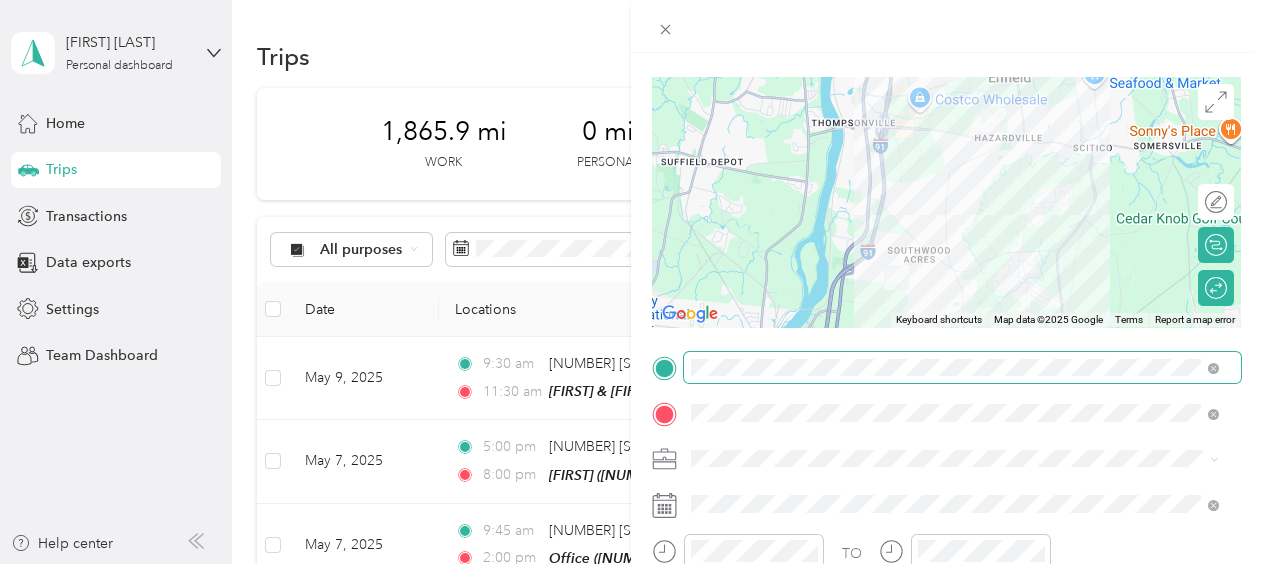 scroll, scrollTop: 166, scrollLeft: 0, axis: vertical 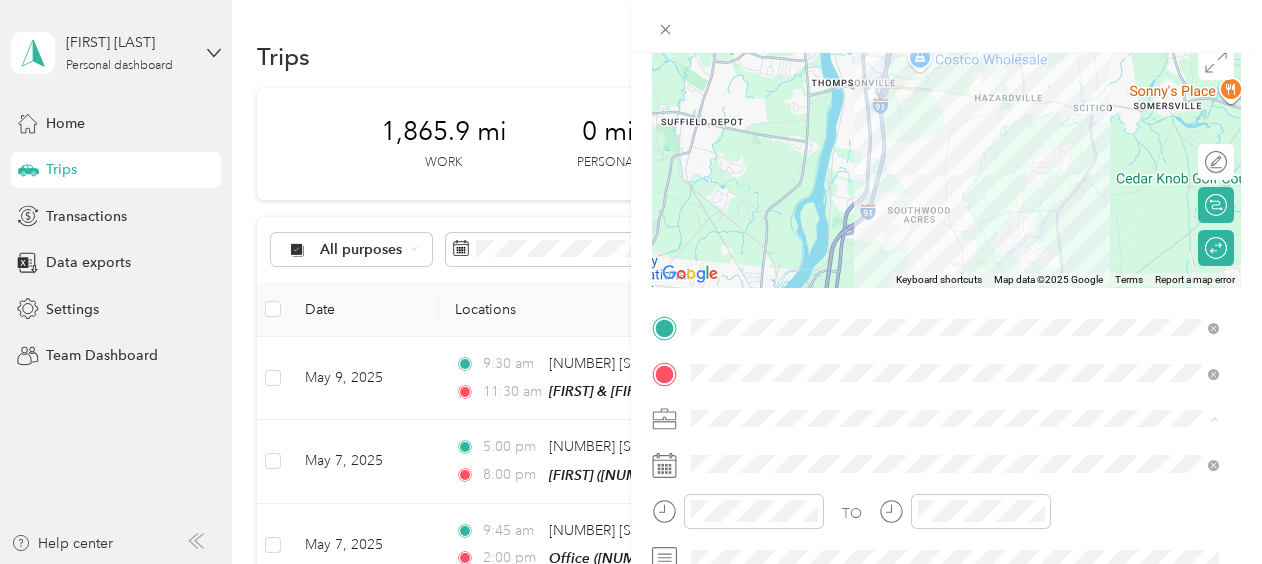 click on "Work" at bounding box center (955, 138) 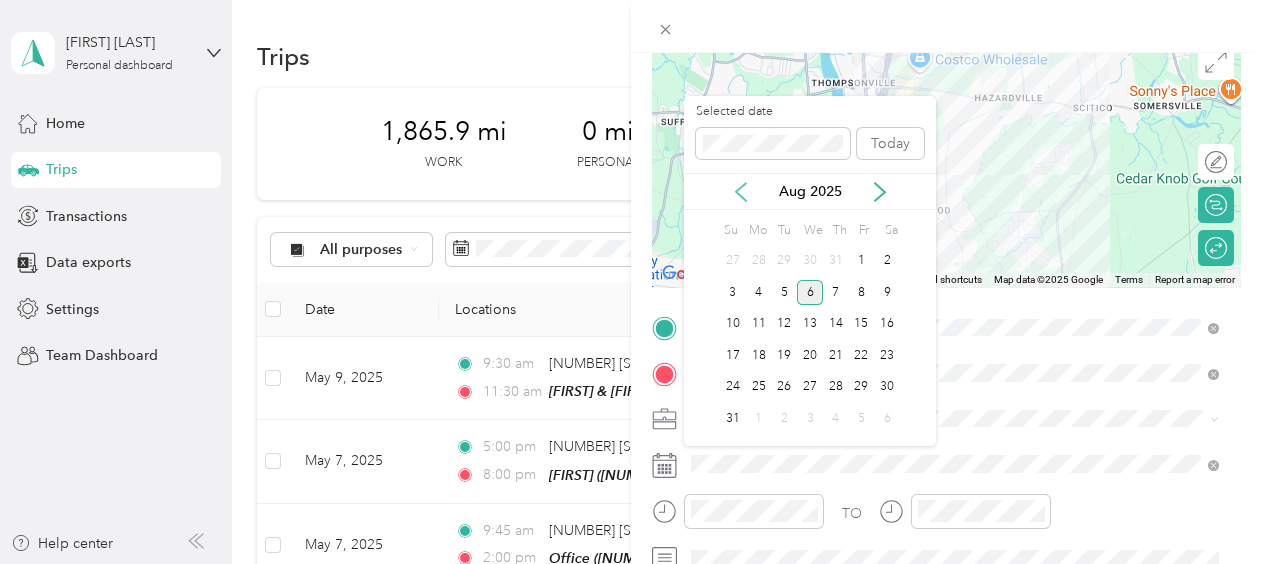 click 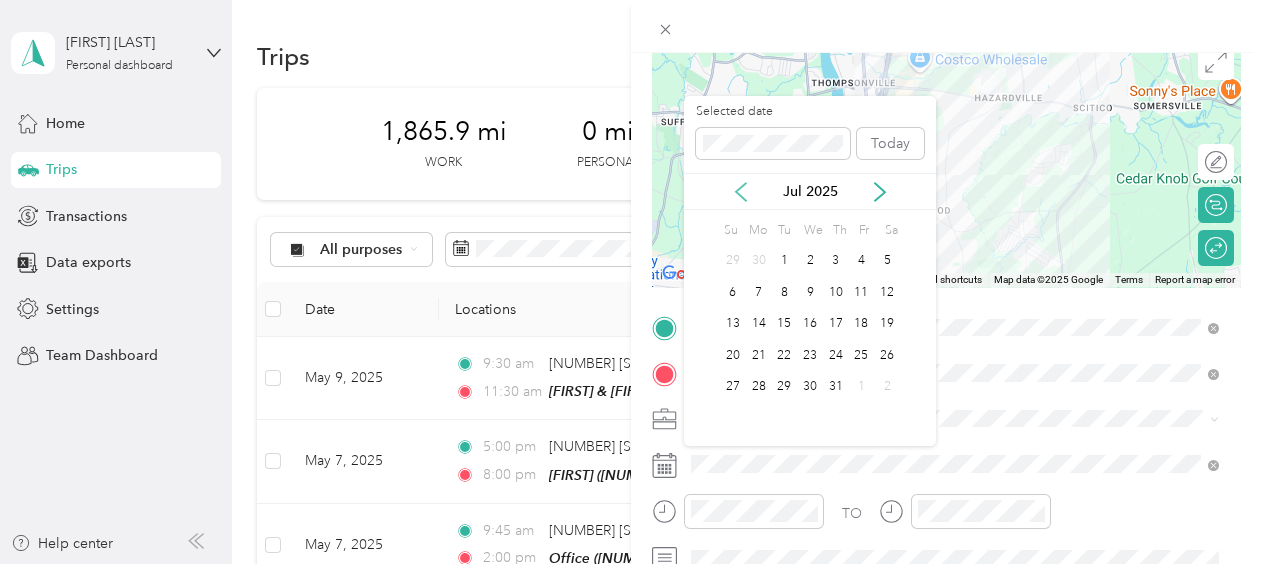 click 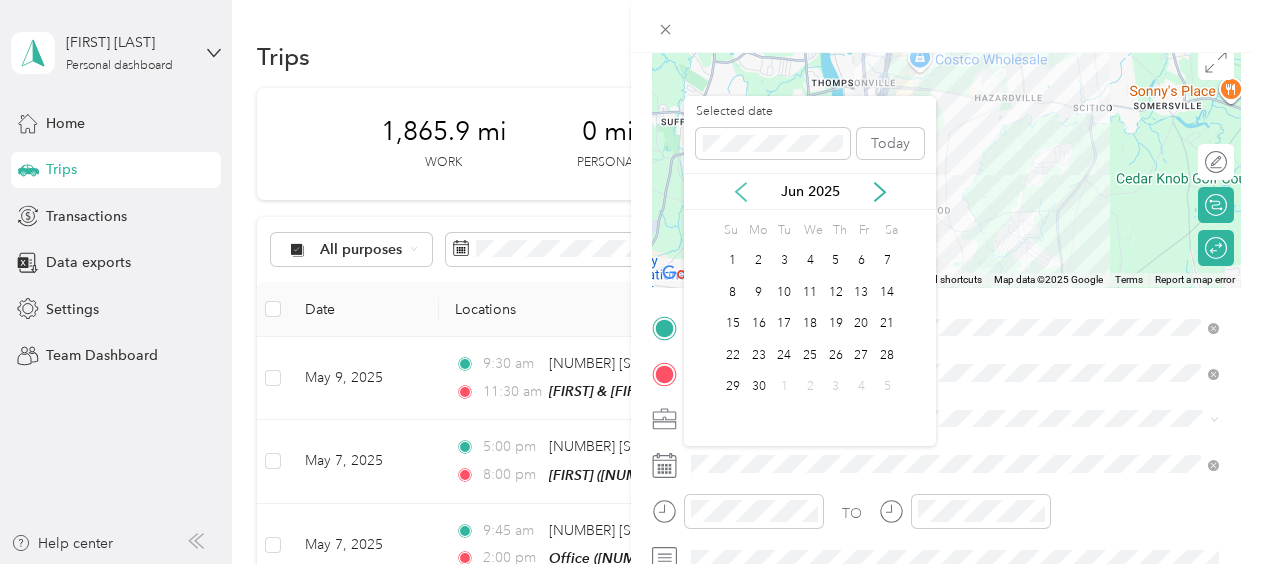 click 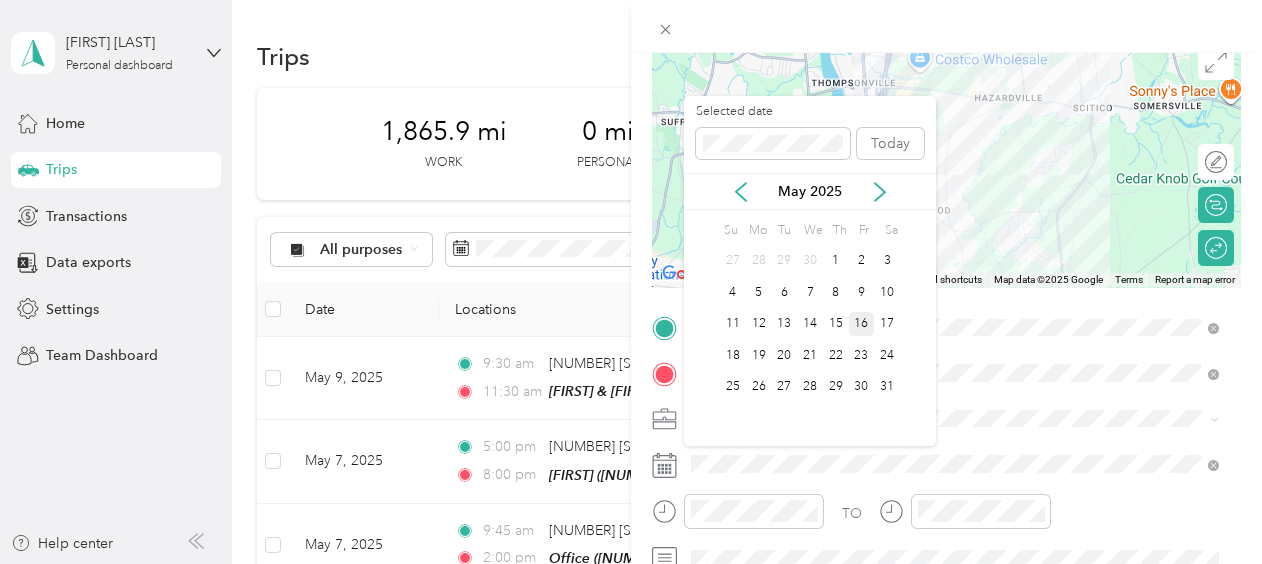click on "16" at bounding box center [862, 324] 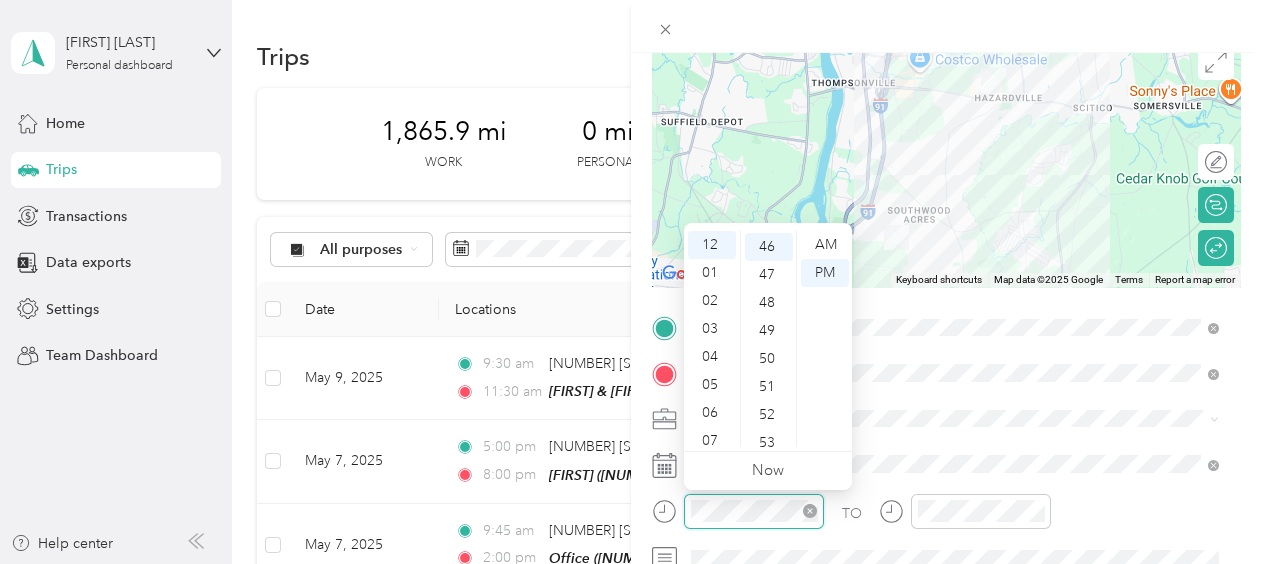 scroll, scrollTop: 1288, scrollLeft: 0, axis: vertical 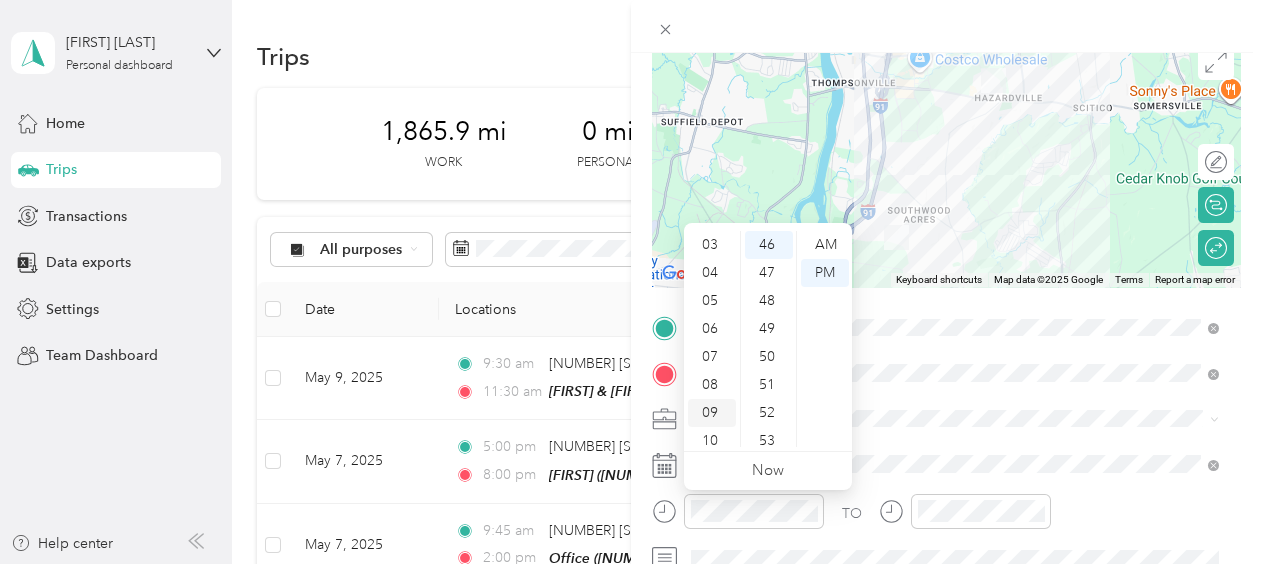 click on "09" at bounding box center (712, 413) 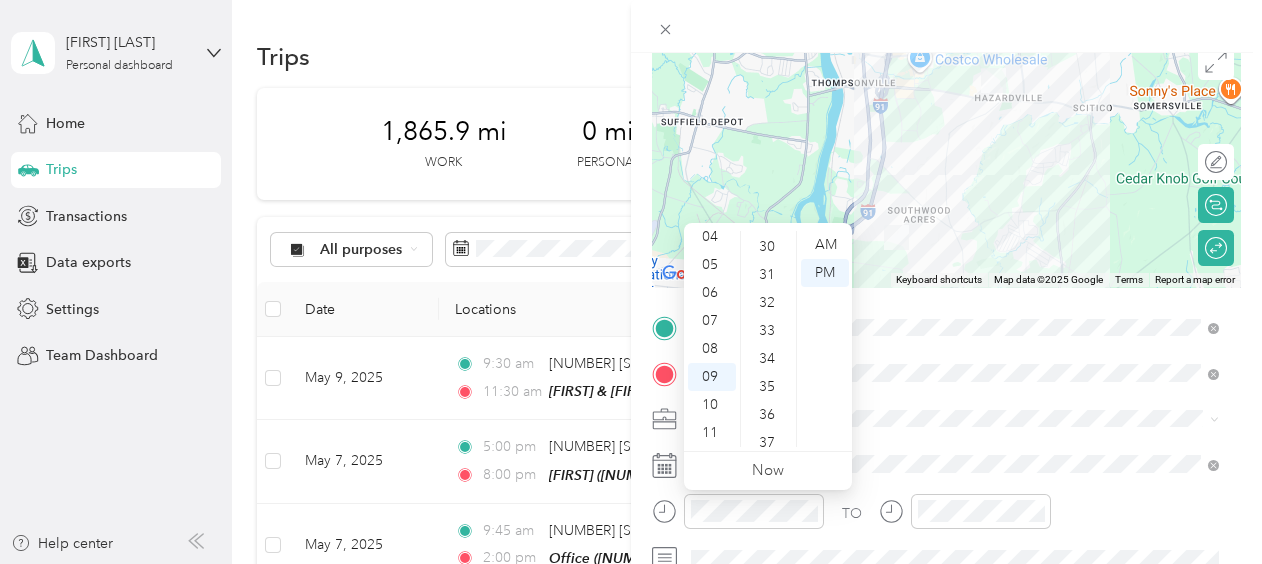 scroll, scrollTop: 825, scrollLeft: 0, axis: vertical 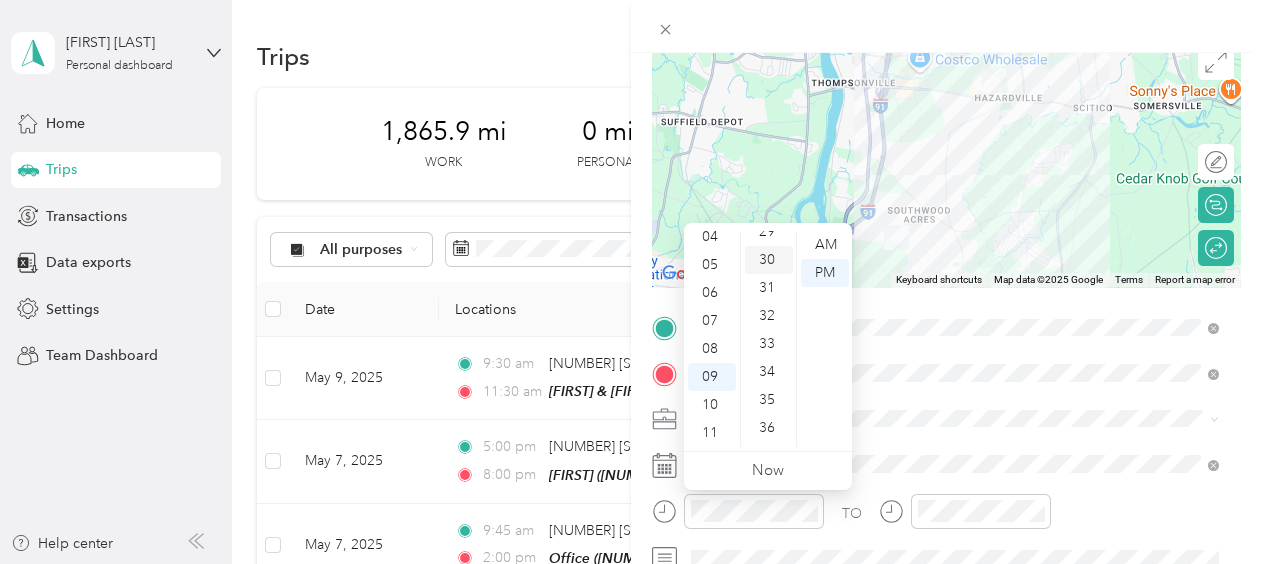 click on "30" at bounding box center [769, 260] 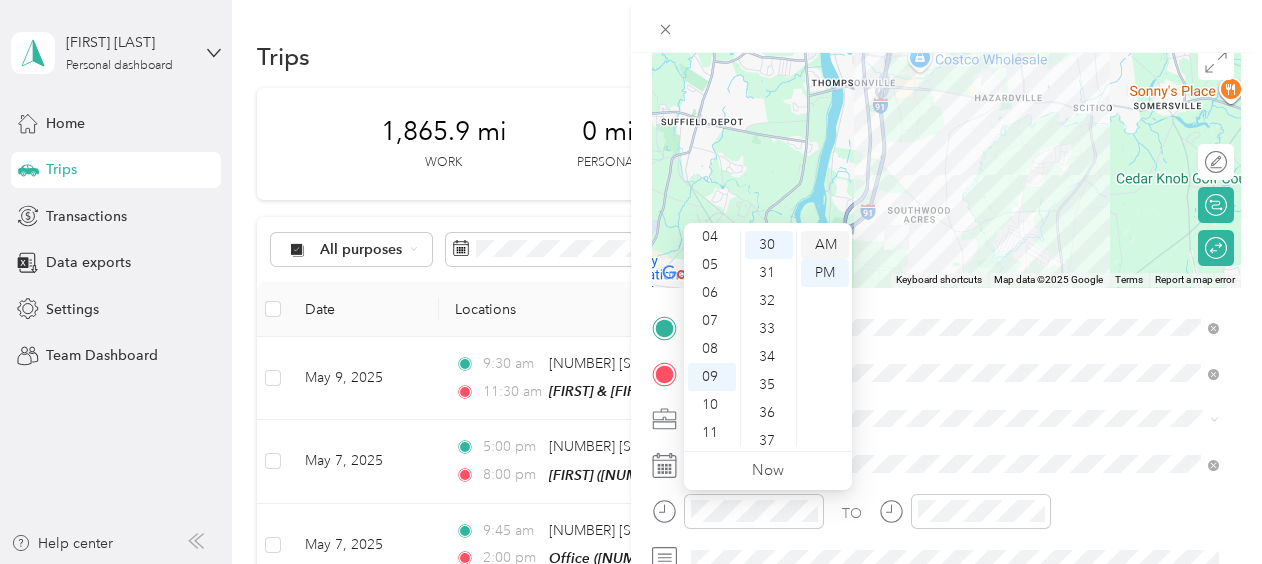 click on "AM" at bounding box center [825, 245] 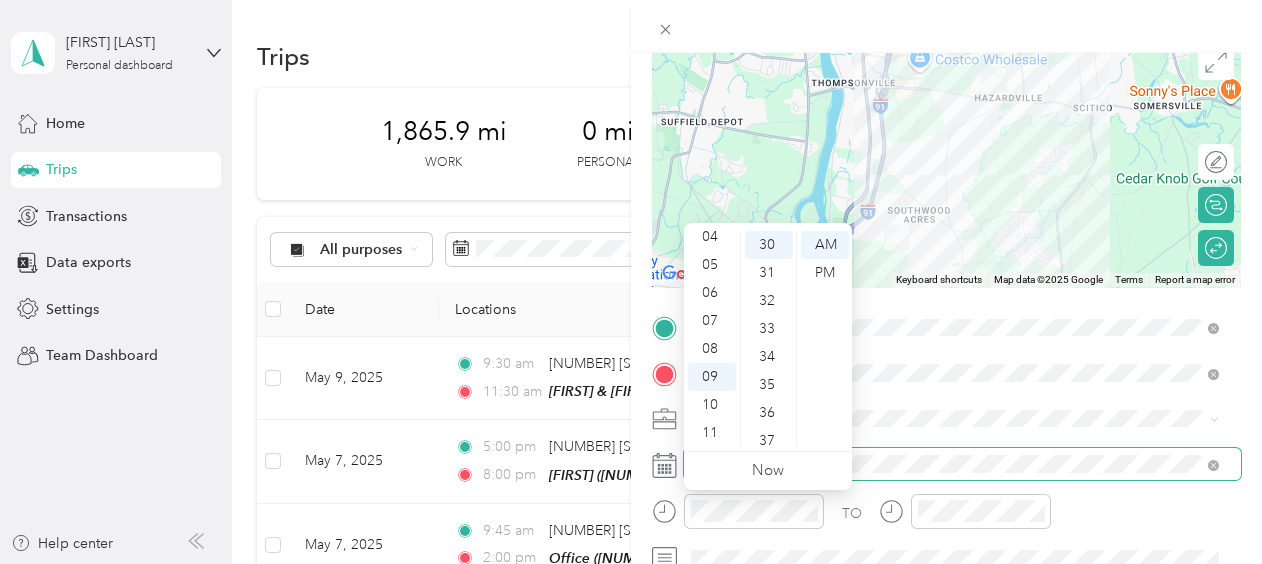 scroll, scrollTop: 0, scrollLeft: 0, axis: both 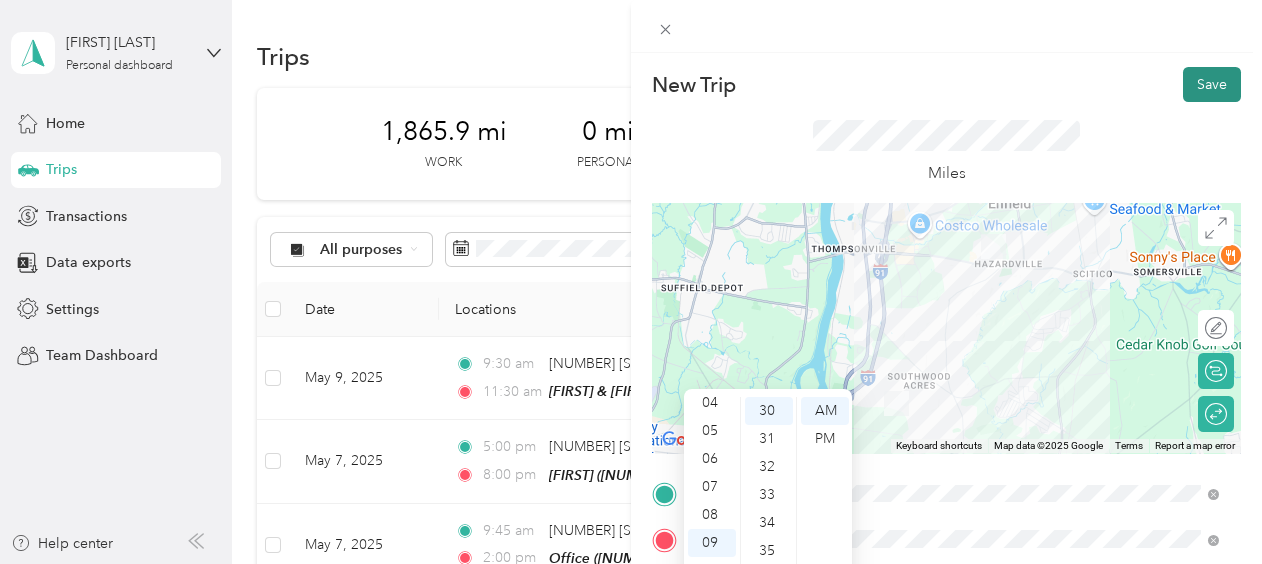 click on "Save" at bounding box center (1212, 84) 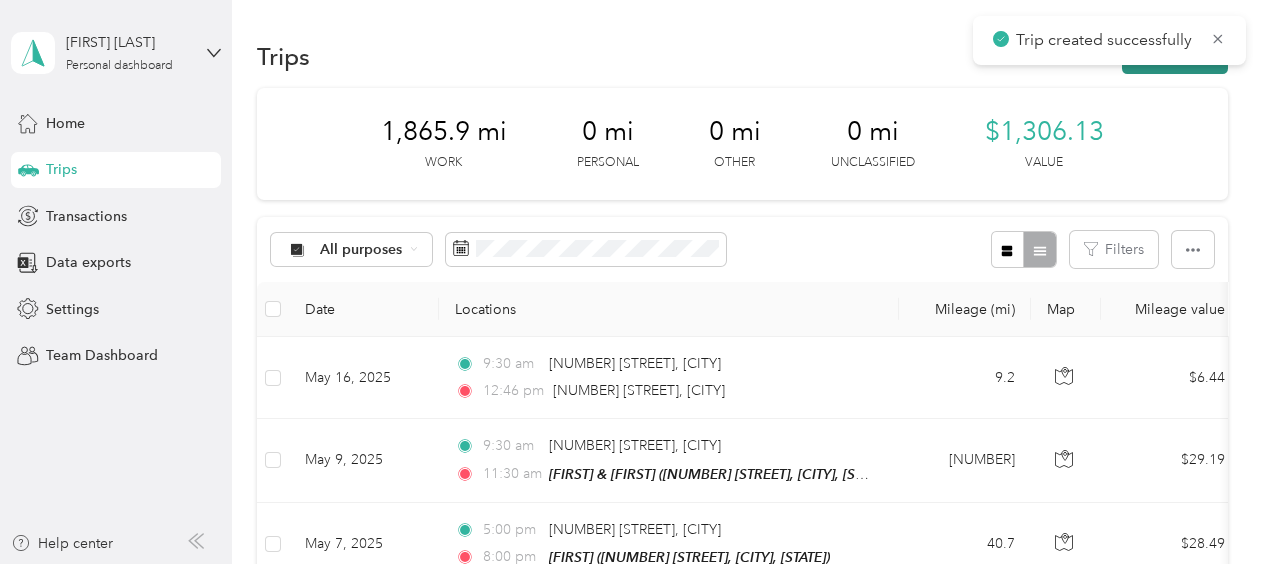 click on "New trip" at bounding box center [1175, 56] 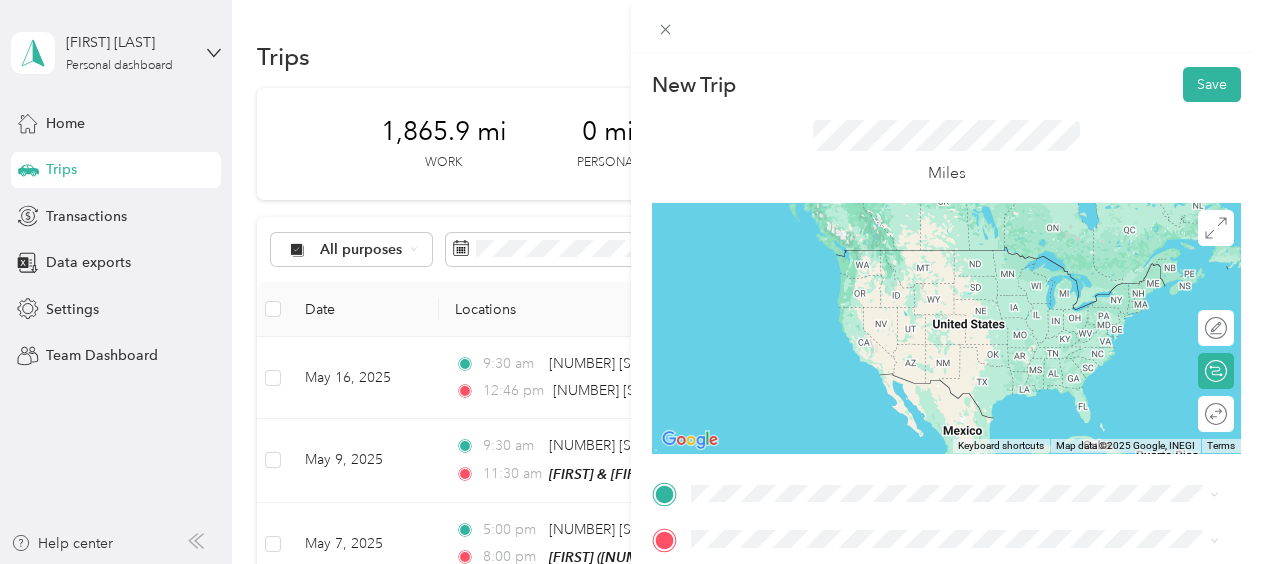 click on "[NUMBER] [STREET]
[CITY], [STATE] [POSTAL_CODE], [COUNTRY]" at bounding box center (955, 248) 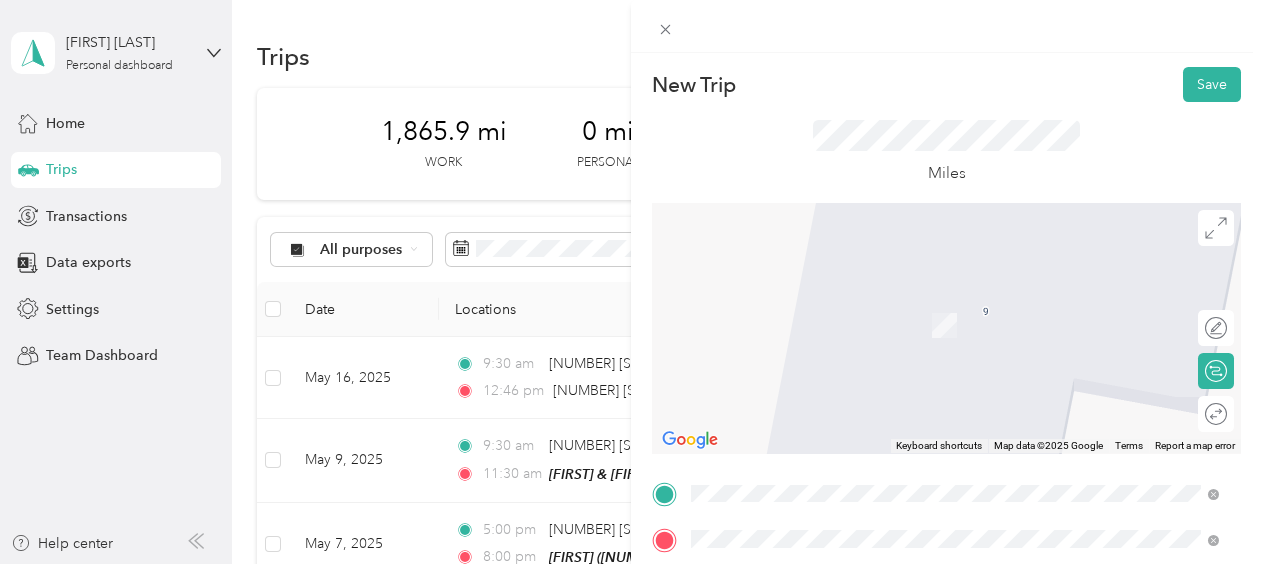 click on "[FIRST]" at bounding box center (942, 303) 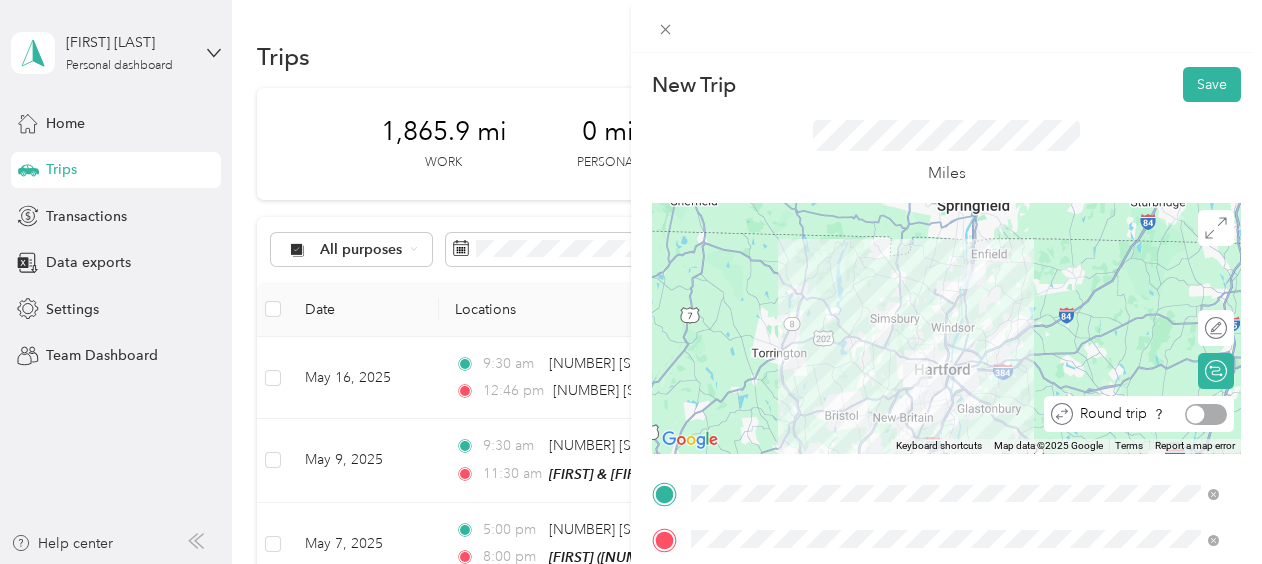 click at bounding box center [1206, 414] 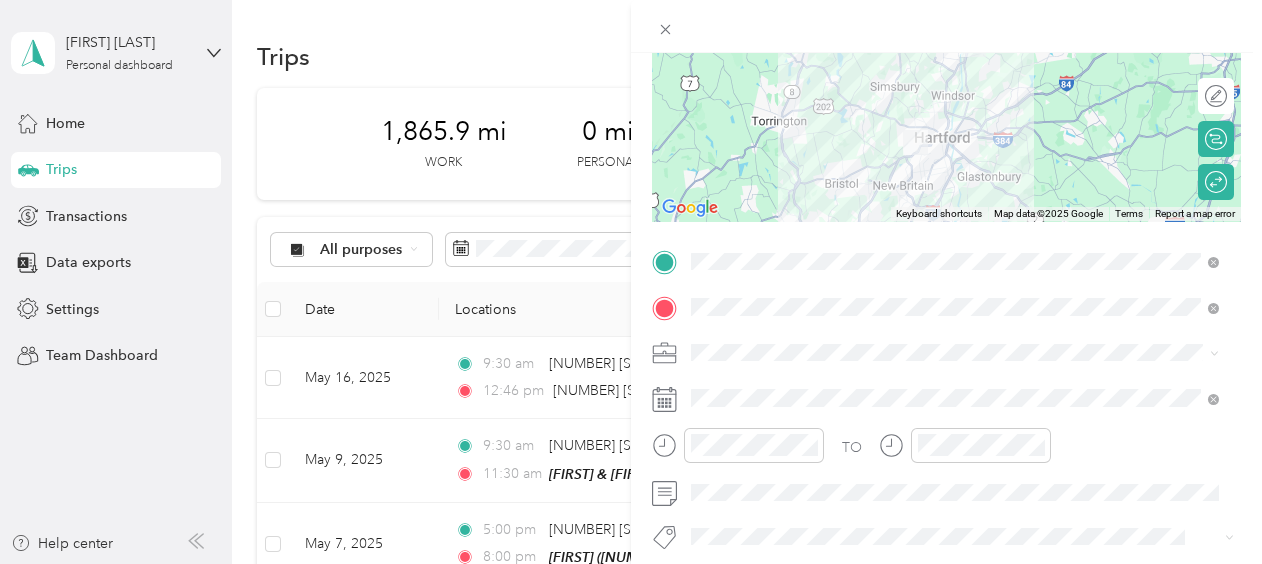 scroll, scrollTop: 246, scrollLeft: 0, axis: vertical 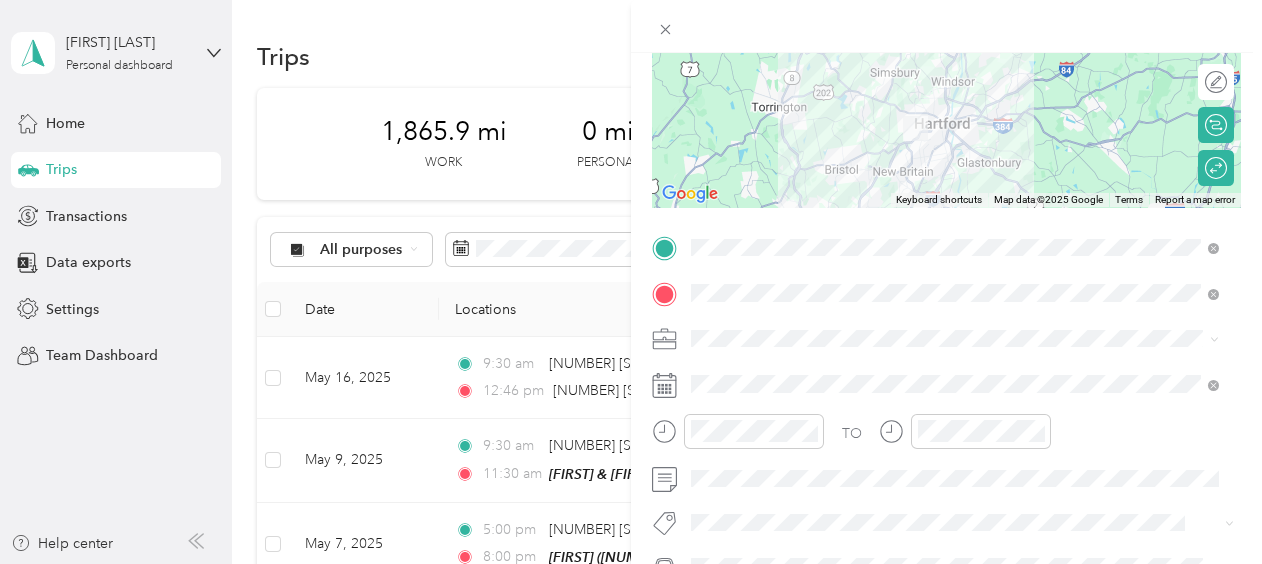 click on "Work" at bounding box center (955, 55) 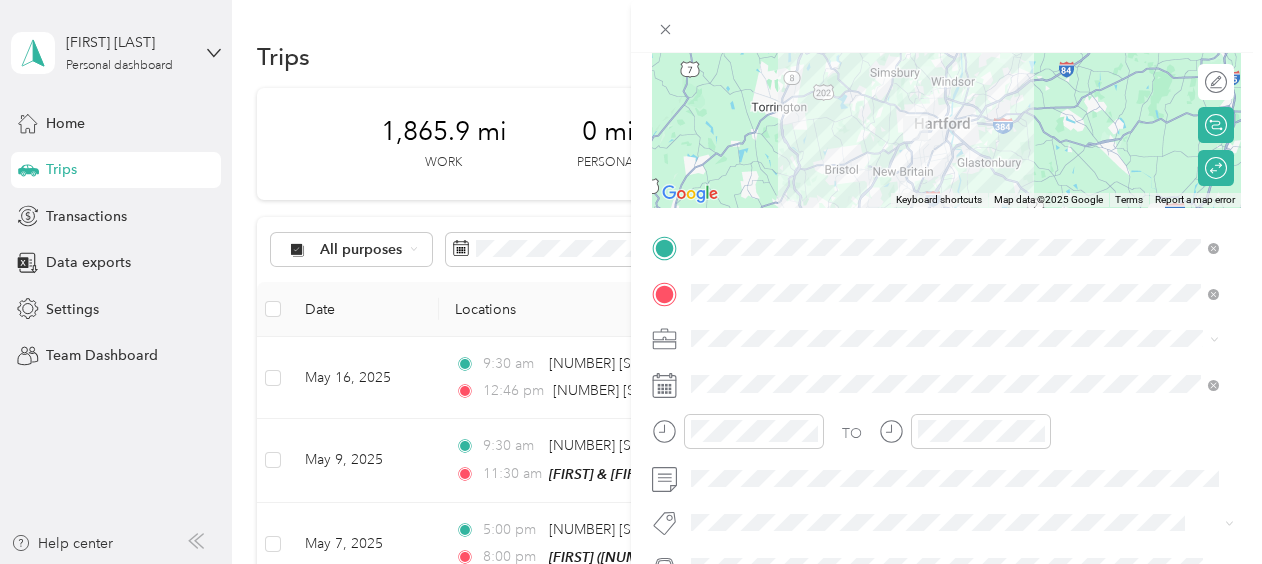 click on "TO Add photo" at bounding box center [946, 451] 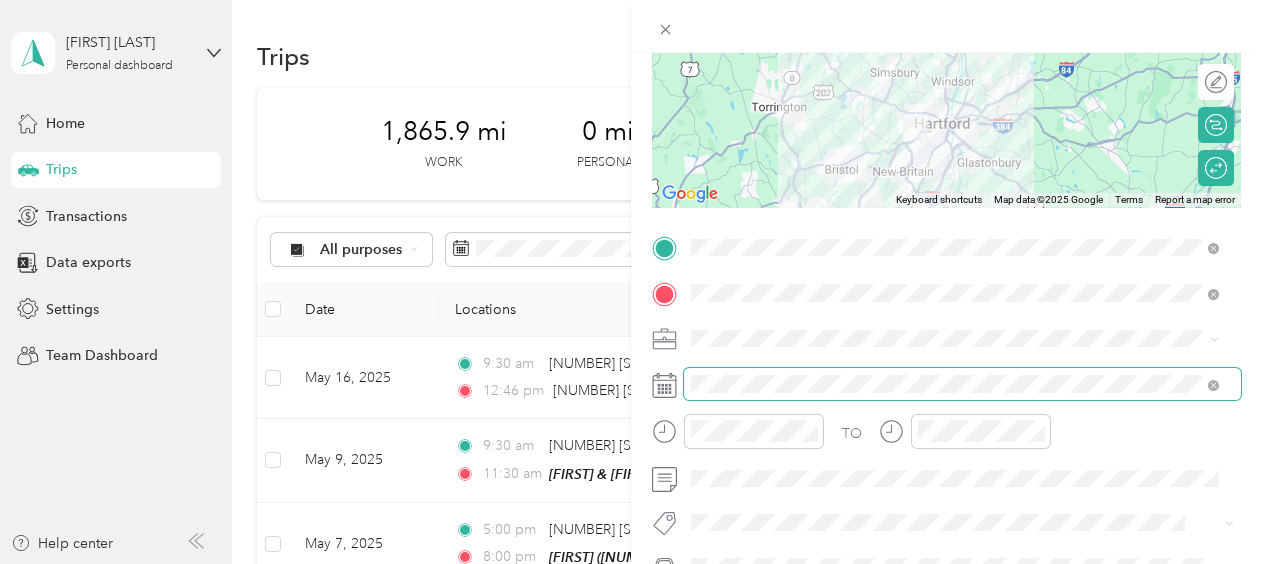 click at bounding box center [962, 384] 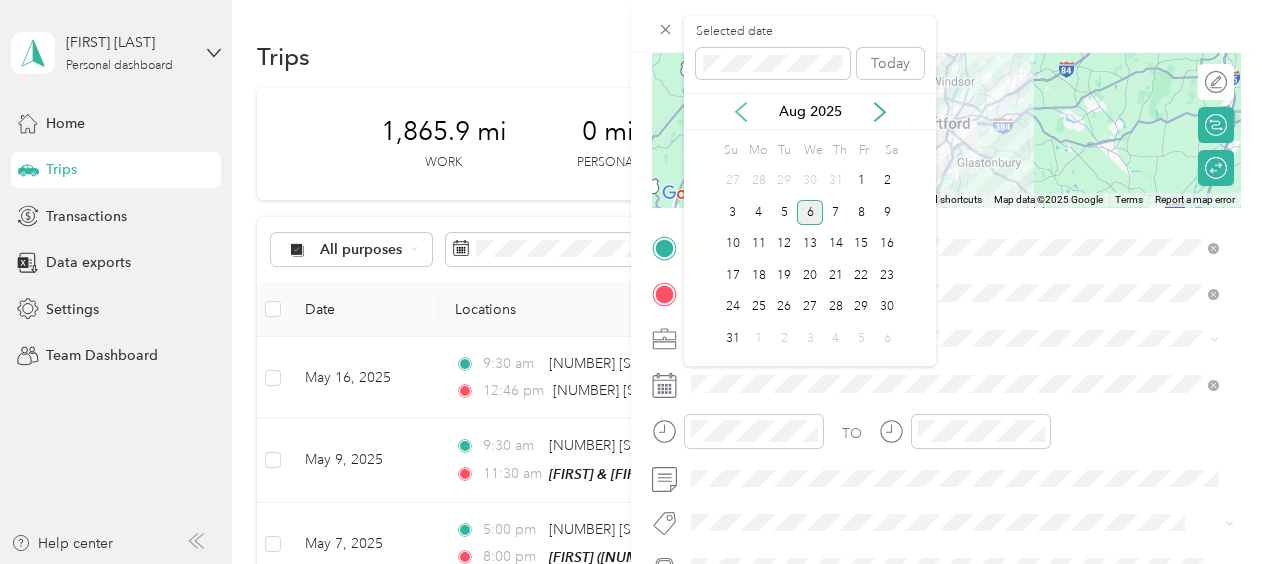 click 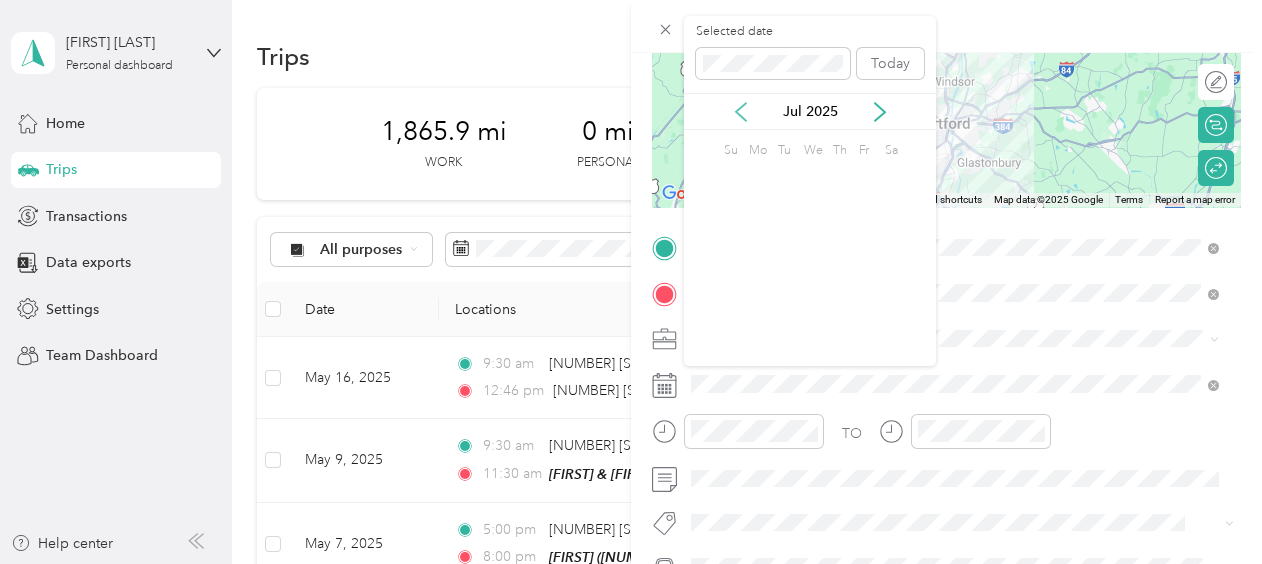 click 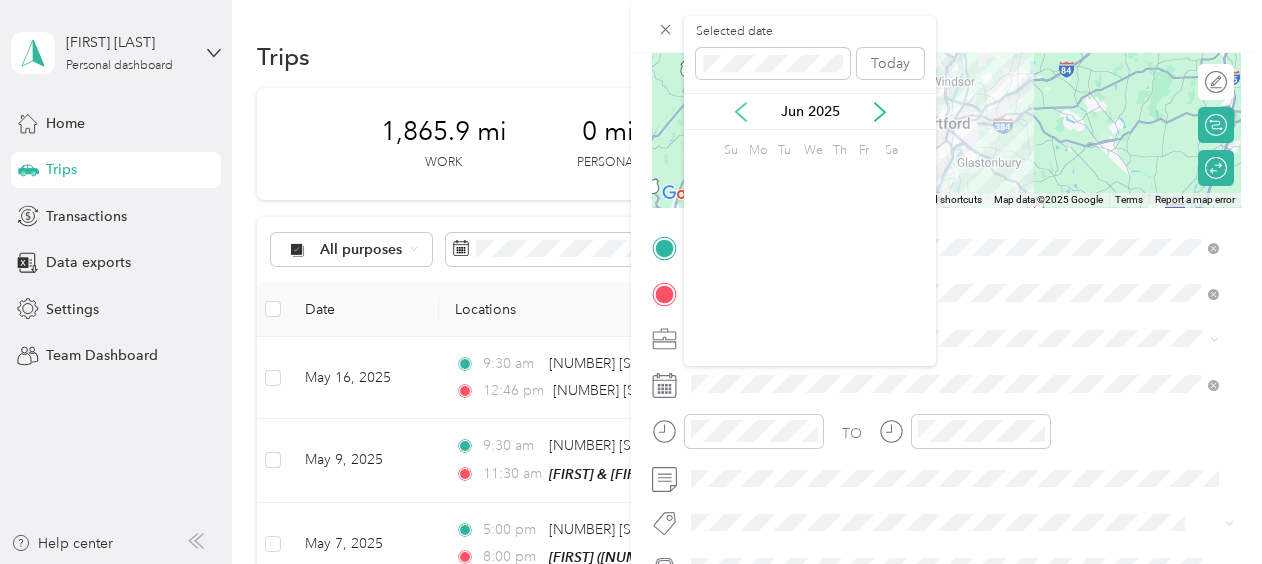 click 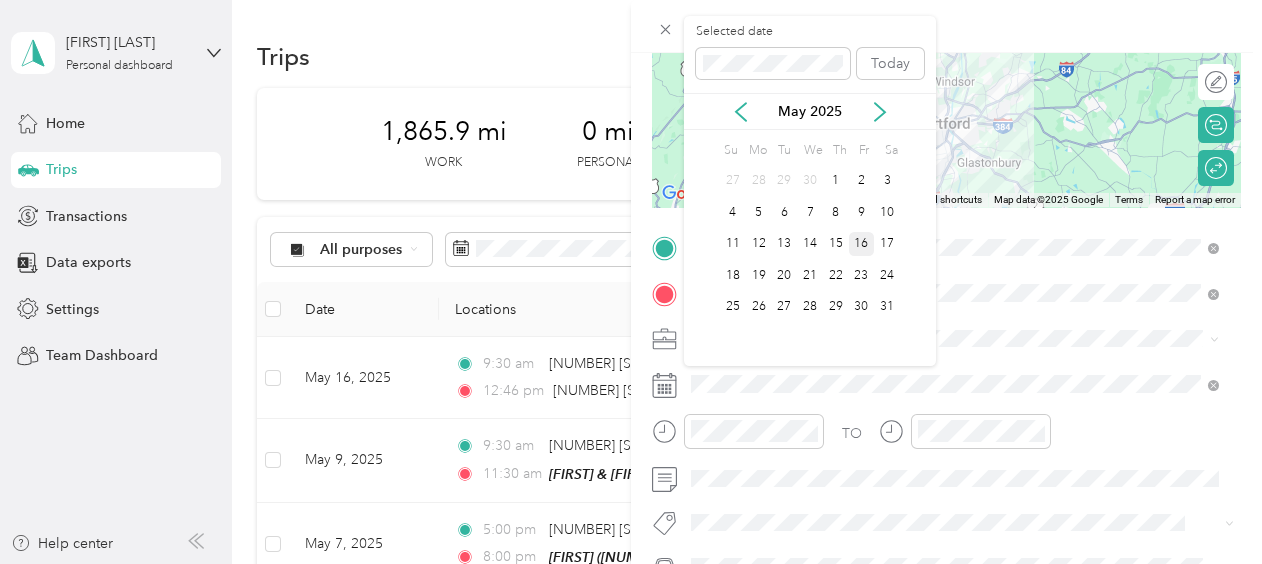 click on "16" at bounding box center [862, 244] 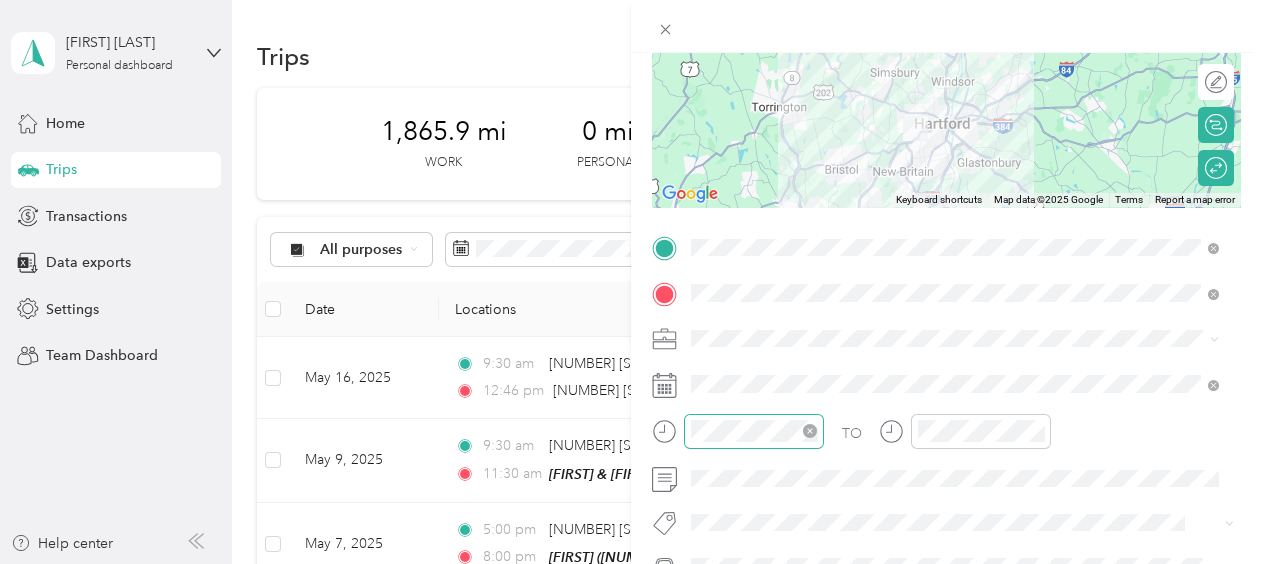 click at bounding box center [754, 431] 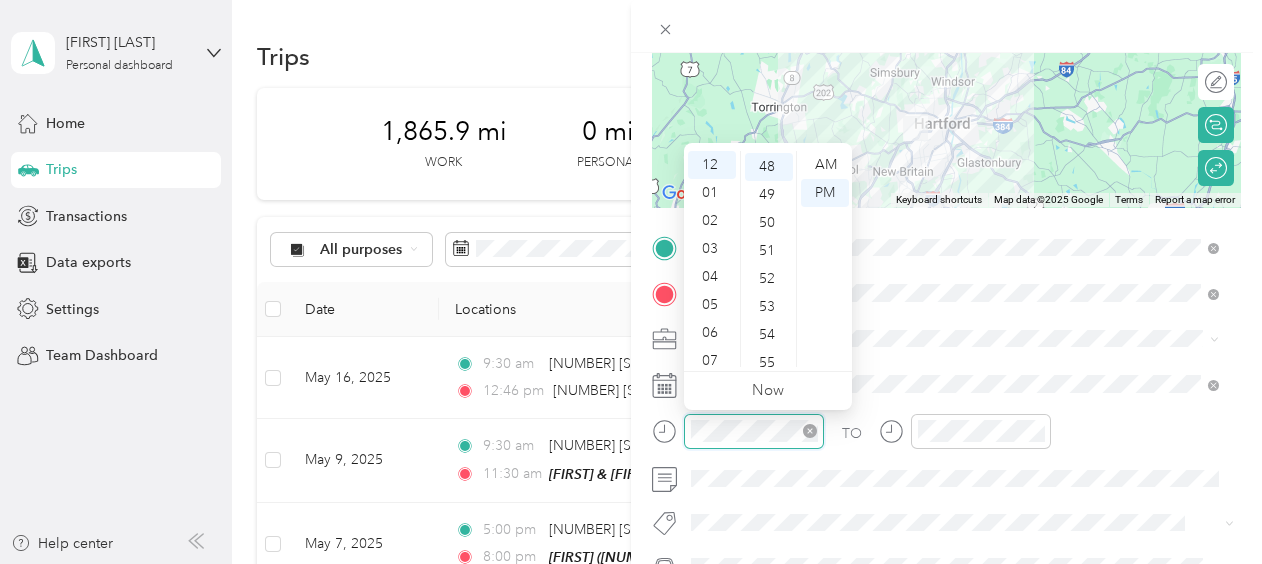 scroll, scrollTop: 1344, scrollLeft: 0, axis: vertical 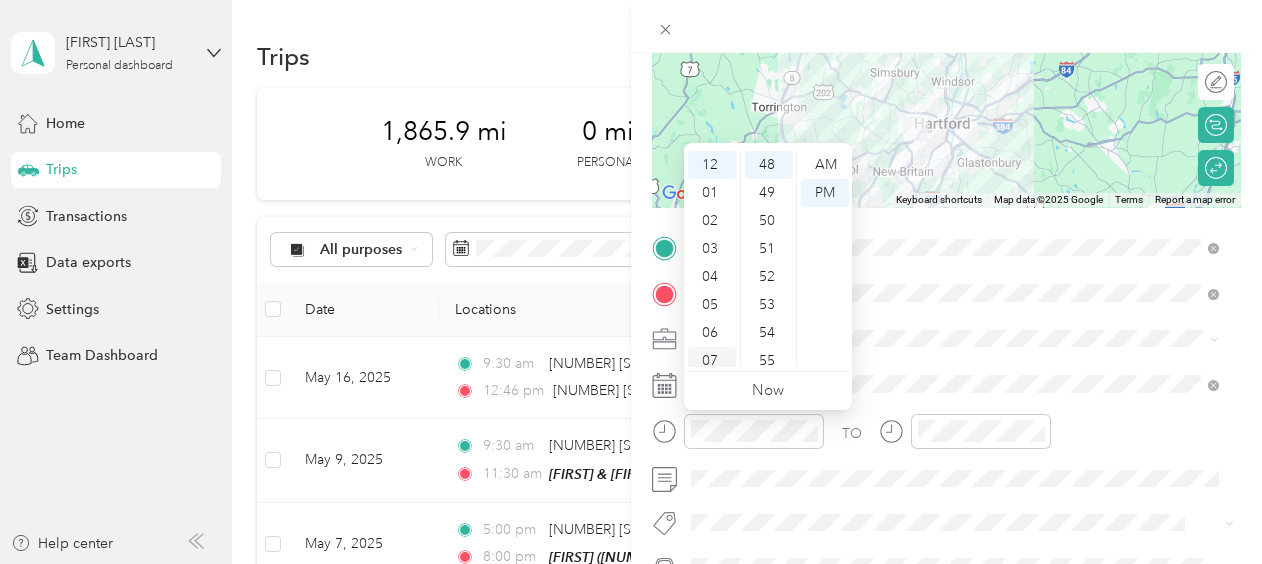 click on "07" at bounding box center [712, 361] 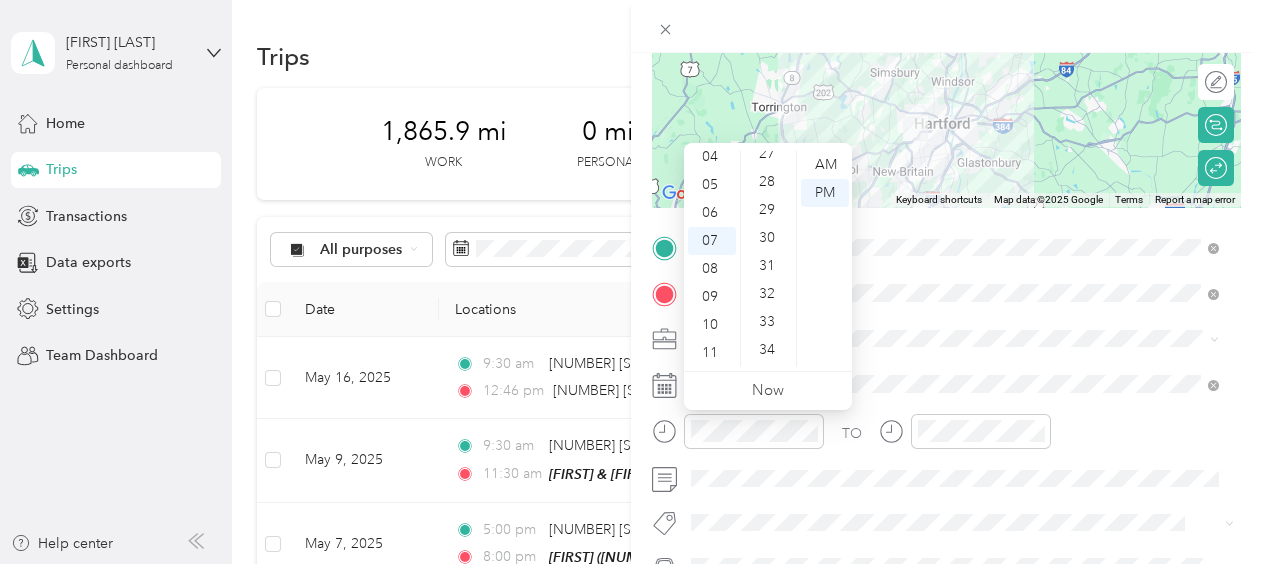 scroll, scrollTop: 766, scrollLeft: 0, axis: vertical 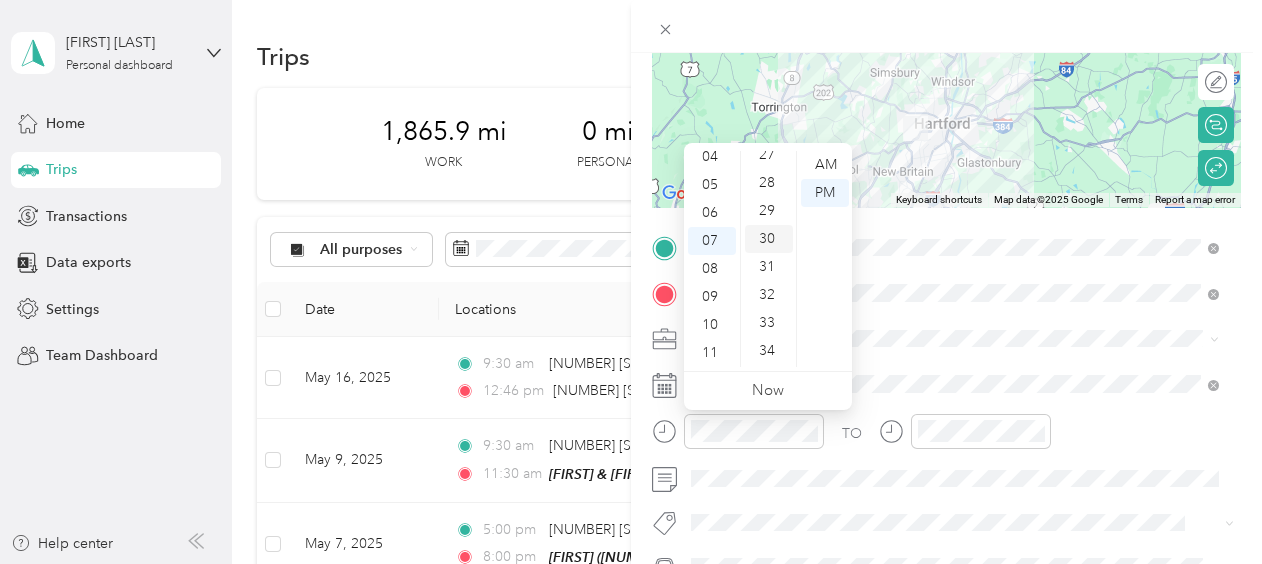 click on "30" at bounding box center [769, 239] 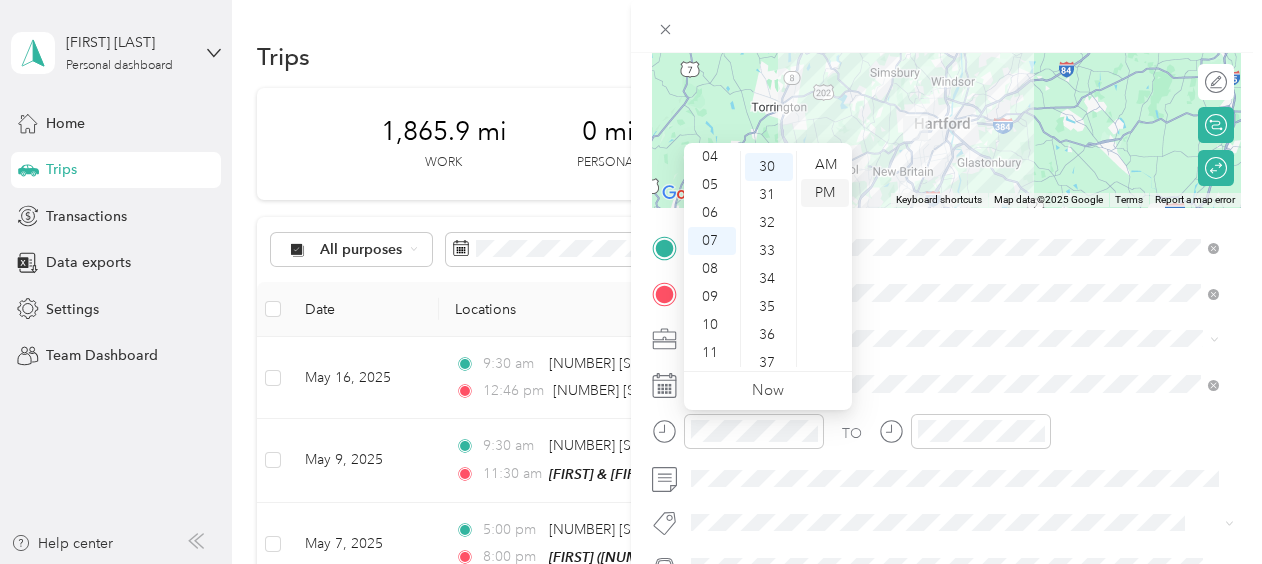 scroll, scrollTop: 840, scrollLeft: 0, axis: vertical 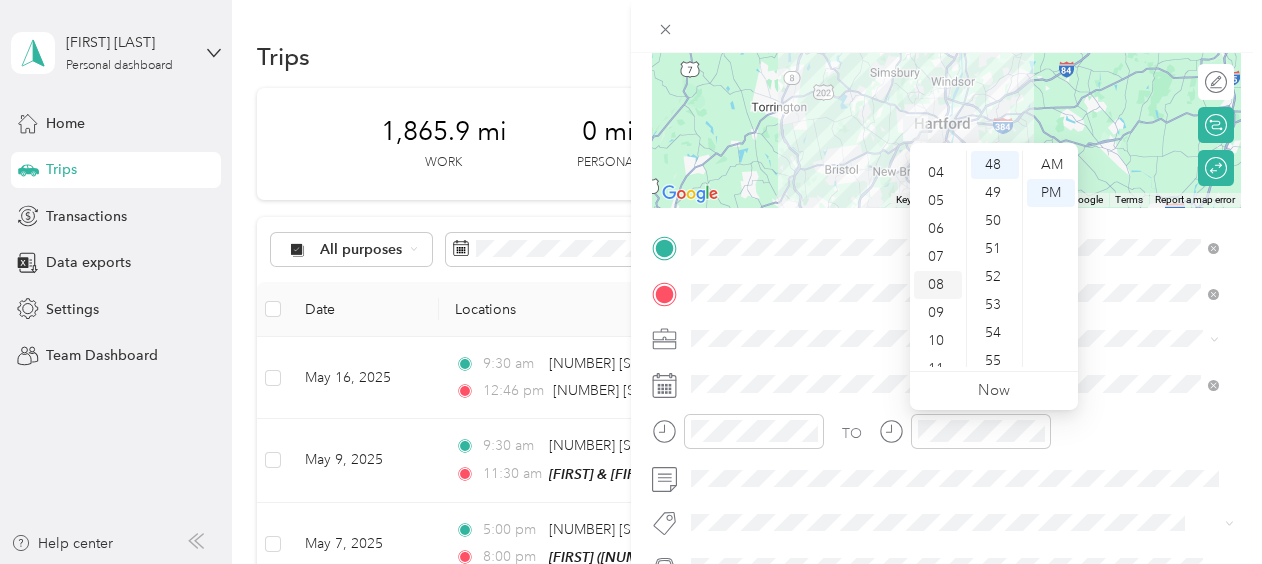 click on "08" at bounding box center (938, 285) 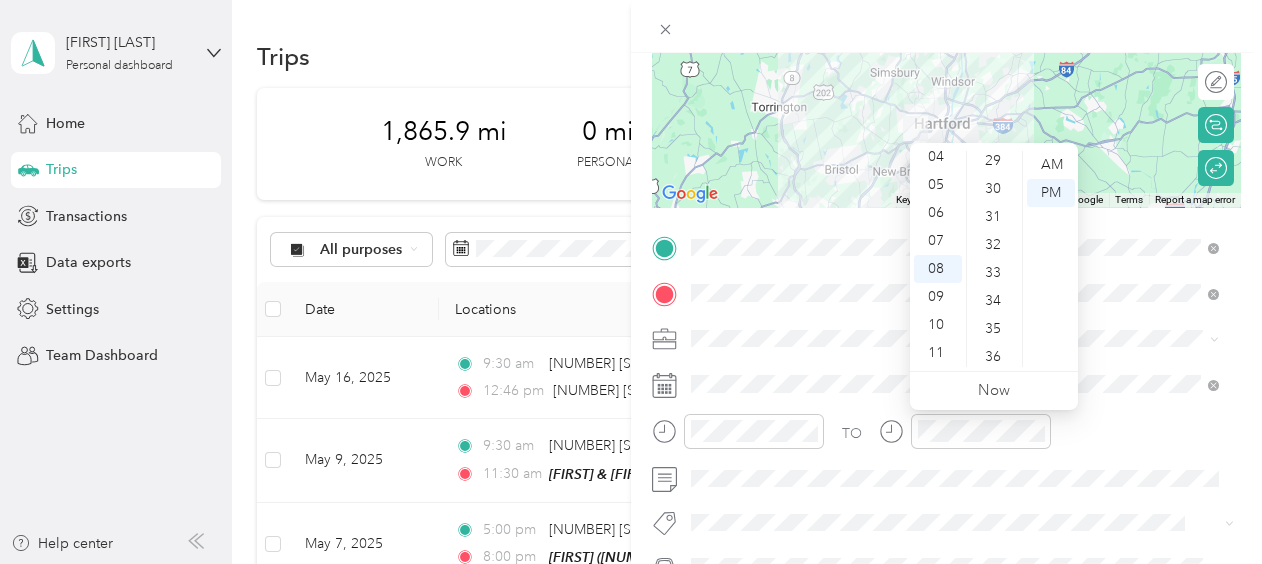 scroll, scrollTop: 809, scrollLeft: 0, axis: vertical 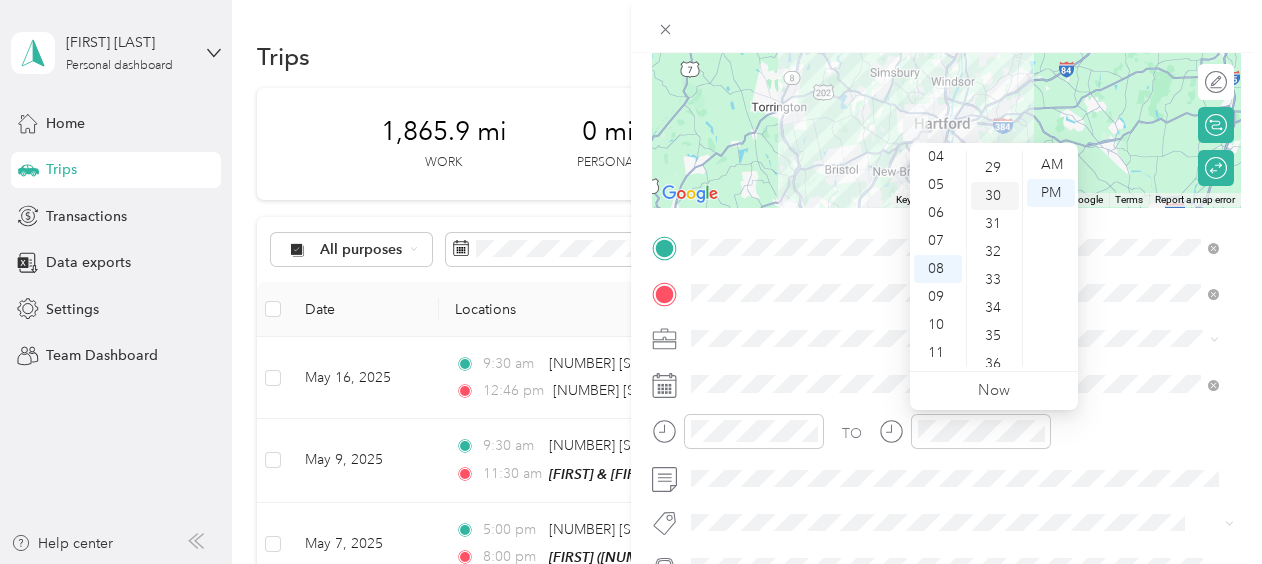 click on "30" at bounding box center [995, 196] 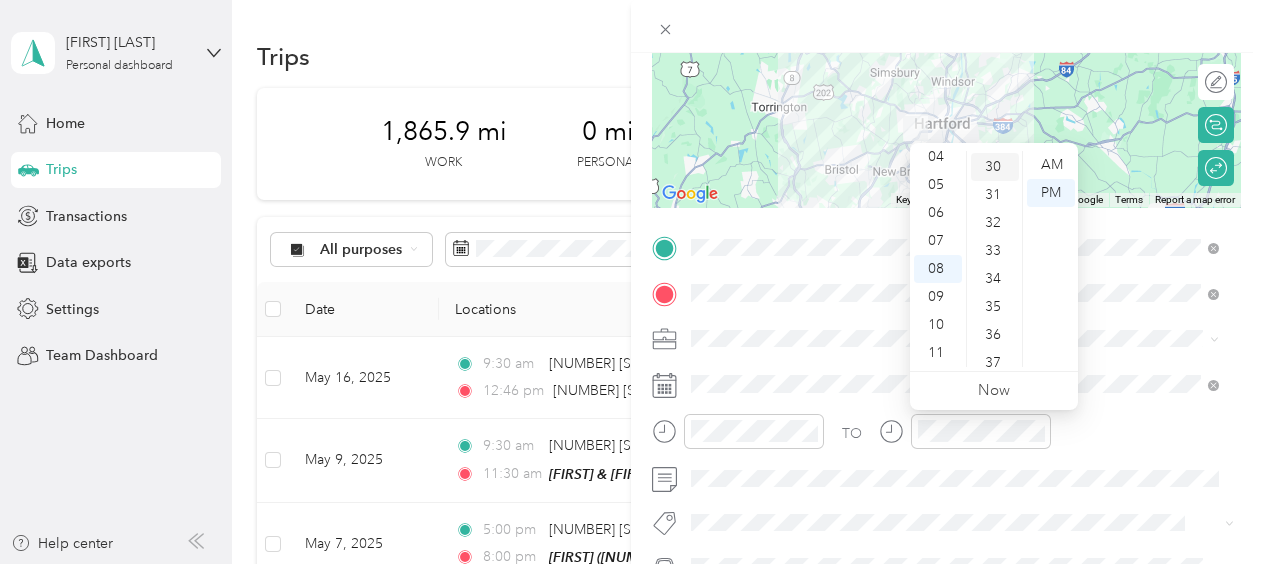 scroll, scrollTop: 840, scrollLeft: 0, axis: vertical 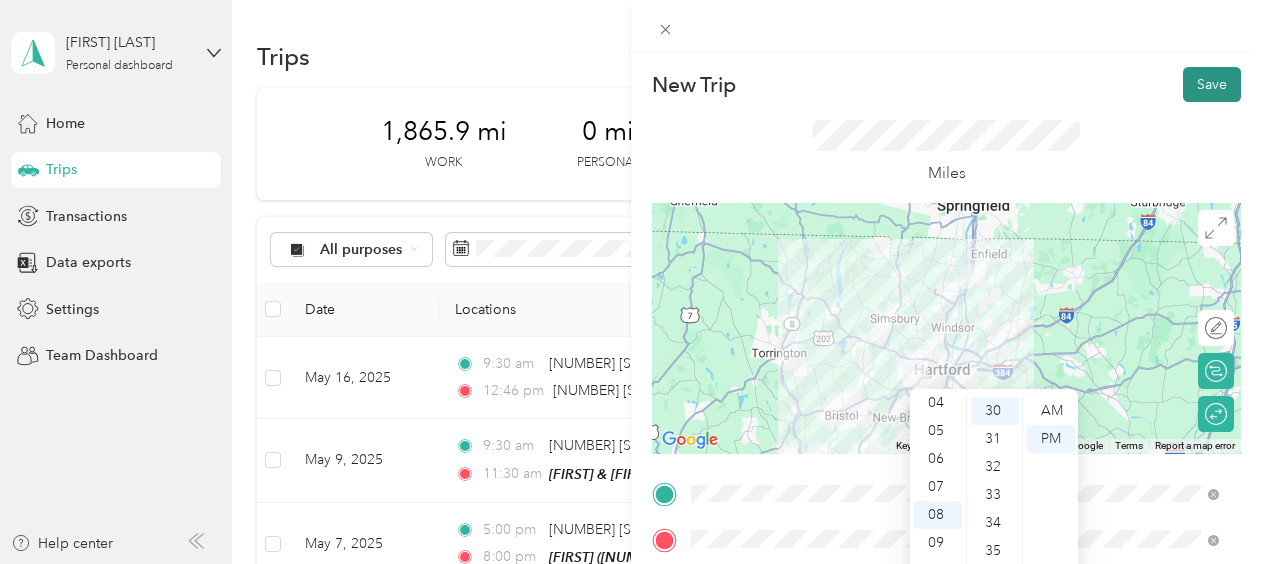 click on "Save" at bounding box center [1212, 84] 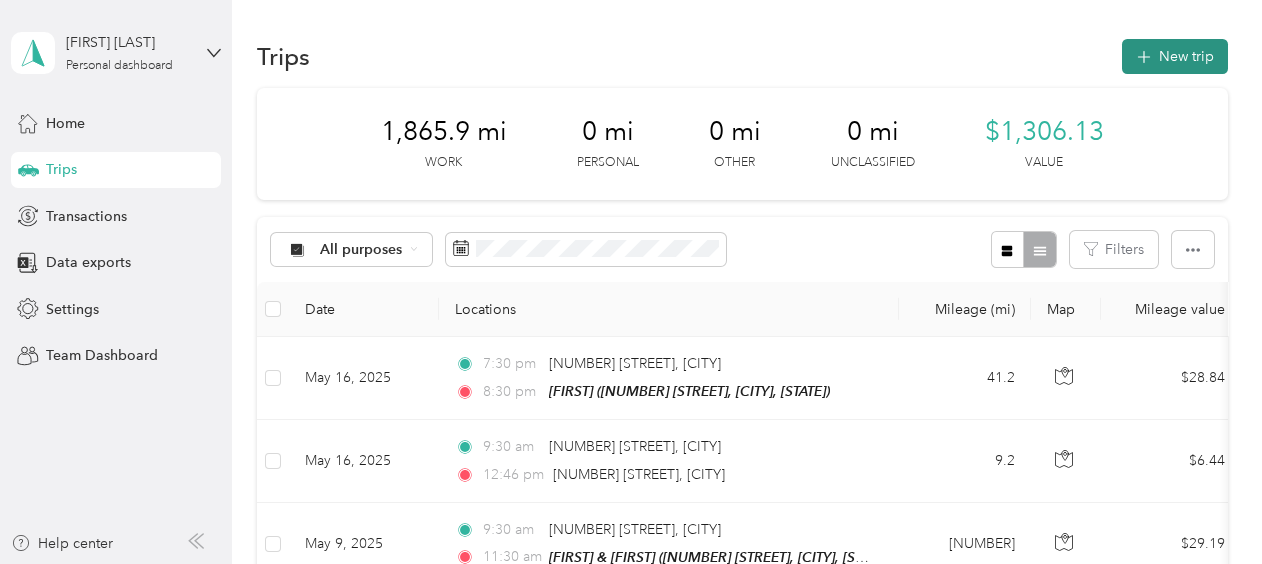click on "New trip" at bounding box center (1175, 56) 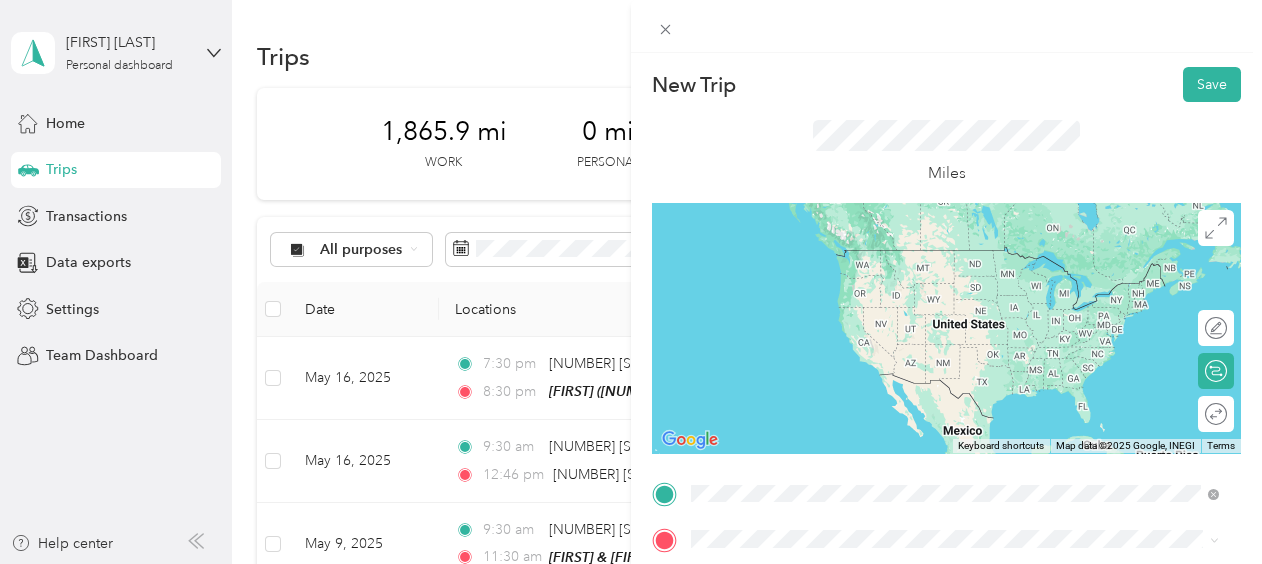 click on "[NUMBER] [STREET]
[CITY], [STATE] [POSTAL_CODE], [COUNTRY]" at bounding box center [873, 258] 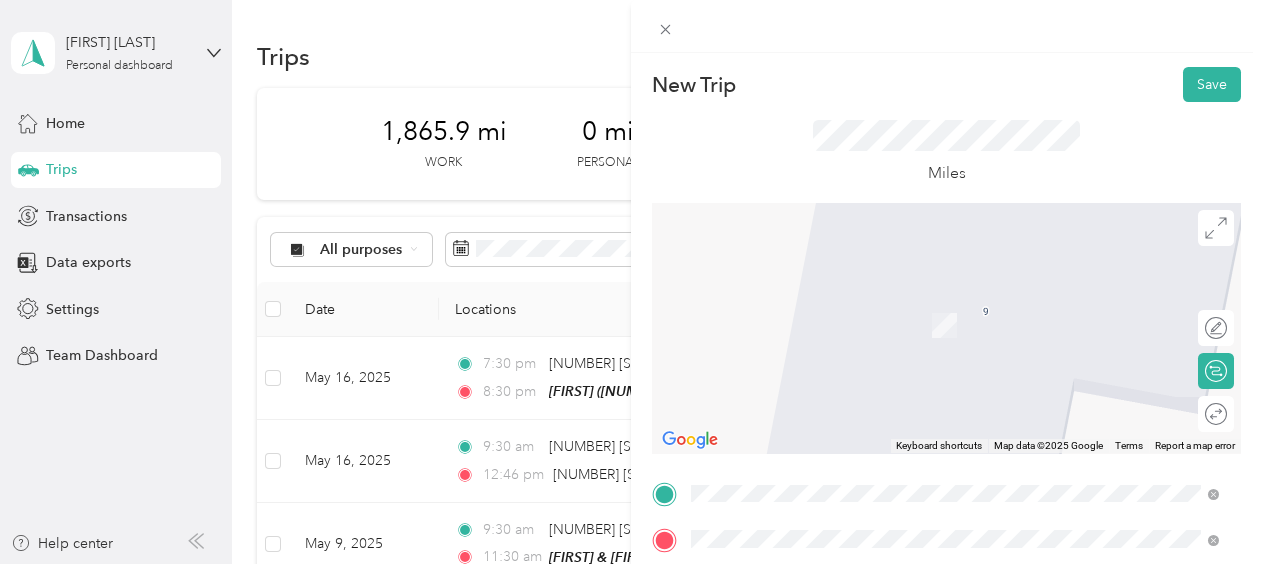 click on "[NUMBER] [STREET], [POSTAL_CODE], [CITY], [STATE], [COUNTRY]" at bounding box center [942, 388] 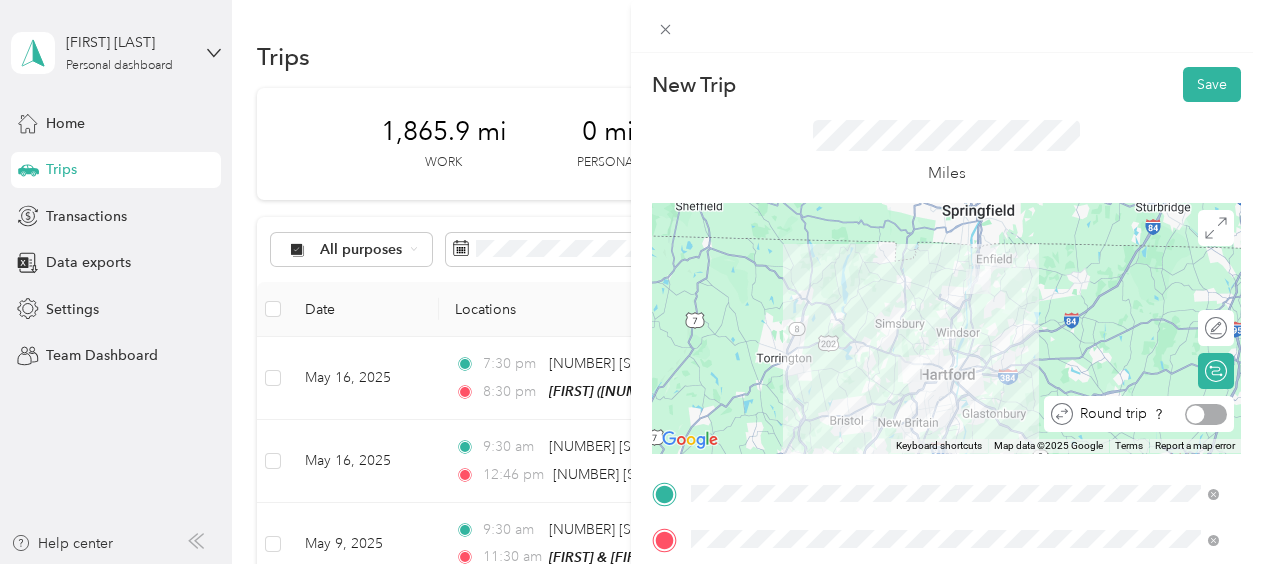 click at bounding box center (1206, 414) 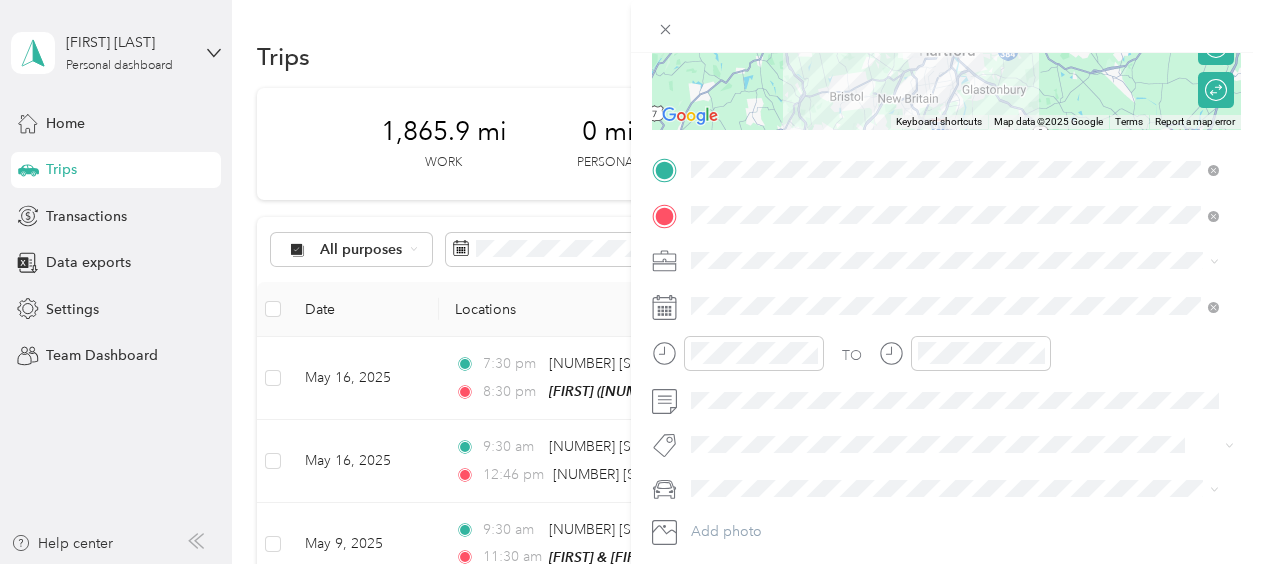 scroll, scrollTop: 328, scrollLeft: 0, axis: vertical 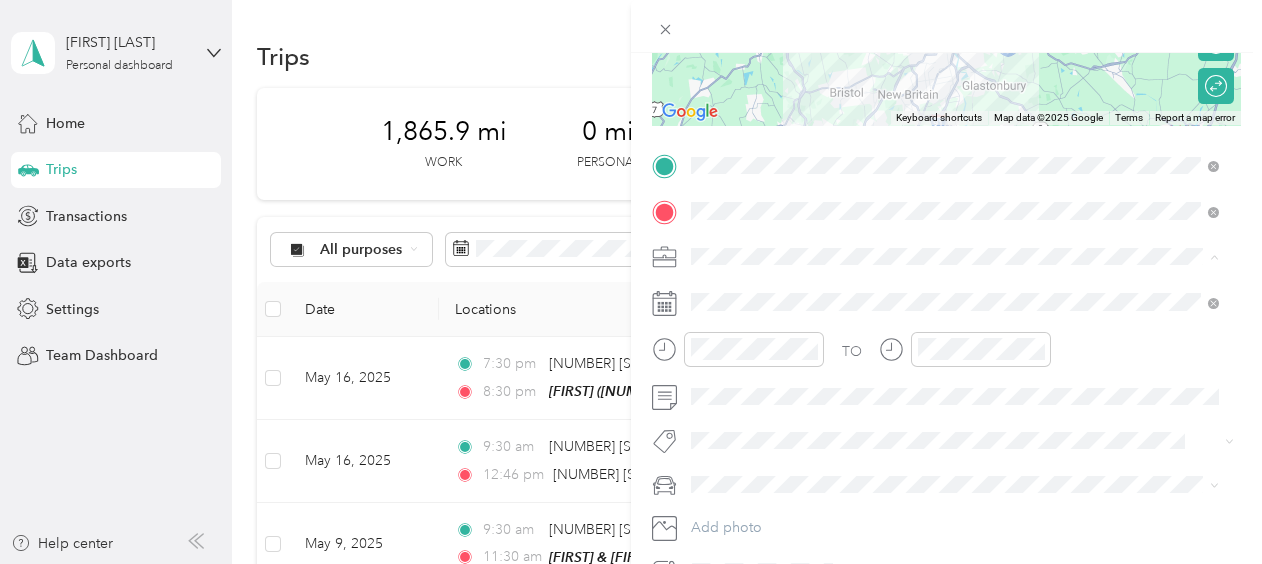 click on "Work" at bounding box center [955, 291] 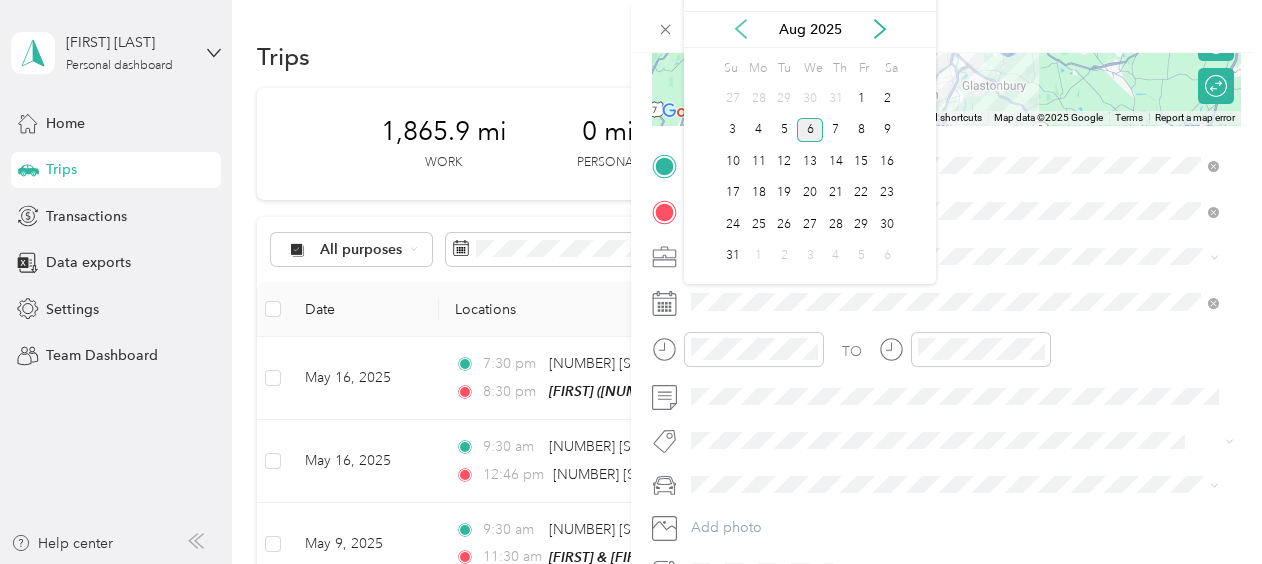 click 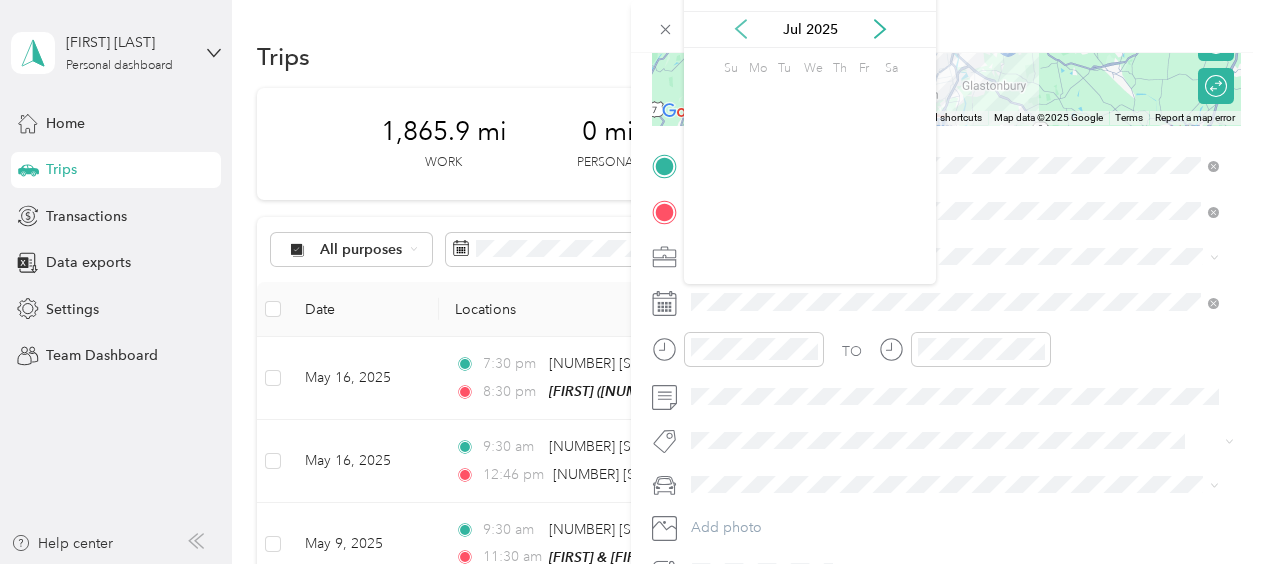 click 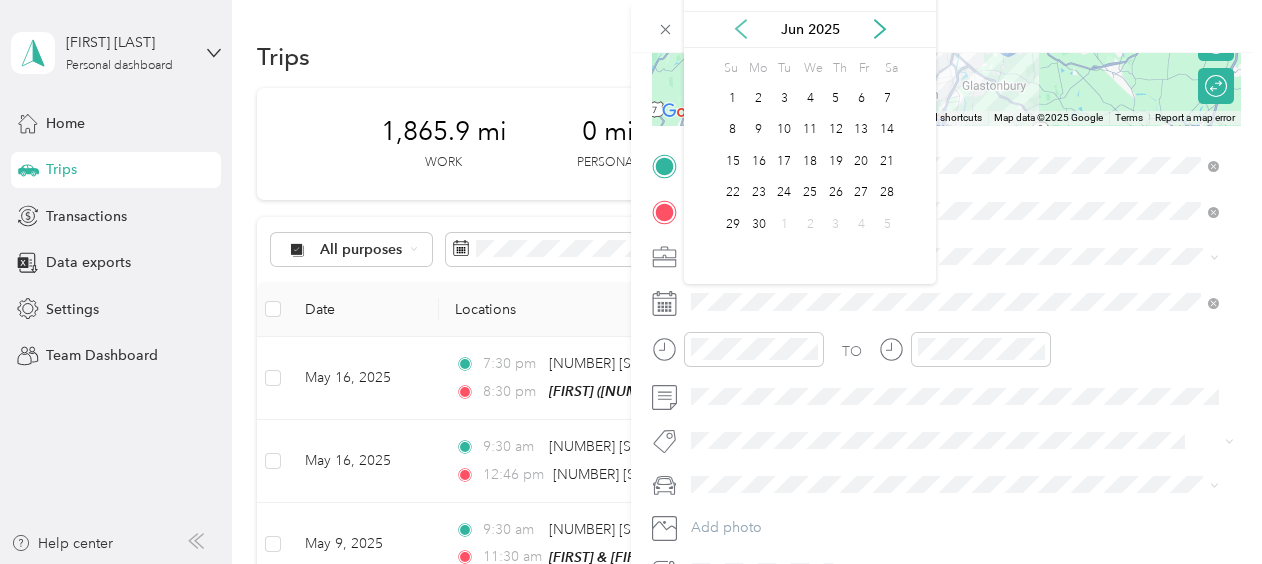 click 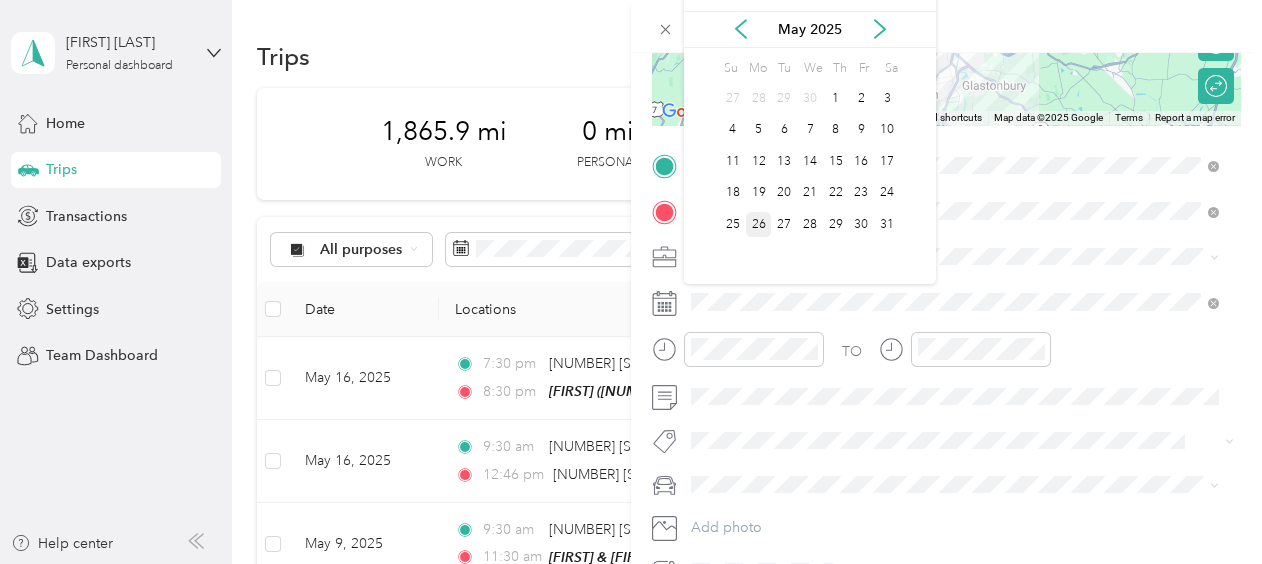 click on "26" at bounding box center [759, 224] 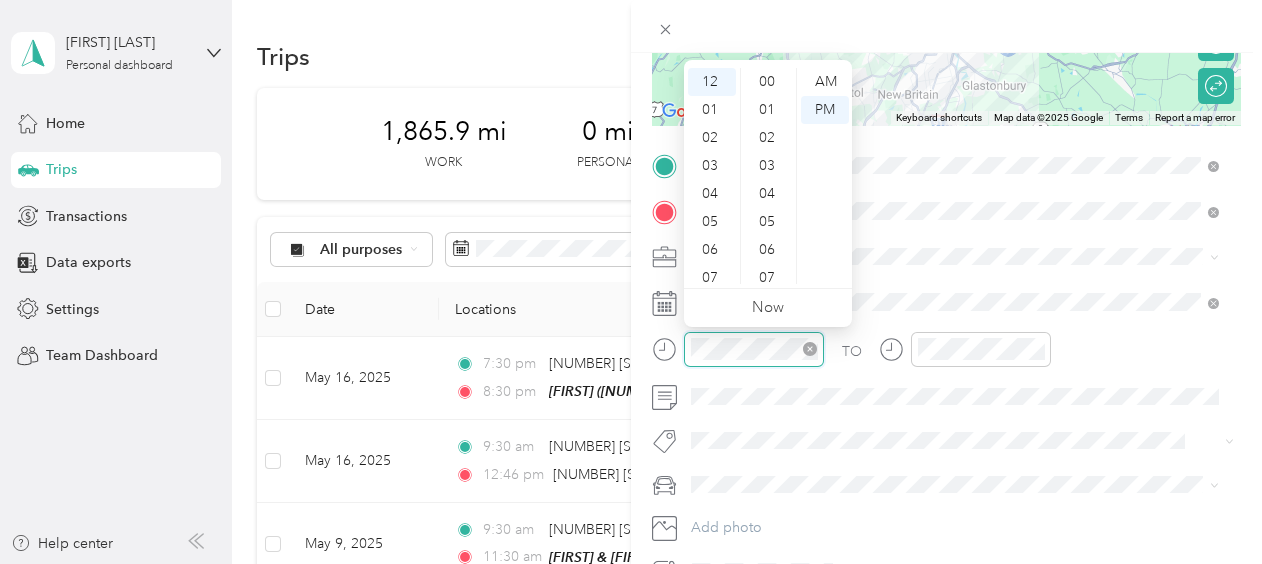 scroll, scrollTop: 1400, scrollLeft: 0, axis: vertical 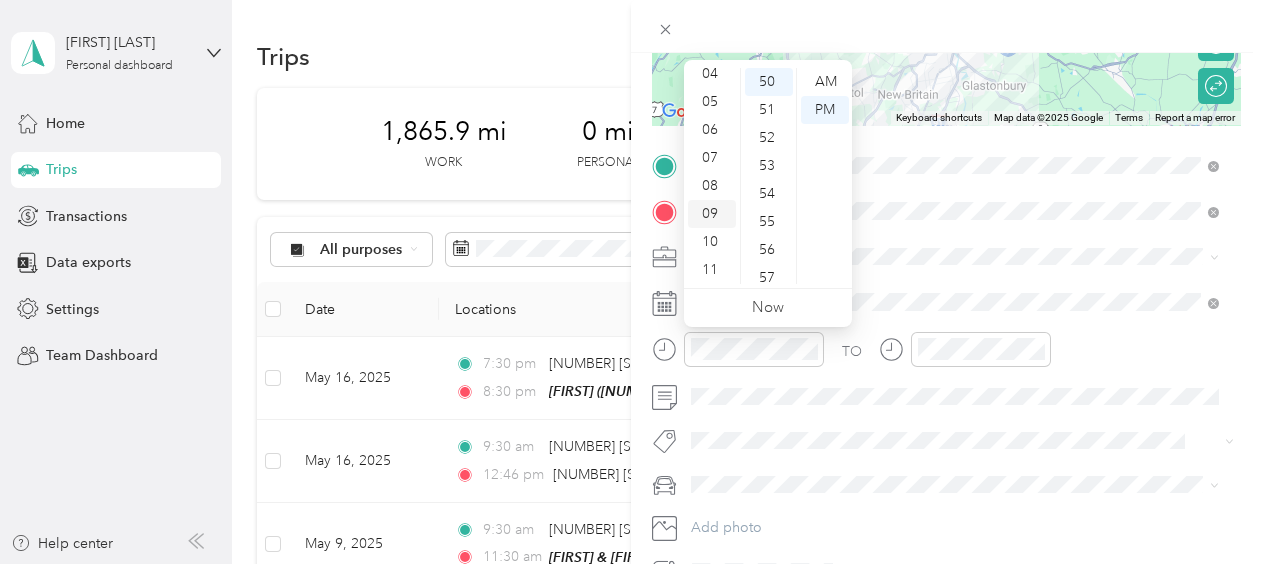 click on "09" at bounding box center (712, 214) 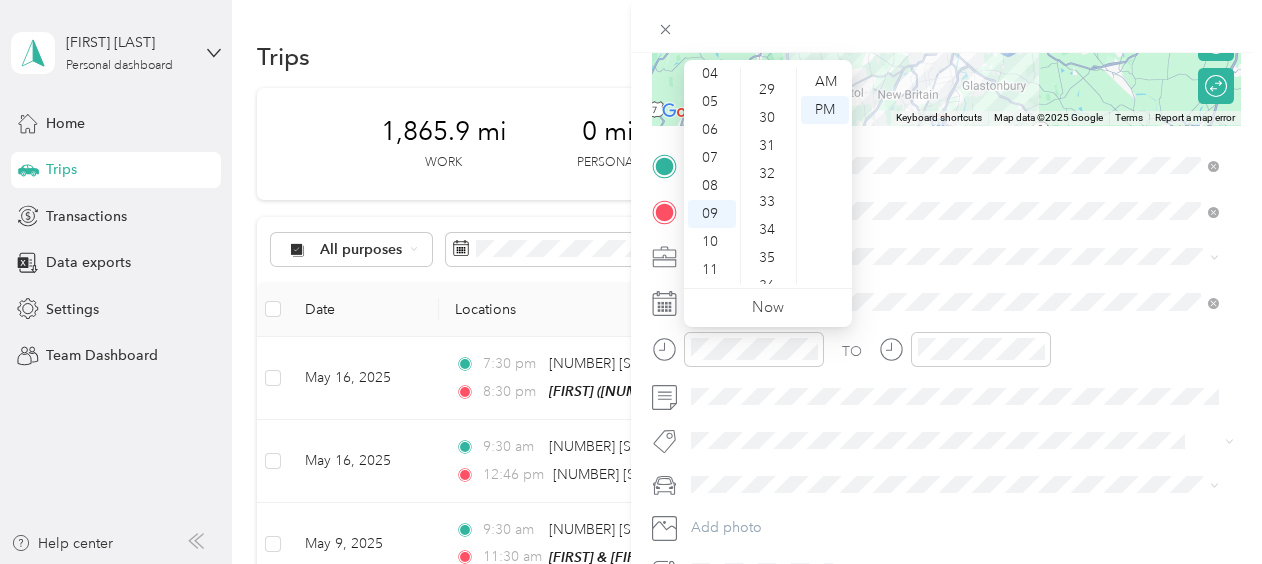 scroll, scrollTop: 783, scrollLeft: 0, axis: vertical 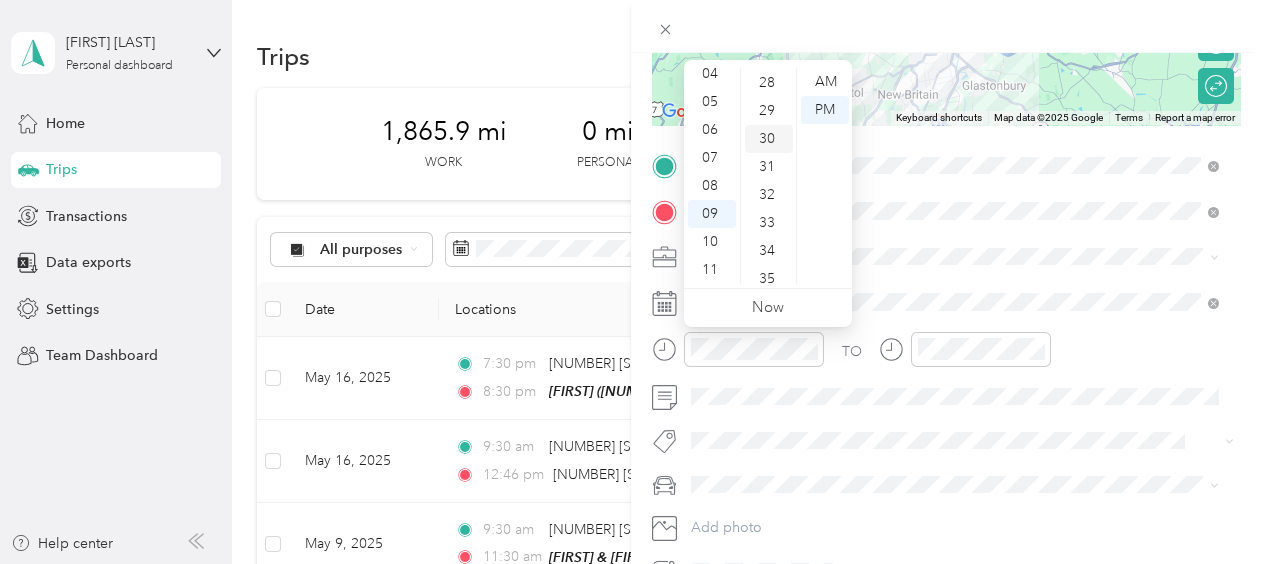 click on "30" at bounding box center (769, 139) 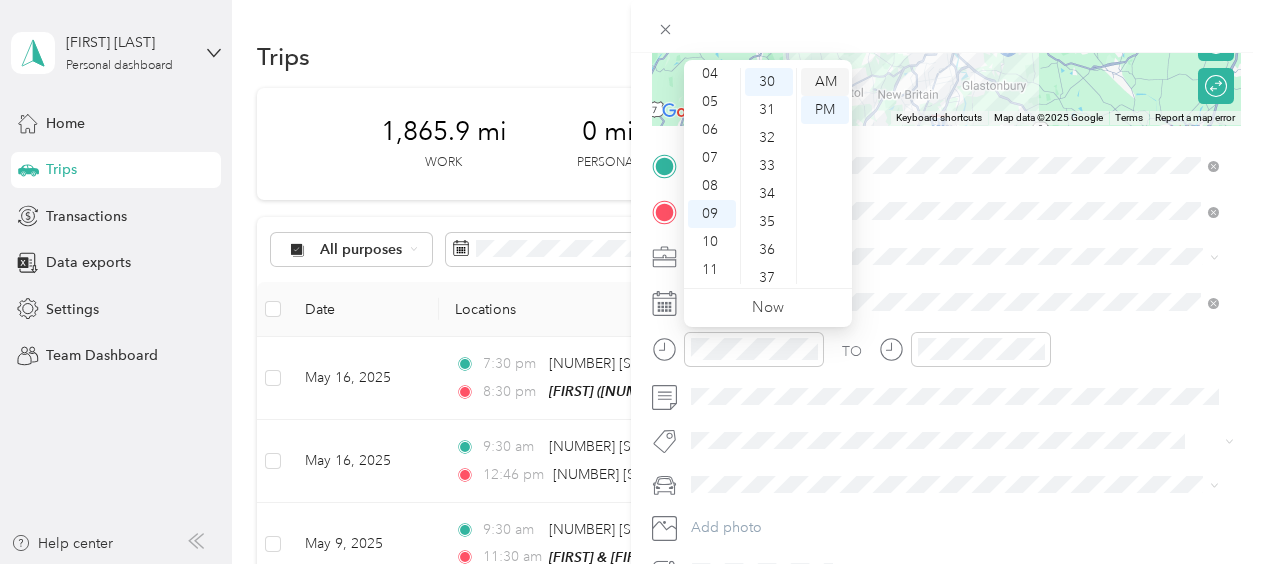 click on "AM" at bounding box center (825, 82) 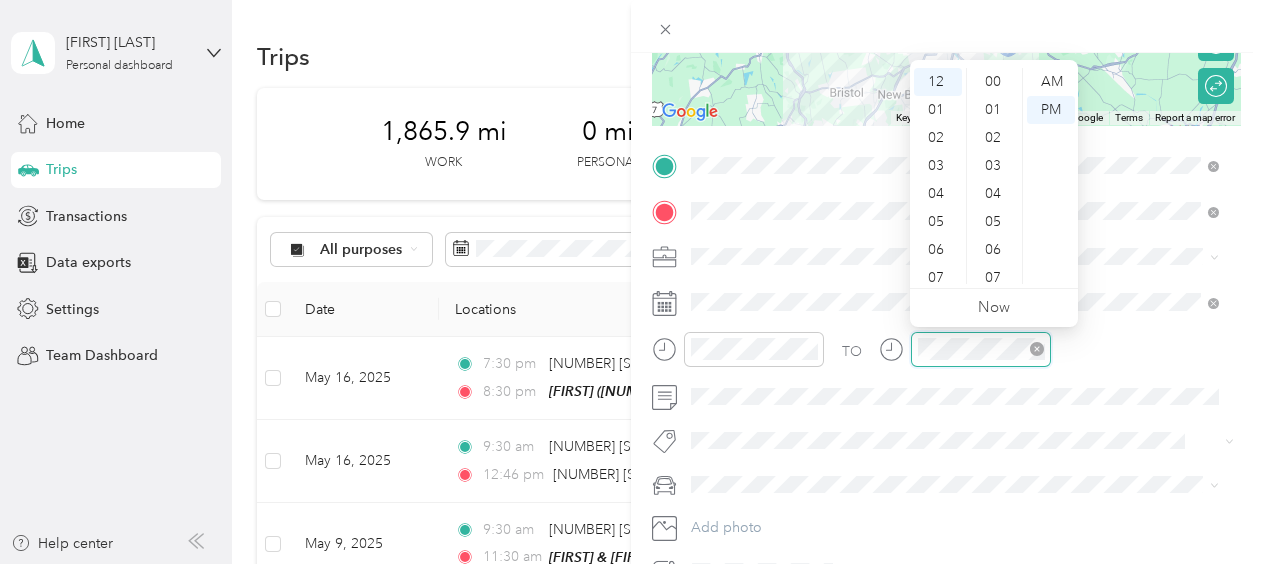scroll, scrollTop: 1400, scrollLeft: 0, axis: vertical 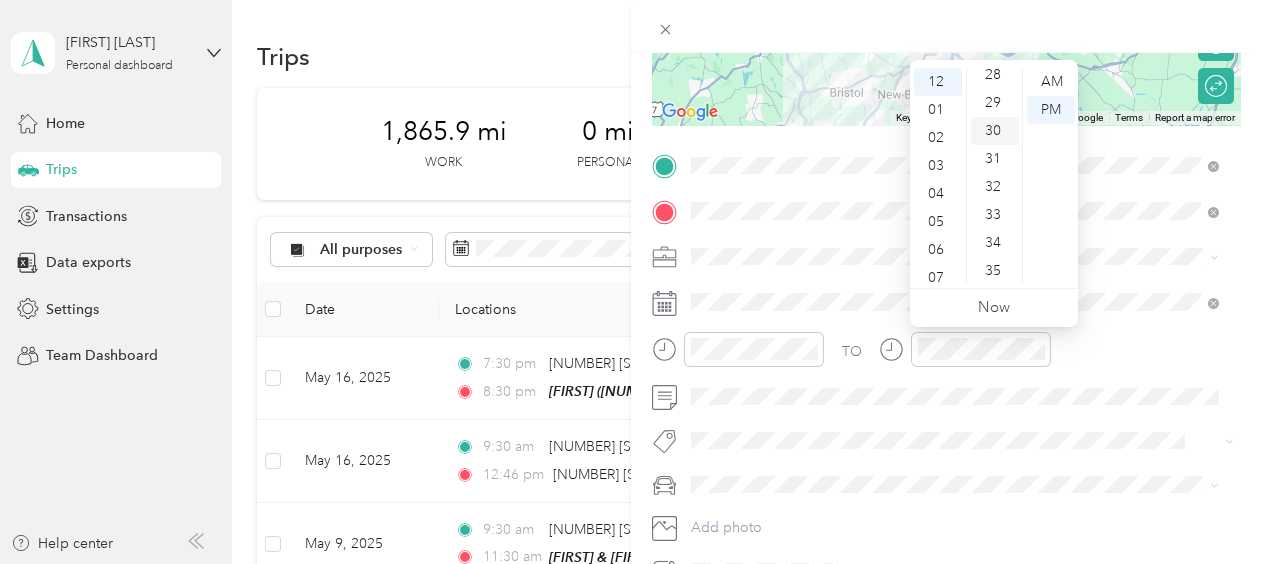click on "30" at bounding box center (995, 131) 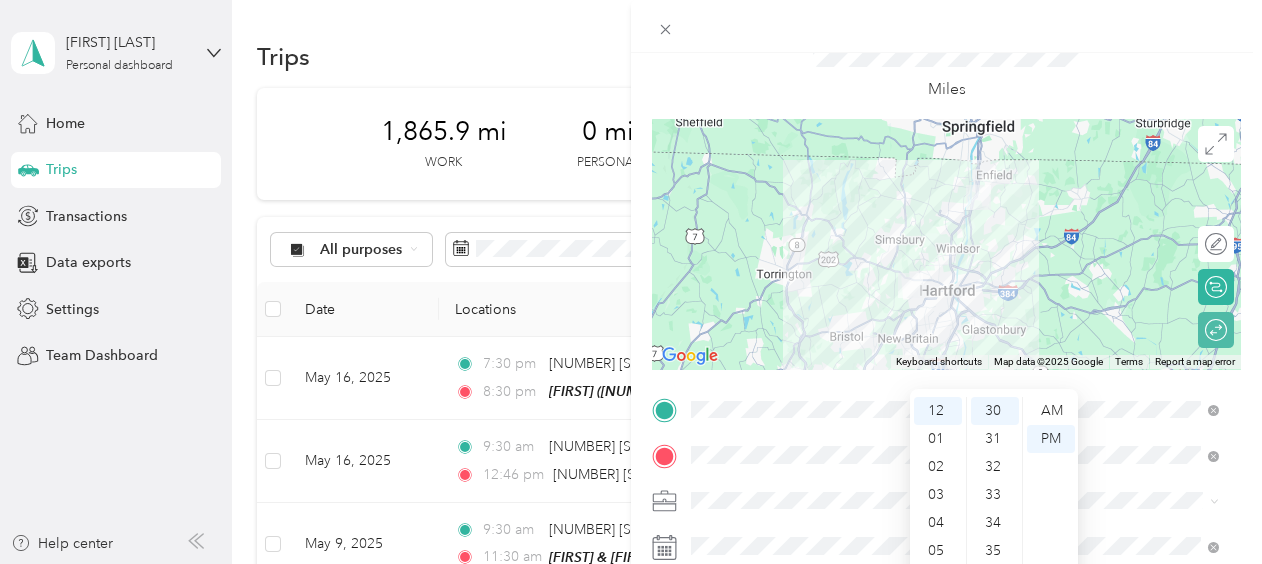 scroll, scrollTop: 0, scrollLeft: 0, axis: both 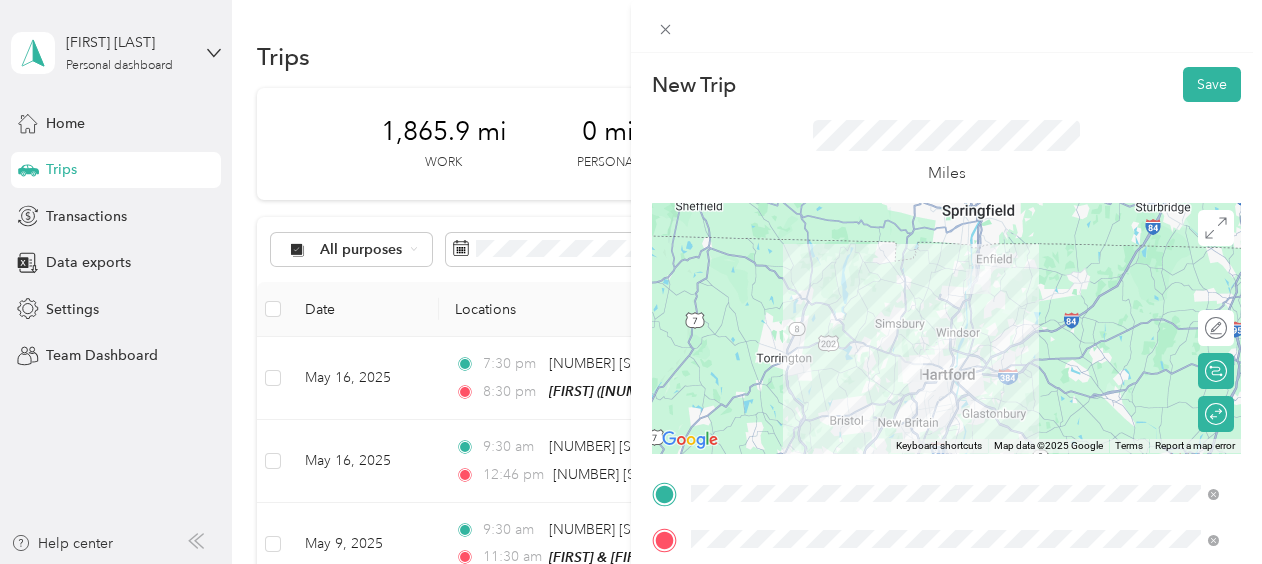click on "Save" at bounding box center (1212, 84) 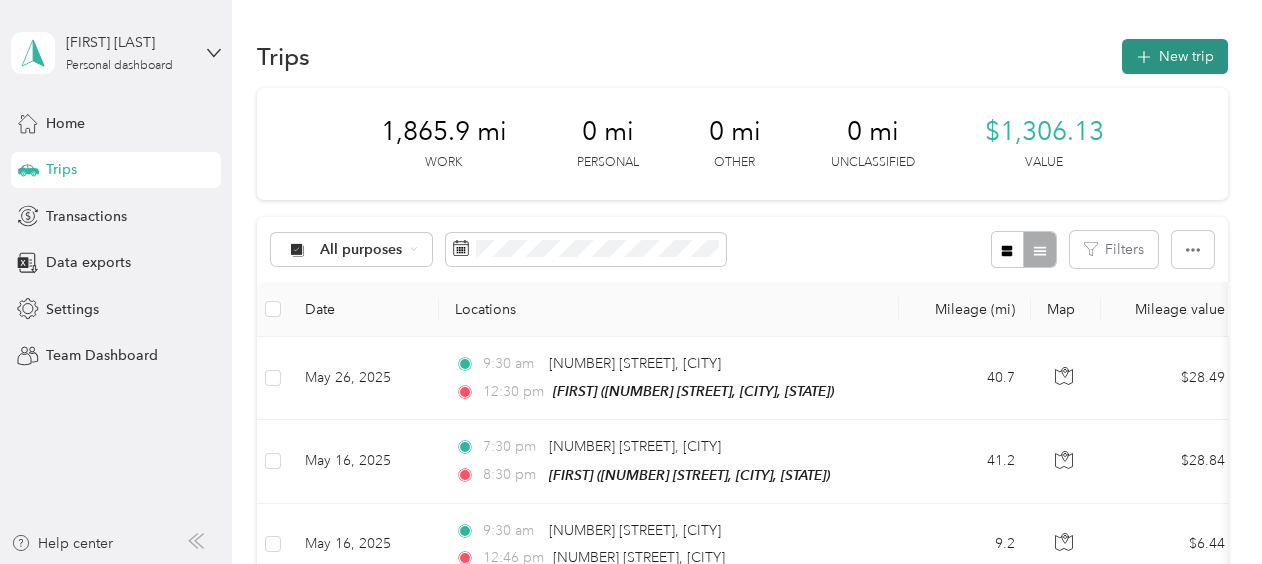 click on "New trip" at bounding box center (1175, 56) 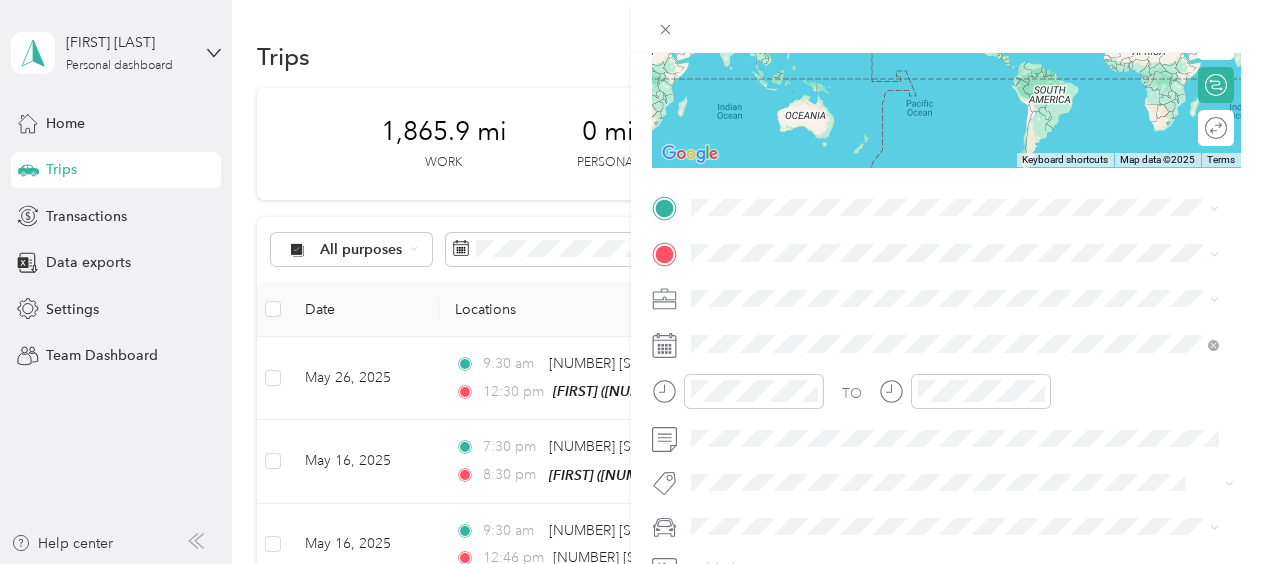scroll, scrollTop: 288, scrollLeft: 0, axis: vertical 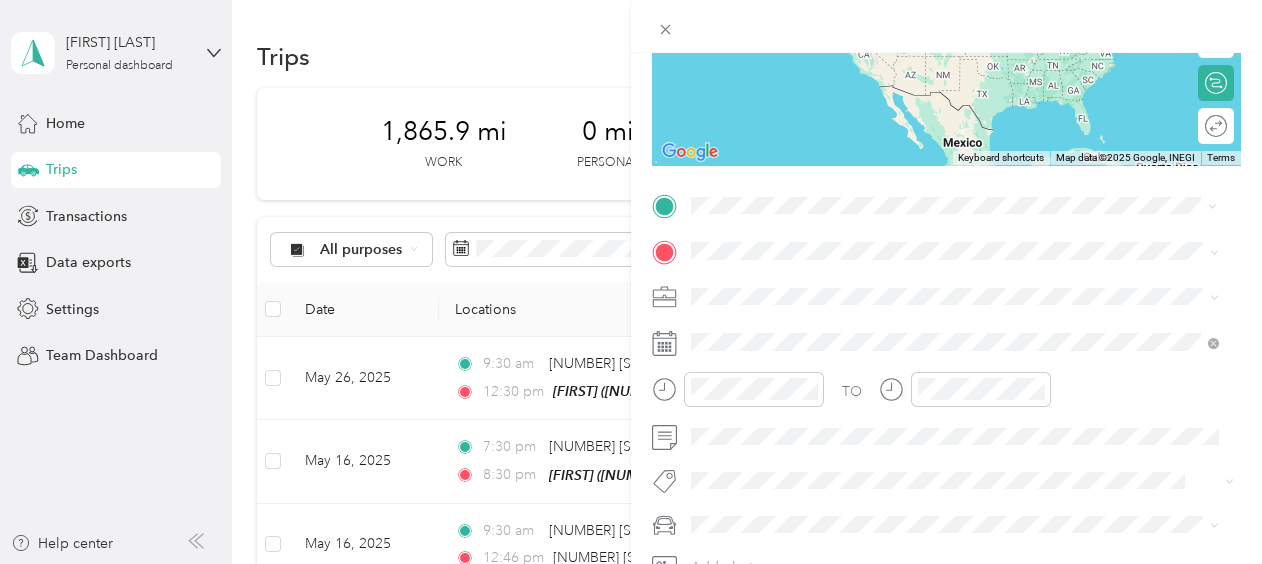 click on "[NUMBER] [STREET]
[CITY], [STATE] [POSTAL_CODE], [COUNTRY]" at bounding box center (873, 286) 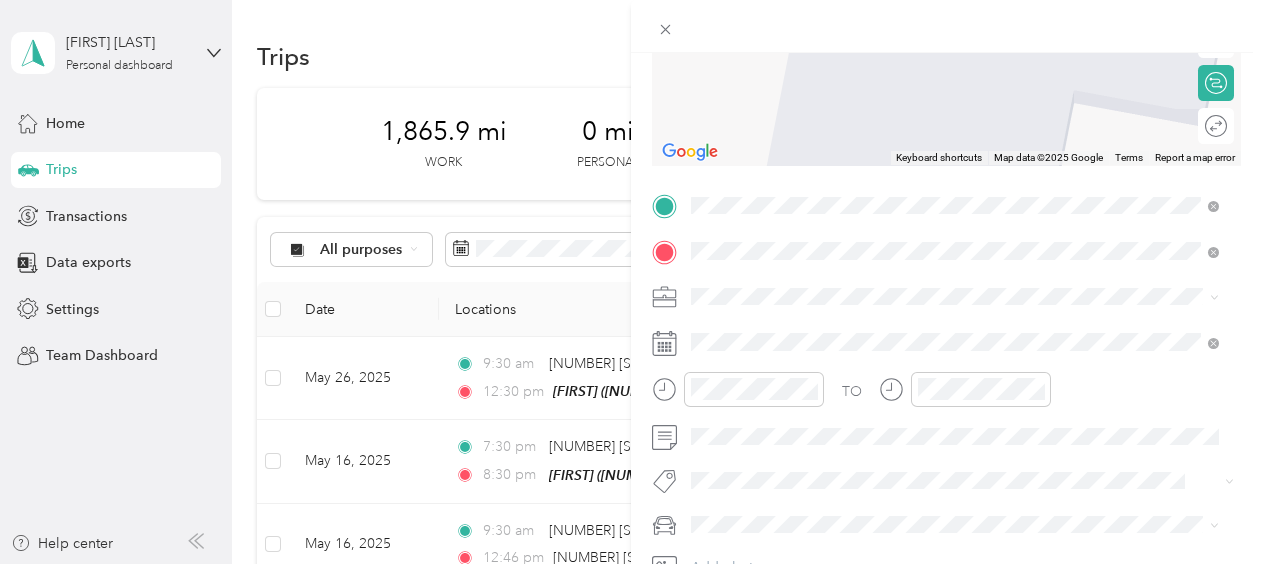 click on "[FIRST] & [FIRST] [NUMBER] [STREET], [POSTAL_CODE], [CITY], [STATE], [COUNTRY]" at bounding box center [955, 342] 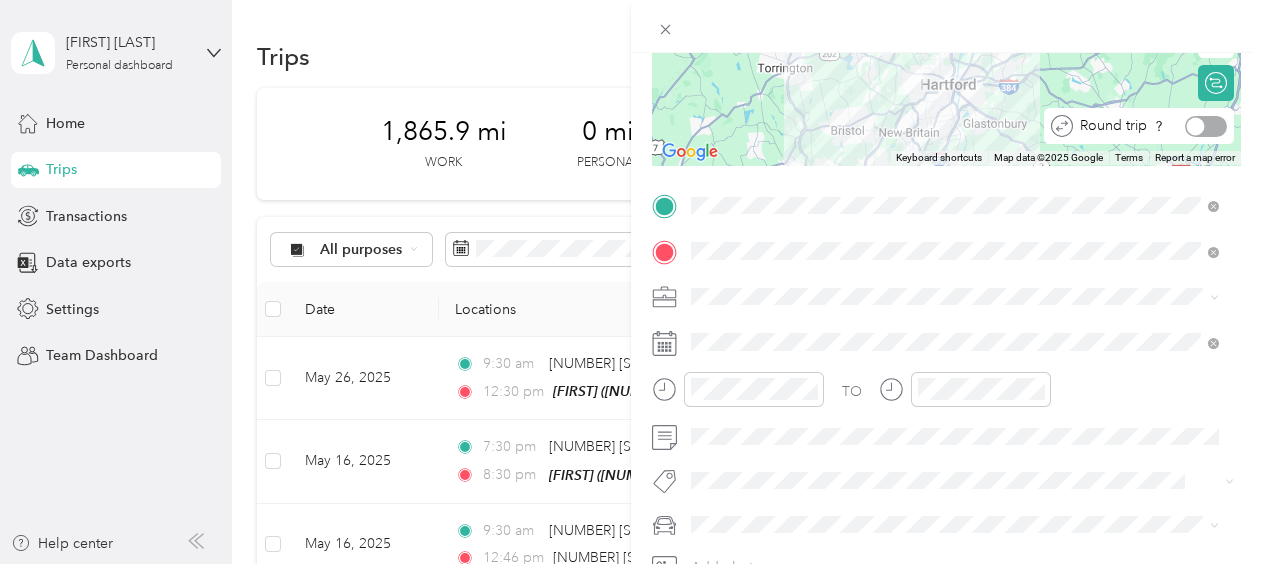 click at bounding box center (1206, 126) 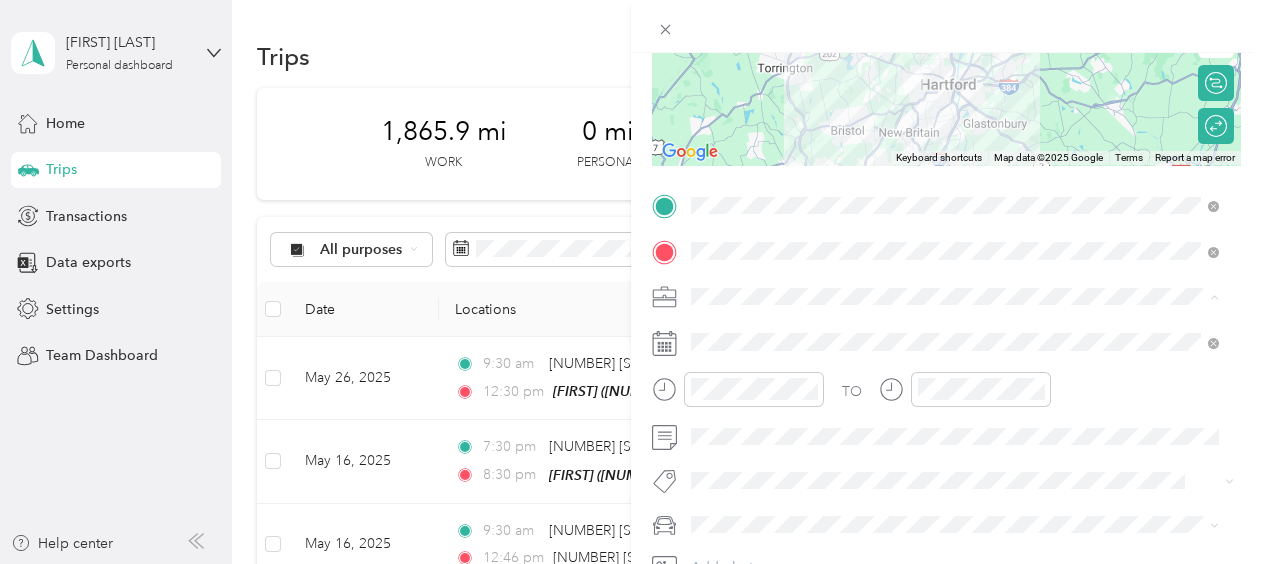 click on "Work" at bounding box center (955, 16) 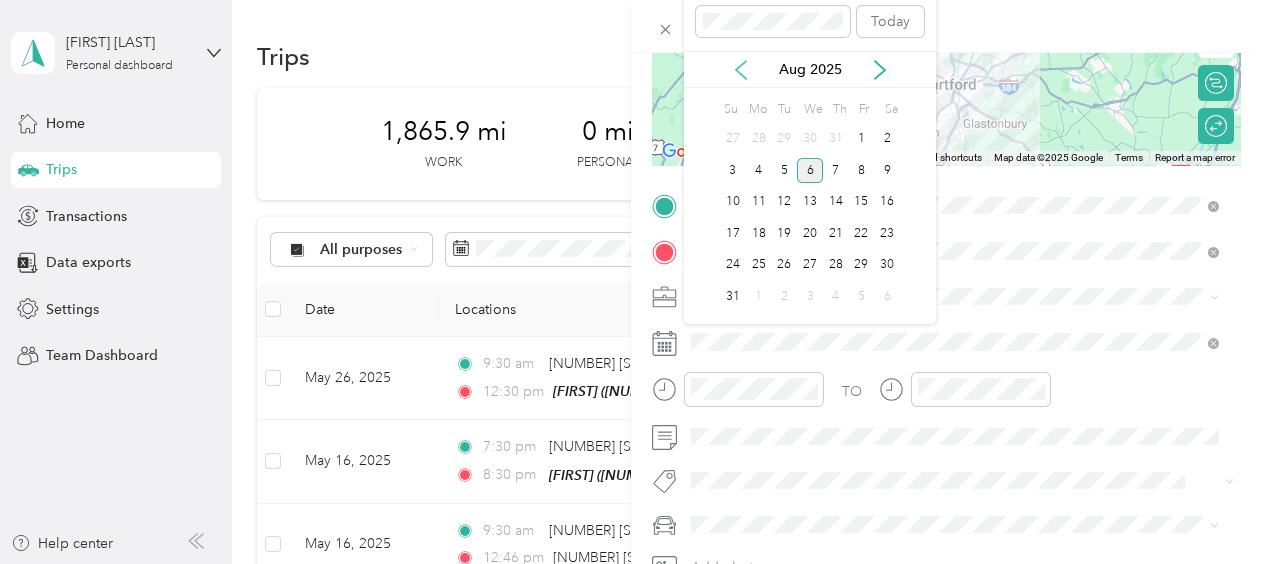 click 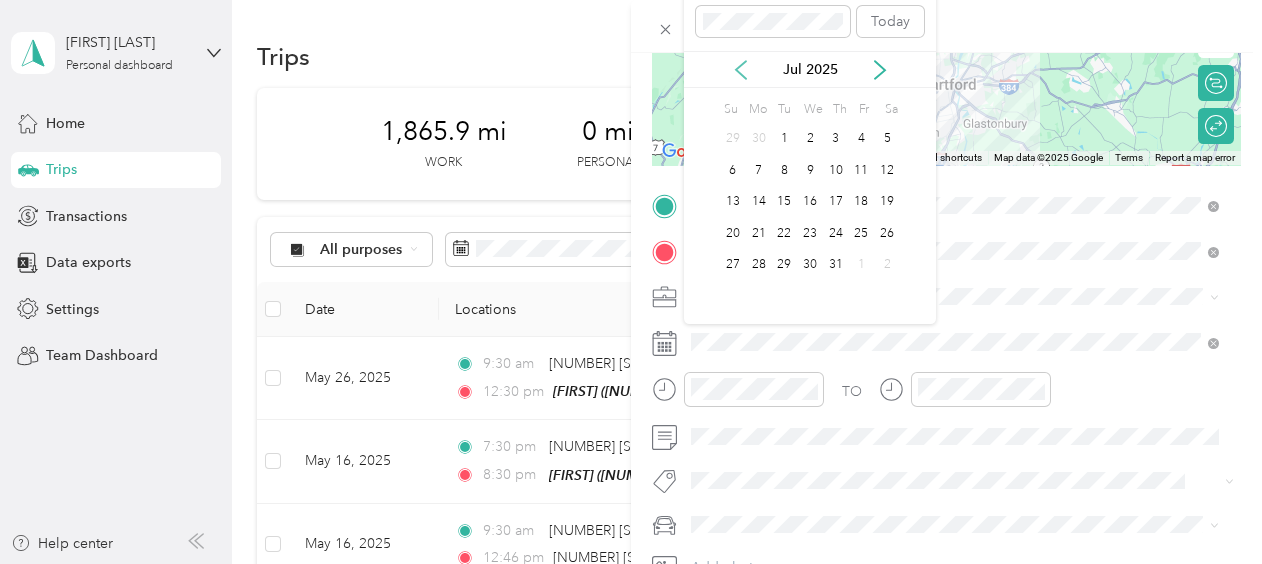 click 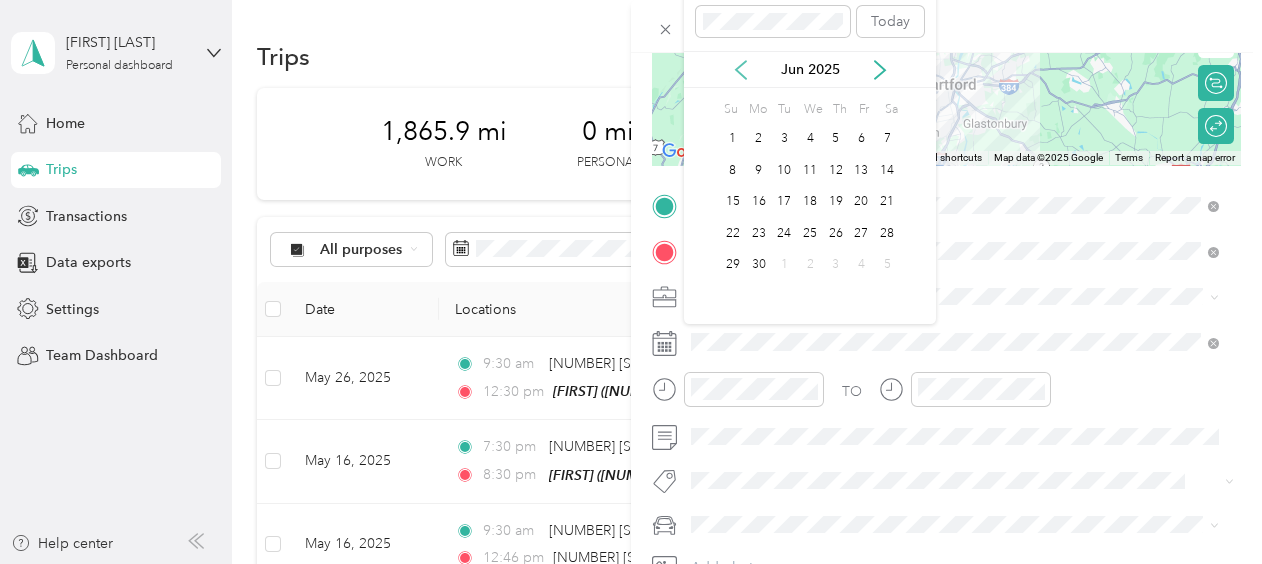 click 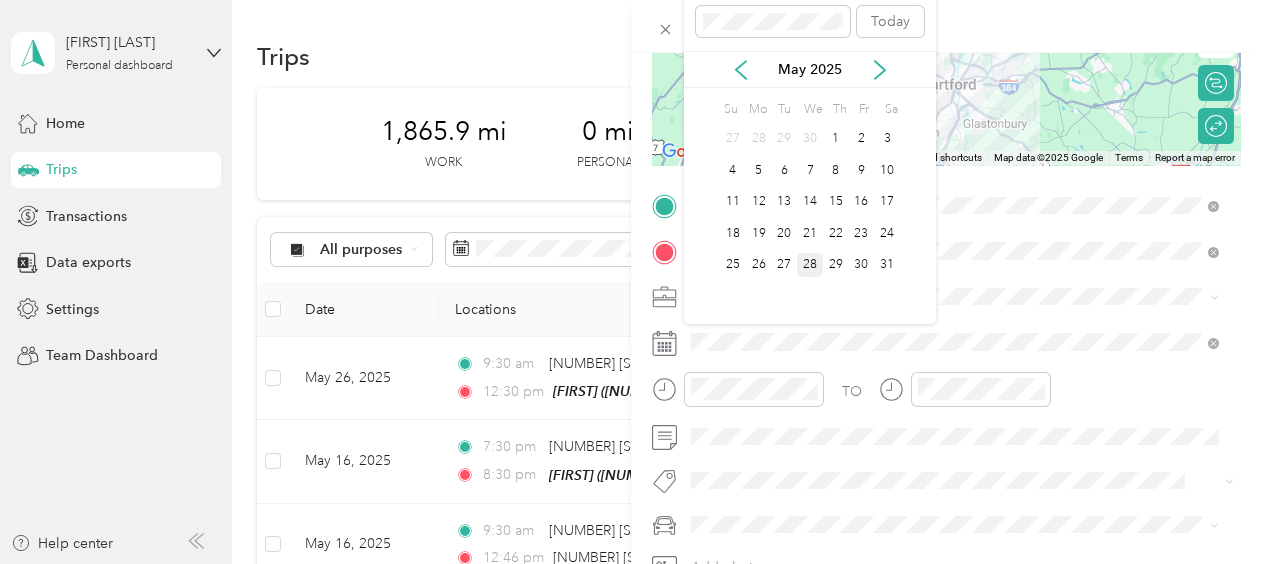 click on "28" at bounding box center (810, 265) 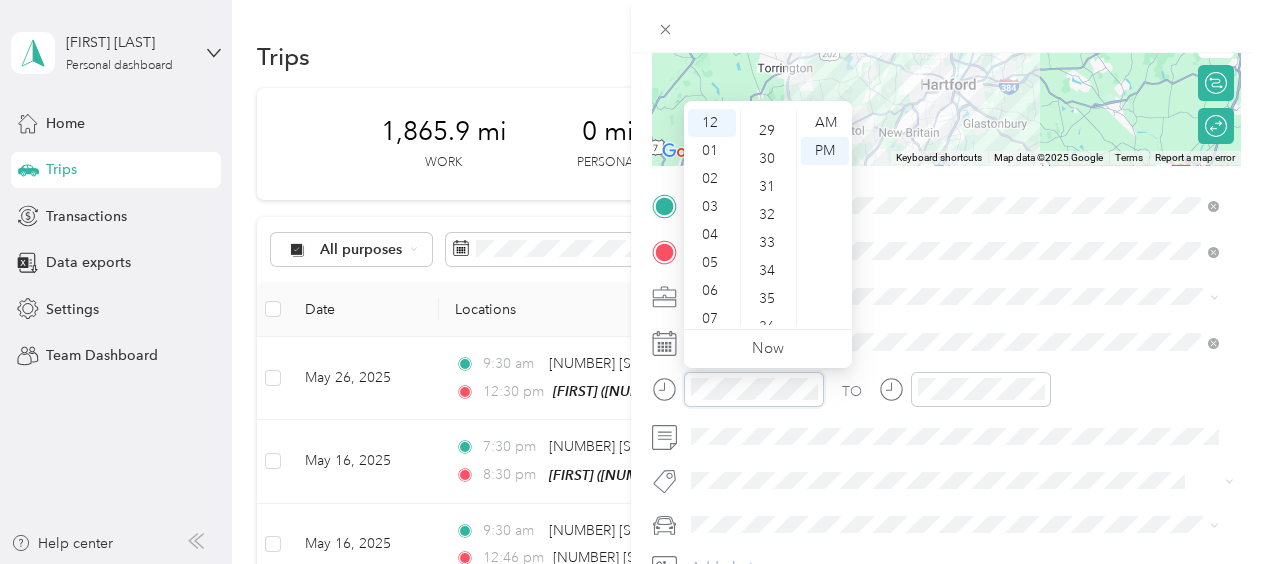 scroll, scrollTop: 798, scrollLeft: 0, axis: vertical 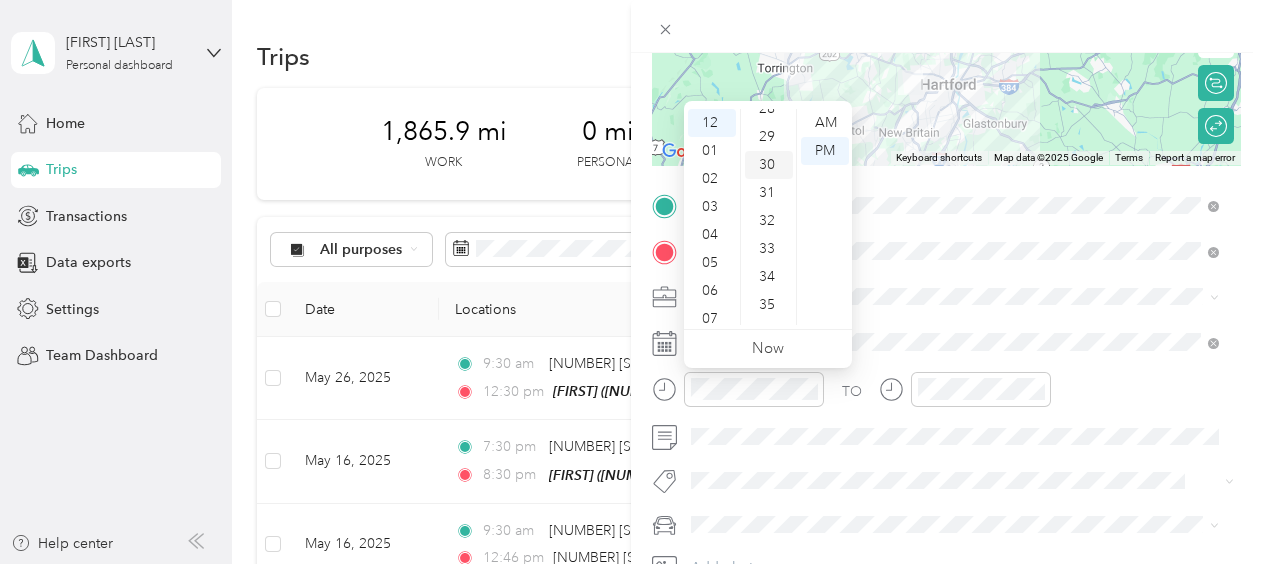 click on "30" at bounding box center [769, 165] 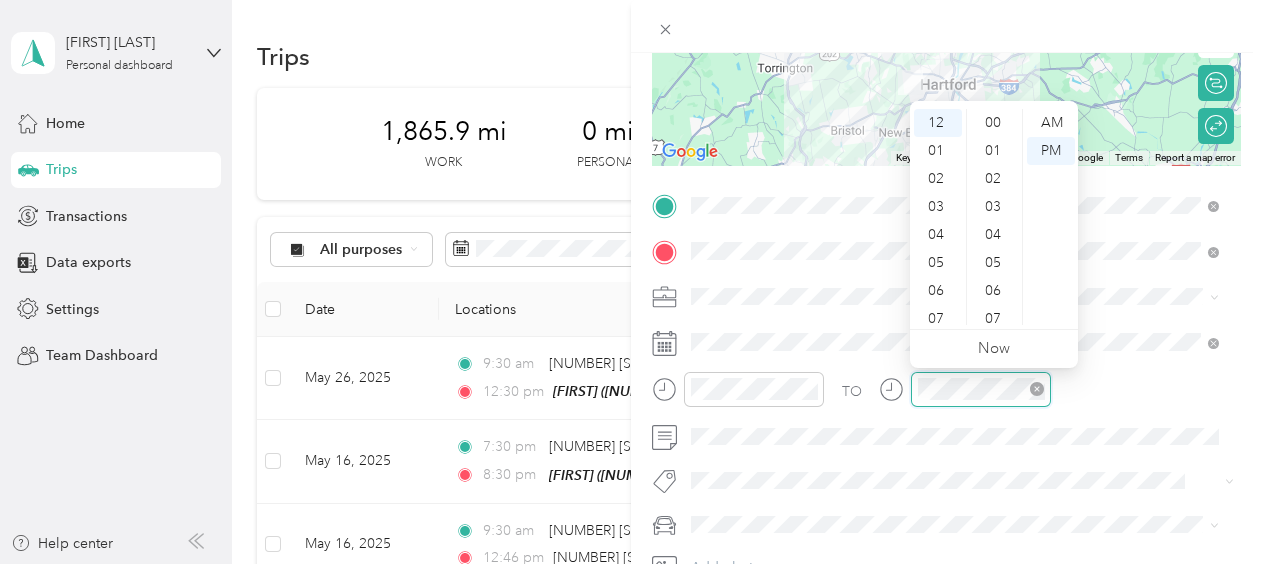 scroll, scrollTop: 1428, scrollLeft: 0, axis: vertical 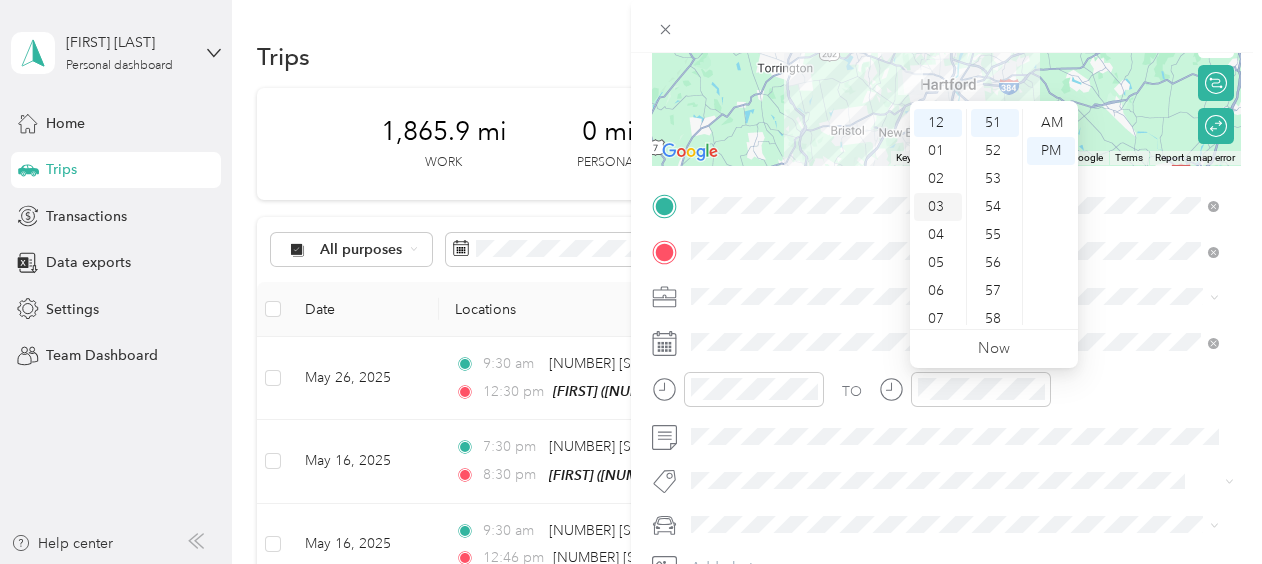 click on "03" at bounding box center (938, 207) 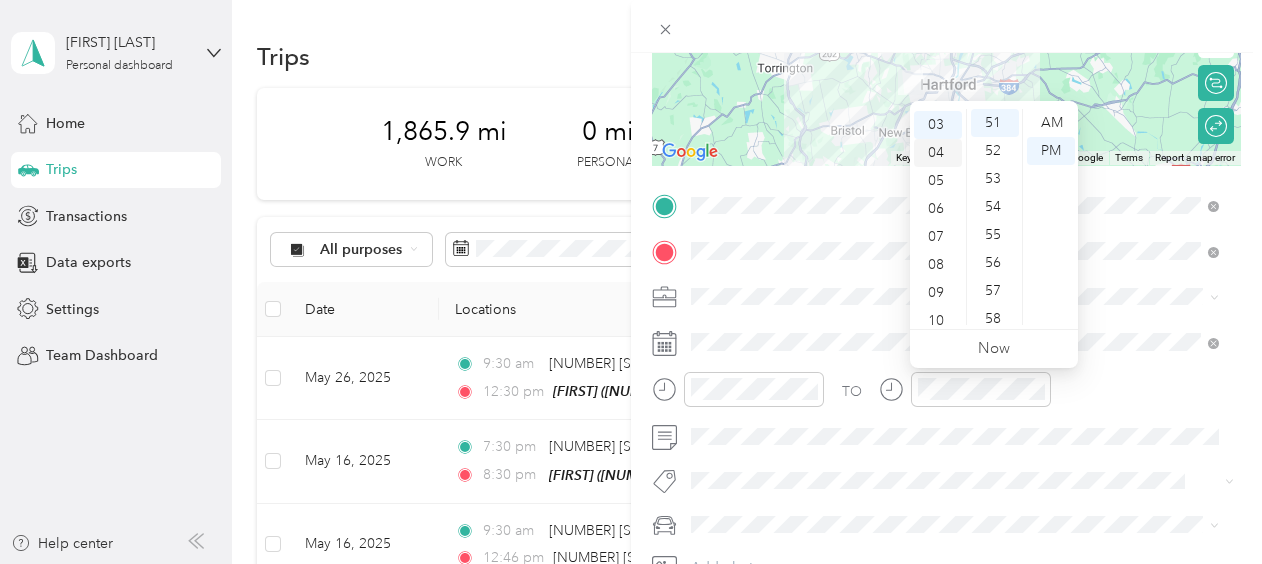 scroll, scrollTop: 84, scrollLeft: 0, axis: vertical 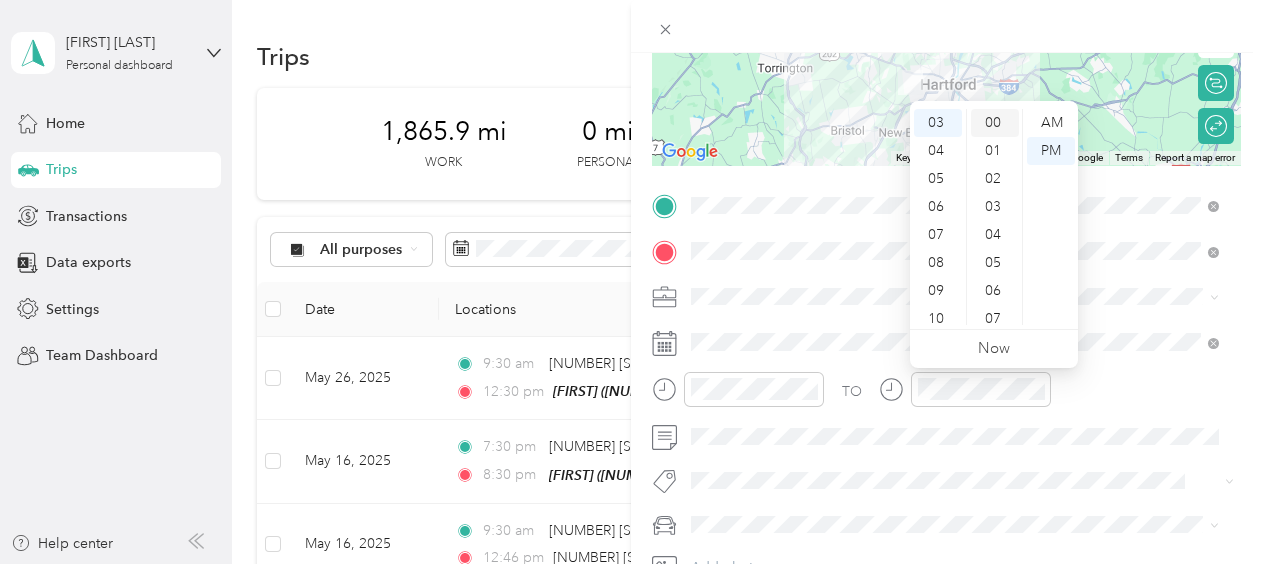 click on "00" at bounding box center [995, 123] 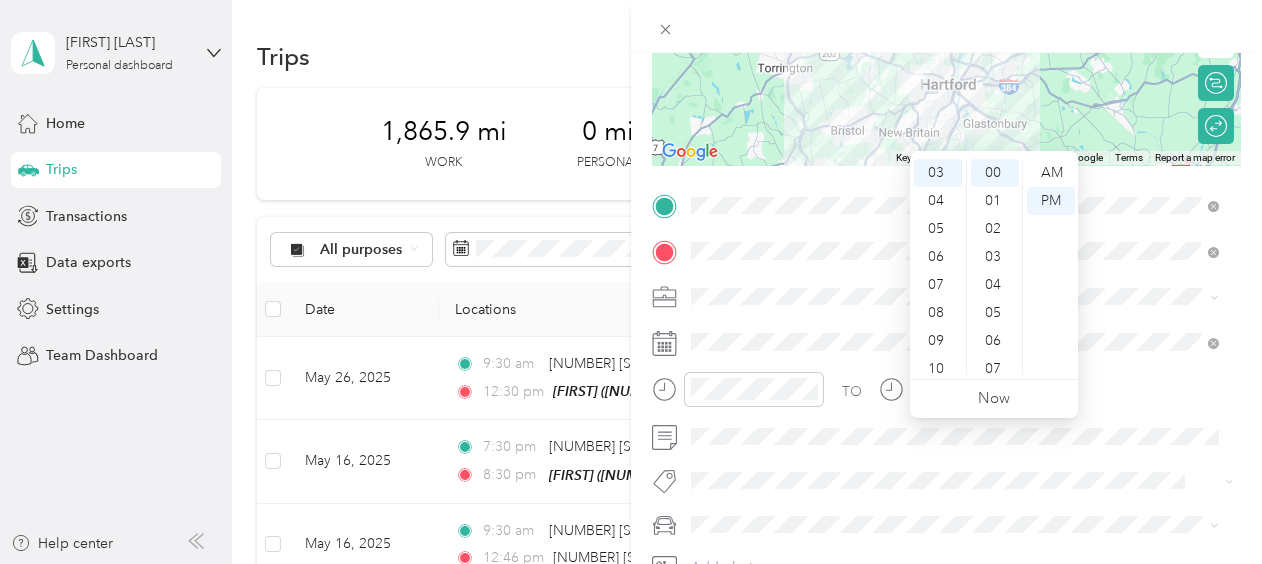 scroll, scrollTop: 0, scrollLeft: 0, axis: both 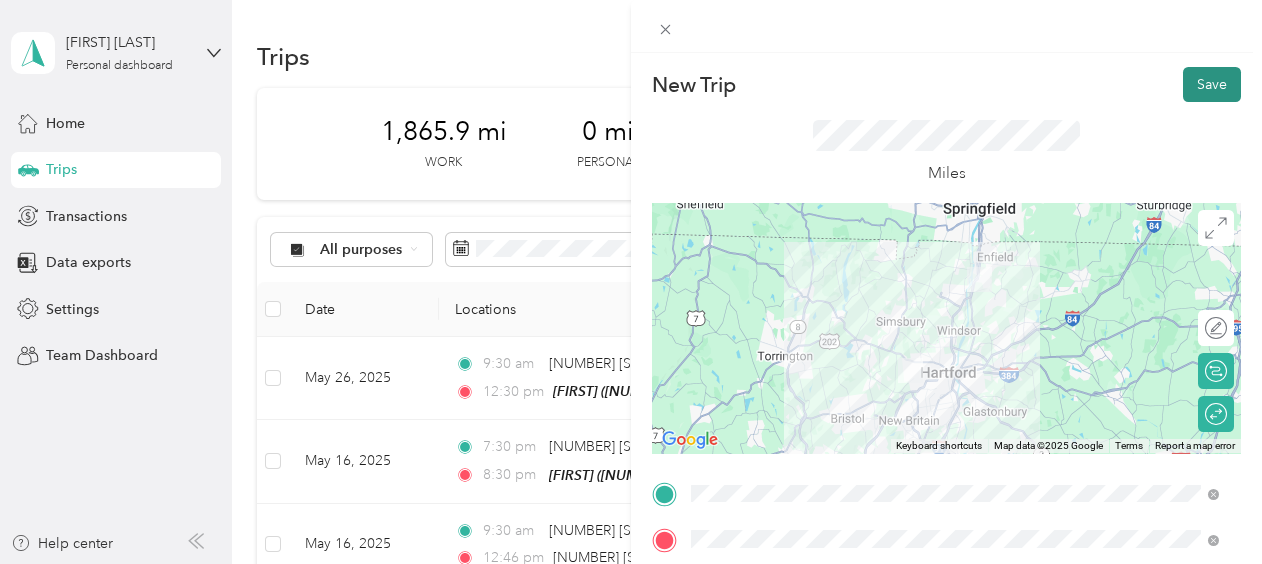click on "Save" at bounding box center (1212, 84) 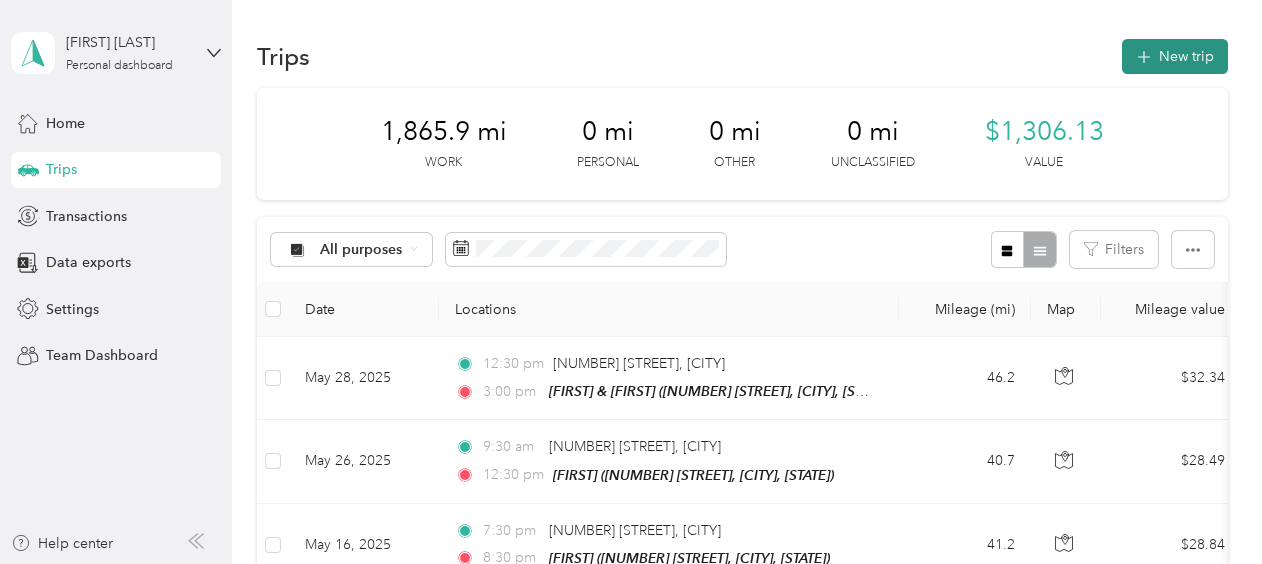 click on "New trip" at bounding box center (1175, 56) 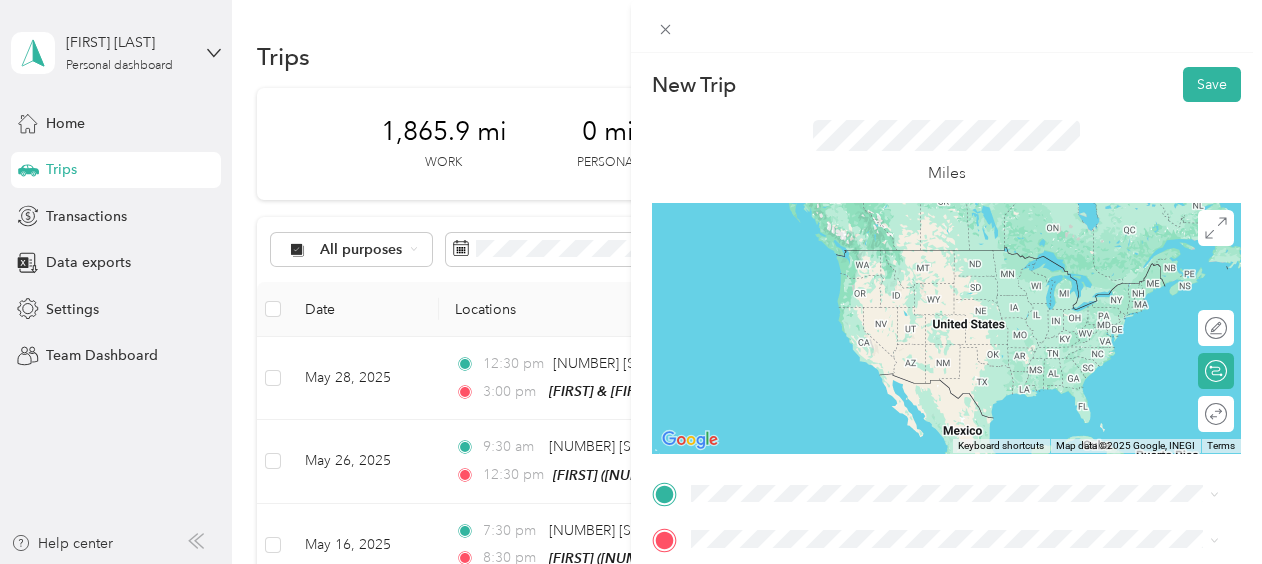 click on "[NUMBER] [STREET]
[CITY], [STATE] [POSTAL_CODE], [COUNTRY]" at bounding box center (873, 258) 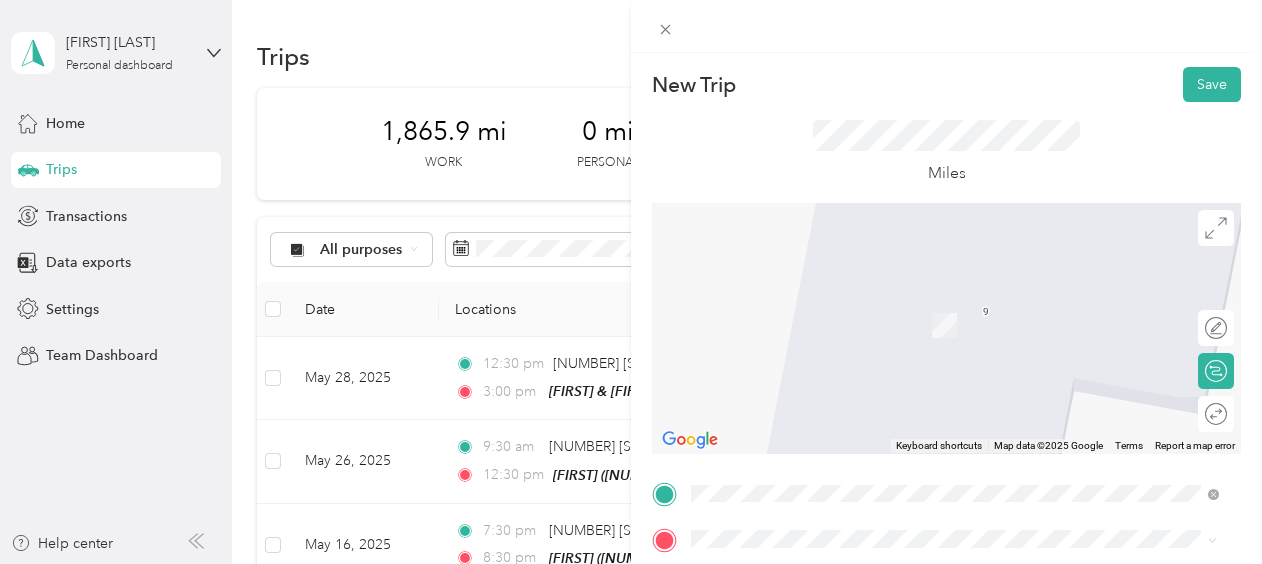 click on "[FIRST] [NUMBER] [STREET], [POSTAL_CODE], [CITY], [STATE], [COUNTRY]" at bounding box center (942, 315) 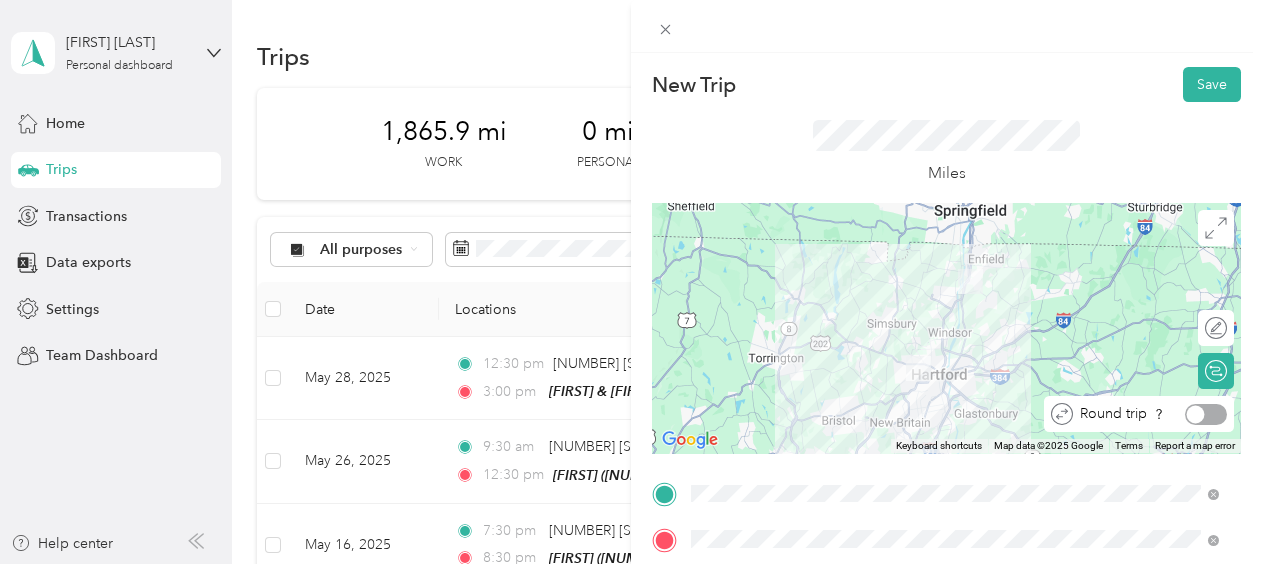 click at bounding box center [1196, 414] 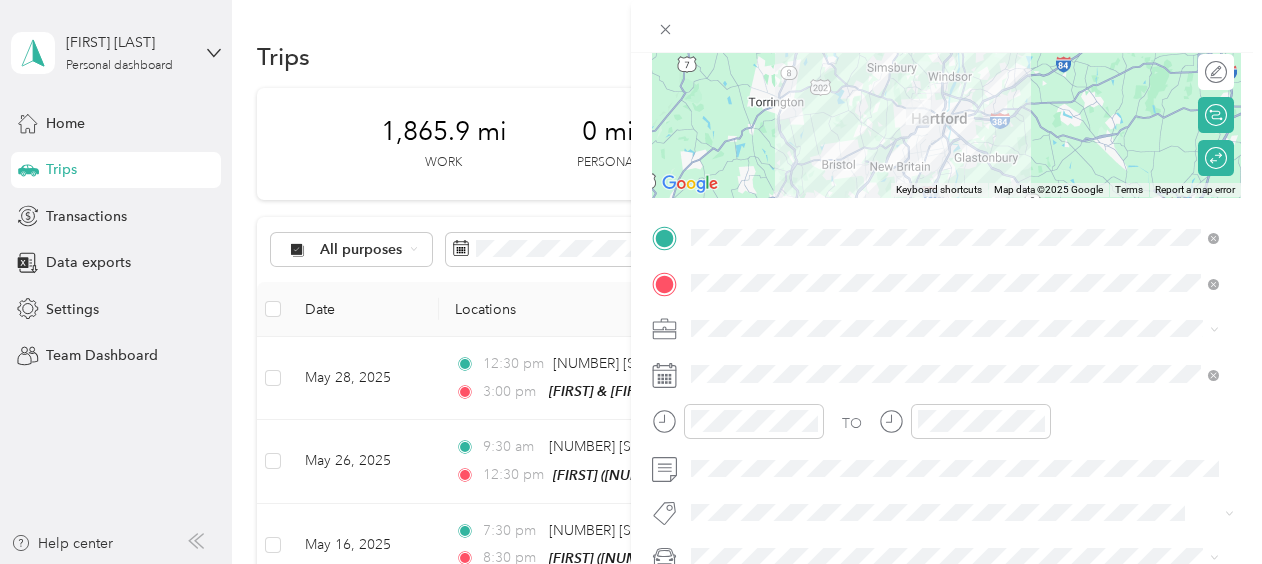 scroll, scrollTop: 256, scrollLeft: 0, axis: vertical 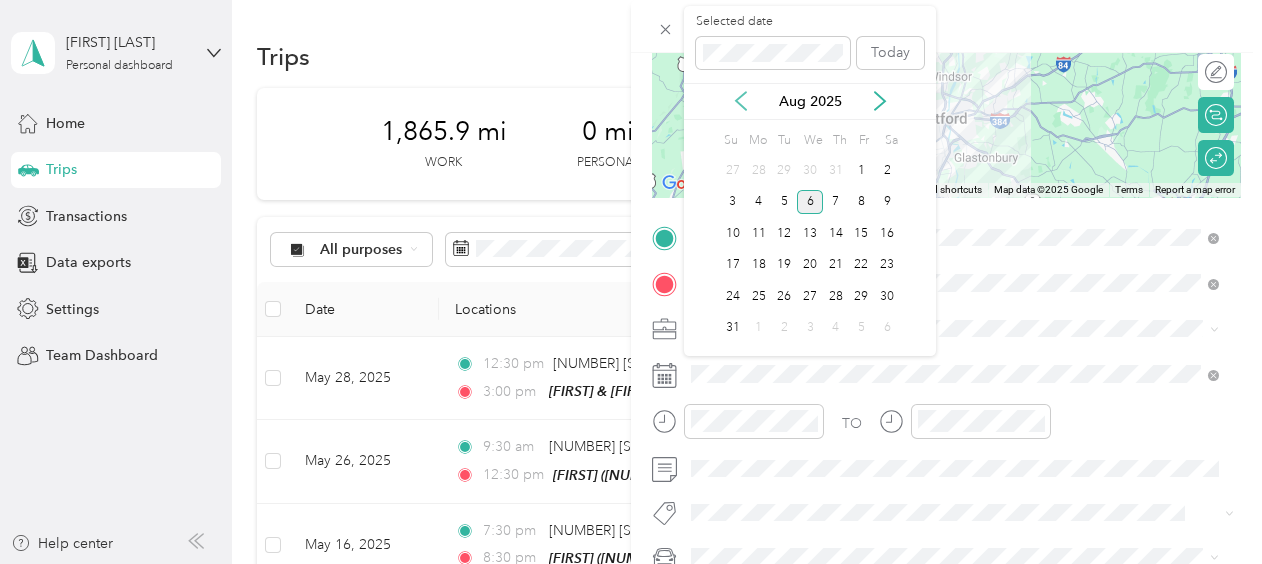 click 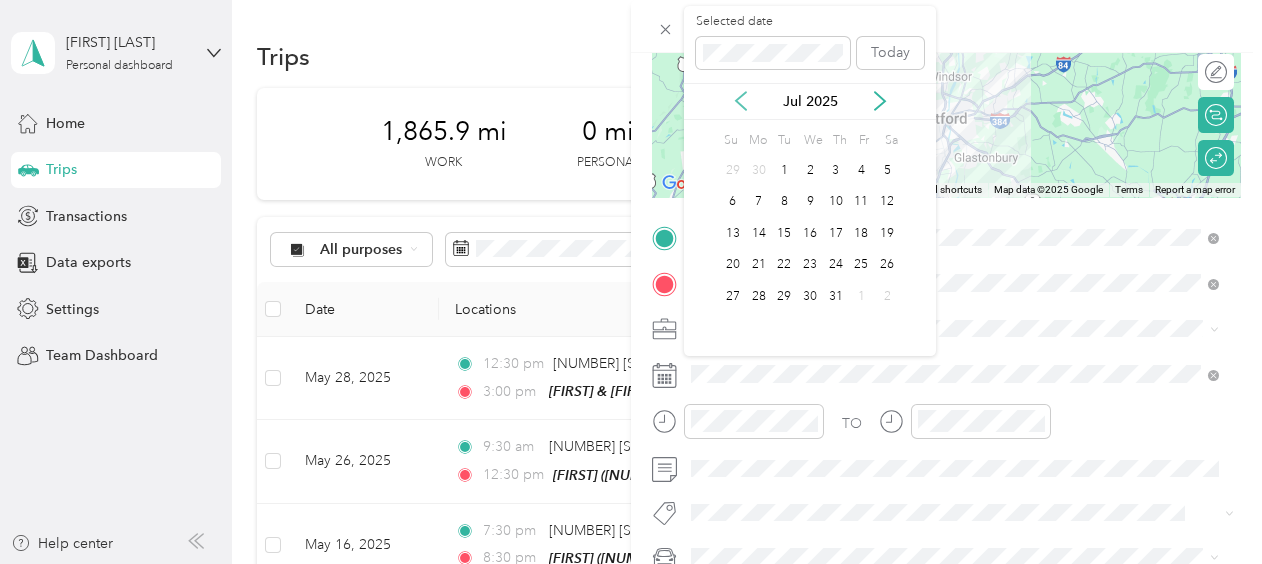 click 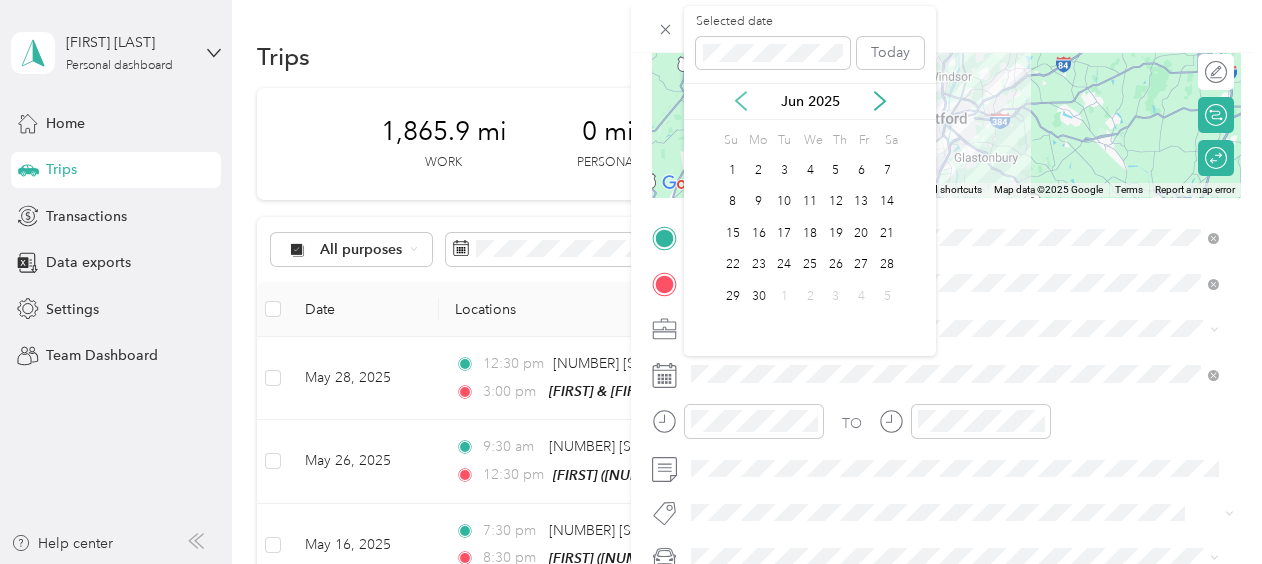 click 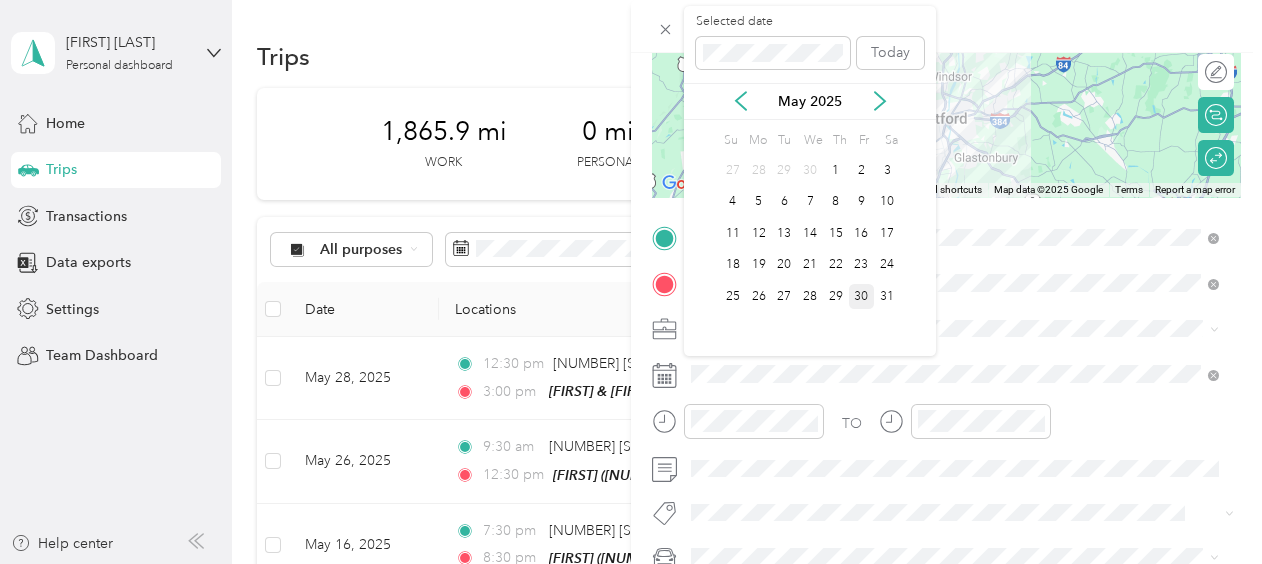 click on "30" at bounding box center [862, 296] 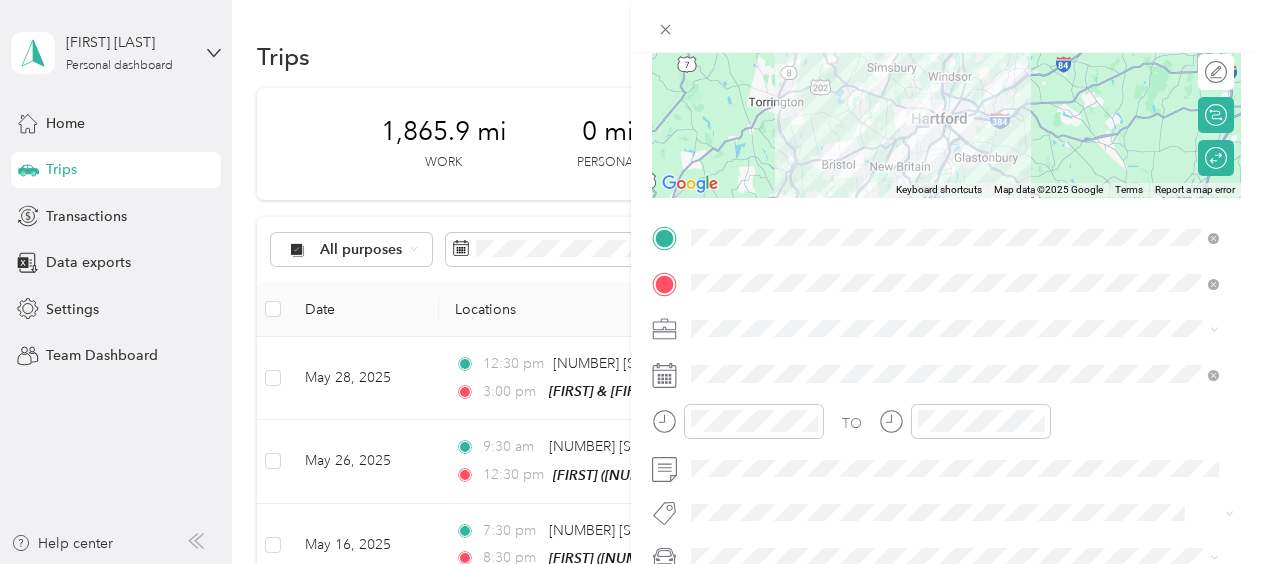 click on "Work" at bounding box center [955, 38] 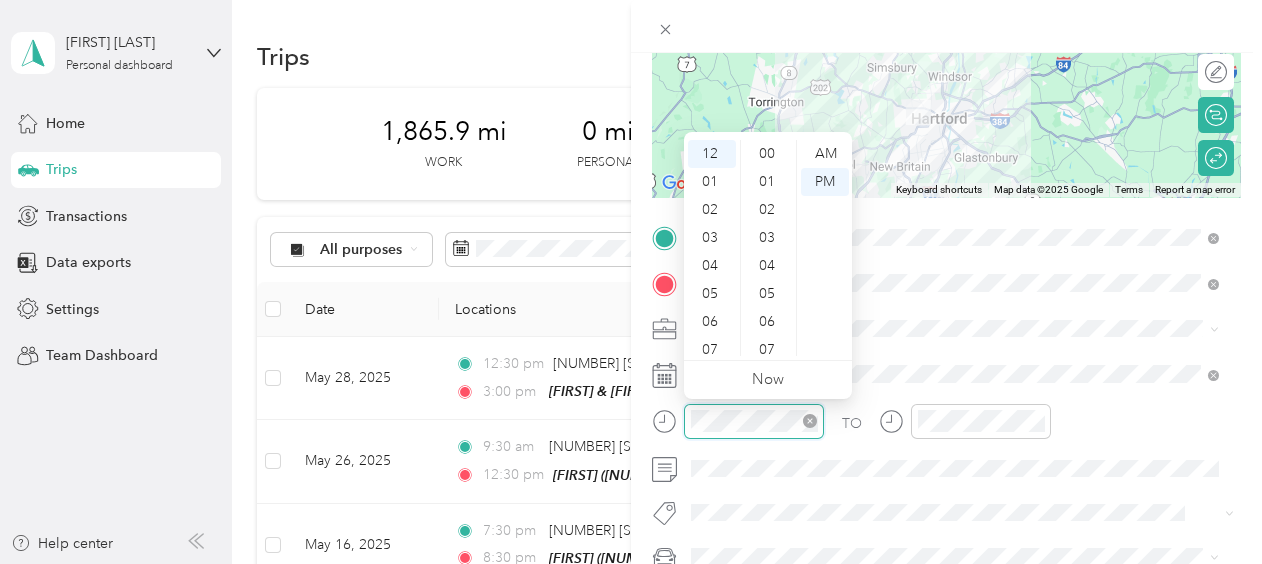 scroll, scrollTop: 1456, scrollLeft: 0, axis: vertical 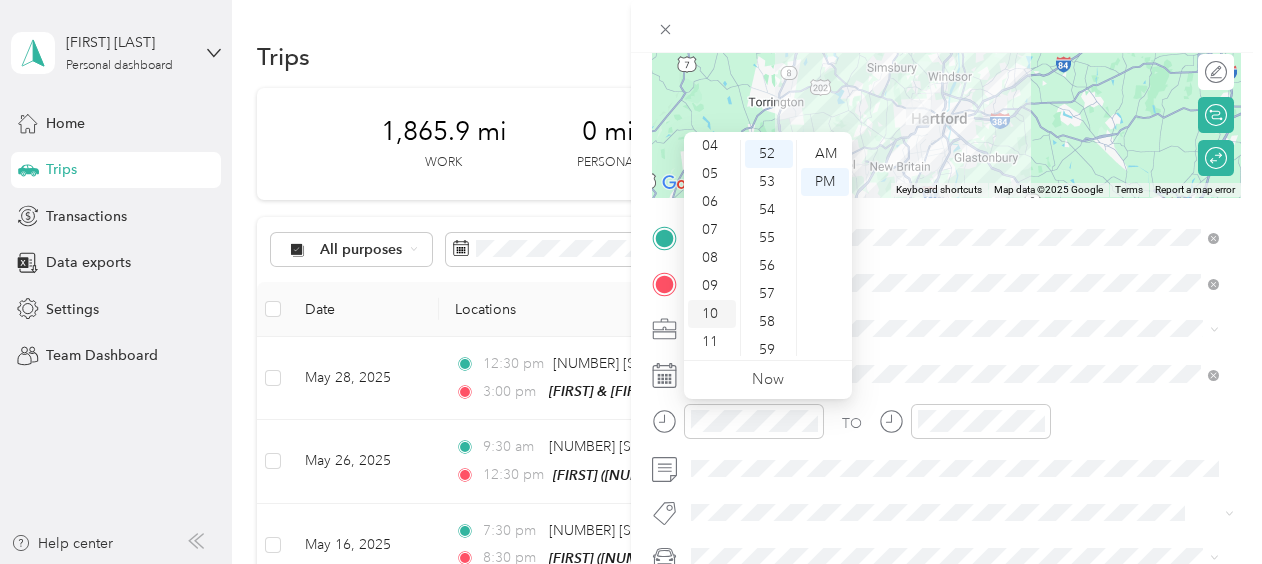 click on "10" at bounding box center [712, 314] 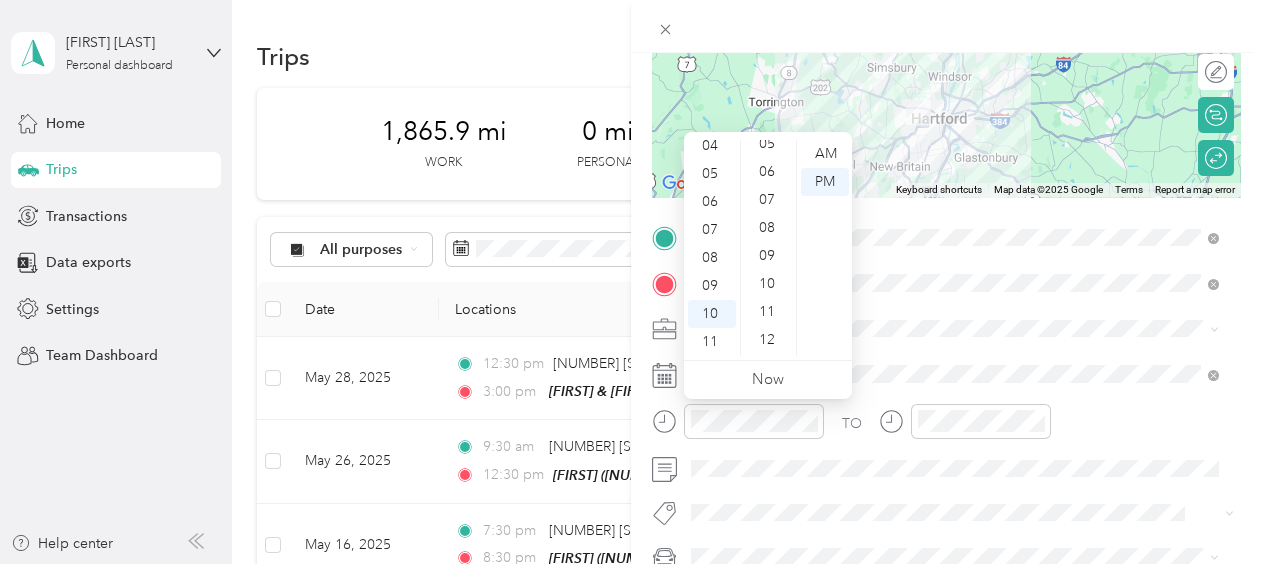 scroll, scrollTop: 0, scrollLeft: 0, axis: both 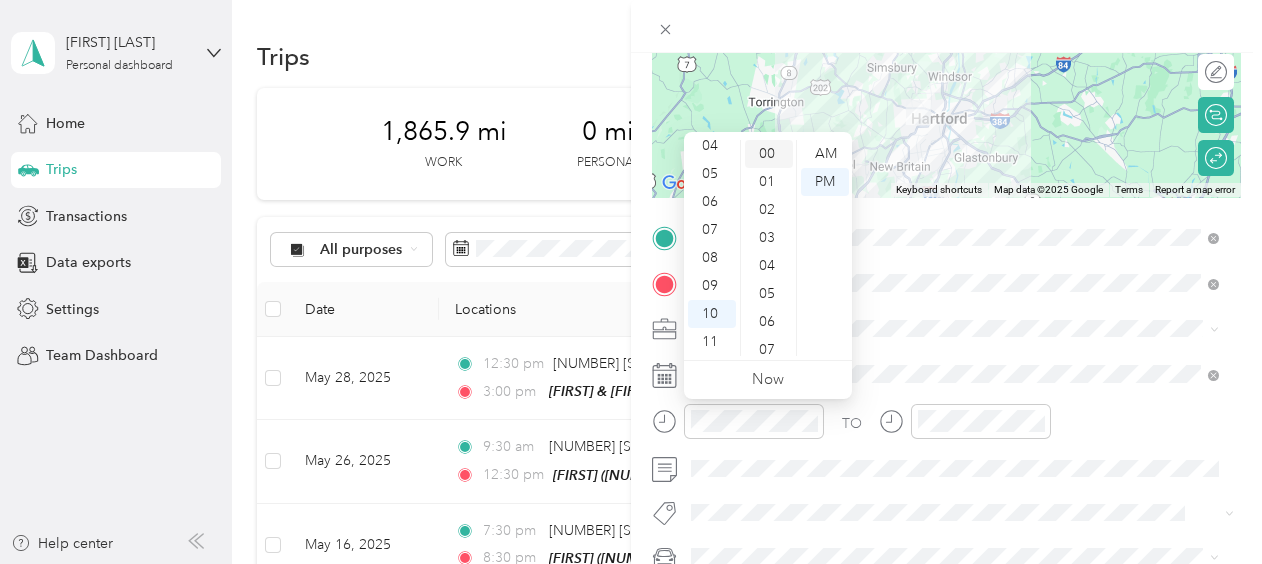 click on "00" at bounding box center [769, 154] 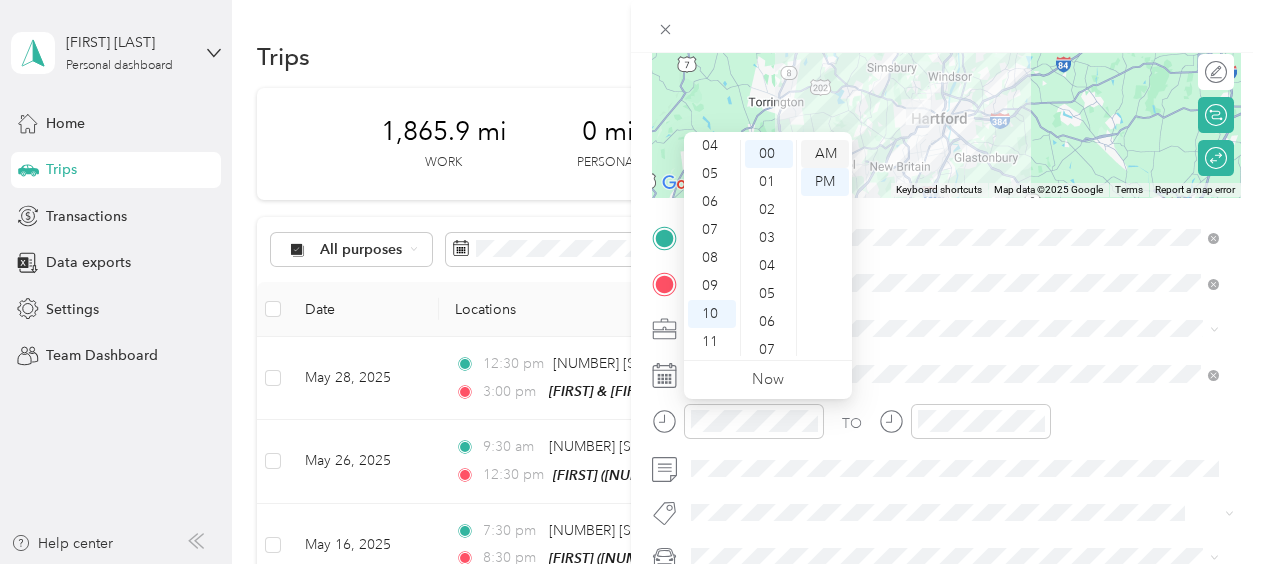 click on "AM" at bounding box center [825, 154] 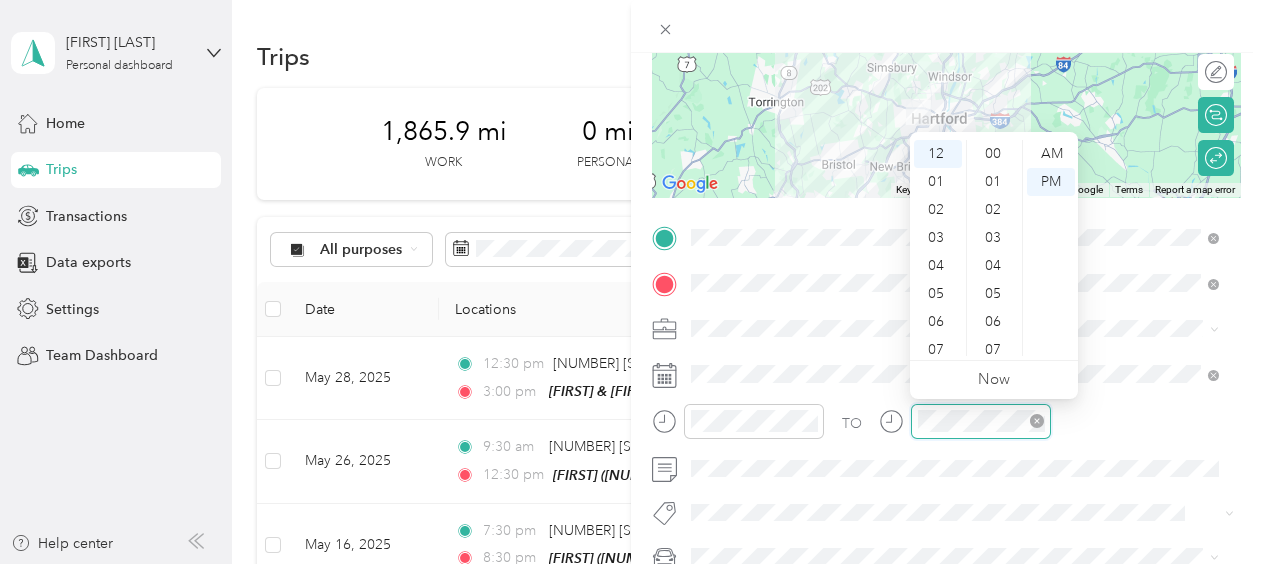scroll, scrollTop: 1456, scrollLeft: 0, axis: vertical 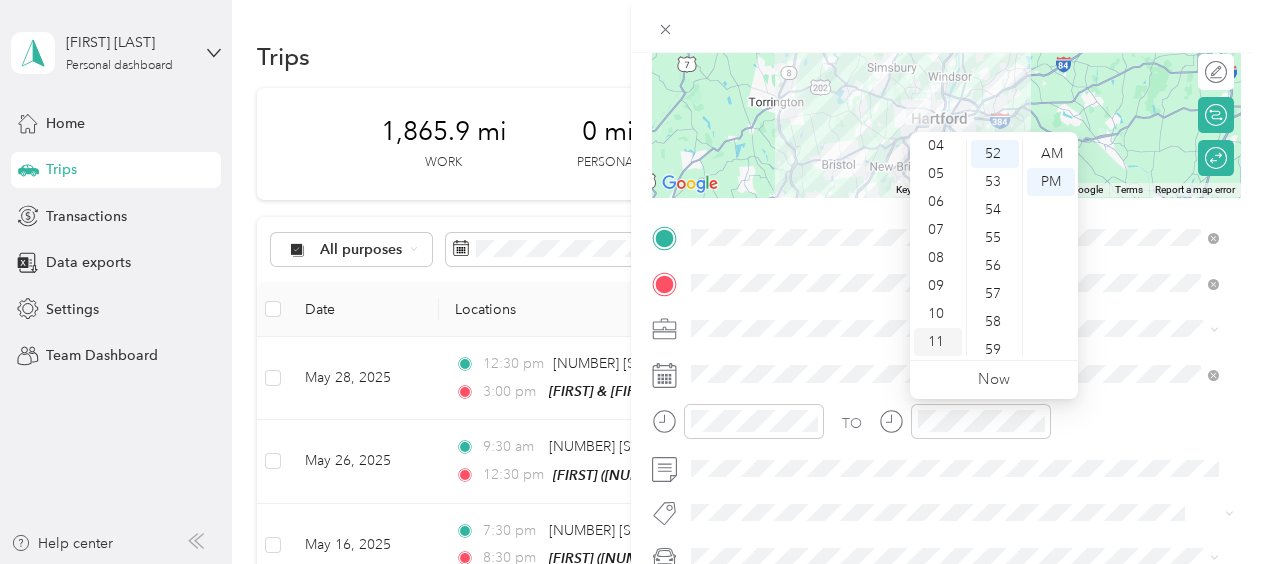 click on "11" at bounding box center [938, 342] 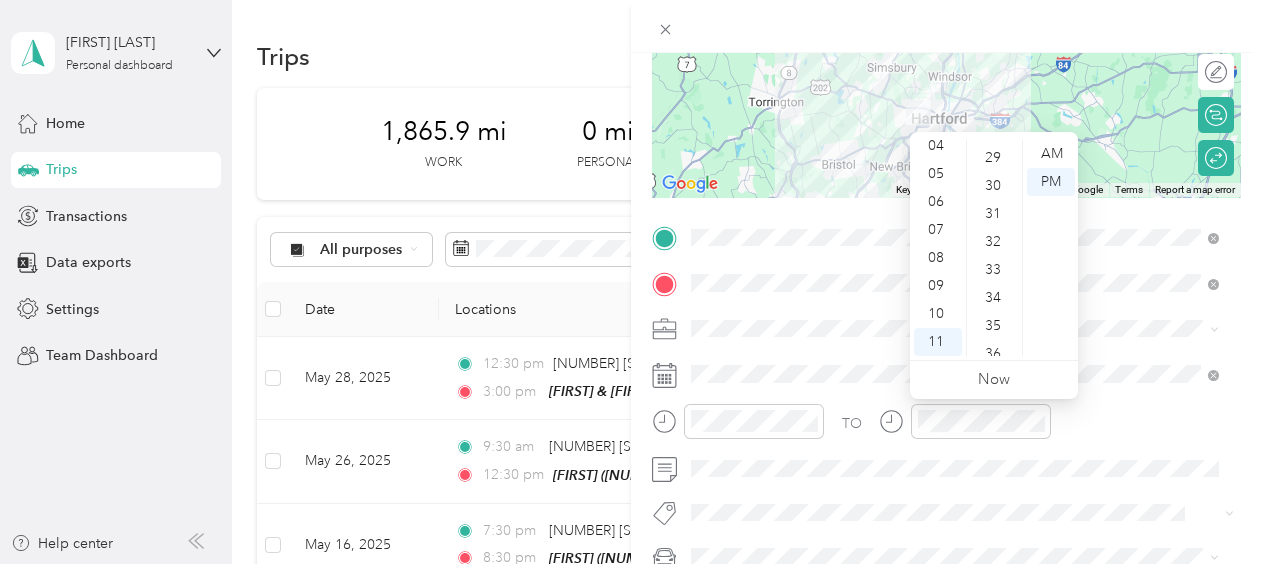 scroll, scrollTop: 807, scrollLeft: 0, axis: vertical 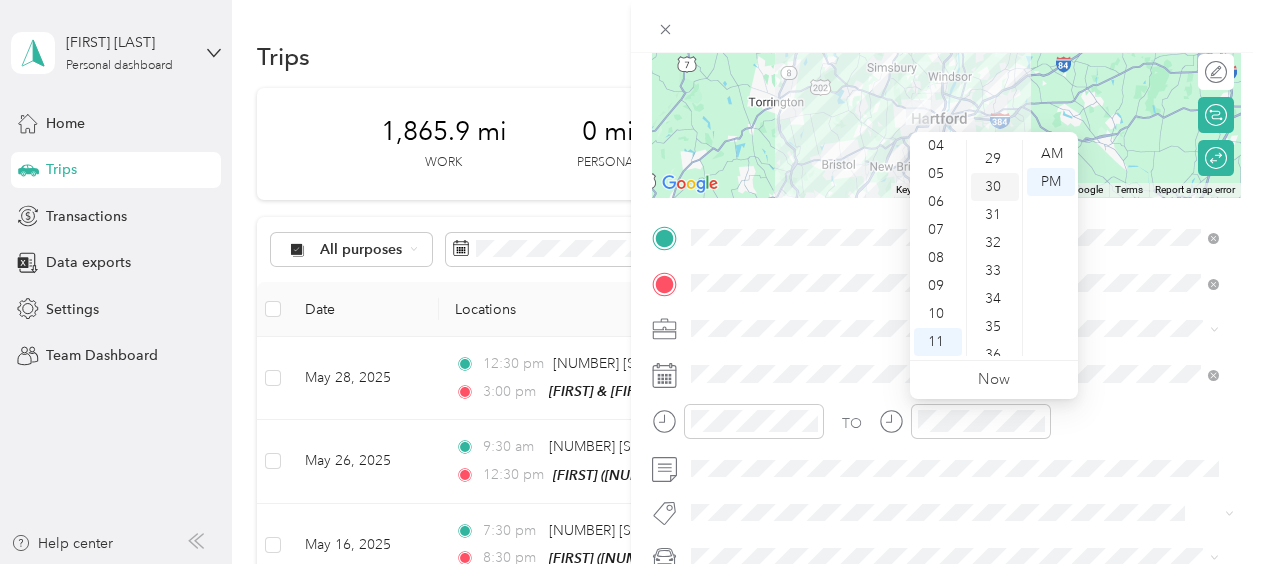 click on "30" at bounding box center (995, 187) 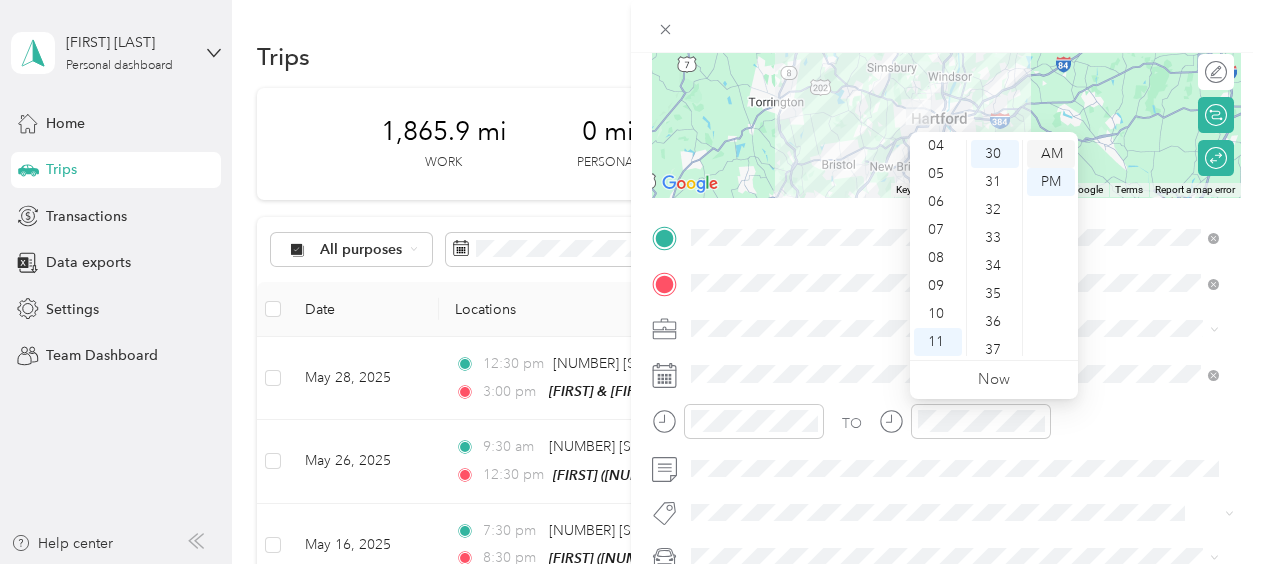click on "AM" at bounding box center (1051, 154) 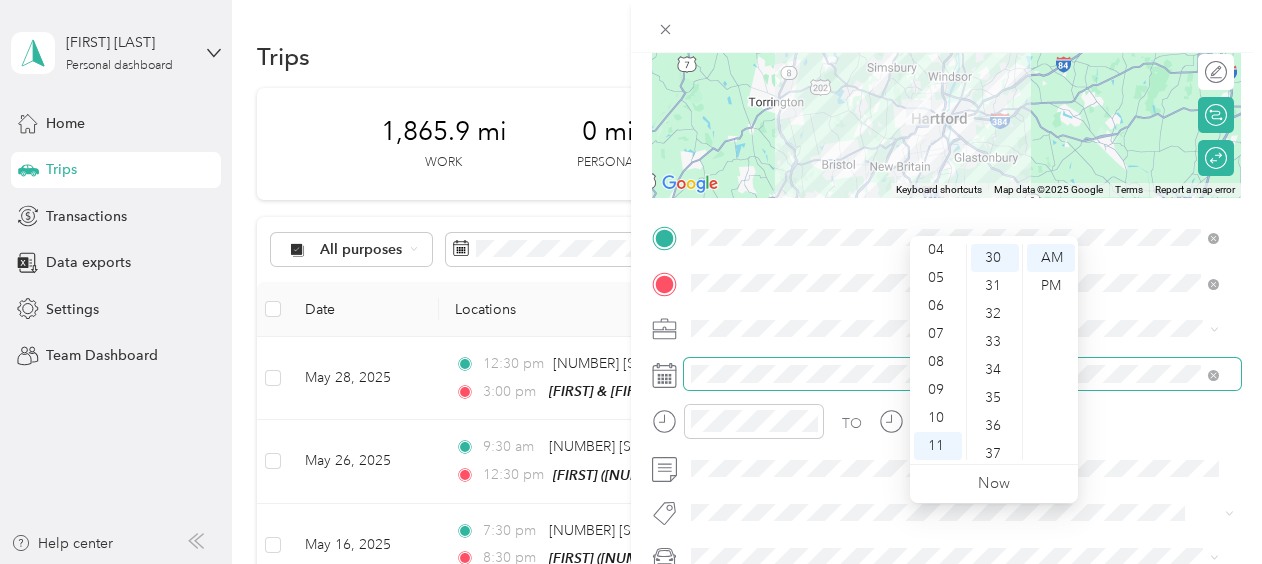 scroll, scrollTop: 0, scrollLeft: 0, axis: both 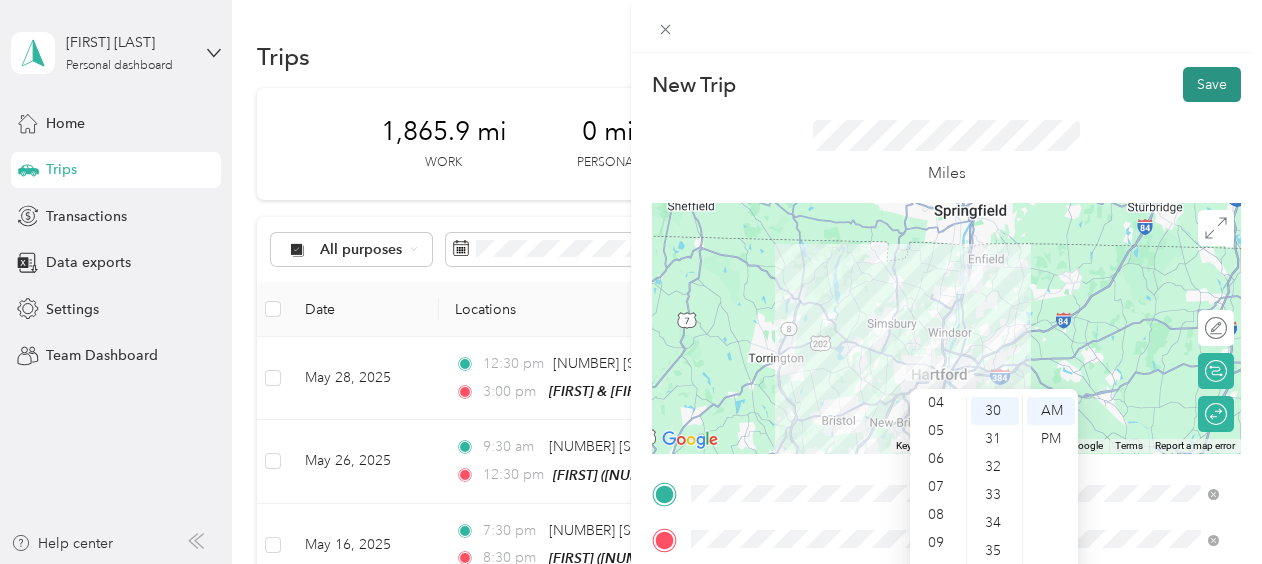 click on "Save" at bounding box center [1212, 84] 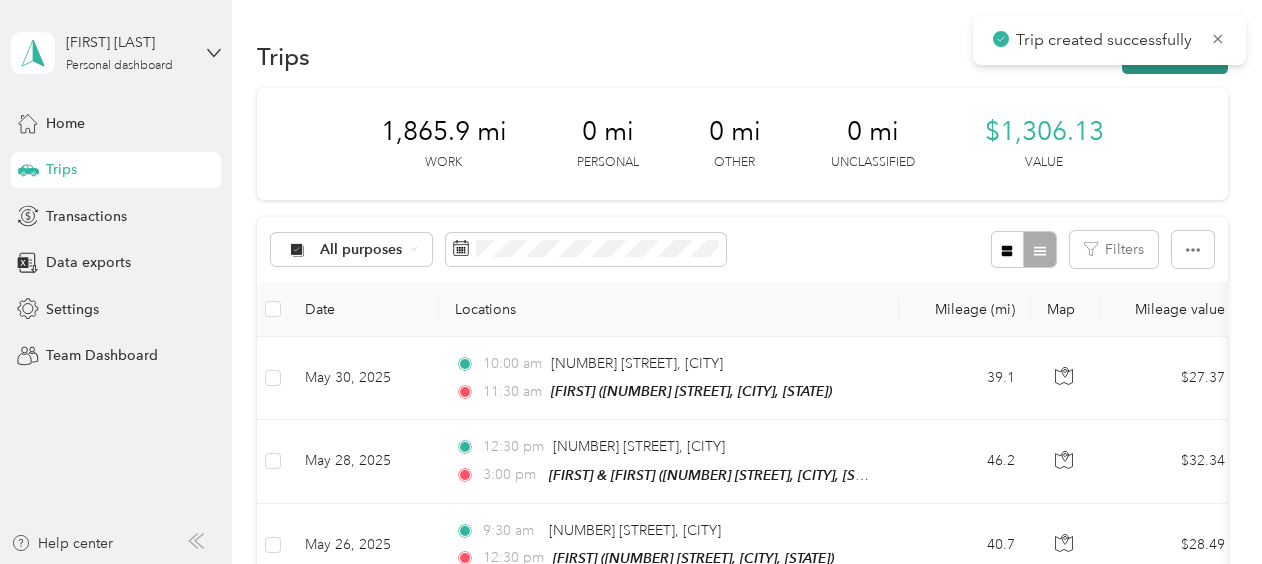 click on "New trip" at bounding box center [1175, 56] 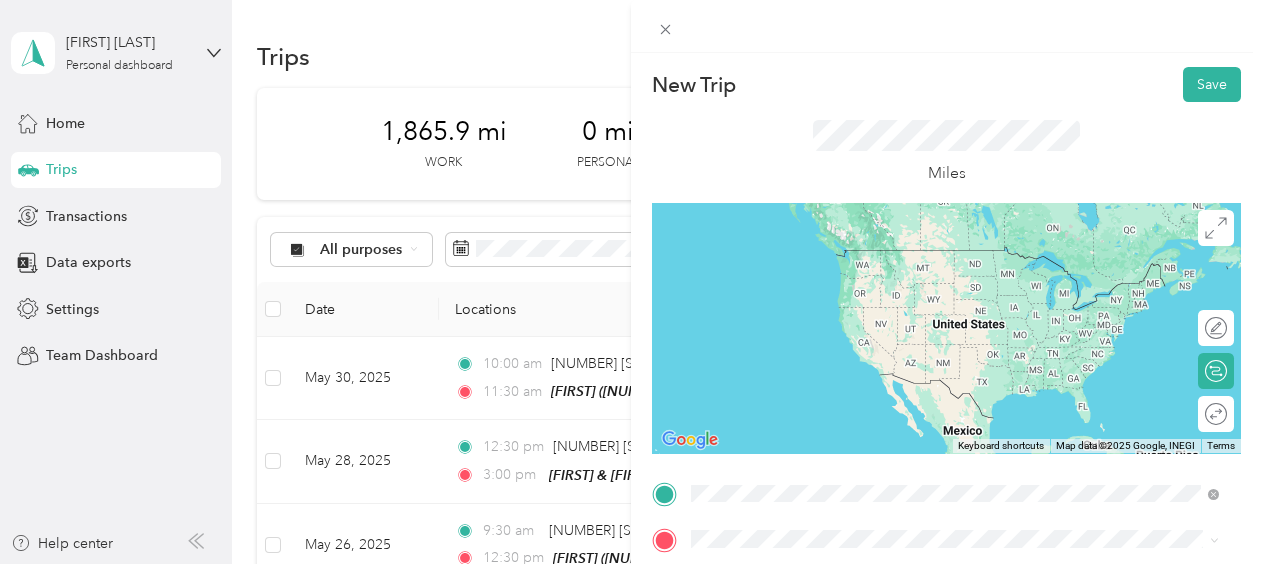 click on "[NUMBER] [STREET]
[CITY], [STATE] [POSTAL_CODE], [COUNTRY]" at bounding box center [873, 258] 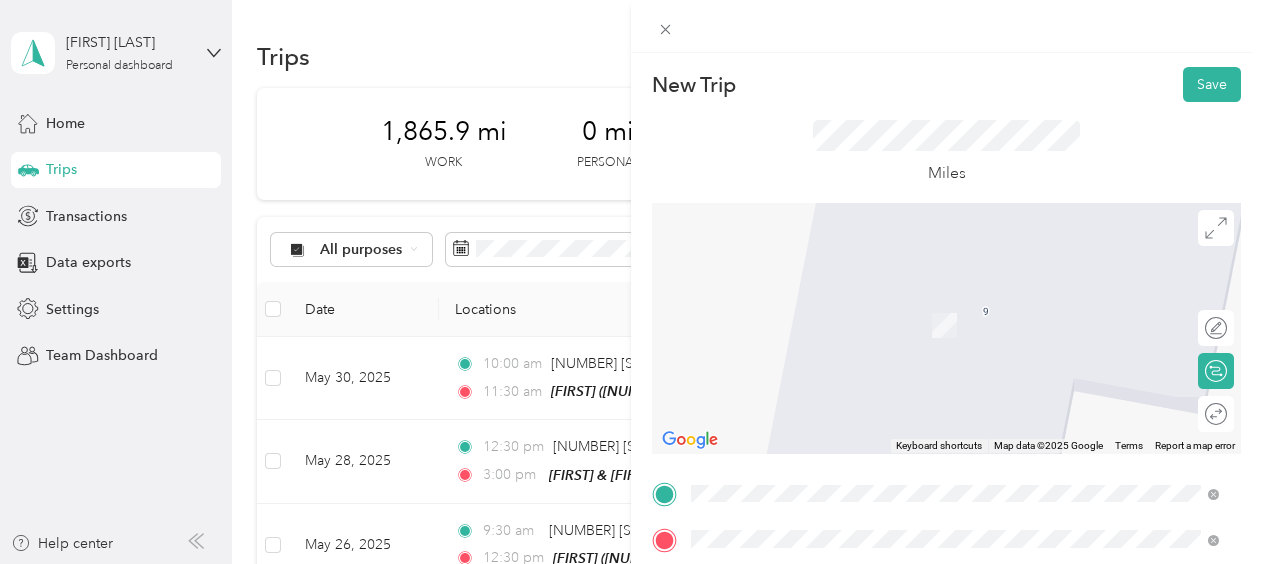 click on "[FIRST] [LAST] [NUMBER] [STREET], [POSTAL_CODE], [CITY], [STATE], [COUNTRY]" at bounding box center (942, 315) 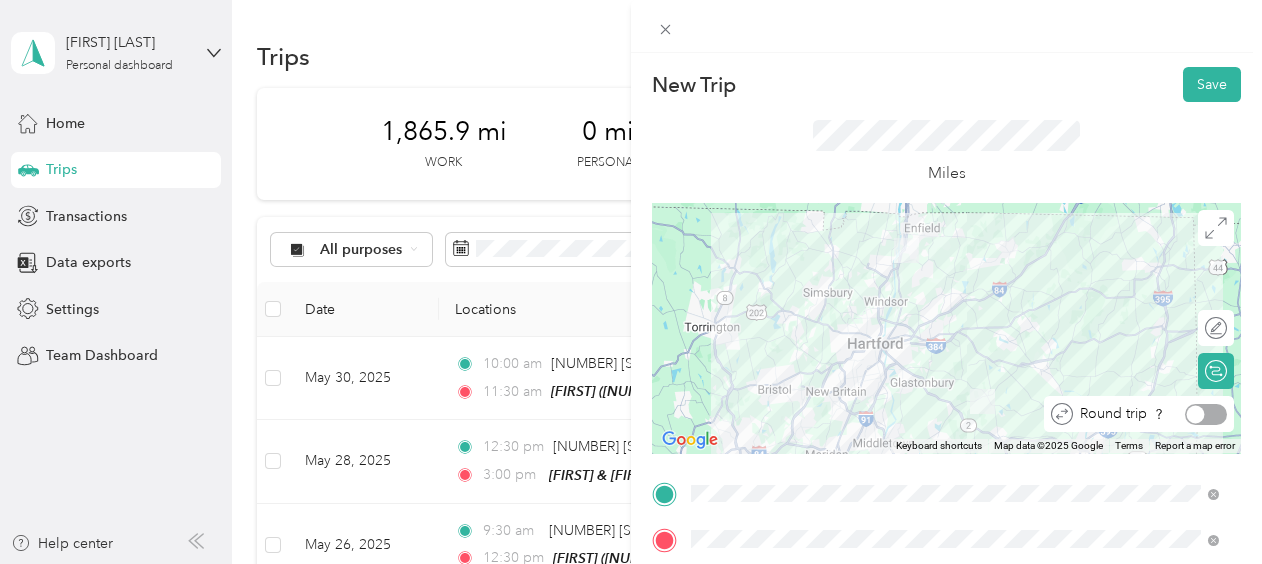click at bounding box center [1206, 414] 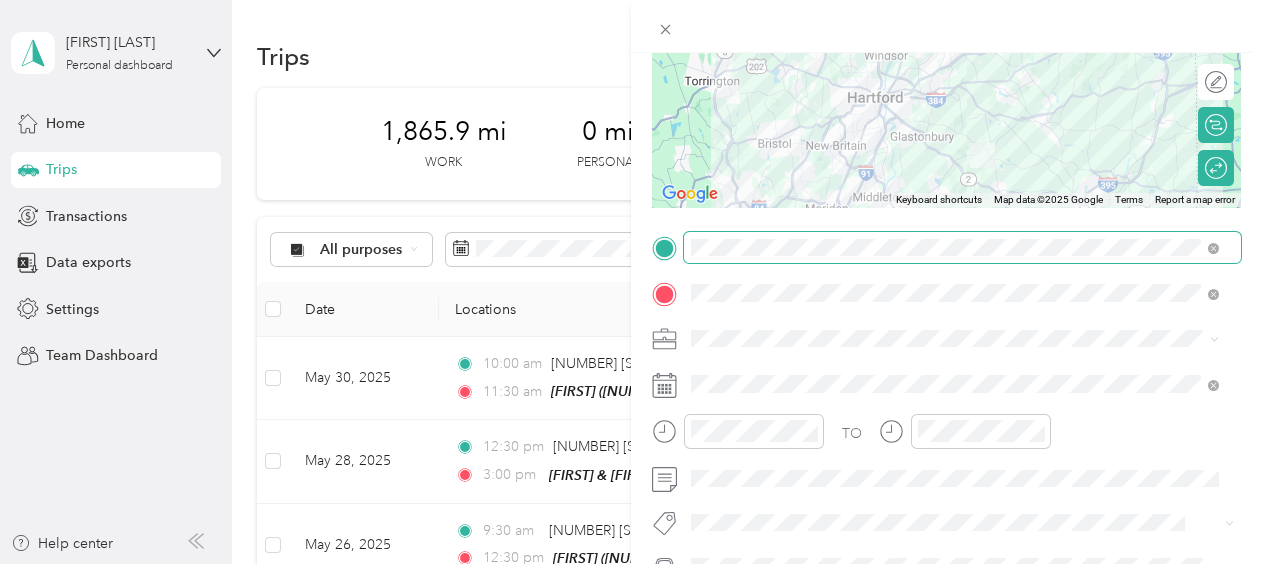 scroll, scrollTop: 246, scrollLeft: 0, axis: vertical 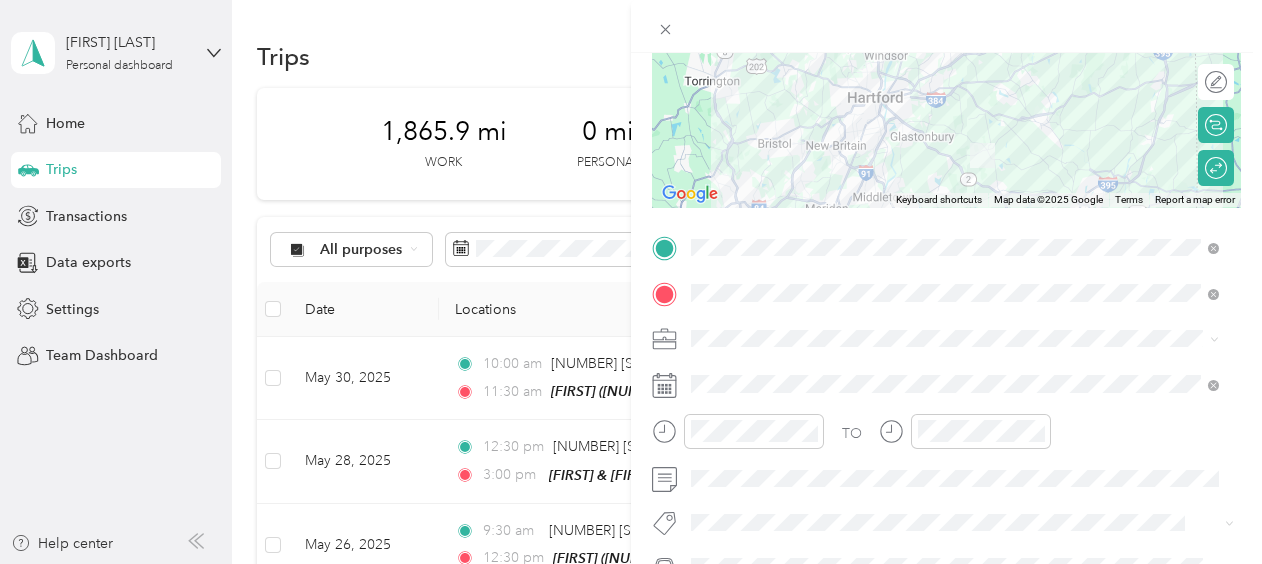 click on "Work" at bounding box center [955, 57] 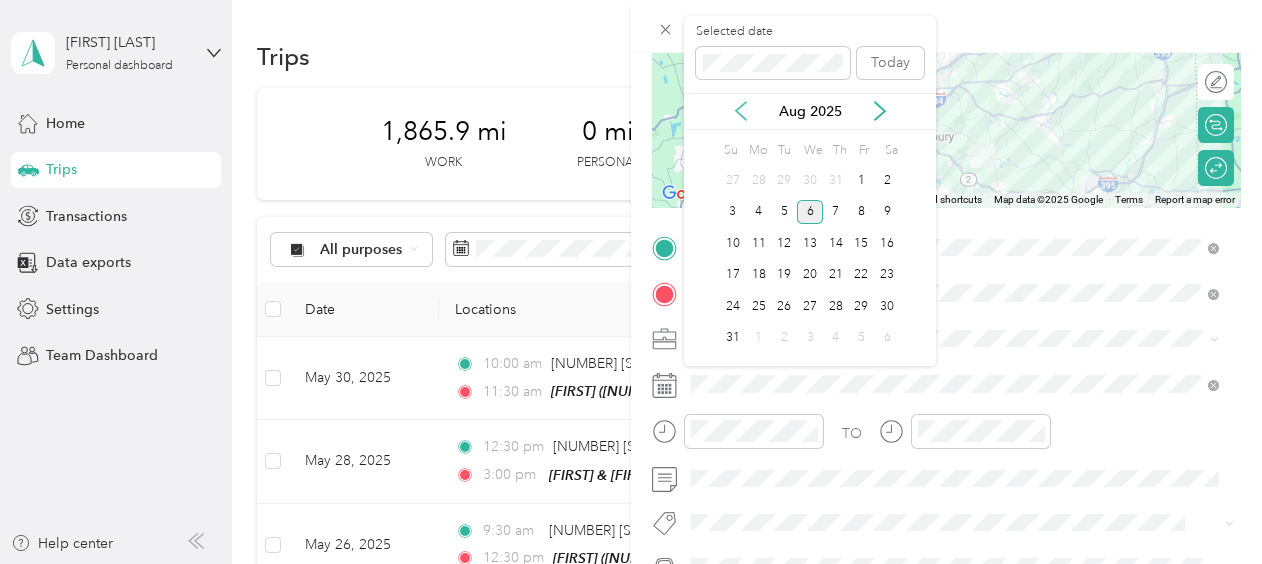 click 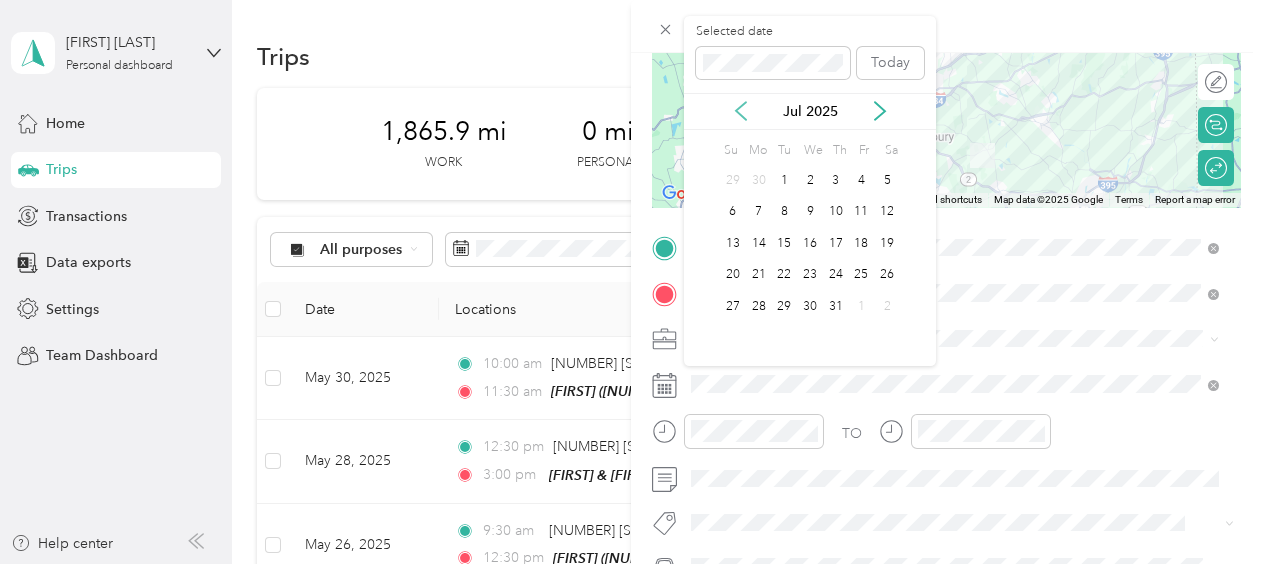 click 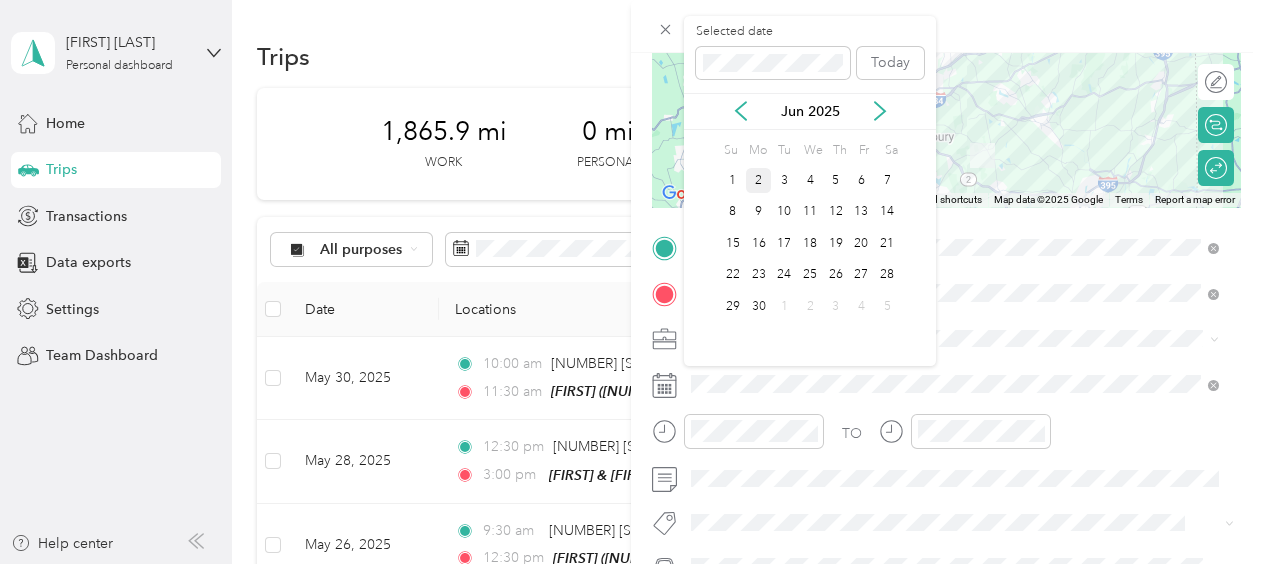 click on "2" at bounding box center [759, 180] 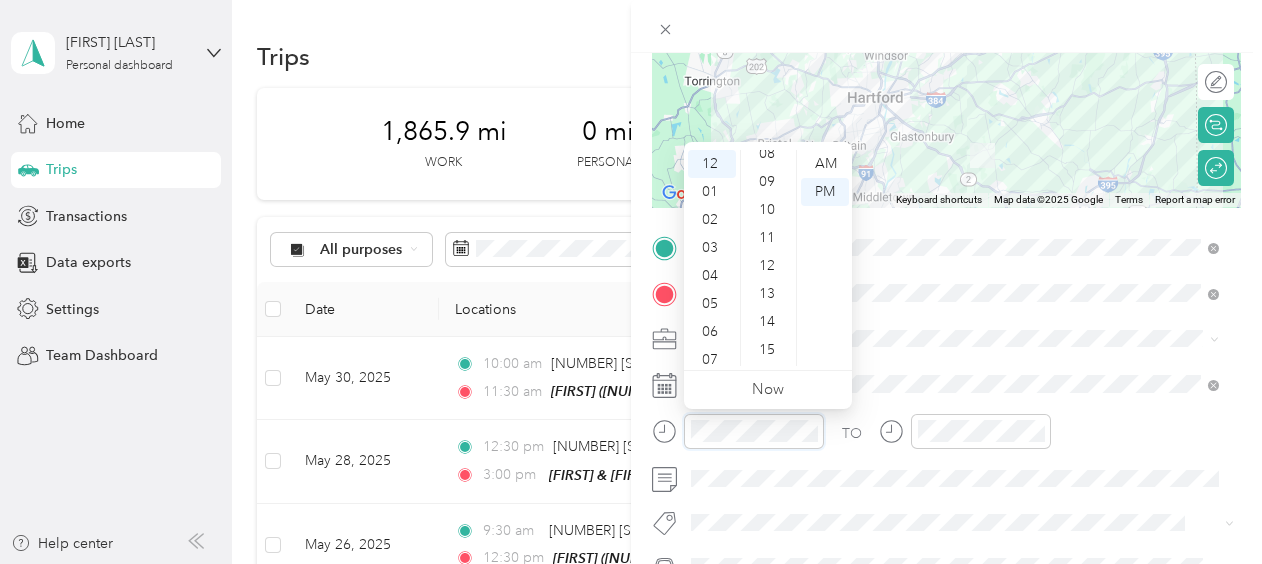 scroll, scrollTop: 0, scrollLeft: 0, axis: both 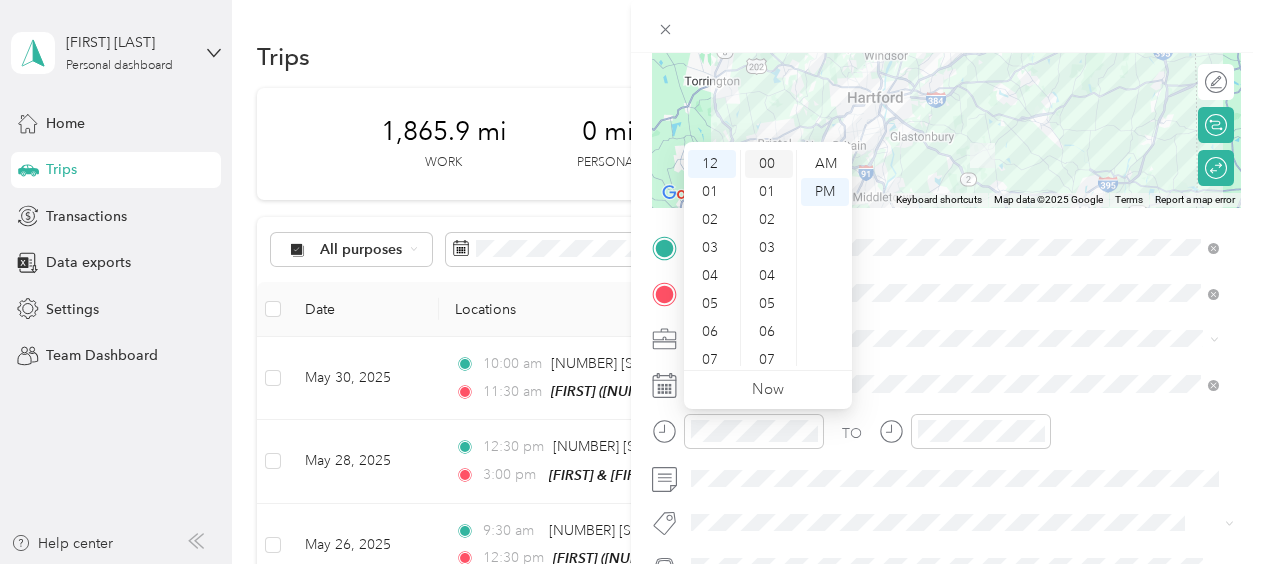 click on "00" at bounding box center [769, 164] 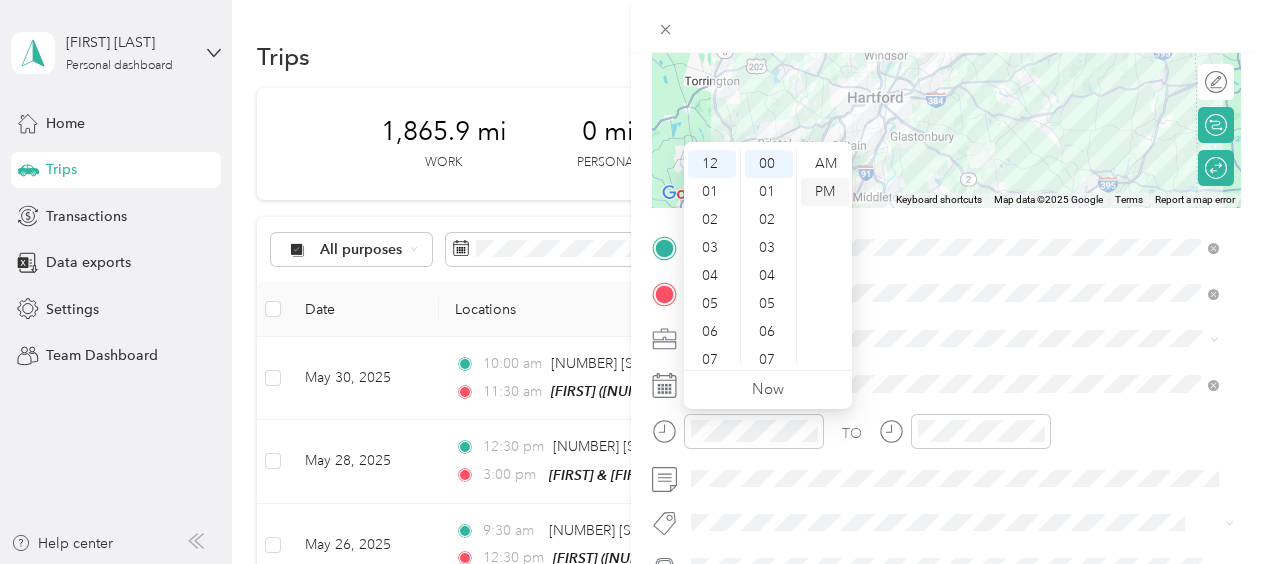 click on "PM" at bounding box center (825, 192) 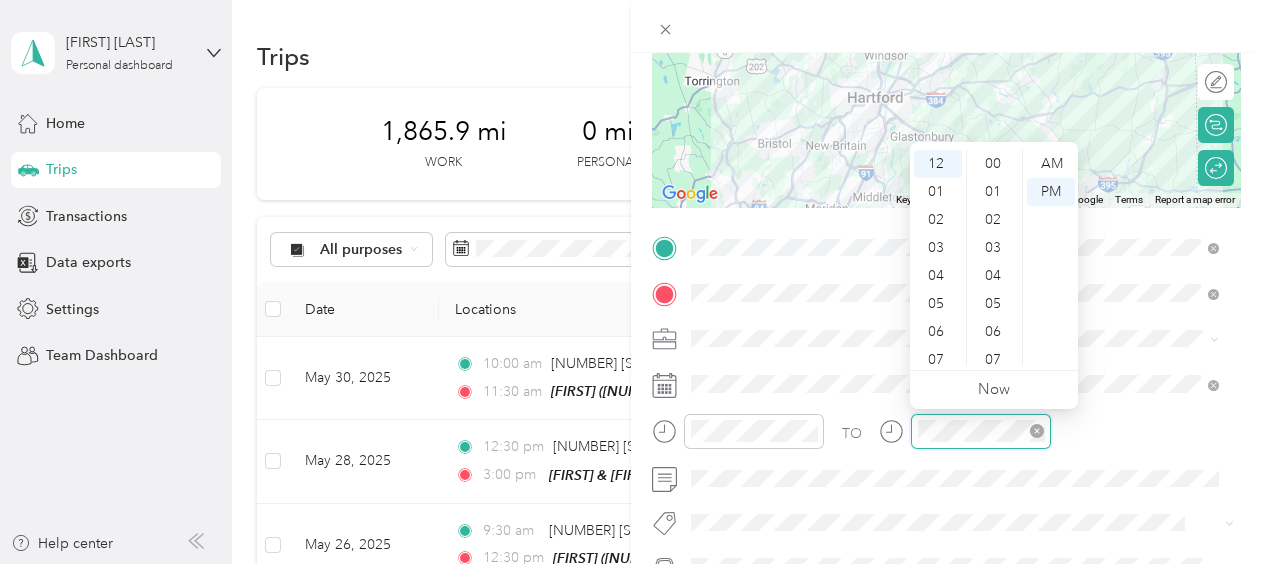 scroll, scrollTop: 1464, scrollLeft: 0, axis: vertical 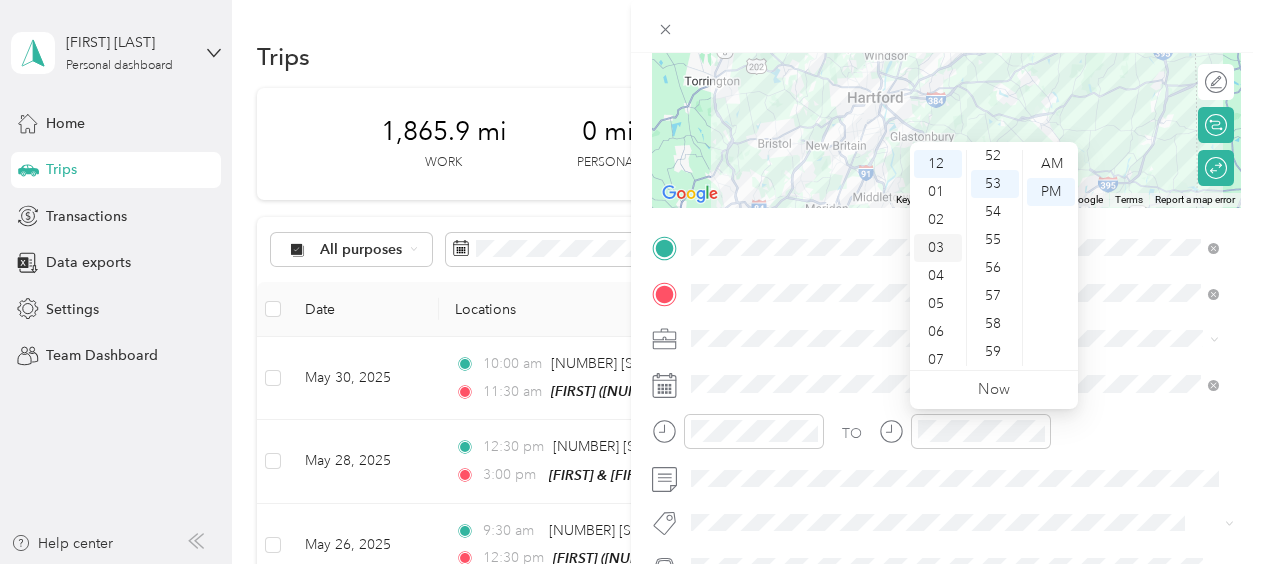 click on "03" at bounding box center [938, 248] 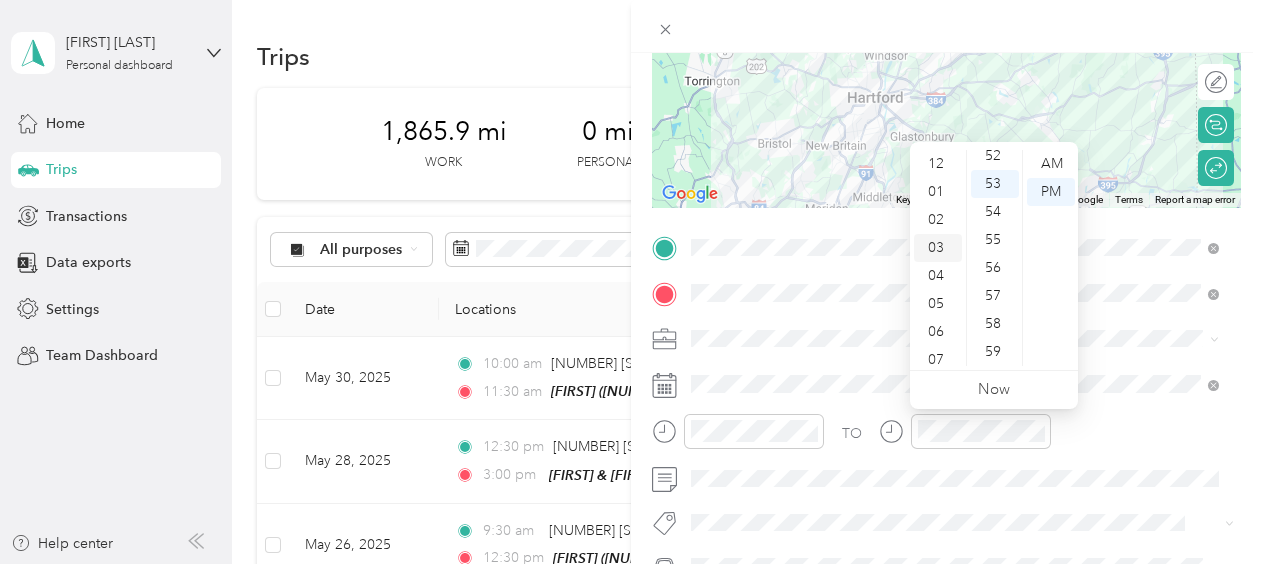 scroll, scrollTop: 84, scrollLeft: 0, axis: vertical 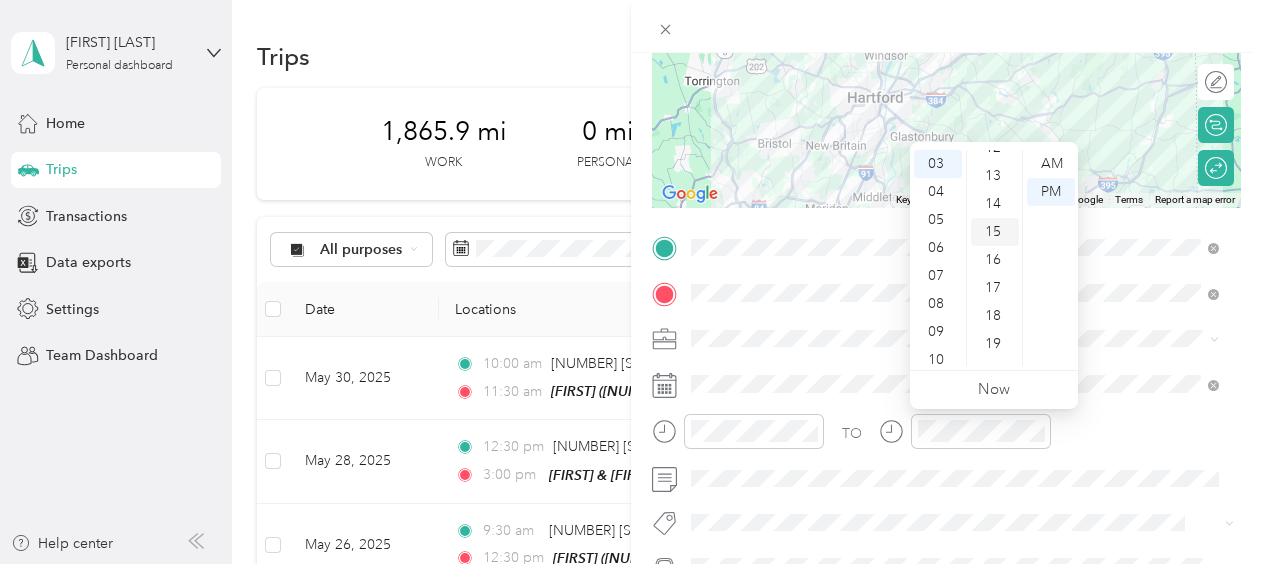 click on "15" at bounding box center [995, 232] 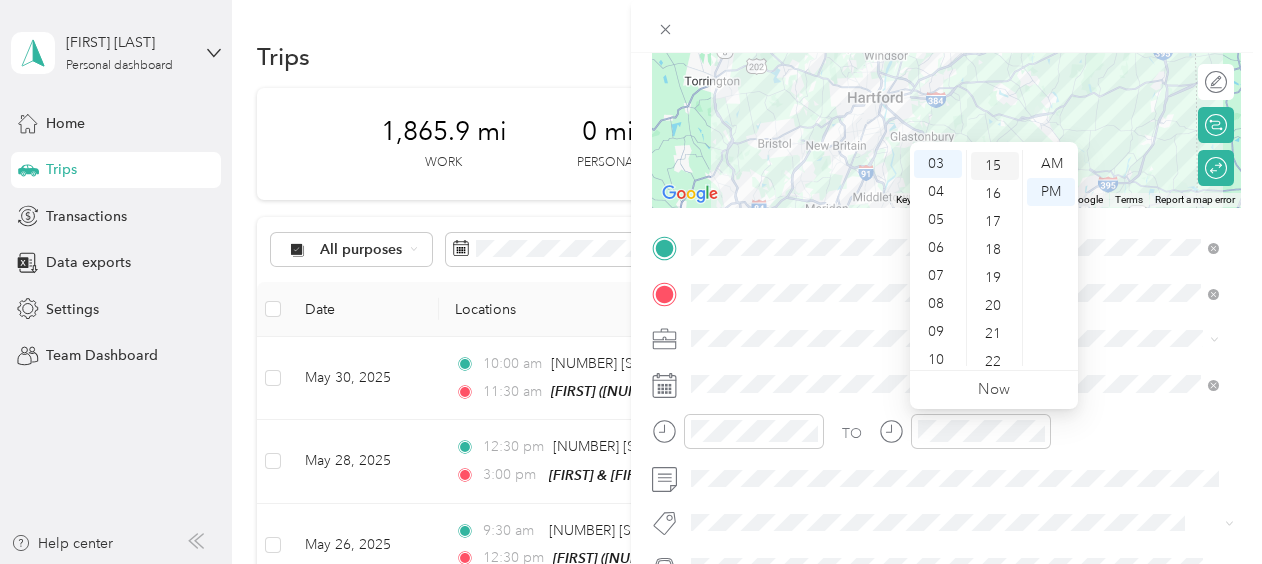 scroll, scrollTop: 420, scrollLeft: 0, axis: vertical 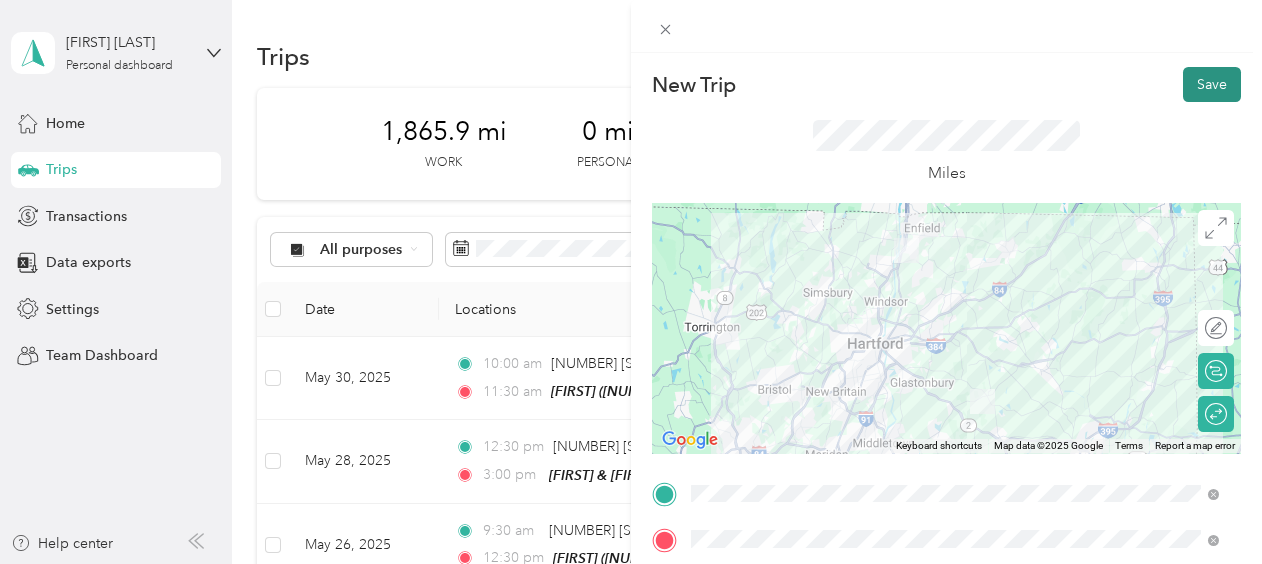 click on "Save" at bounding box center (1212, 84) 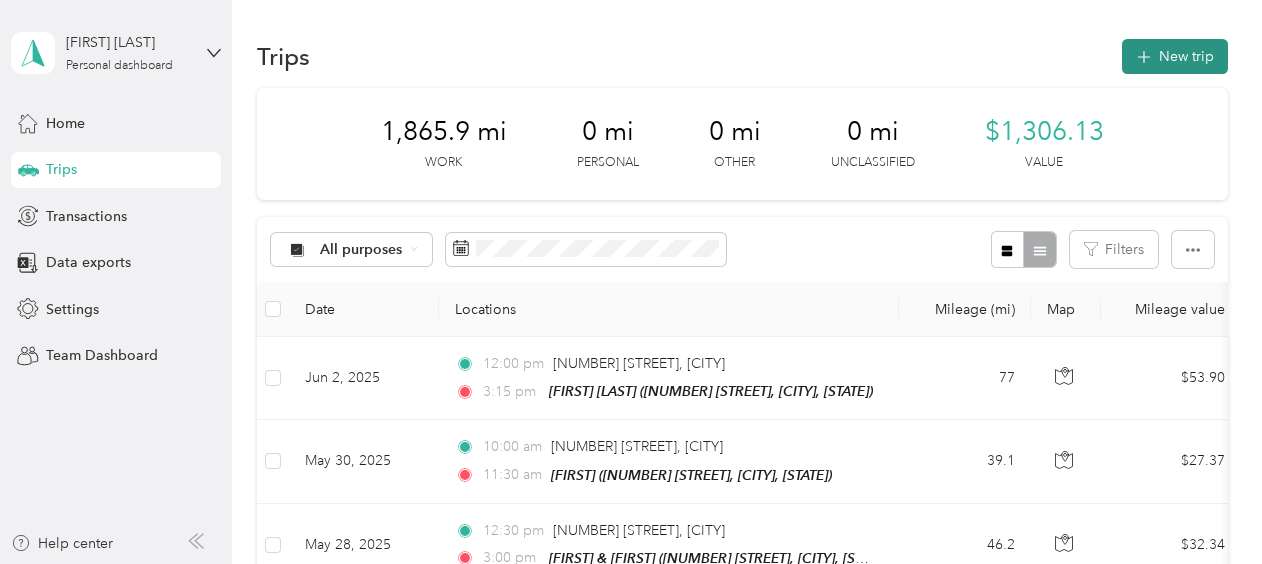 click on "New trip" at bounding box center (1175, 56) 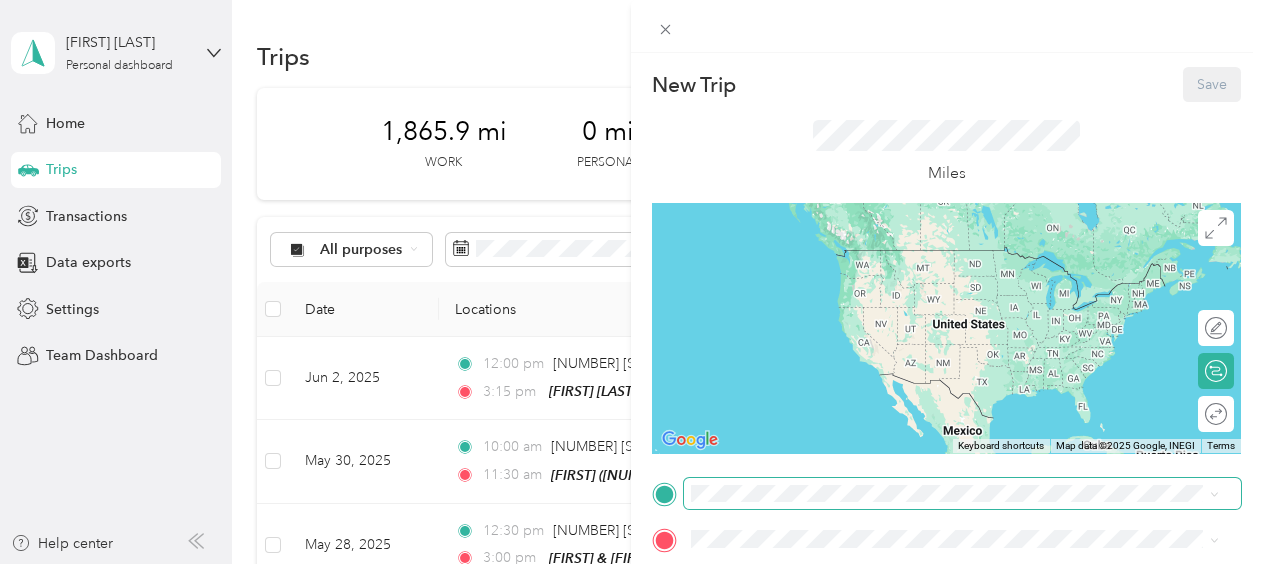 click at bounding box center (962, 494) 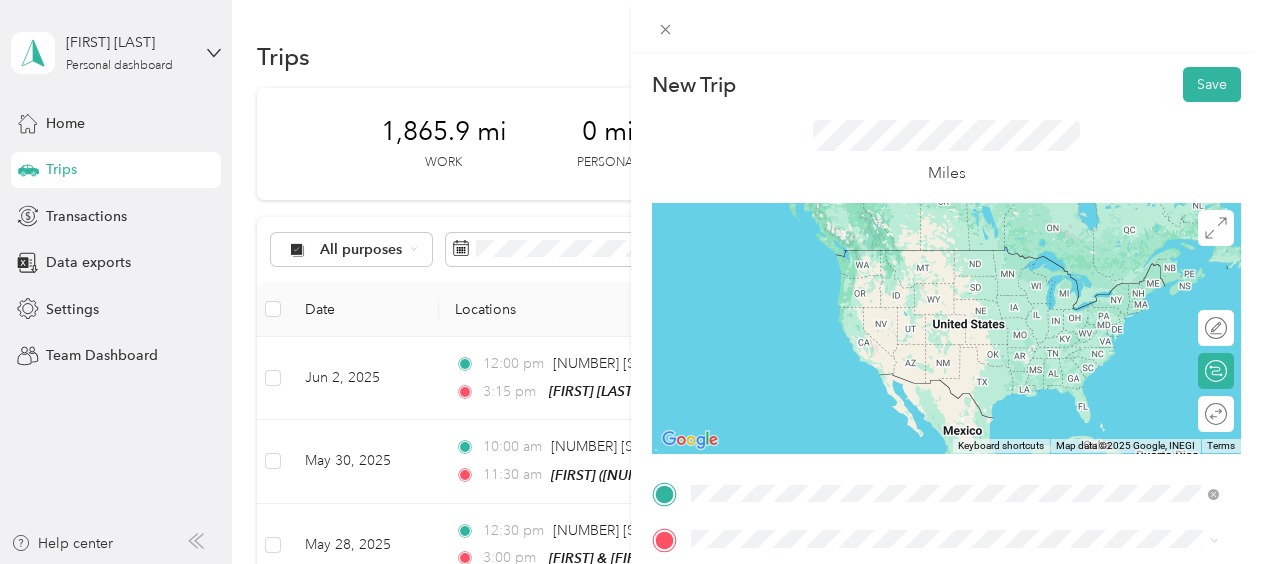 click on "[NUMBER] [STREET]
[CITY], [STATE] [POSTAL_CODE], [COUNTRY]" at bounding box center (873, 258) 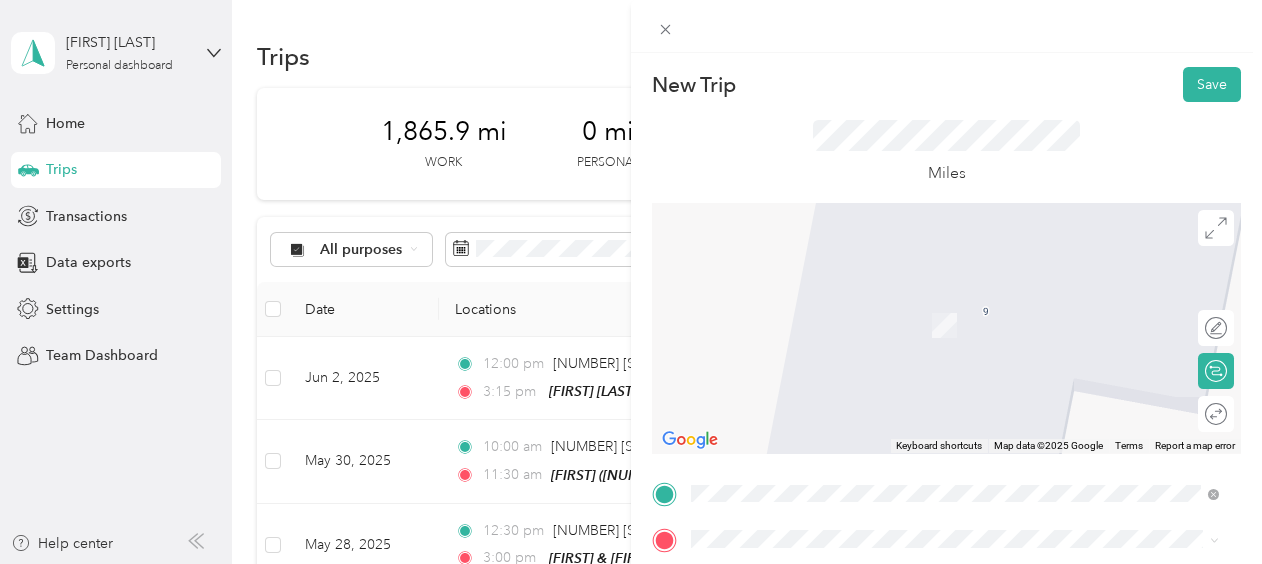 click on "[FIRST] [NUMBER] [STREET], [POSTAL_CODE], [CITY], [STATE], [COUNTRY]" at bounding box center [942, 313] 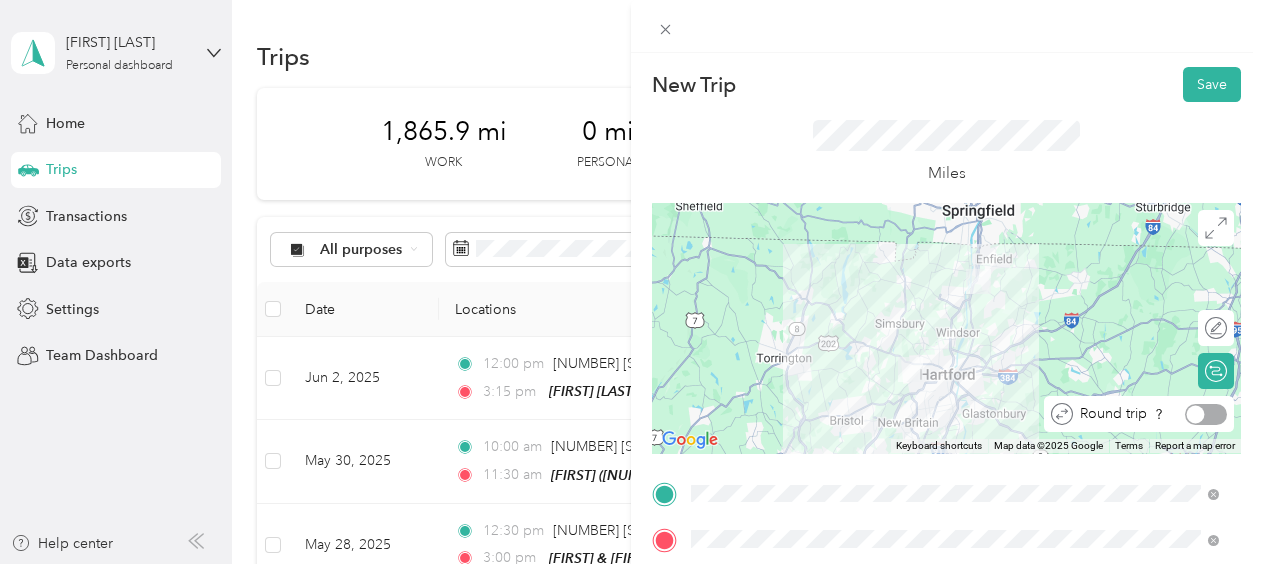 click at bounding box center [1206, 414] 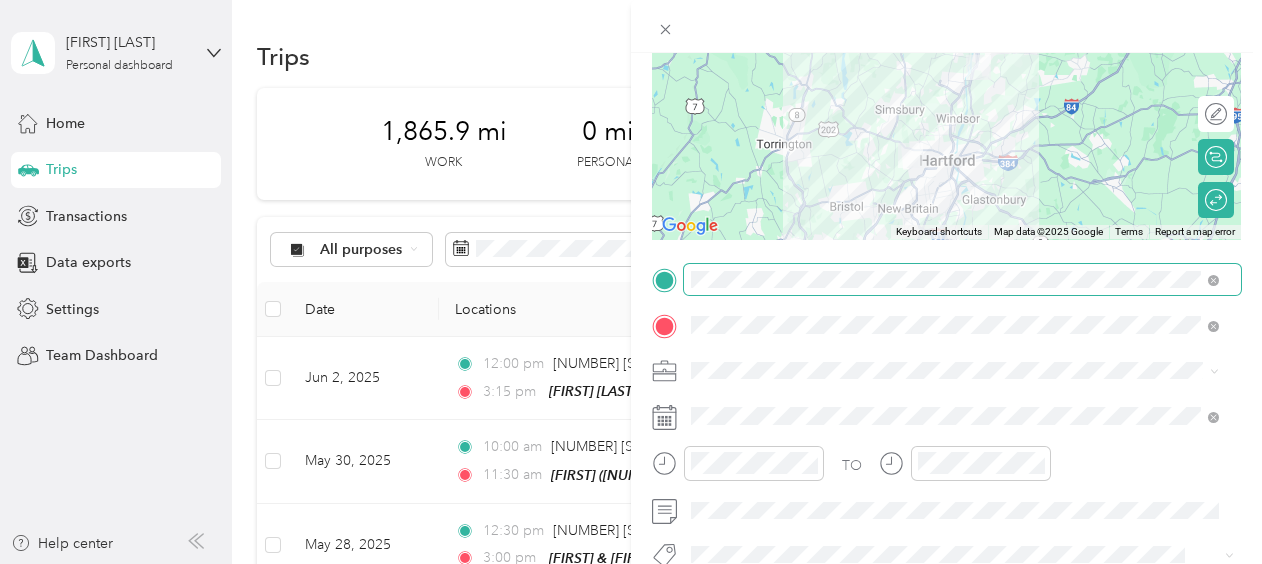 scroll, scrollTop: 216, scrollLeft: 0, axis: vertical 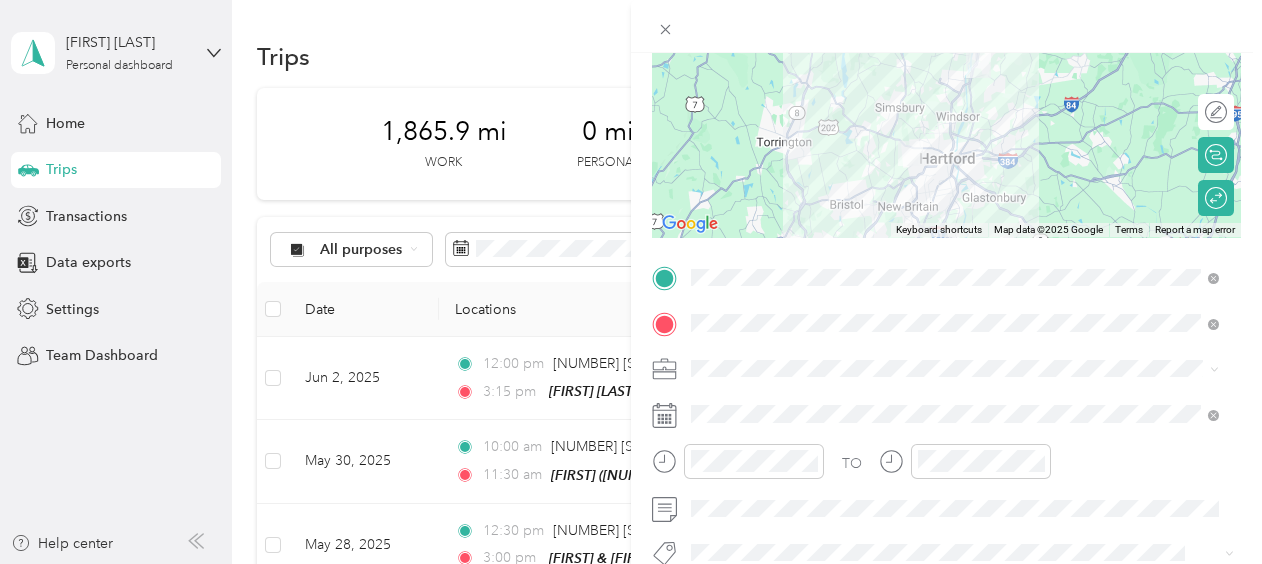 click on "Work" at bounding box center [955, 80] 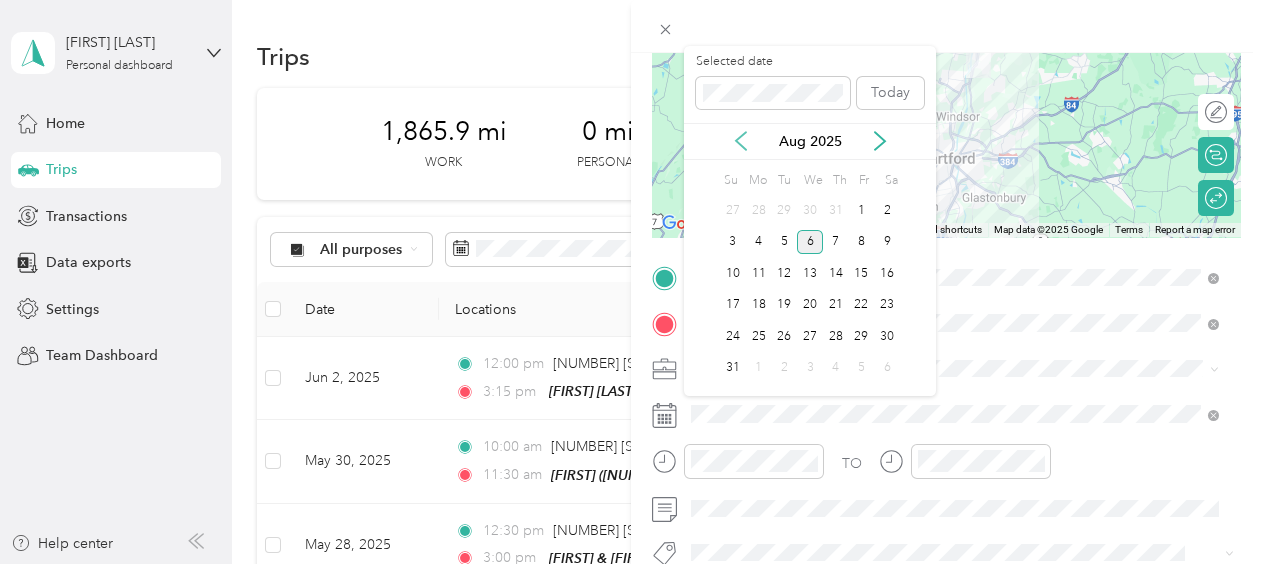 click 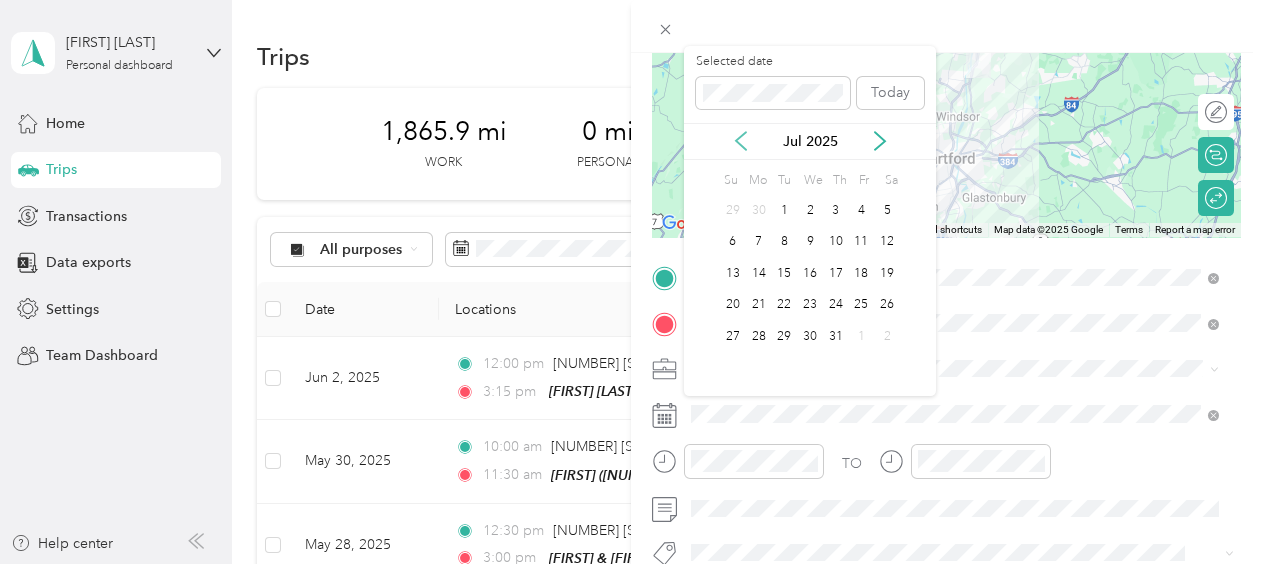 click 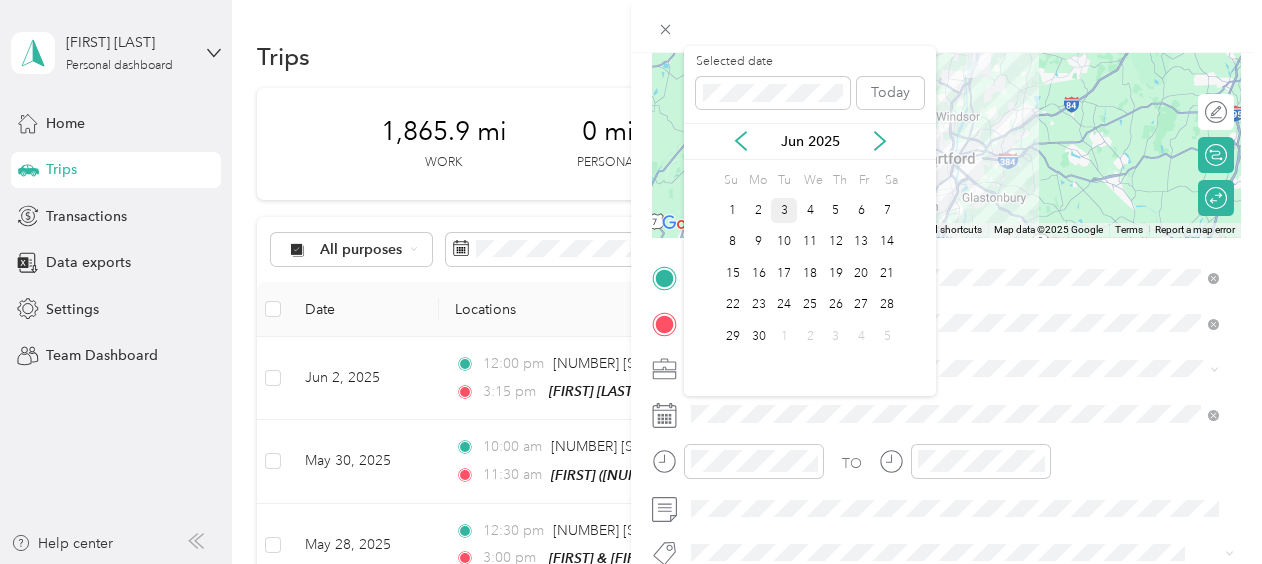 click on "3" at bounding box center [784, 210] 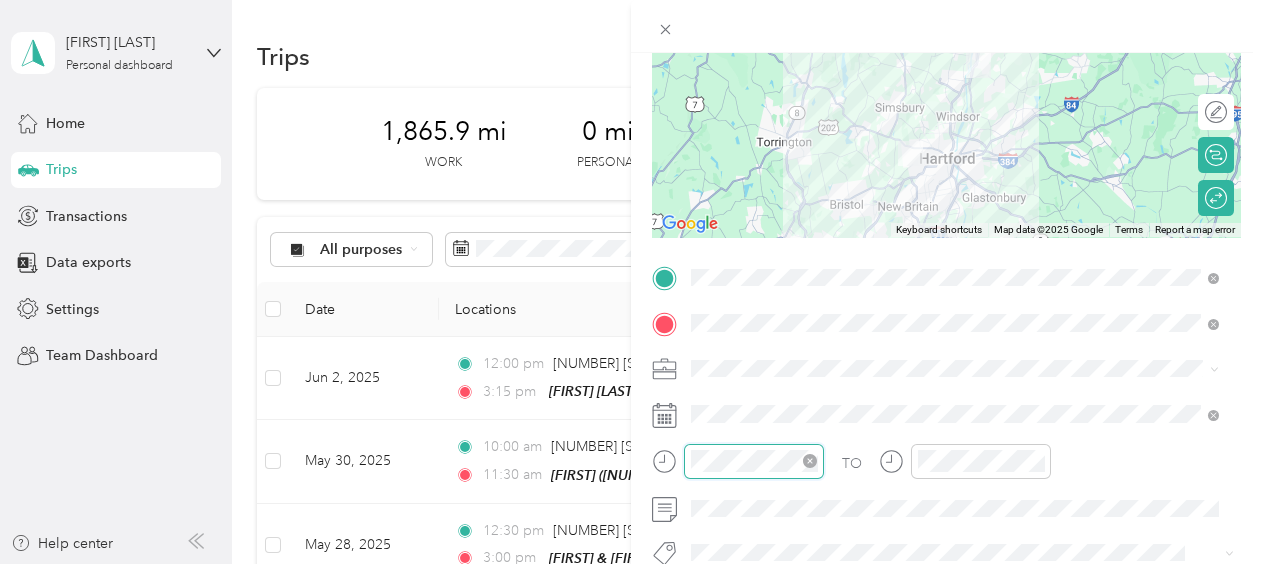 scroll, scrollTop: 1464, scrollLeft: 0, axis: vertical 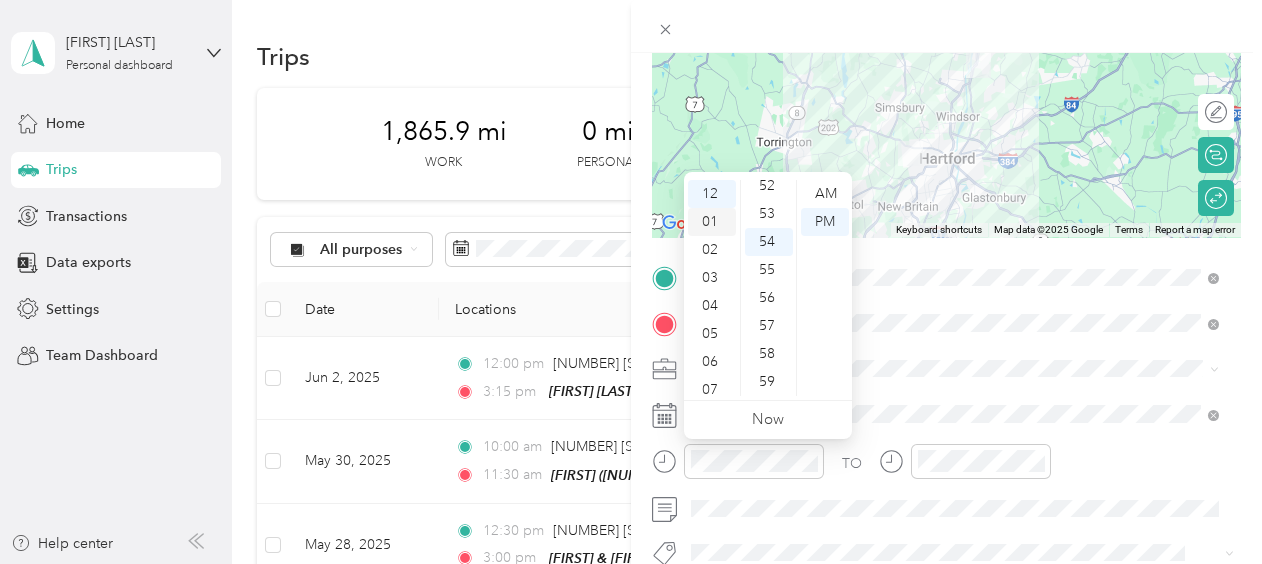 click on "01" at bounding box center [712, 222] 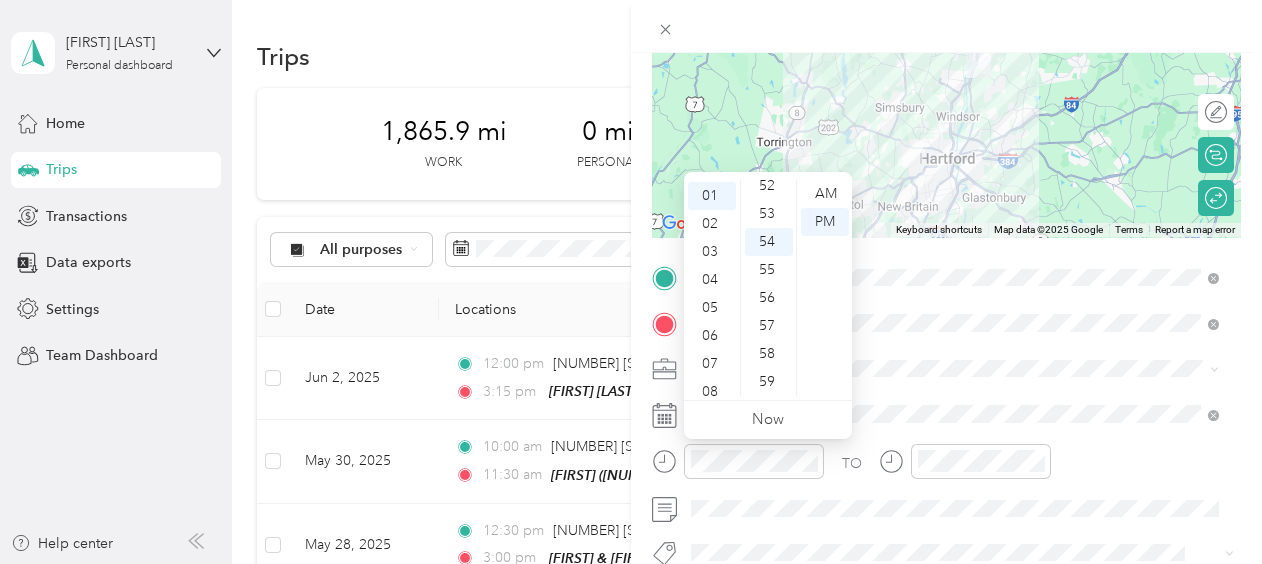 scroll, scrollTop: 28, scrollLeft: 0, axis: vertical 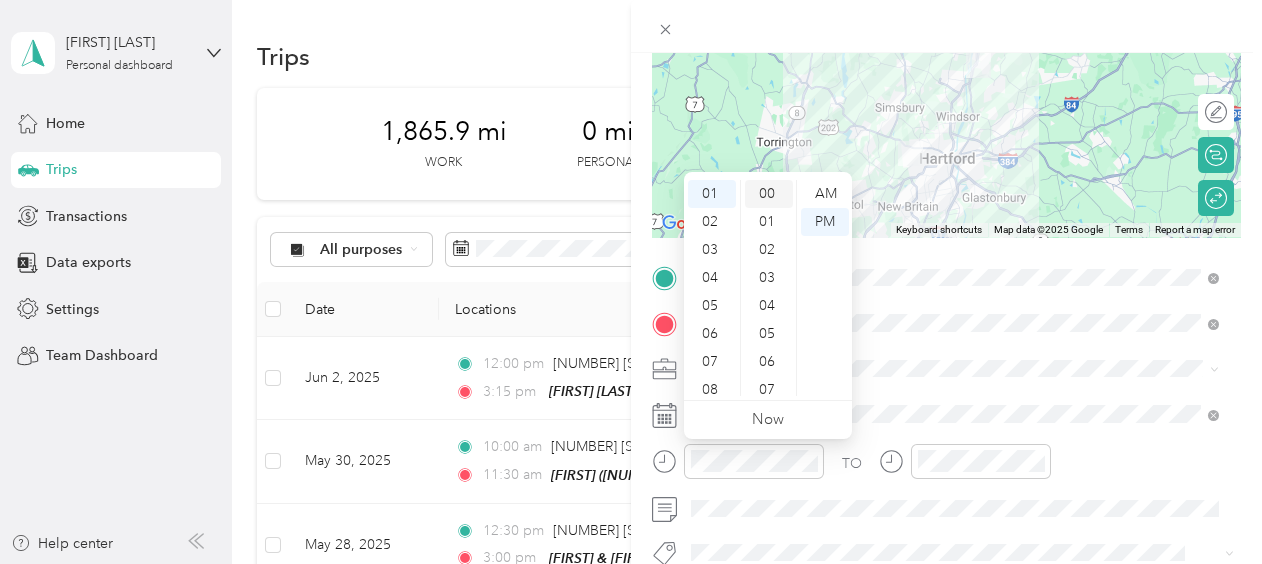 click on "00" at bounding box center (769, 194) 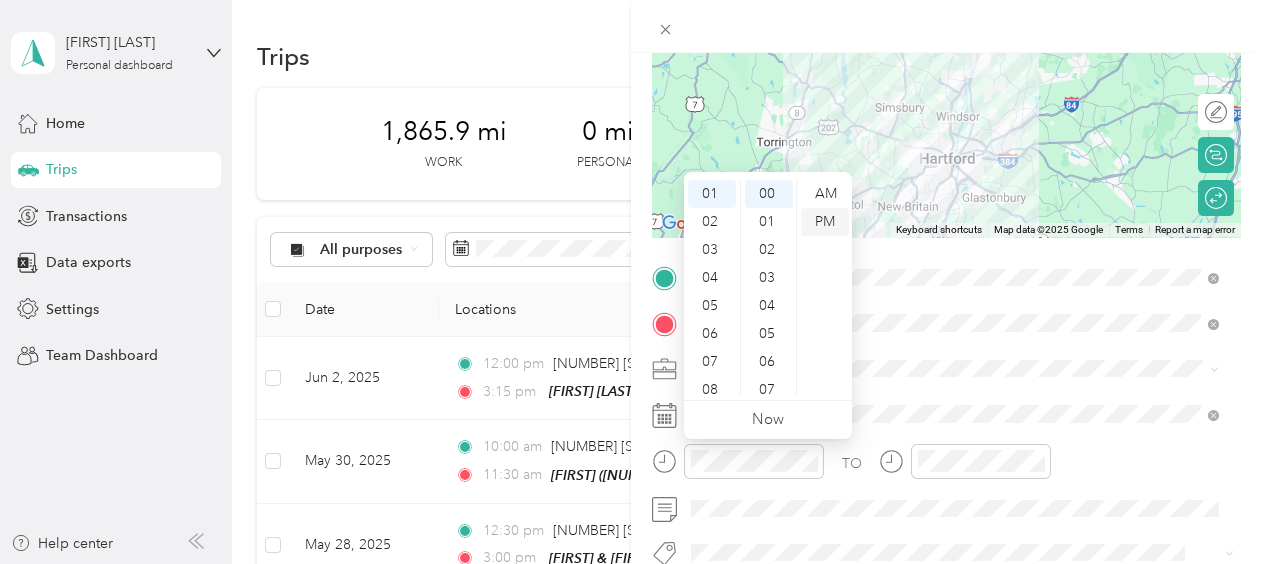 click on "PM" at bounding box center [825, 222] 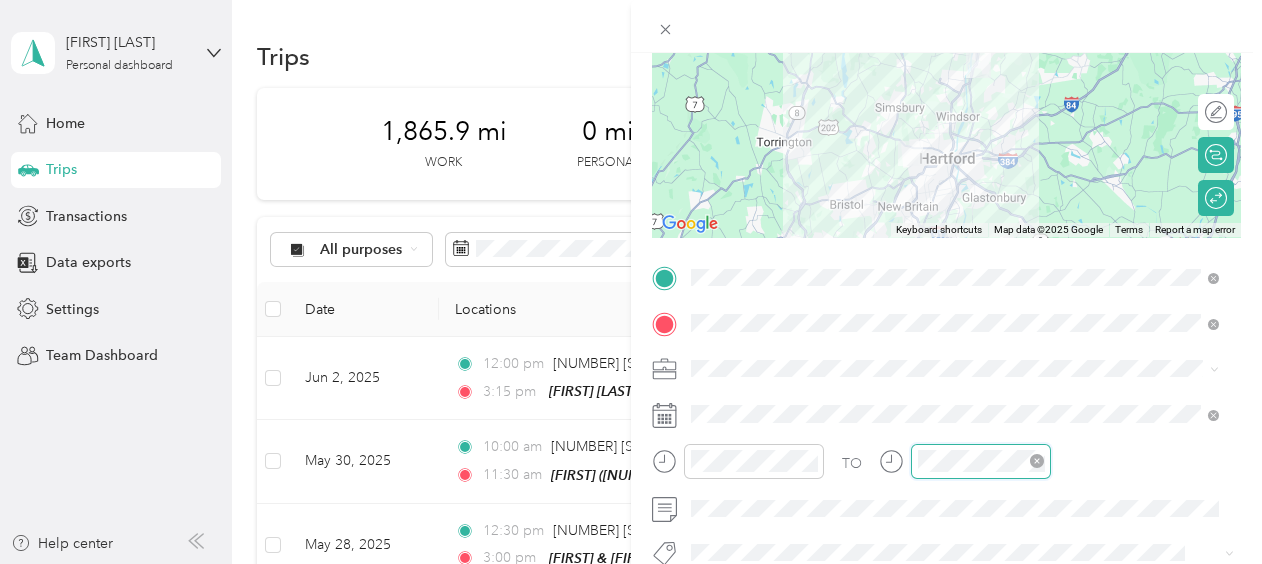 scroll, scrollTop: 1464, scrollLeft: 0, axis: vertical 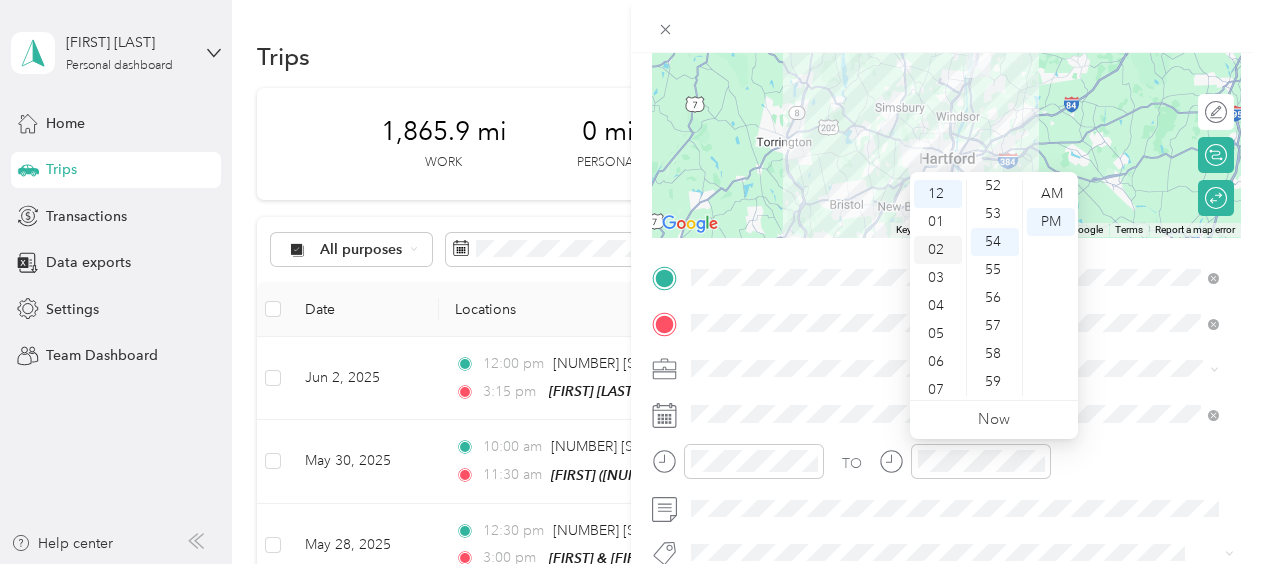 click on "02" at bounding box center (938, 250) 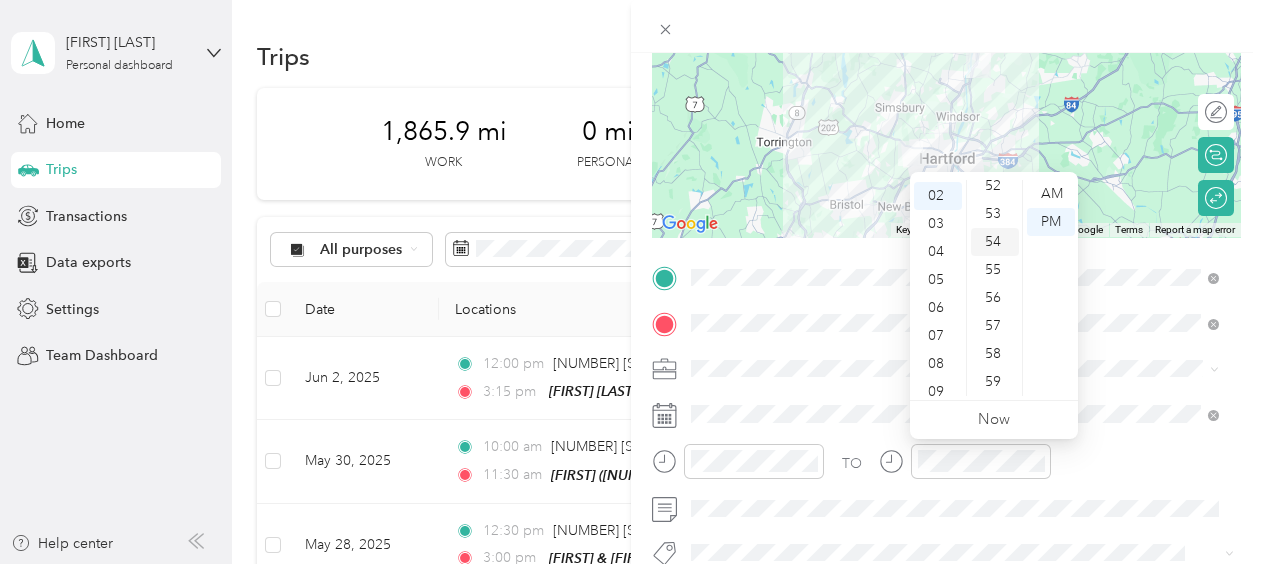 scroll, scrollTop: 56, scrollLeft: 0, axis: vertical 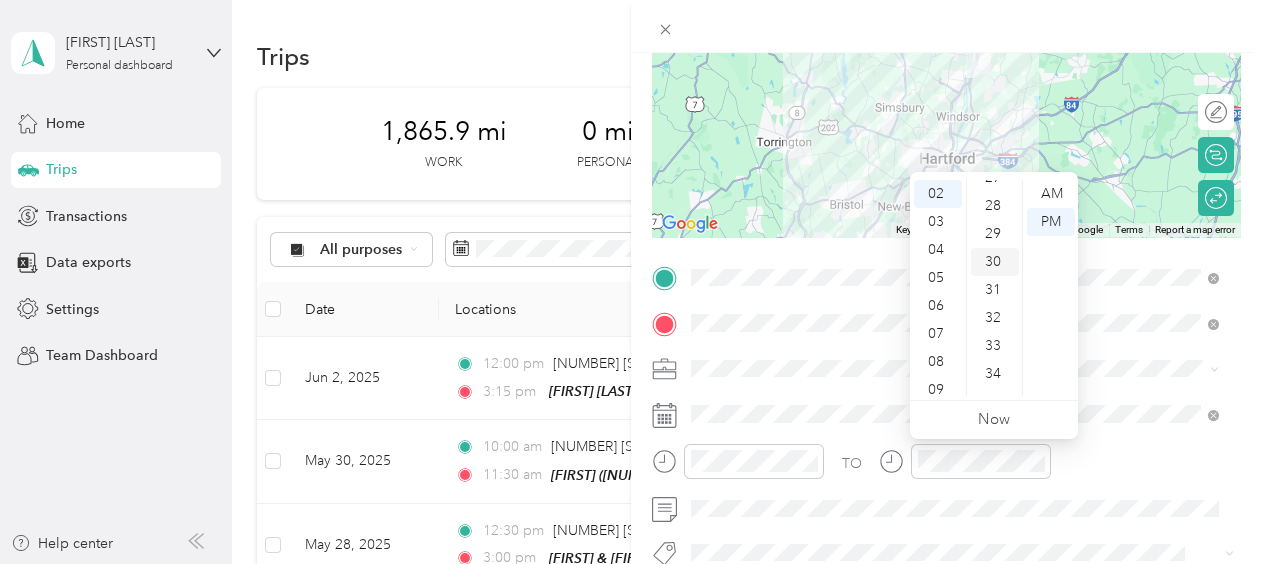 click on "30" at bounding box center [995, 262] 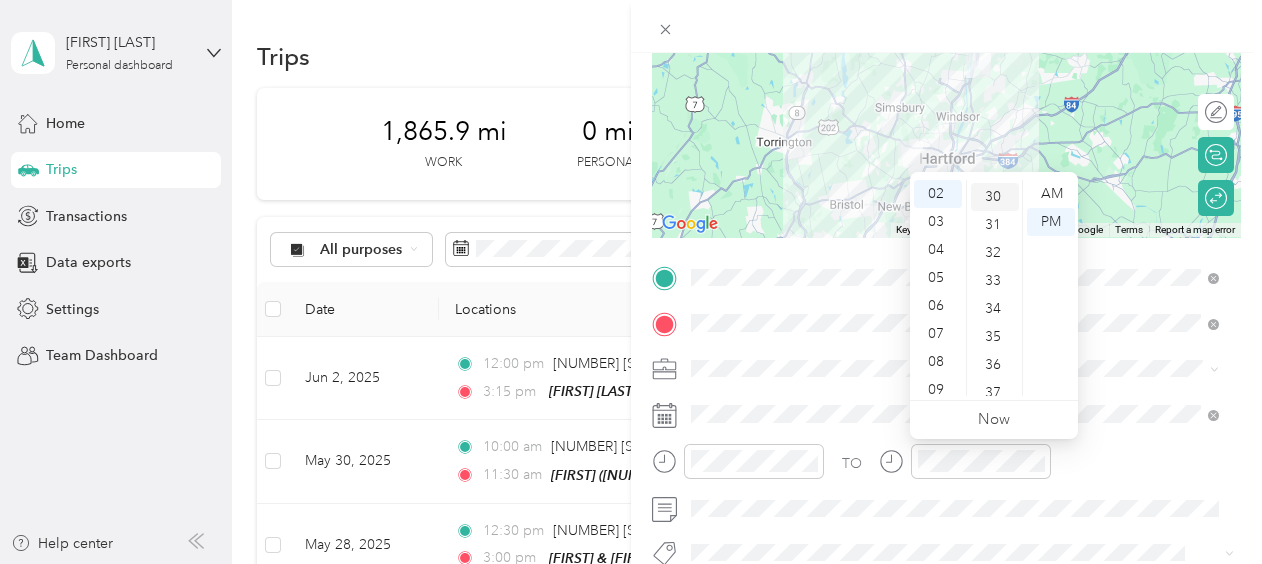scroll, scrollTop: 840, scrollLeft: 0, axis: vertical 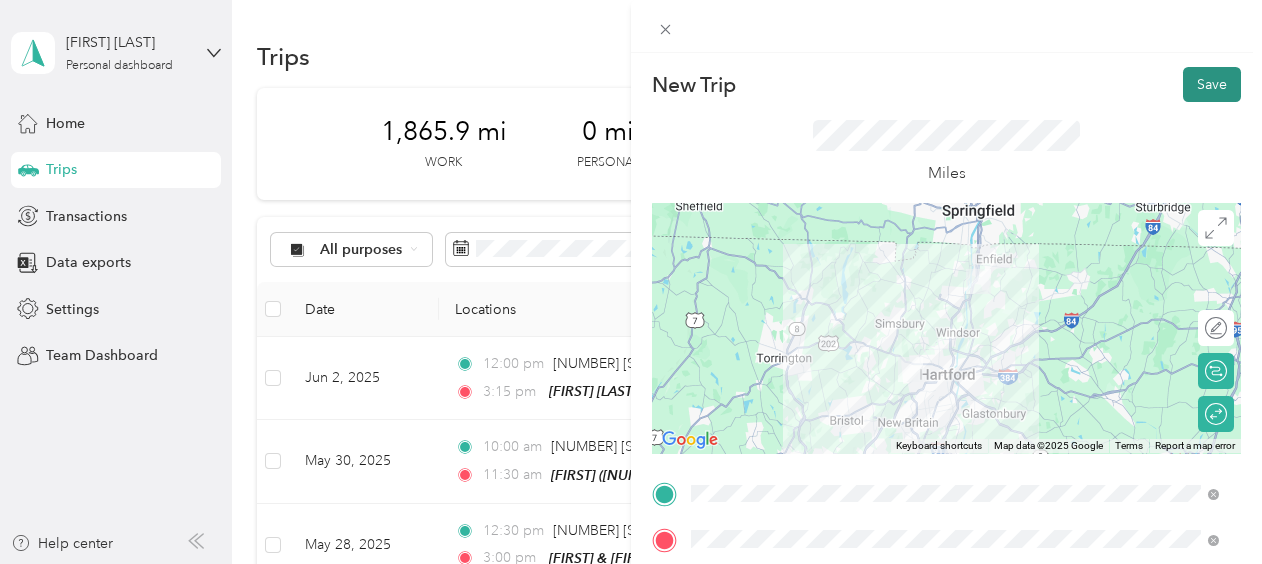 click on "Save" at bounding box center (1212, 84) 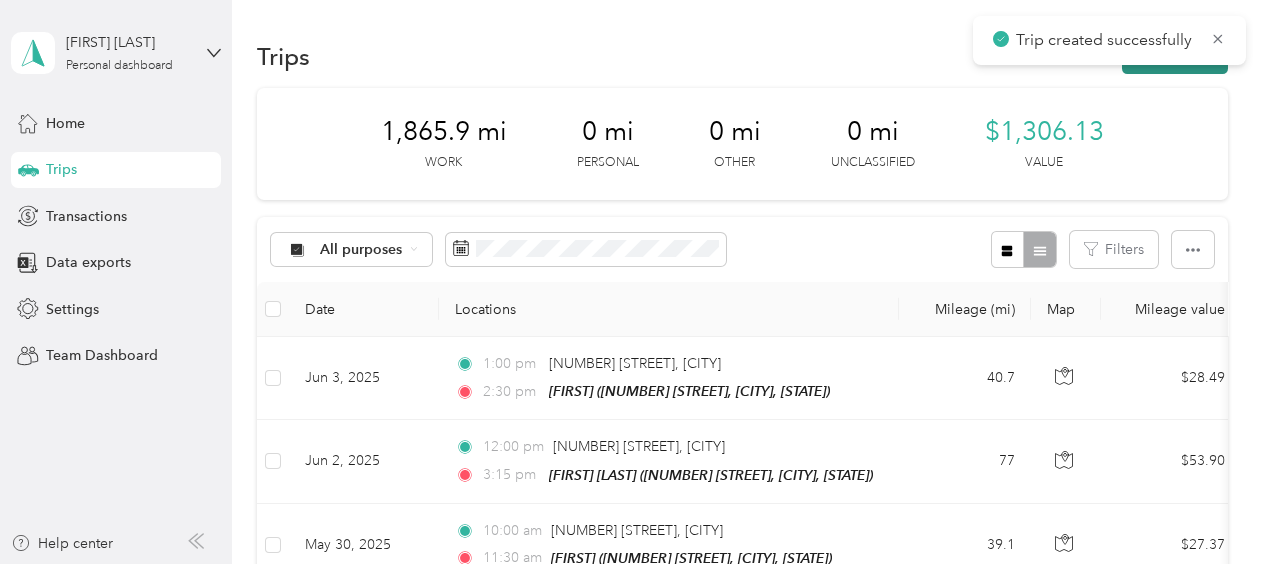 click on "New trip" at bounding box center (1175, 56) 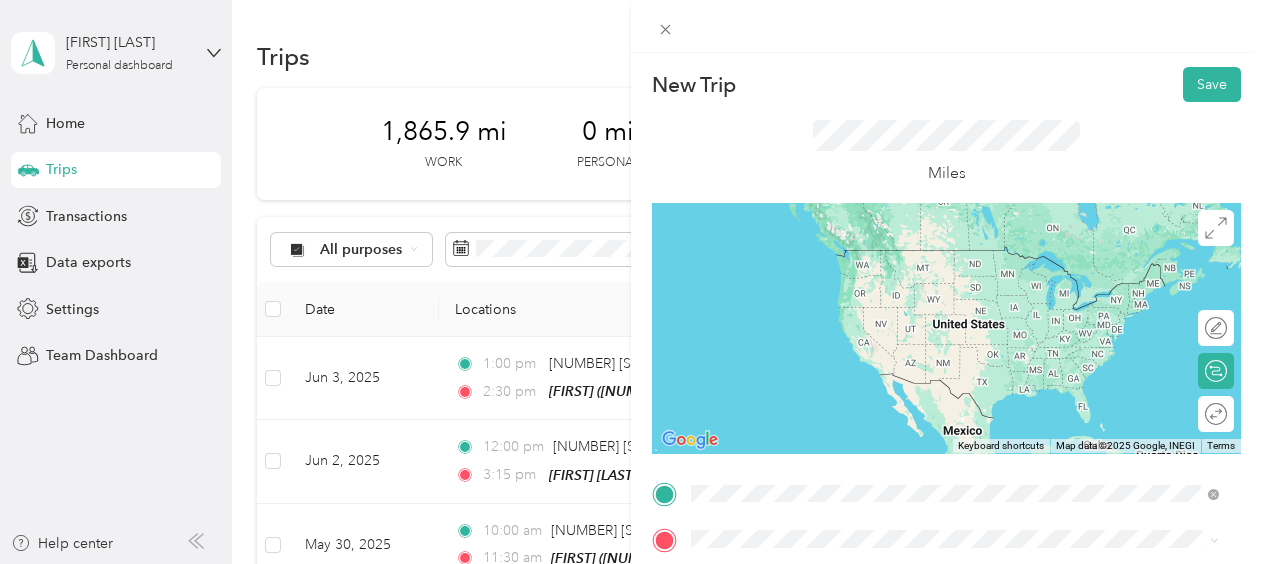 click on "[NUMBER] [STREET]
[CITY], [STATE] [POSTAL_CODE], [COUNTRY]" at bounding box center (873, 258) 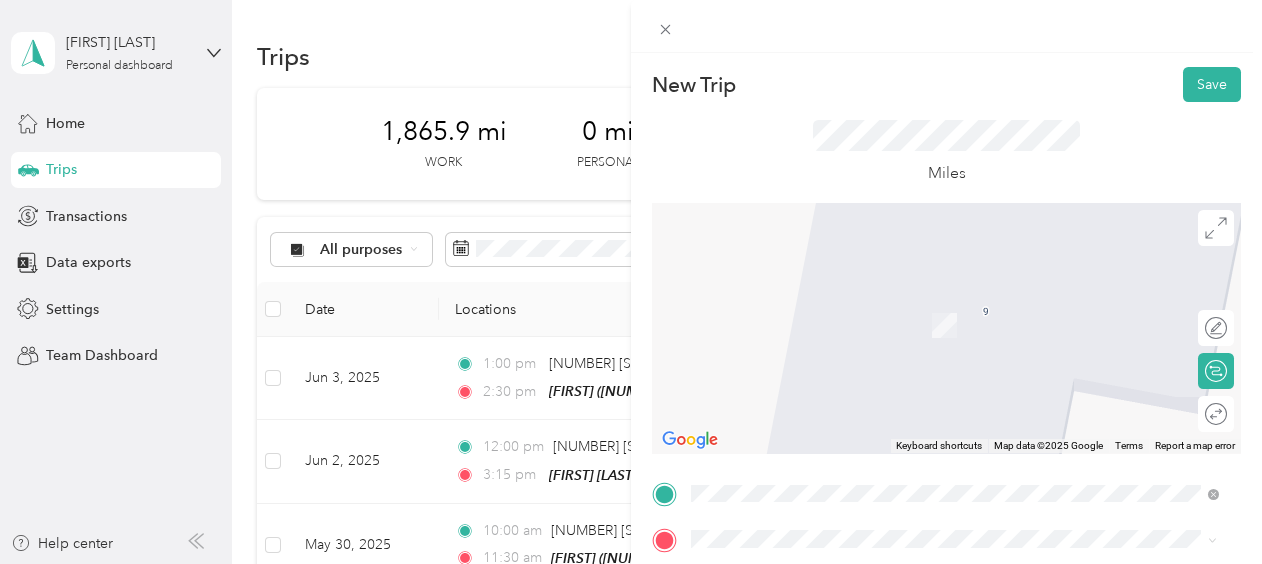 click on "[FIRST] [NUMBER] [STREET], [POSTAL_CODE], [CITY], [STATE], [COUNTRY]" at bounding box center [942, 315] 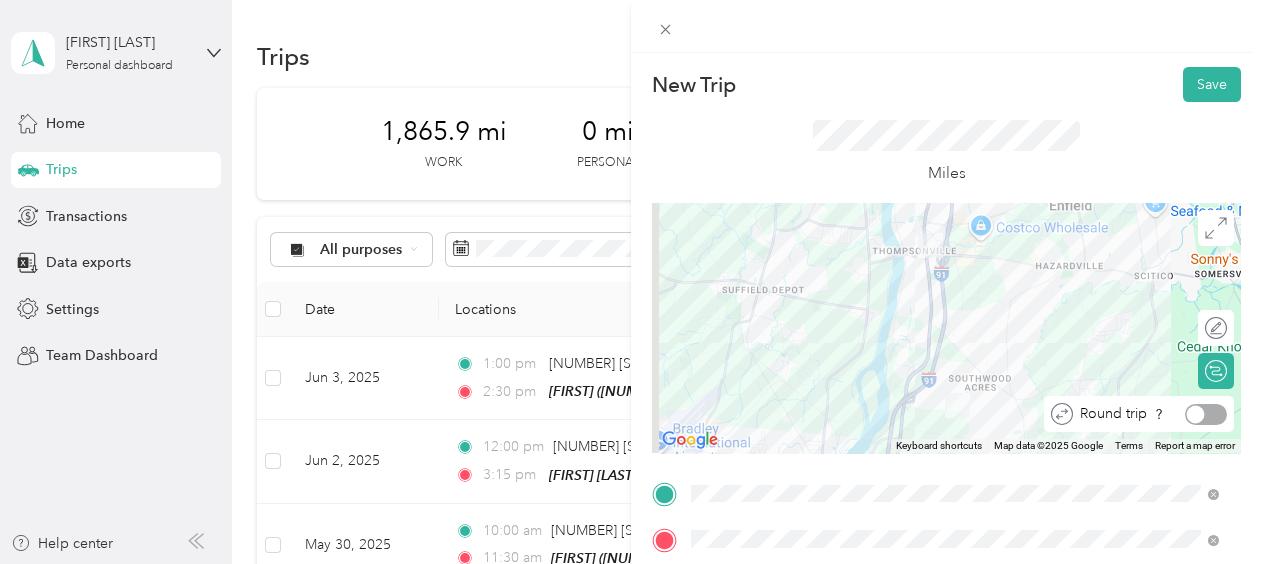 click at bounding box center [1206, 414] 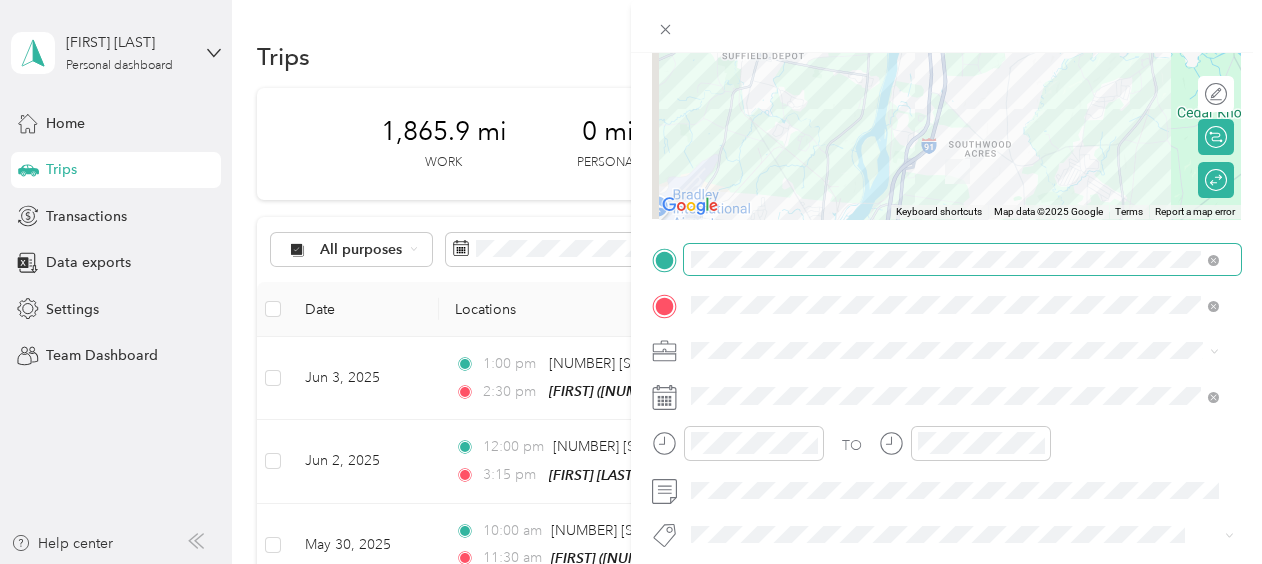 scroll, scrollTop: 250, scrollLeft: 0, axis: vertical 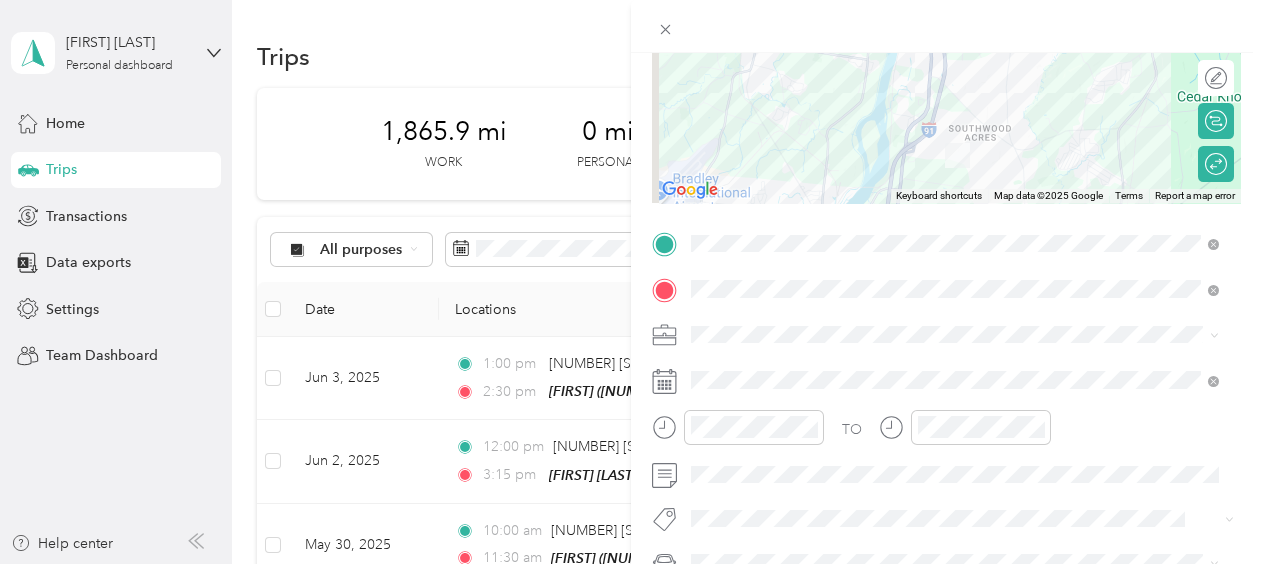 click at bounding box center (962, 335) 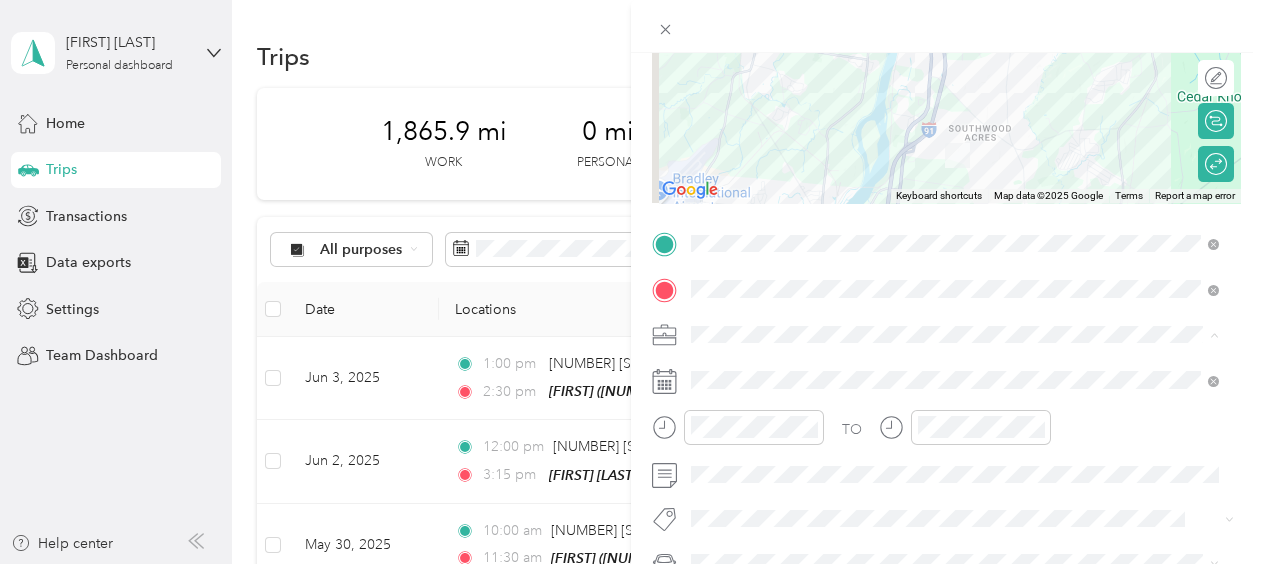 click on "Work" at bounding box center (955, 54) 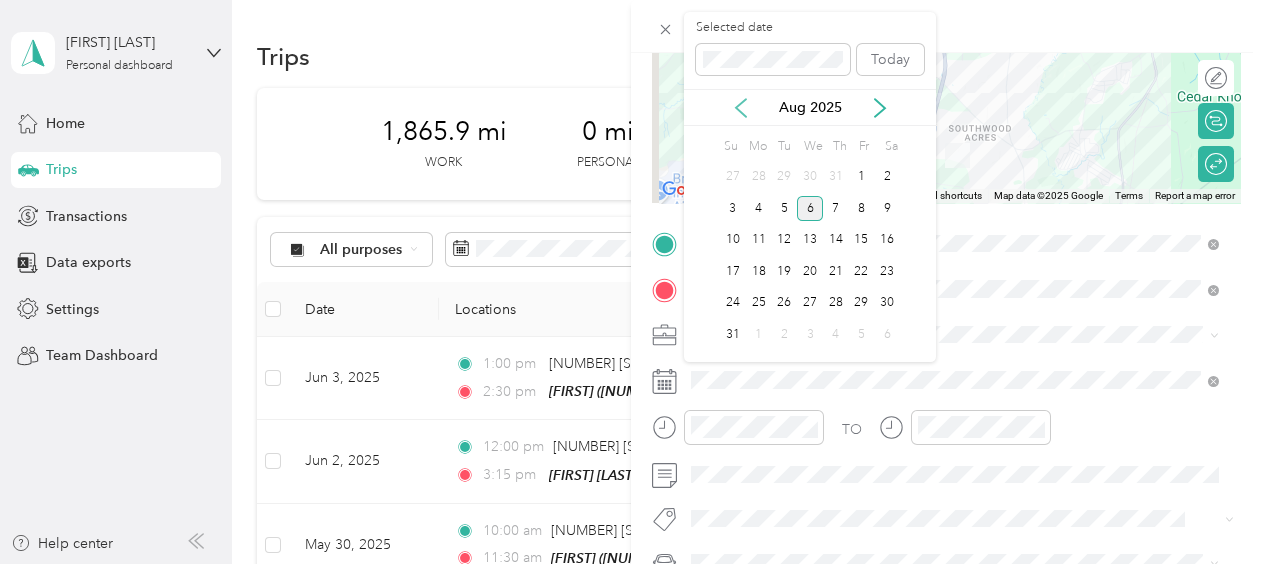 click 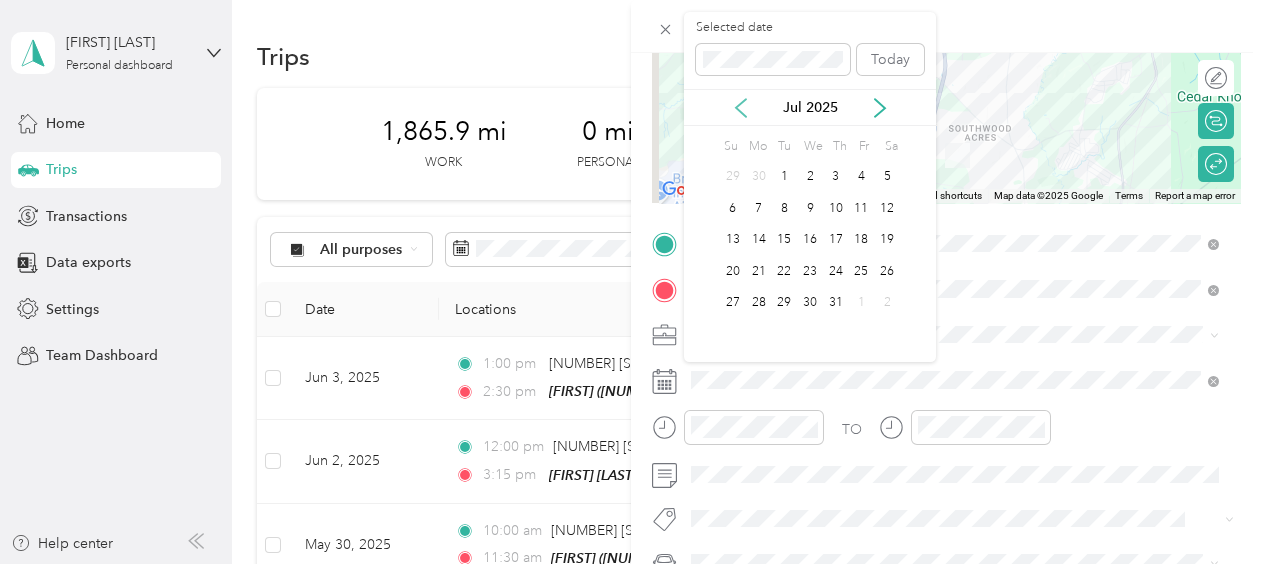click 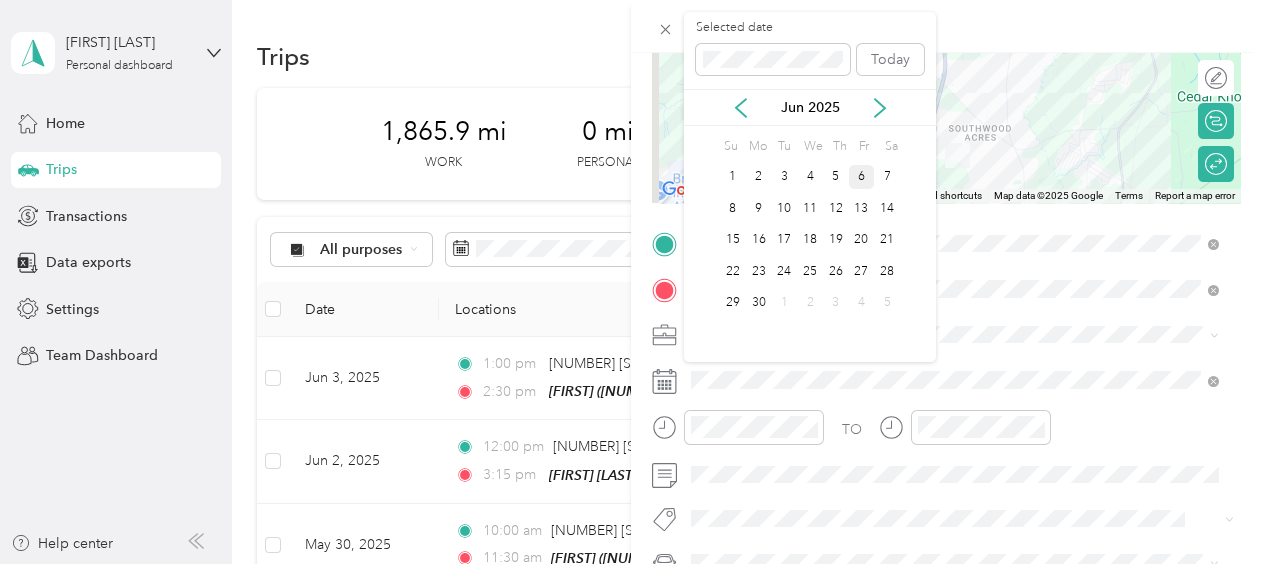 click on "6" at bounding box center [862, 177] 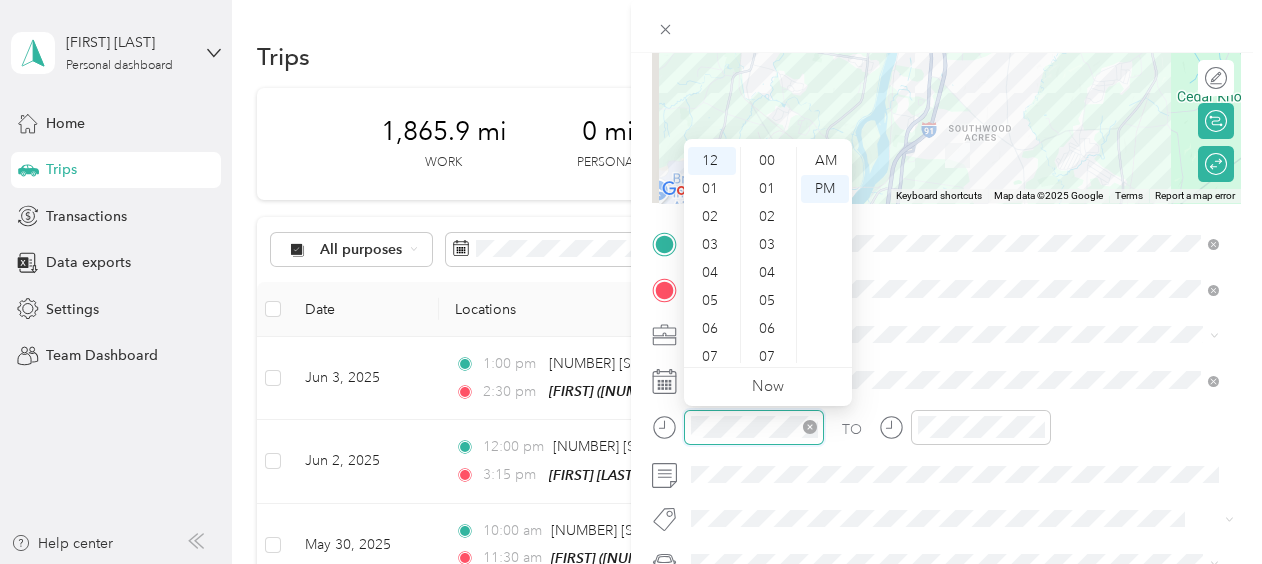 scroll, scrollTop: 1464, scrollLeft: 0, axis: vertical 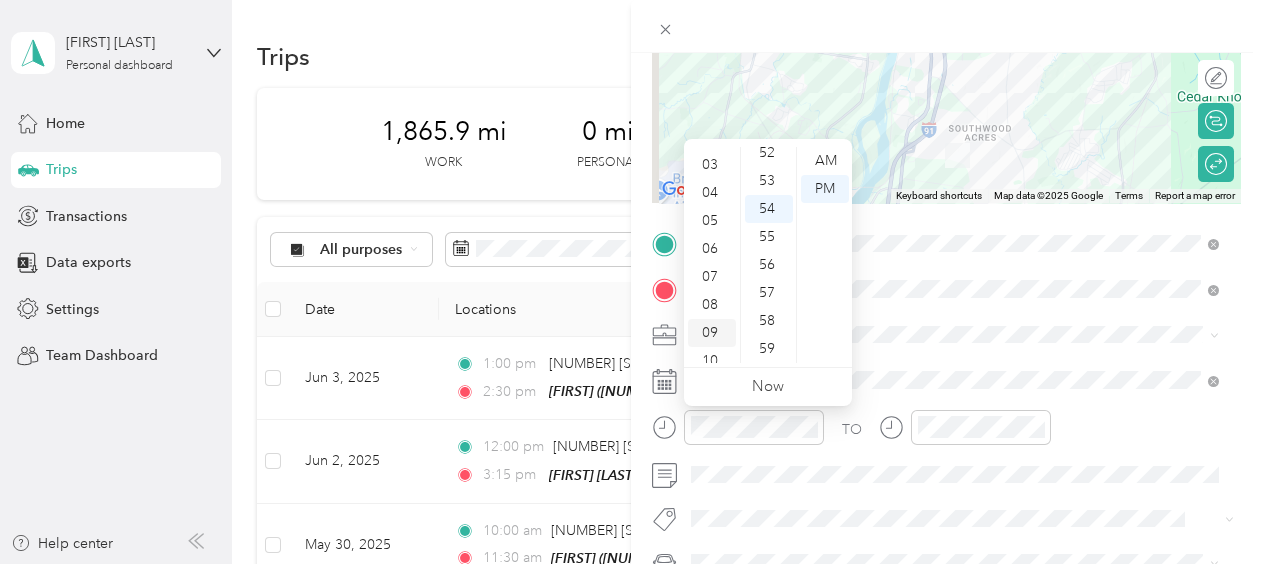 click on "09" at bounding box center [712, 333] 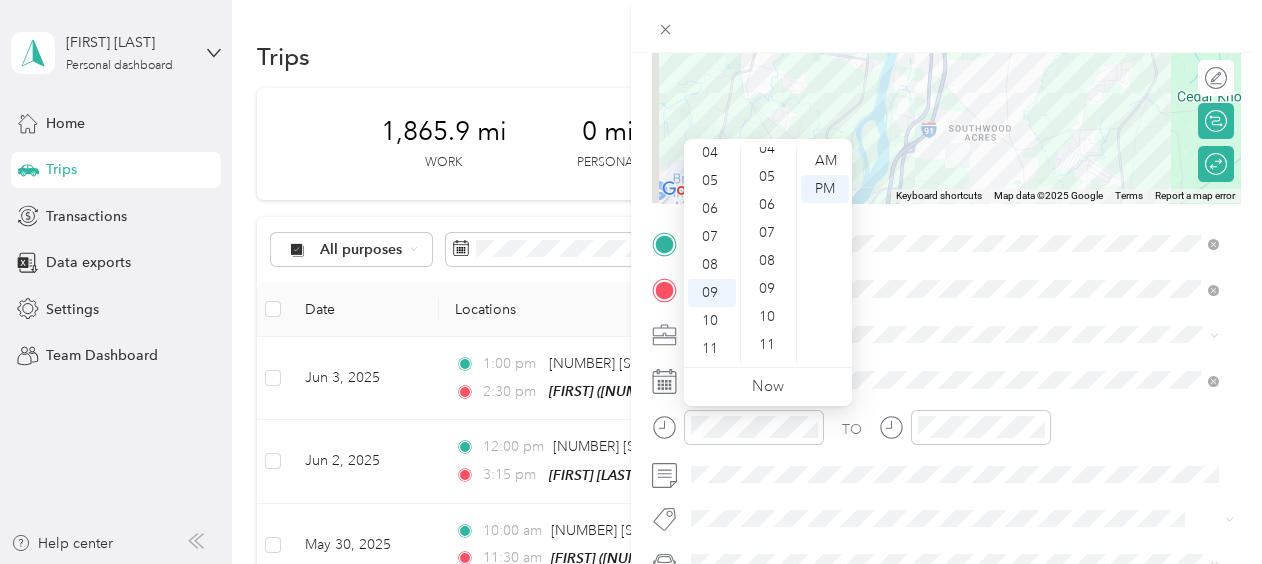 scroll, scrollTop: 0, scrollLeft: 0, axis: both 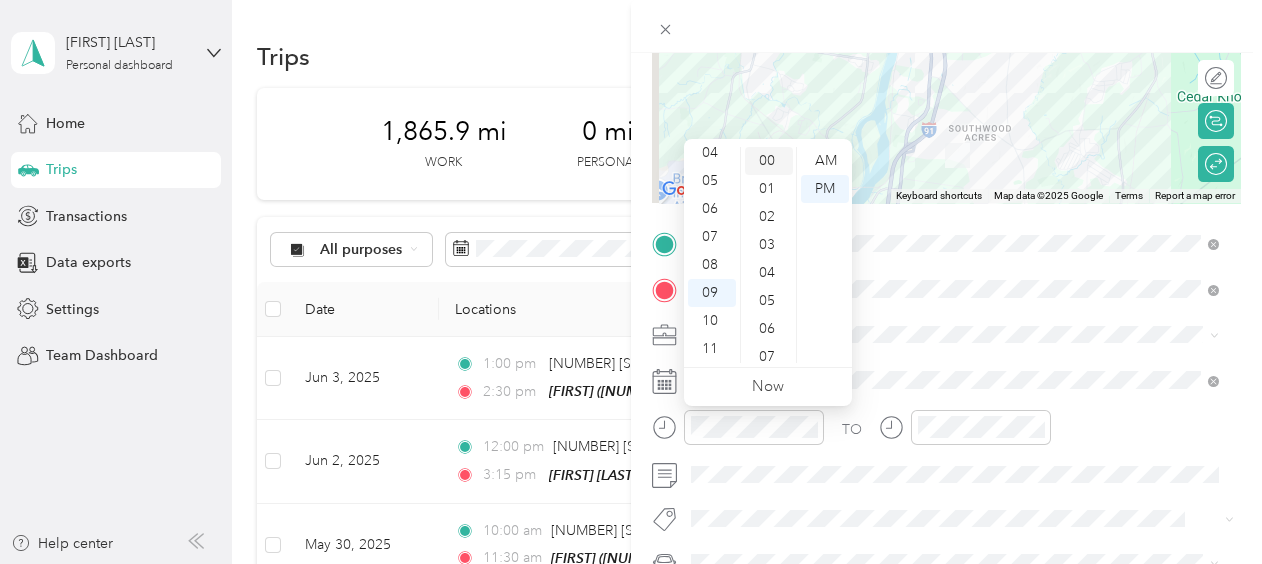 click on "00" at bounding box center [769, 161] 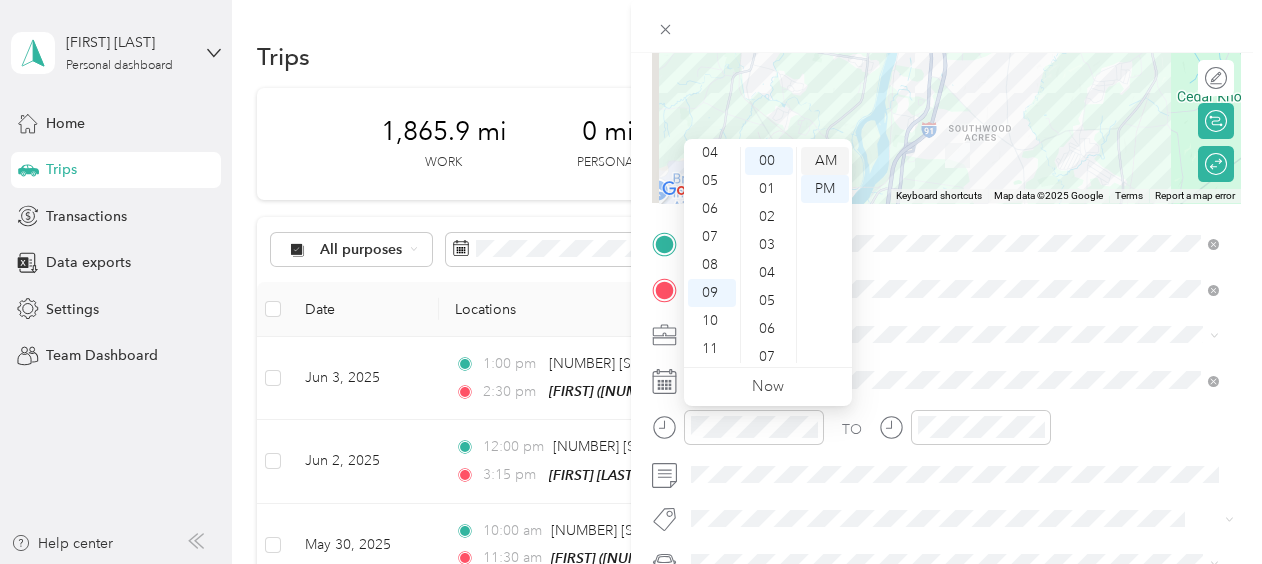click on "AM" at bounding box center [825, 161] 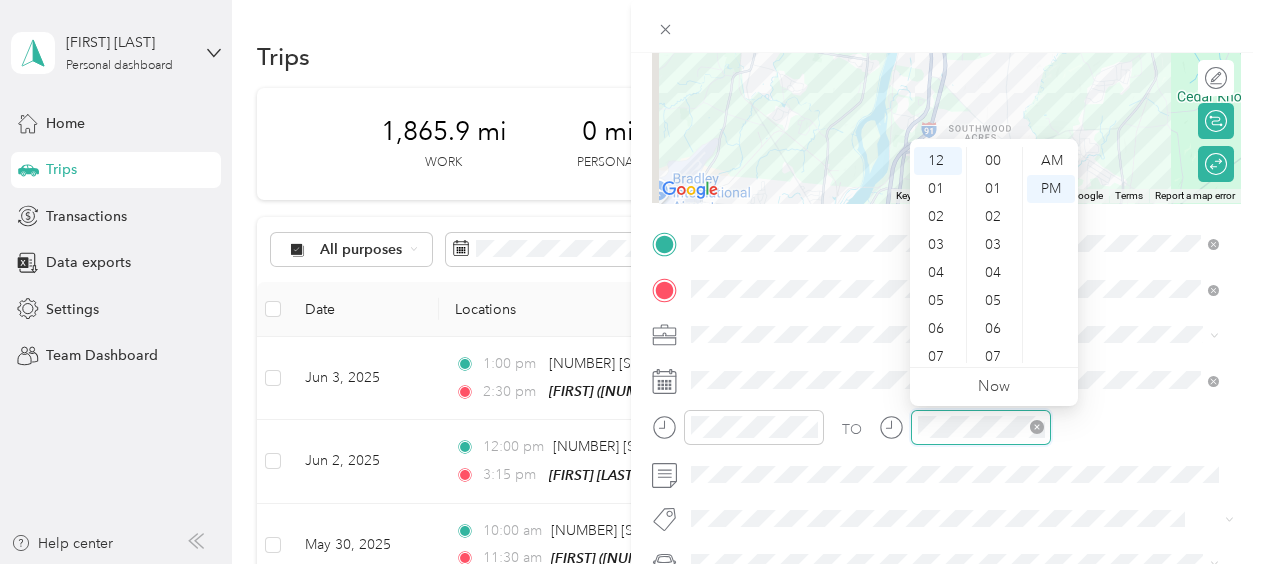 scroll, scrollTop: 1464, scrollLeft: 0, axis: vertical 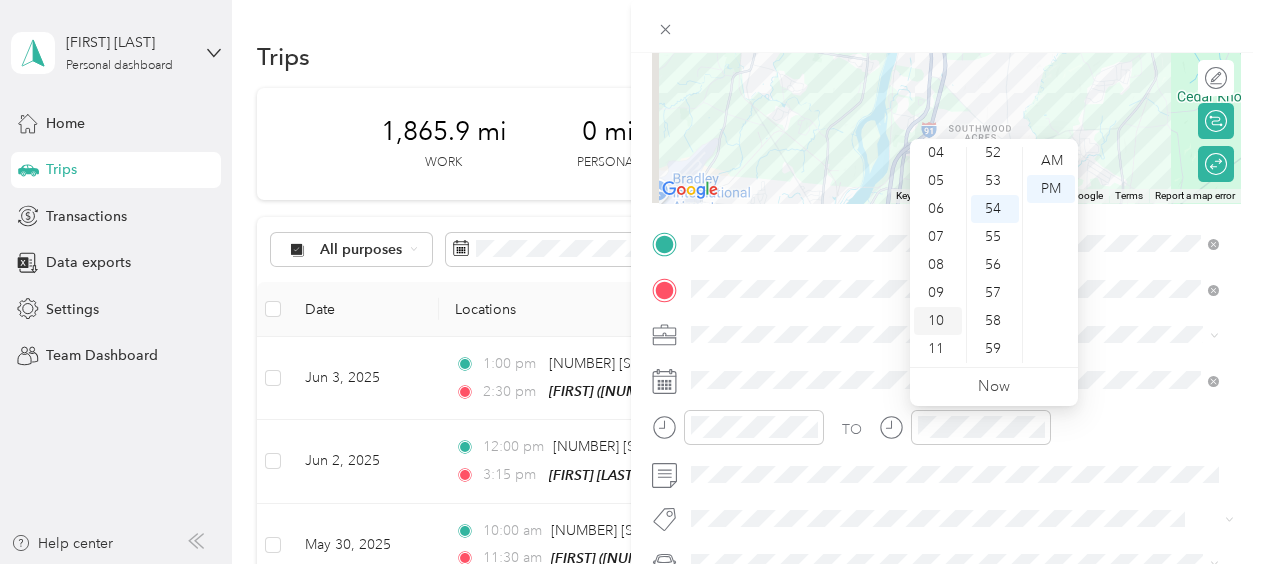 click on "10" at bounding box center [938, 321] 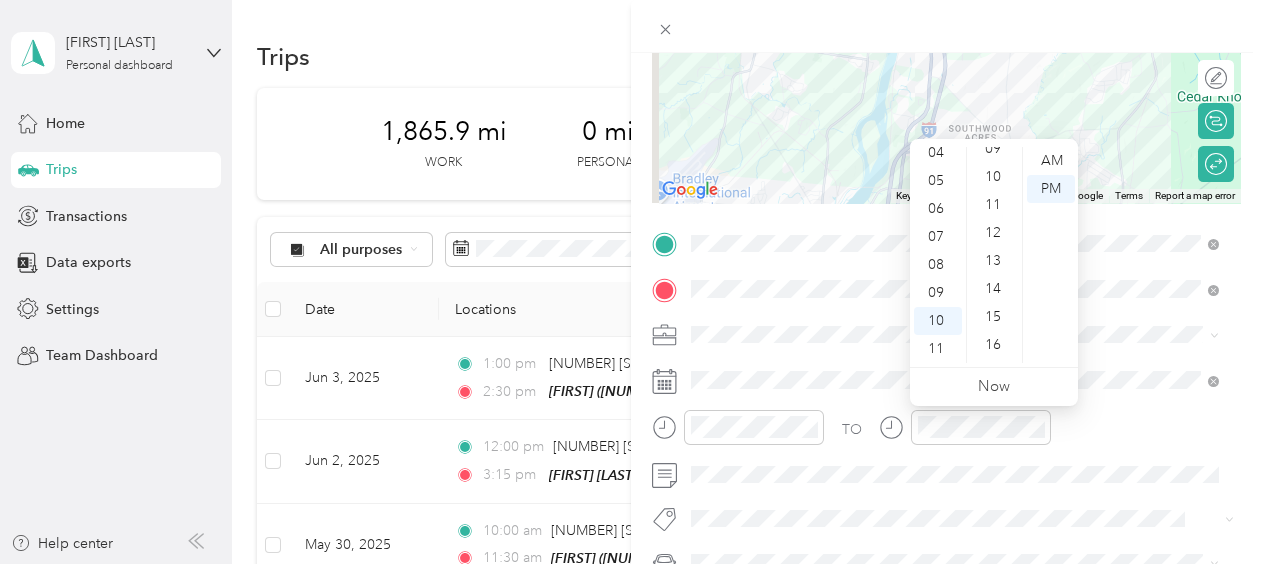 scroll, scrollTop: 0, scrollLeft: 0, axis: both 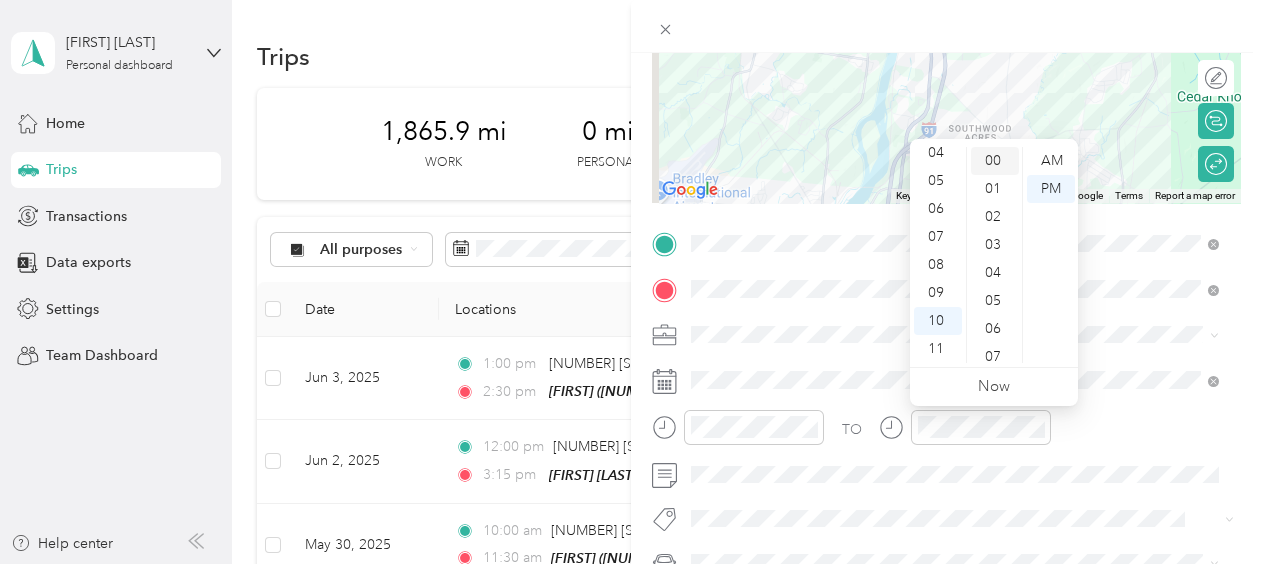 click on "00" at bounding box center [995, 161] 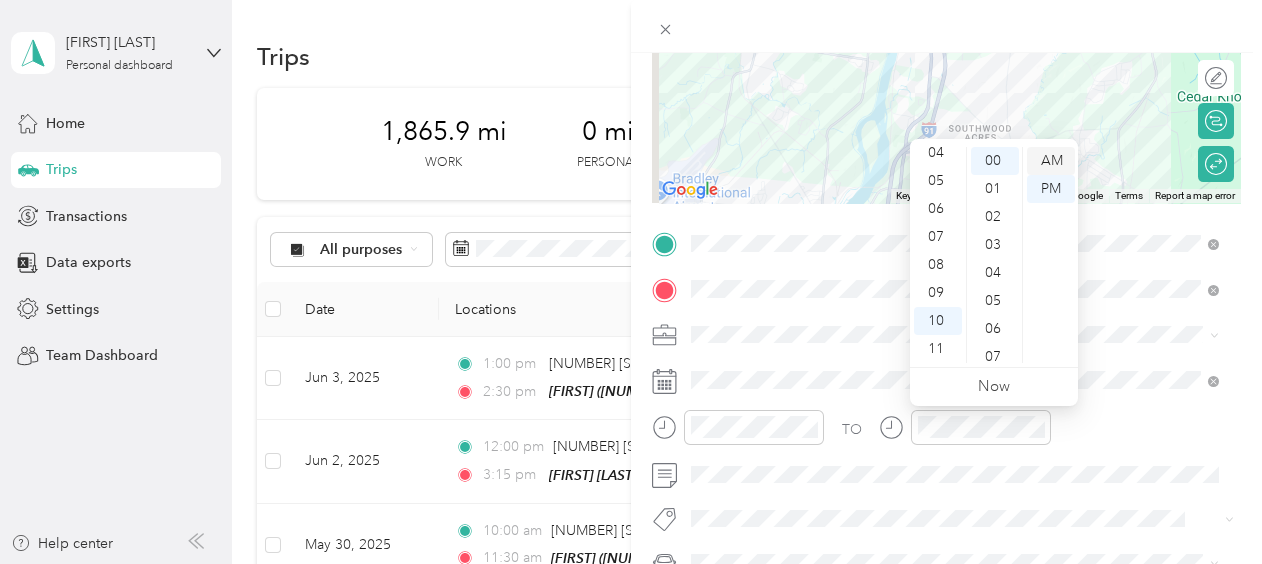 click on "AM" at bounding box center [1051, 161] 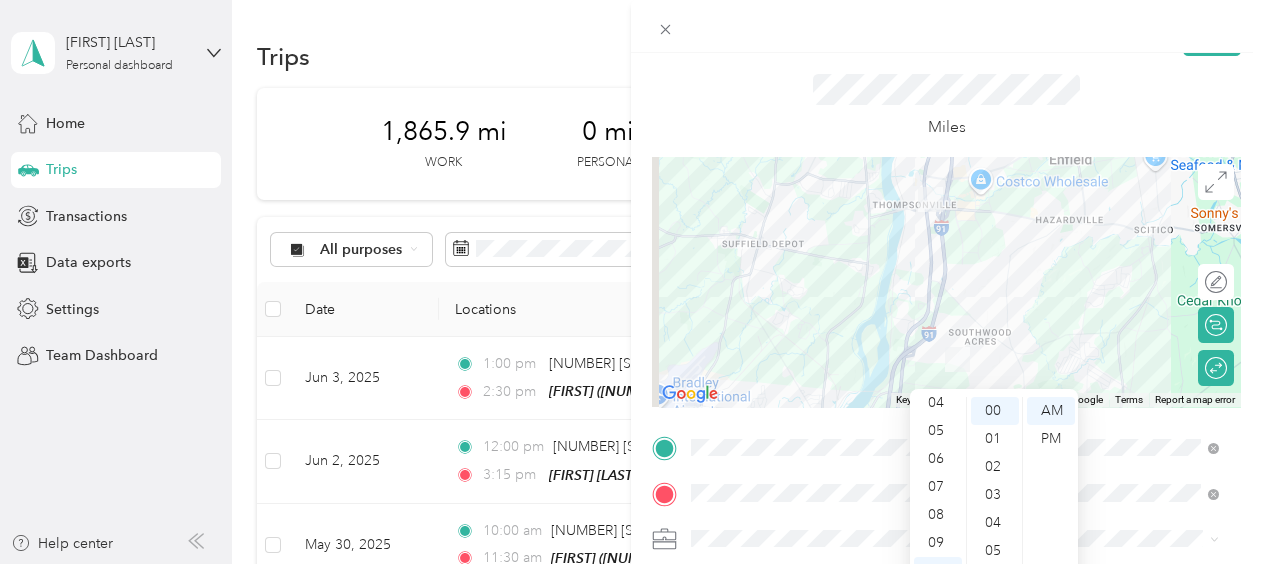 scroll, scrollTop: 0, scrollLeft: 0, axis: both 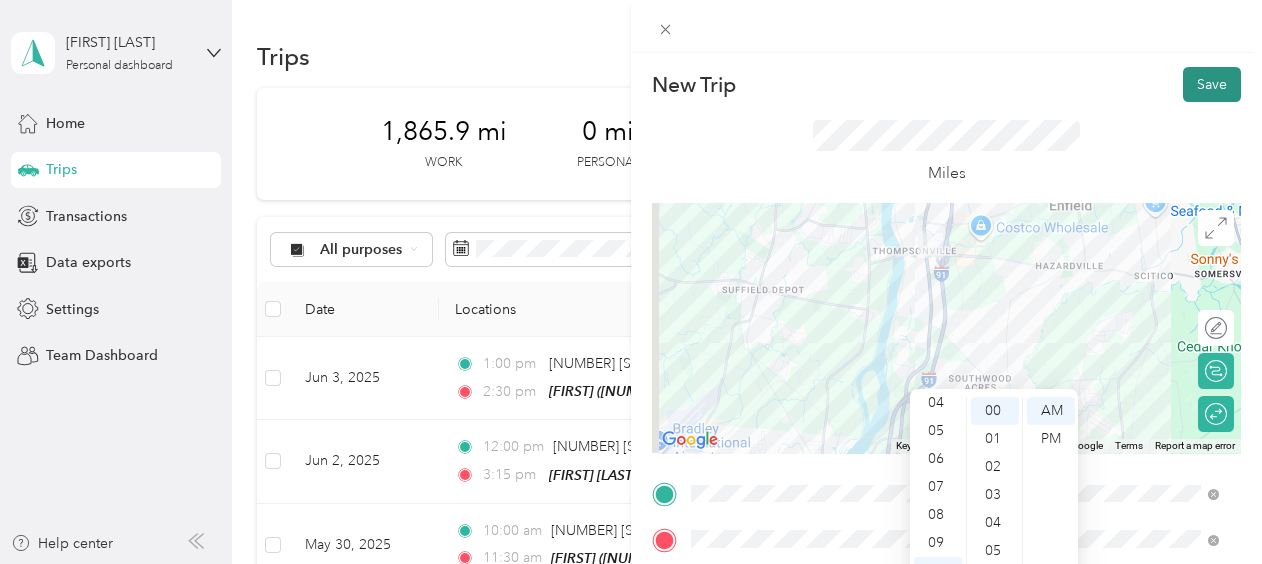 click on "Save" at bounding box center (1212, 84) 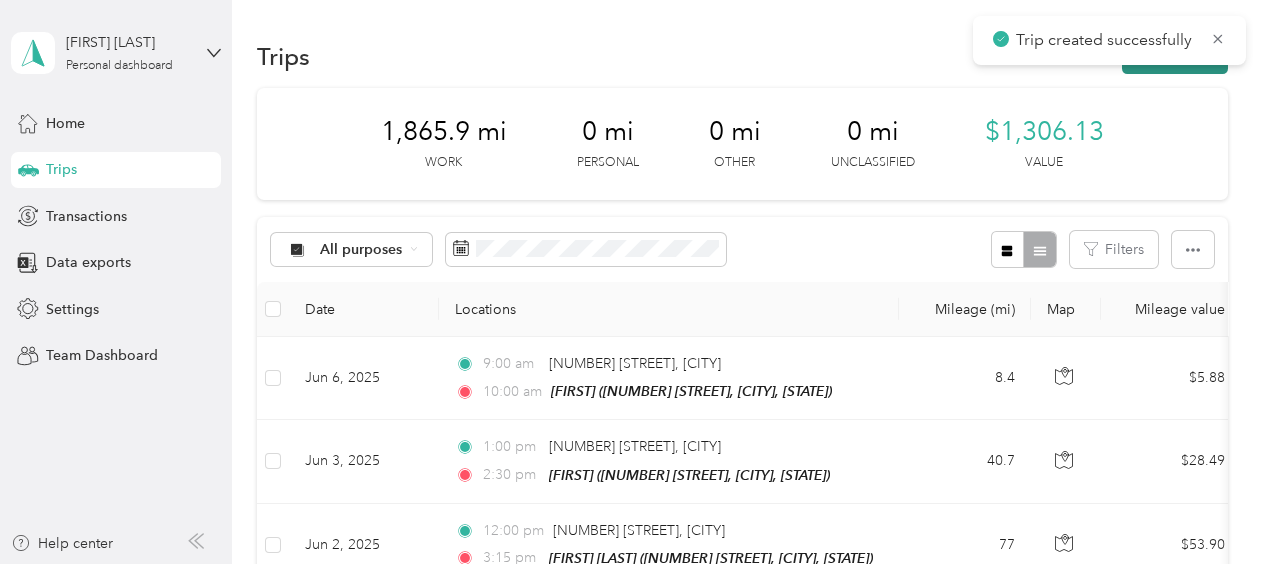 click on "New trip" at bounding box center (1175, 56) 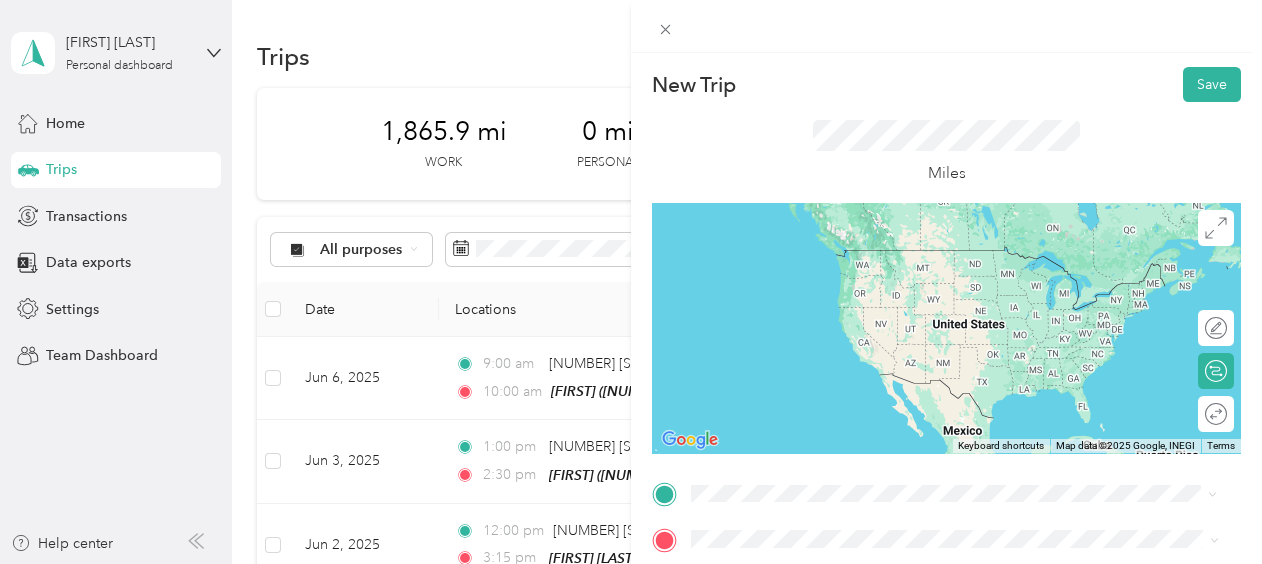 click on "[NUMBER] [STREET]
[CITY], [STATE] [POSTAL_CODE], [COUNTRY]" at bounding box center [873, 258] 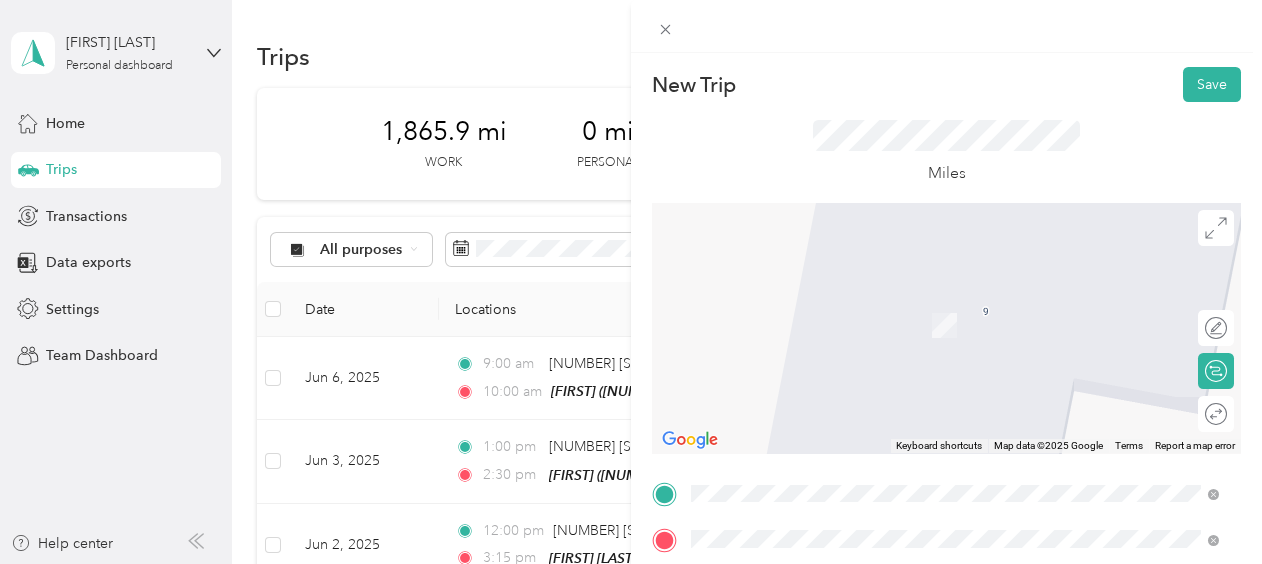 click on "[NUMBER] [STREET], [POSTAL_CODE], [CITY], [STATE], [COUNTRY]" at bounding box center [942, 325] 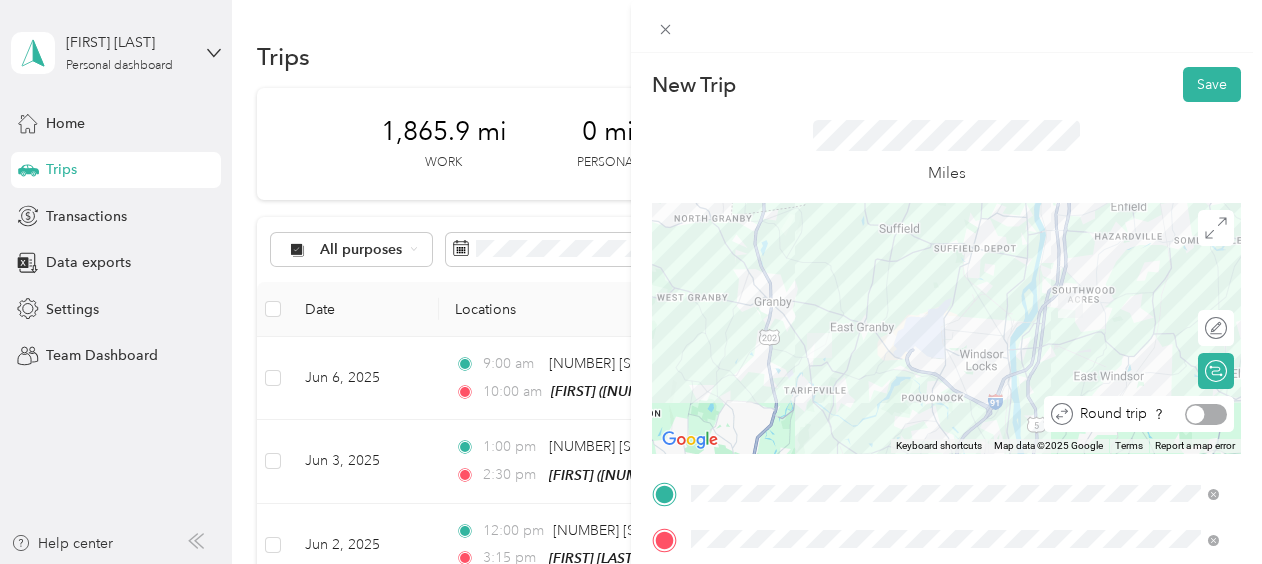 click at bounding box center (1206, 414) 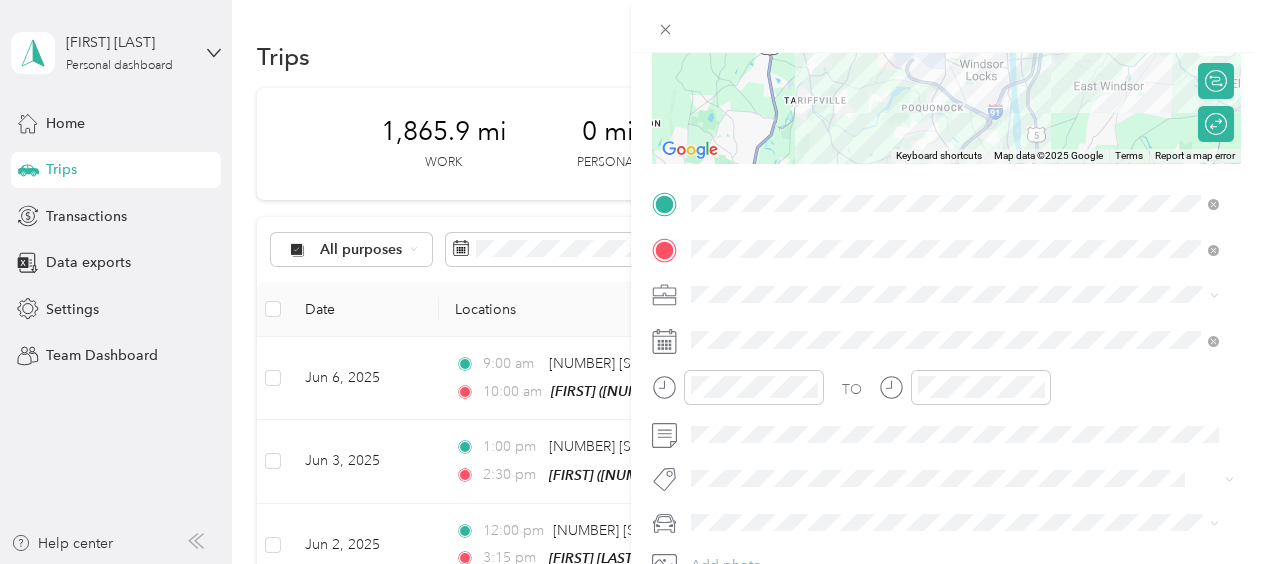 scroll, scrollTop: 292, scrollLeft: 0, axis: vertical 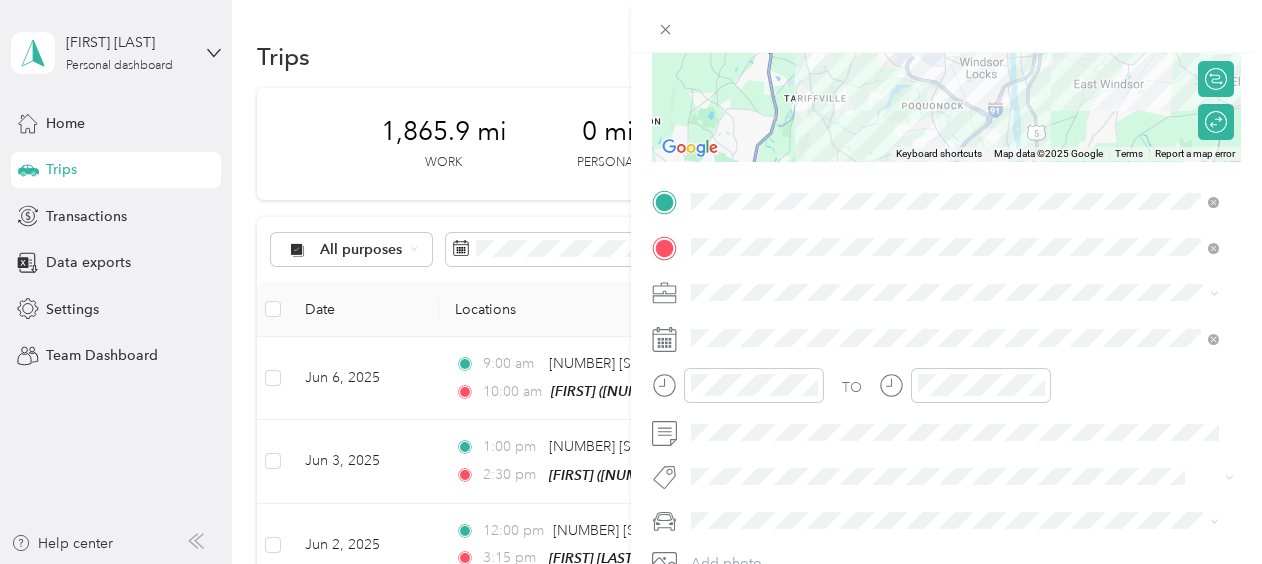 click on "Work" at bounding box center [715, 11] 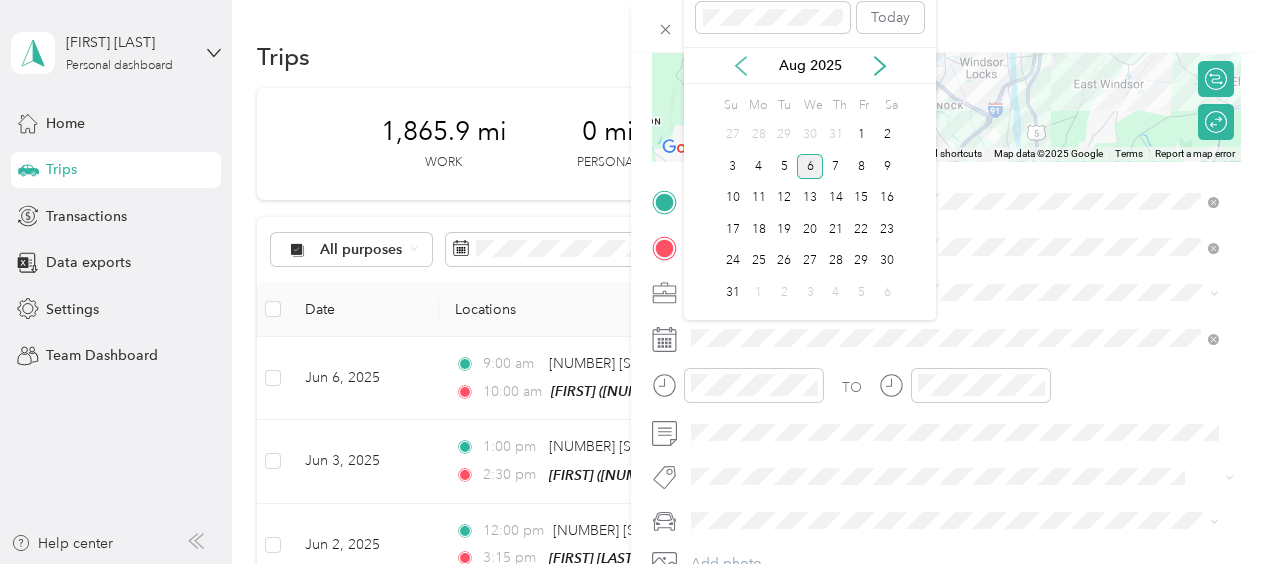 click 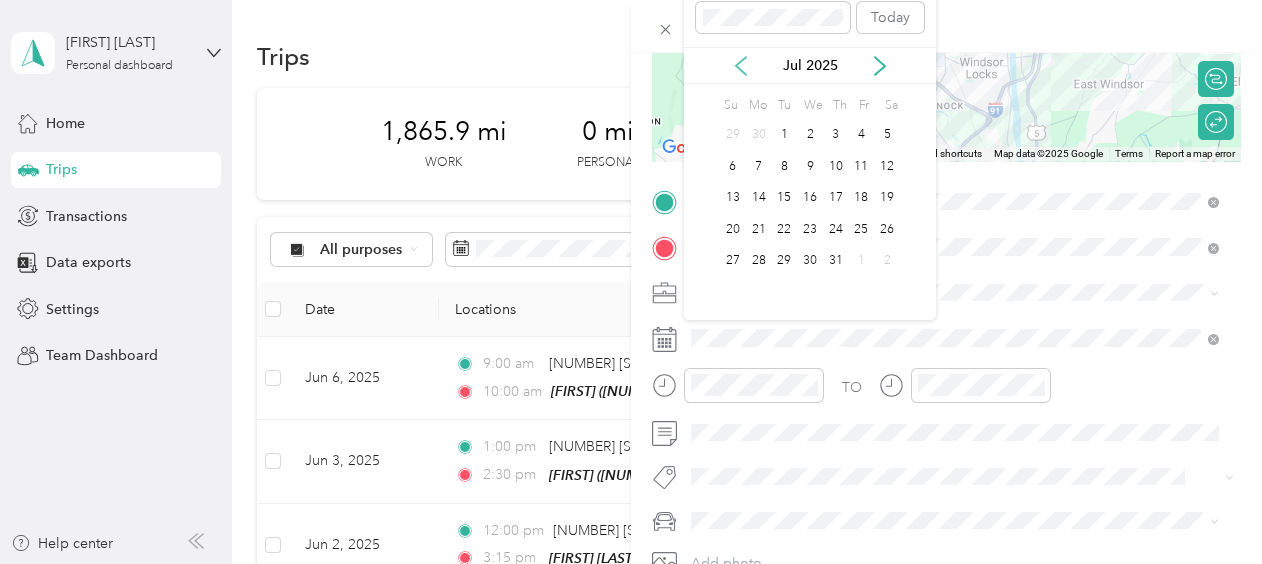click 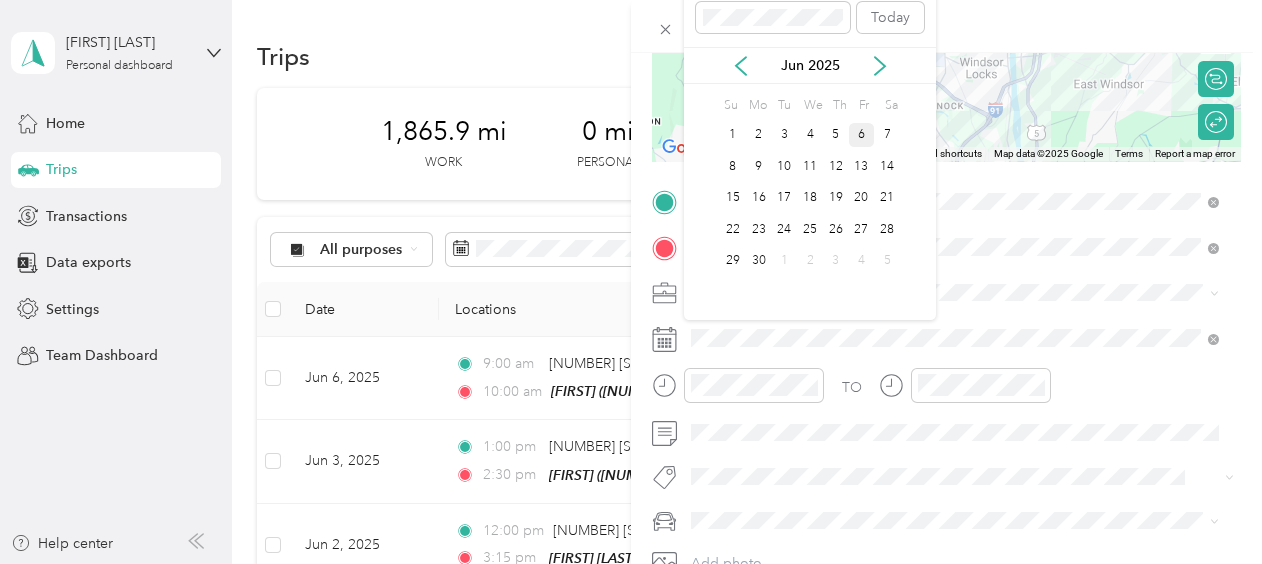 click on "6" at bounding box center [862, 135] 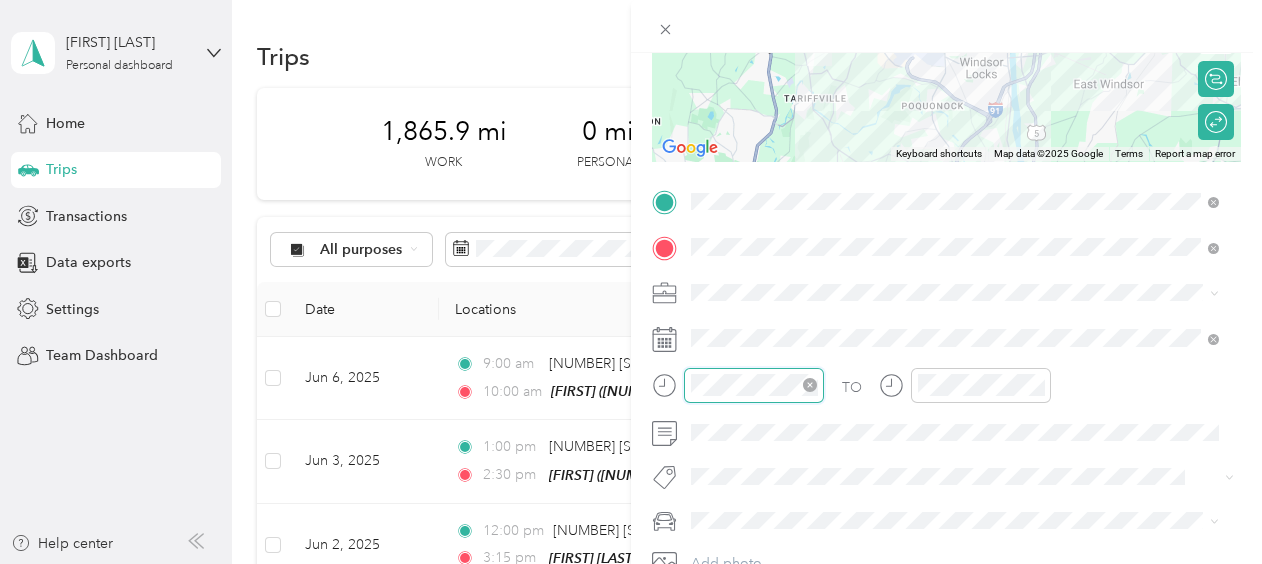 scroll, scrollTop: 1464, scrollLeft: 0, axis: vertical 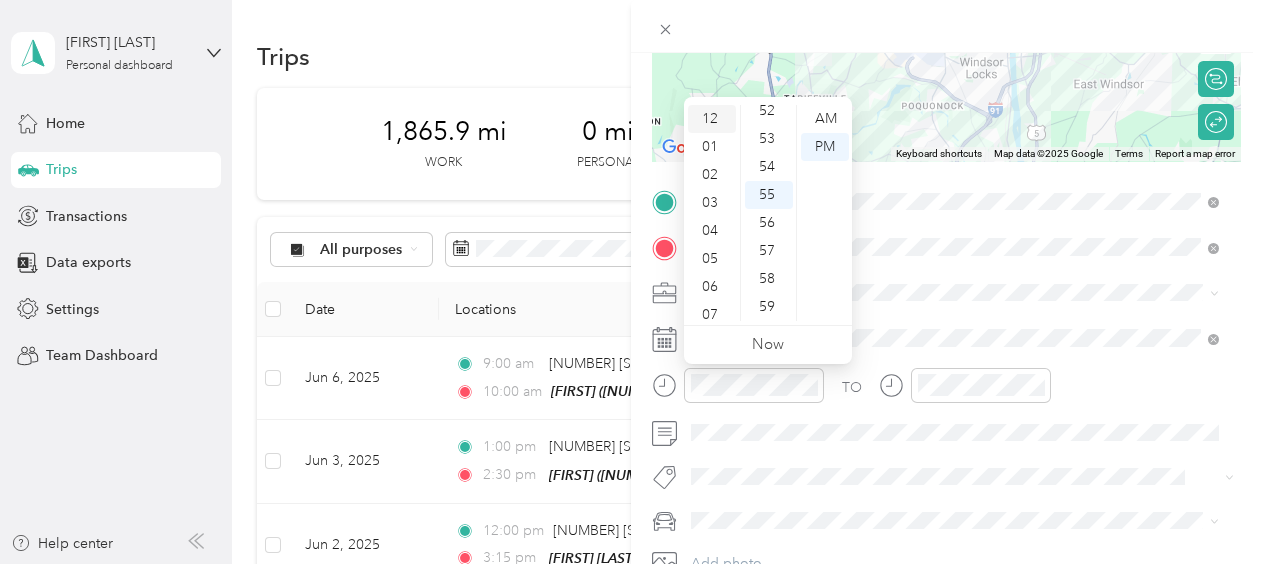 click on "12" at bounding box center (712, 119) 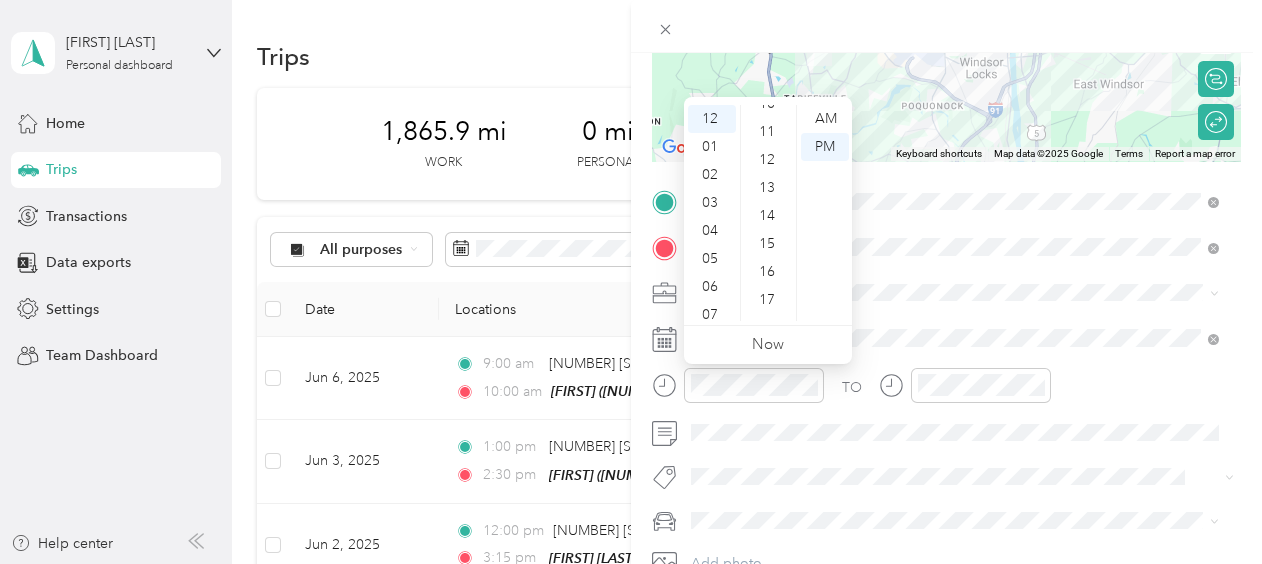 scroll, scrollTop: 0, scrollLeft: 0, axis: both 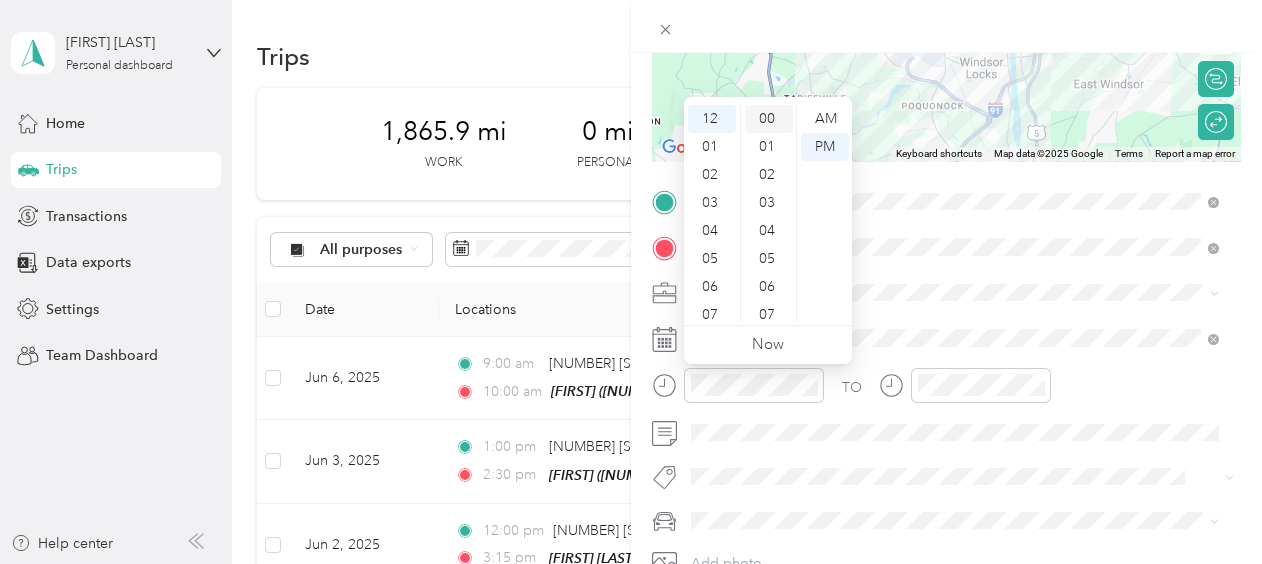 click on "00" at bounding box center [769, 119] 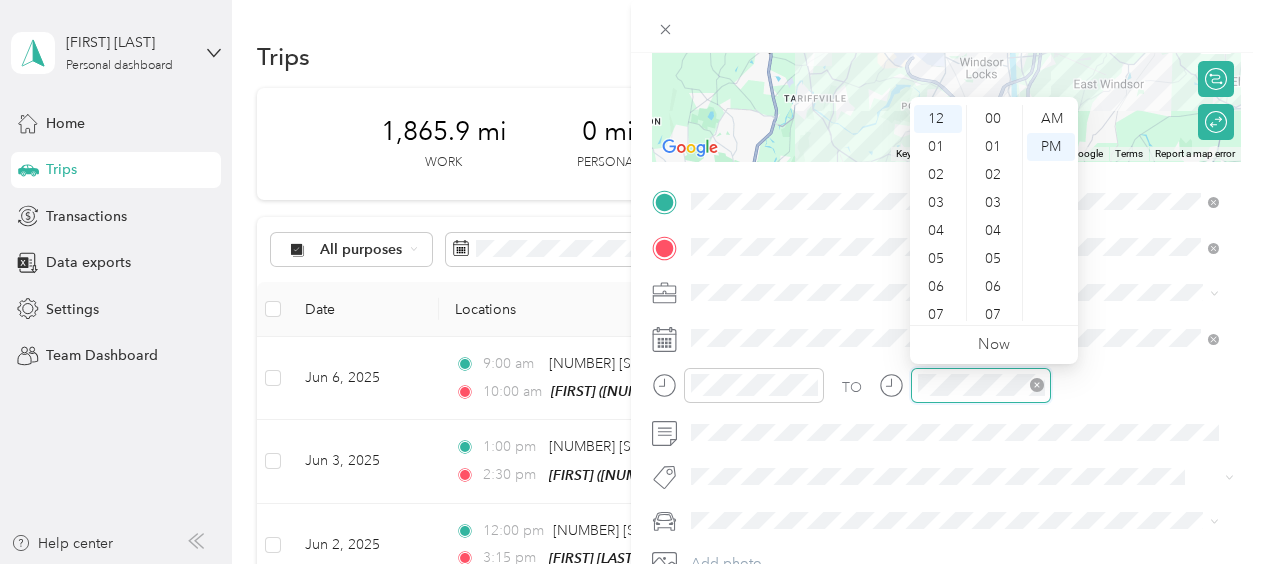scroll, scrollTop: 1464, scrollLeft: 0, axis: vertical 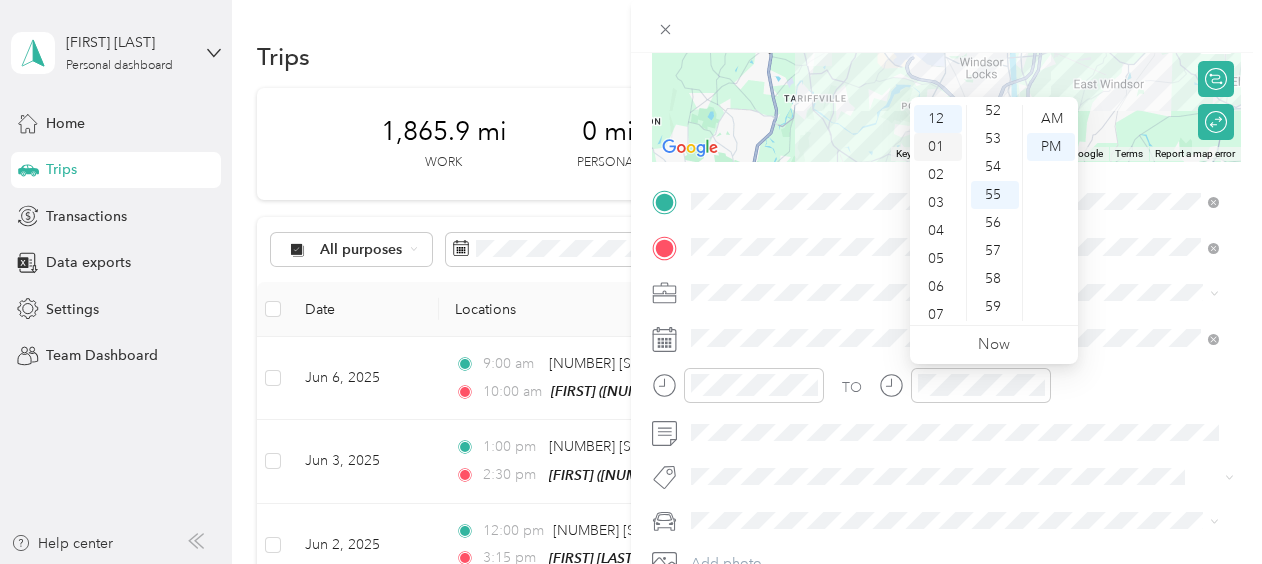 click on "01" at bounding box center (938, 147) 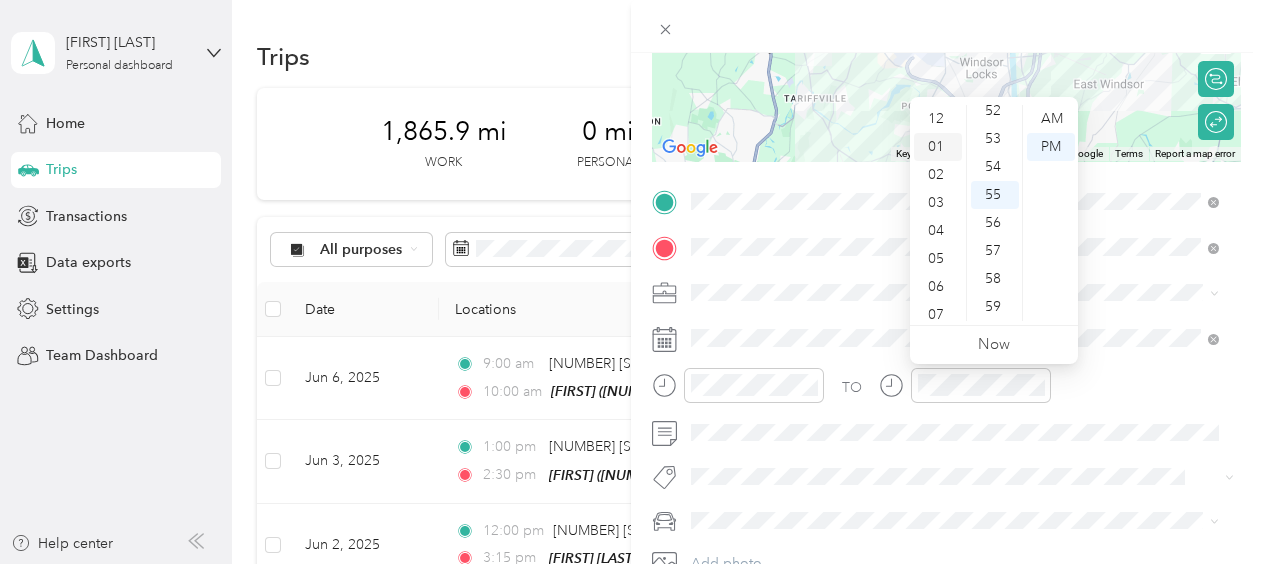 scroll, scrollTop: 28, scrollLeft: 0, axis: vertical 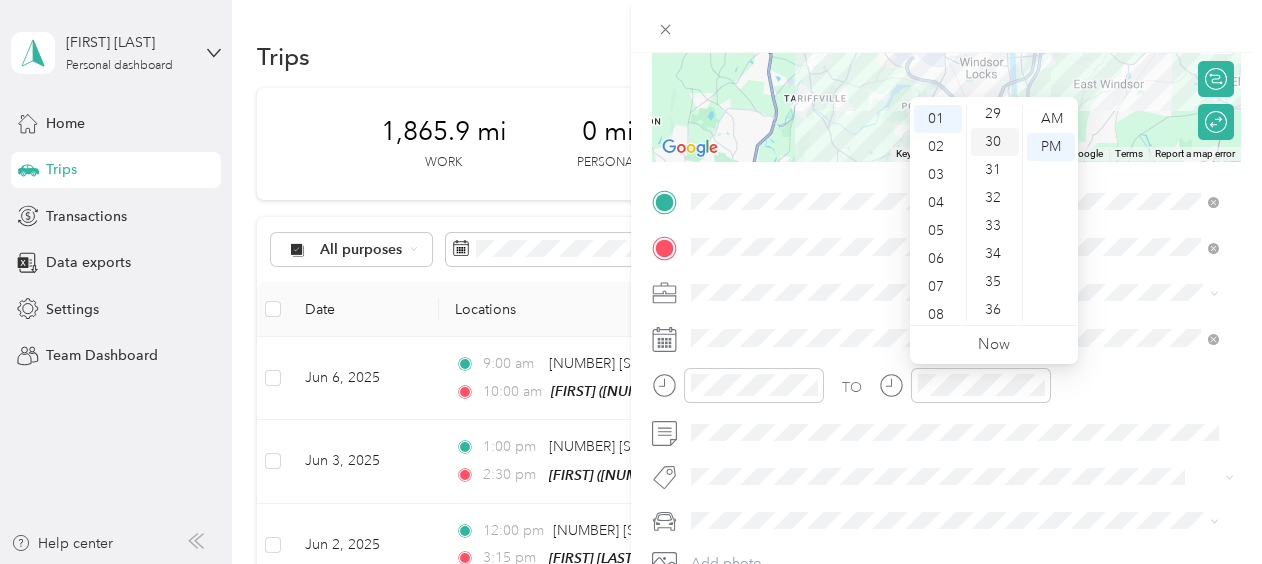 click on "30" at bounding box center [995, 142] 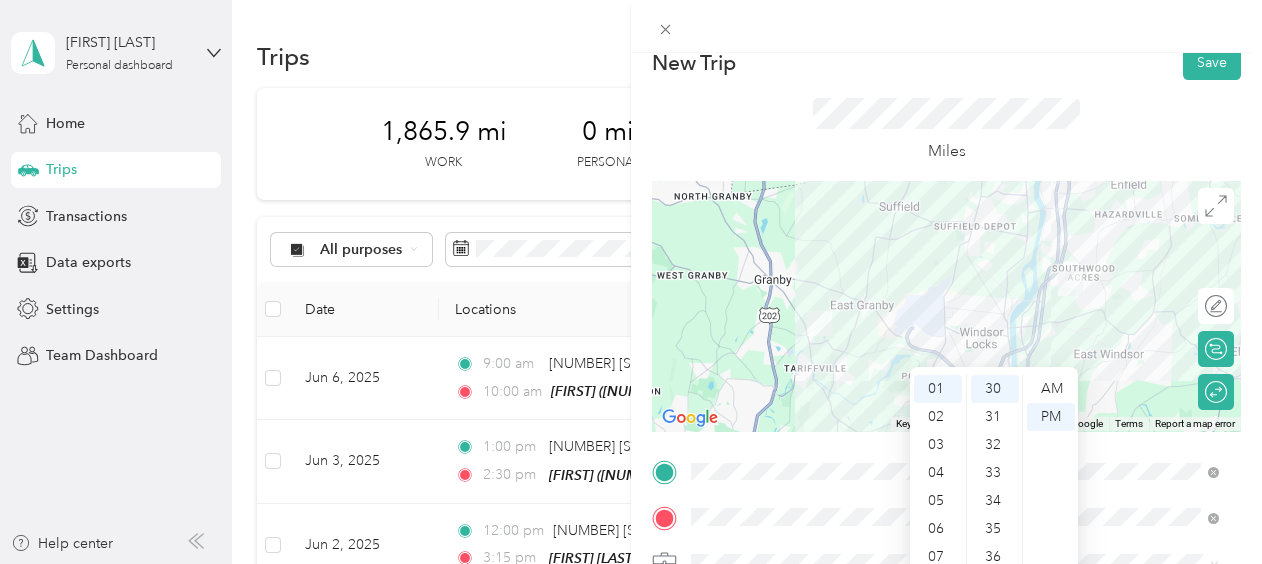 scroll, scrollTop: 0, scrollLeft: 0, axis: both 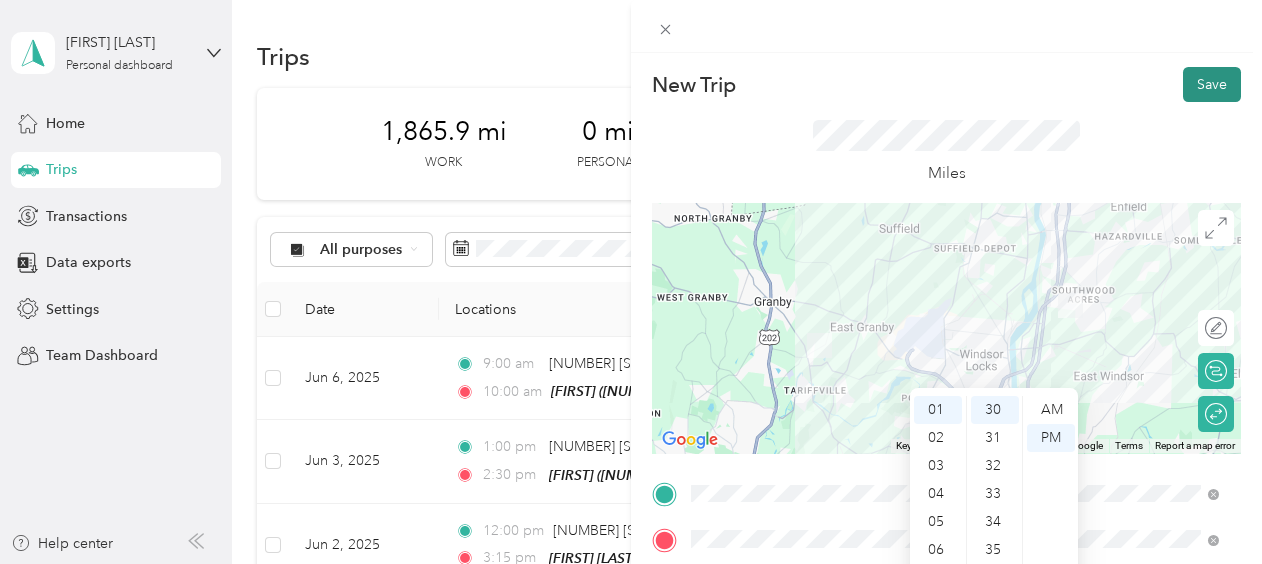 click on "Save" at bounding box center (1212, 84) 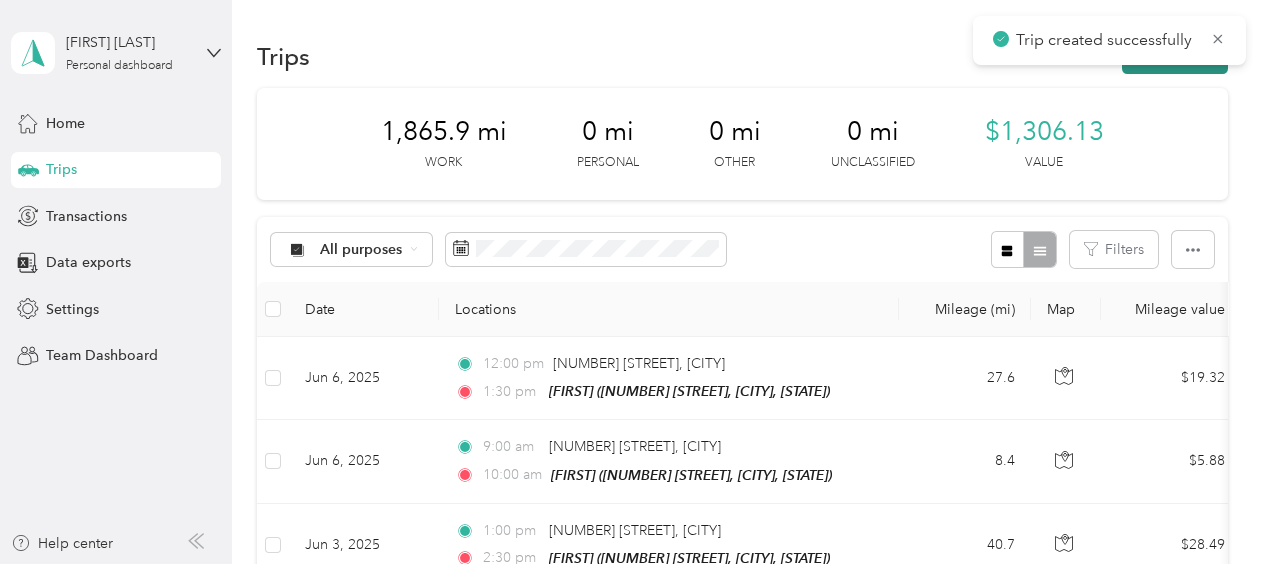 click on "New trip" at bounding box center [1175, 56] 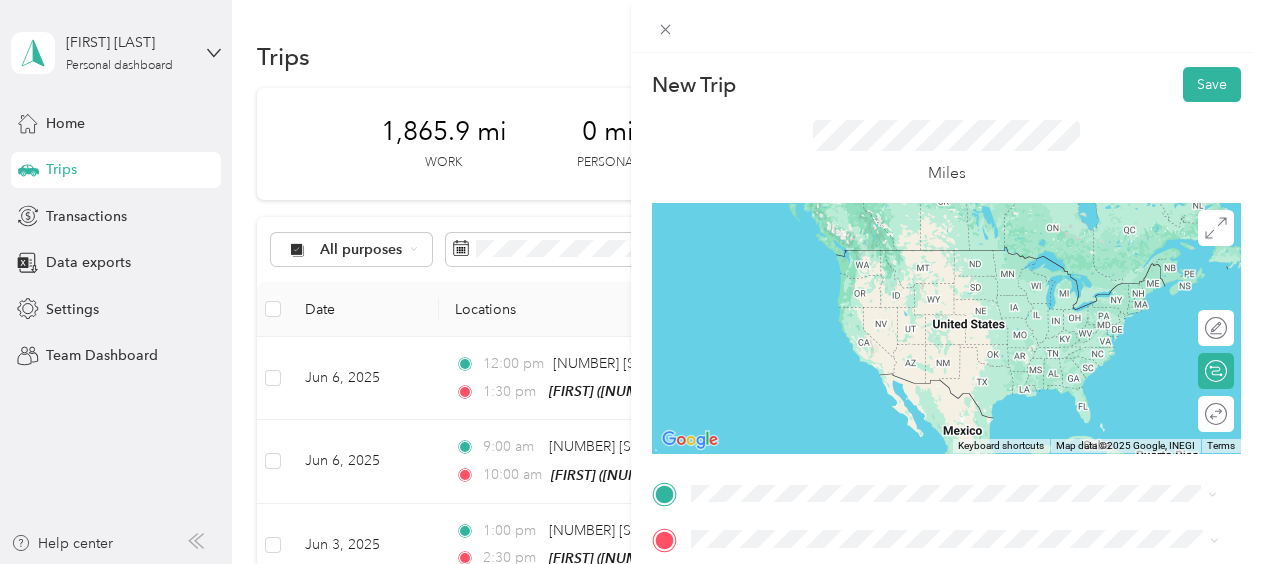 click on "[NUMBER] [STREET]
[CITY], [STATE] [POSTAL_CODE], [COUNTRY]" at bounding box center [873, 258] 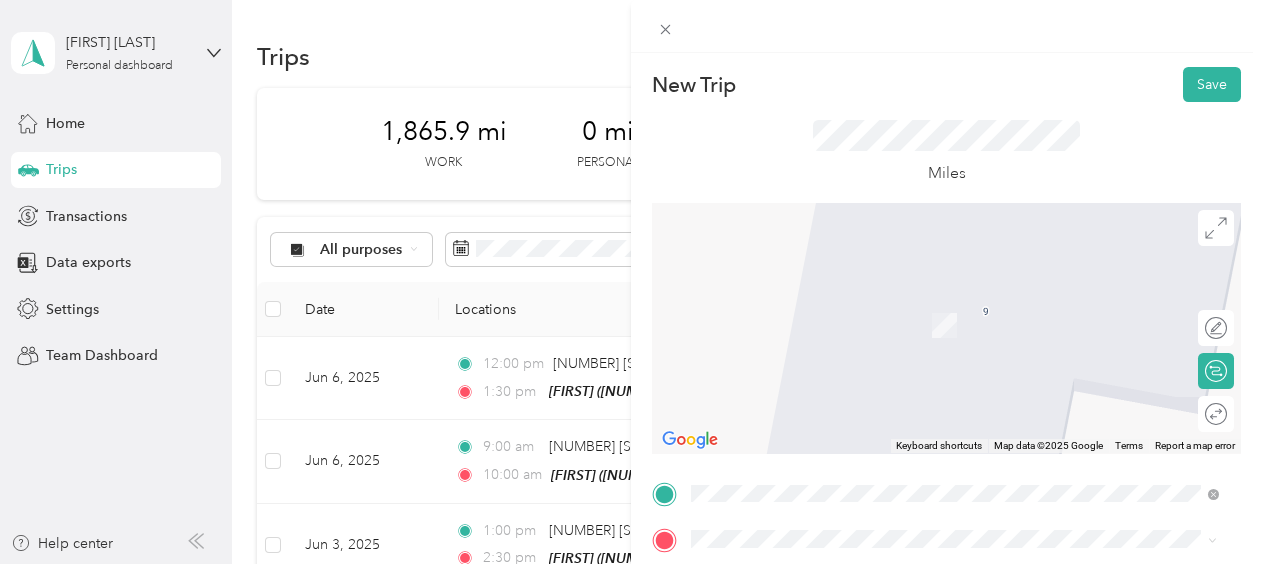 click on "From your Favorite places [FIRST] [NUMBER] [STREET], [POSTAL_CODE], [CITY], [STATE], [COUNTRY] From search results [CITY]
[STATE], [COUNTRY] [STREET]
[CITY], [STATE] [POSTAL_CODE], [COUNTRY] [CITY]
[CITY], [COUNTRY] [CITY]
[STATE], [COUNTRY] [CITY]
[STATE], [COUNTRY]" at bounding box center (955, 381) 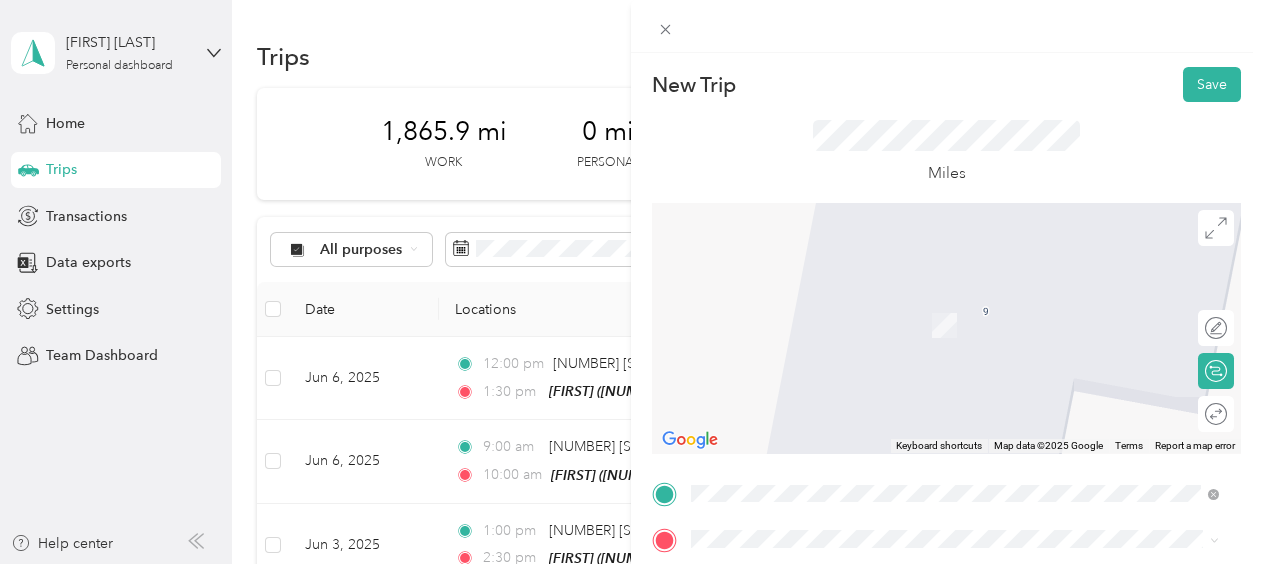 click on "[FIRST]" at bounding box center (942, 295) 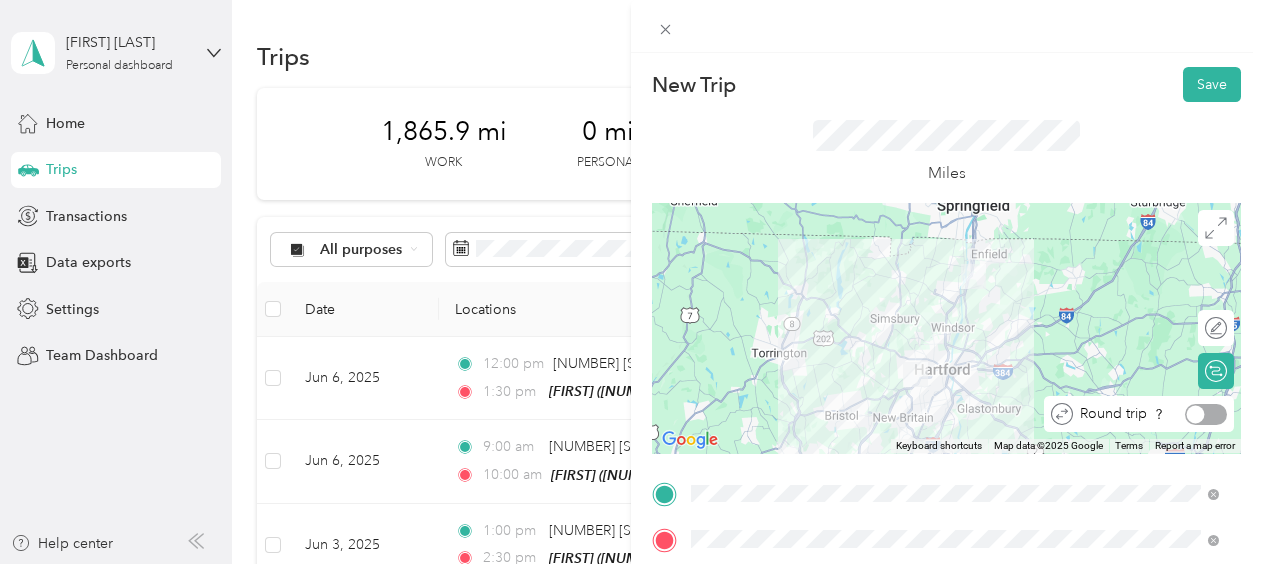 click at bounding box center [1206, 414] 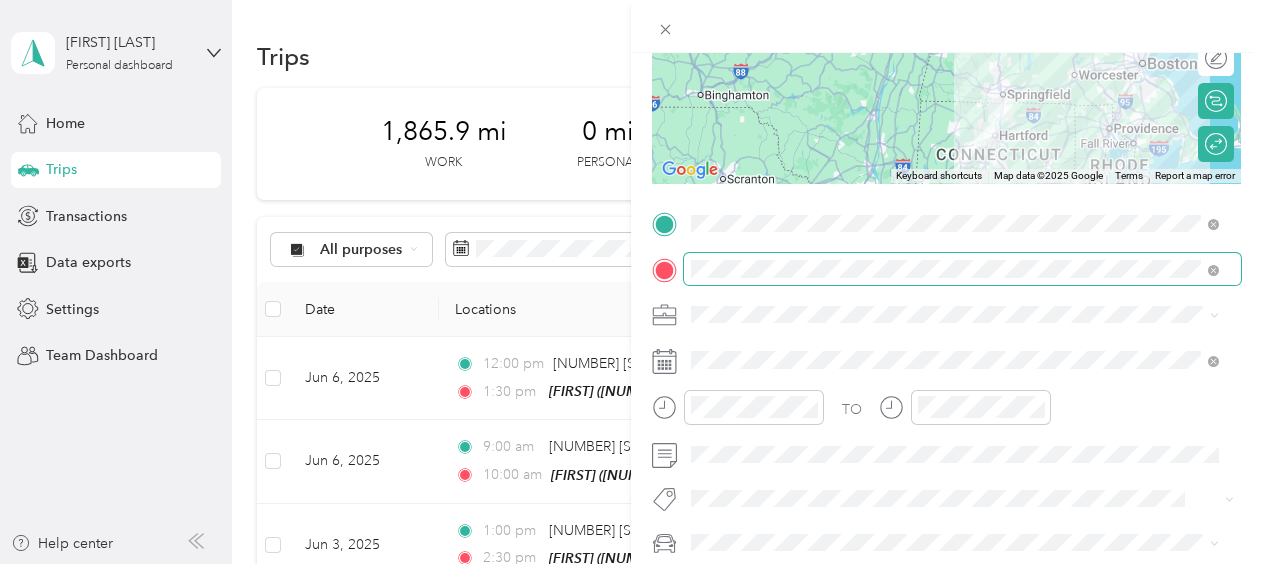 scroll, scrollTop: 270, scrollLeft: 0, axis: vertical 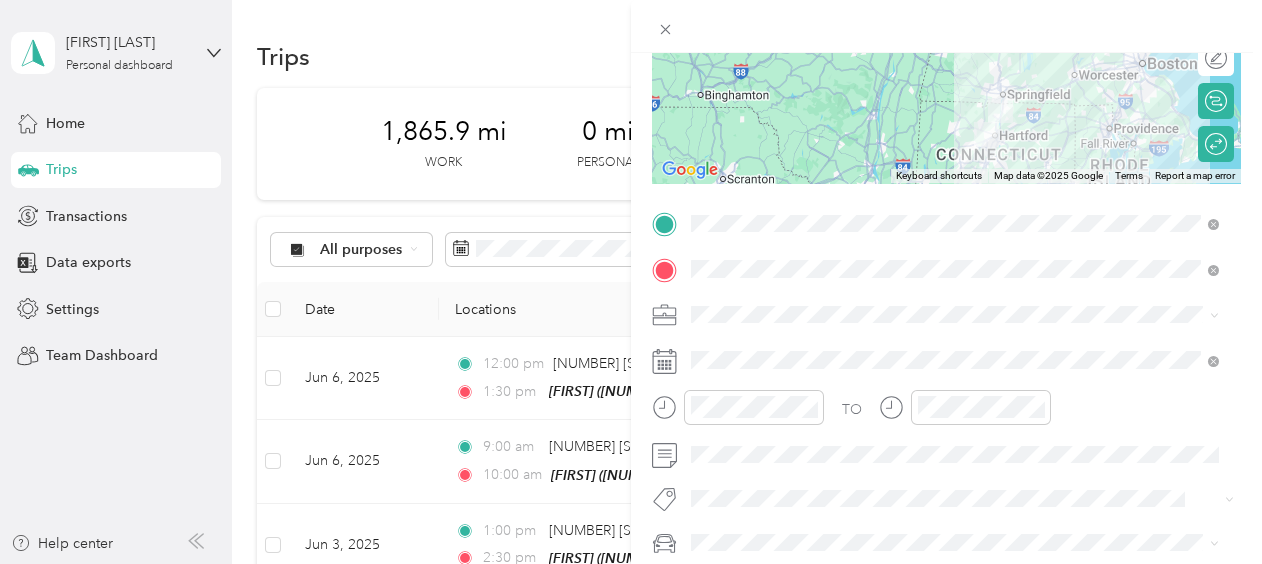 click on "Work" at bounding box center (955, 29) 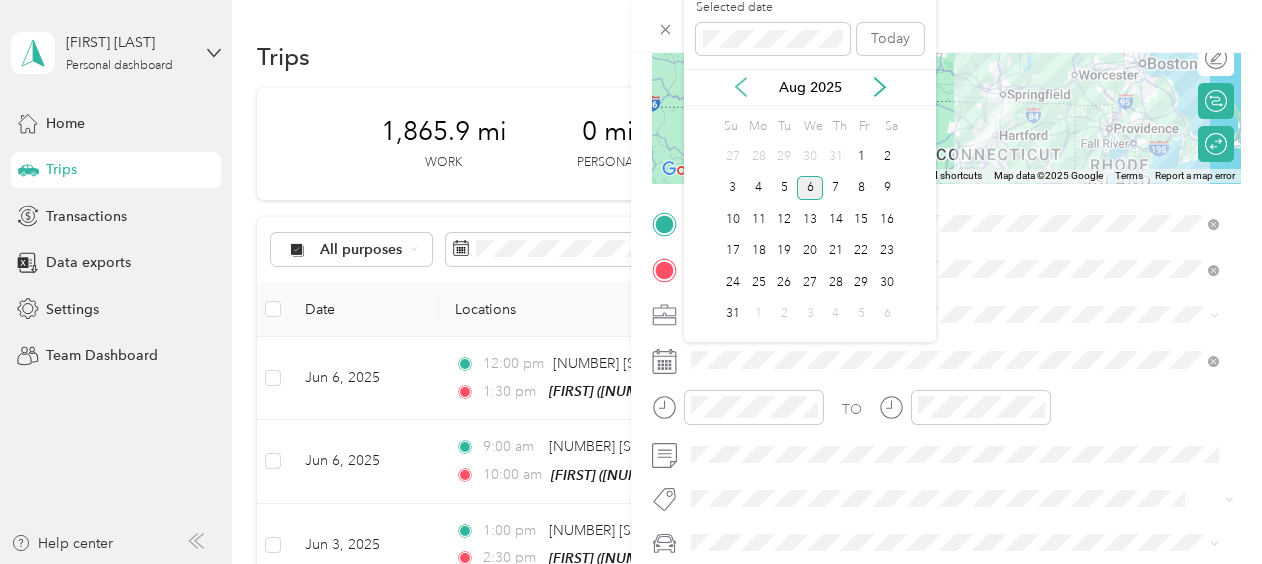 click 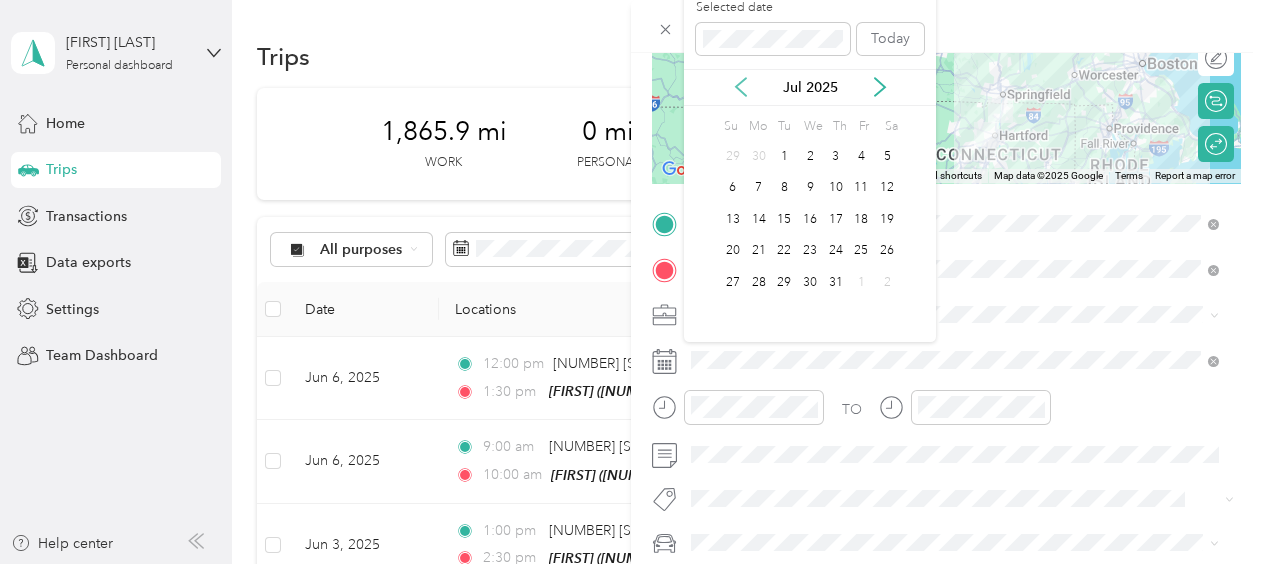 click 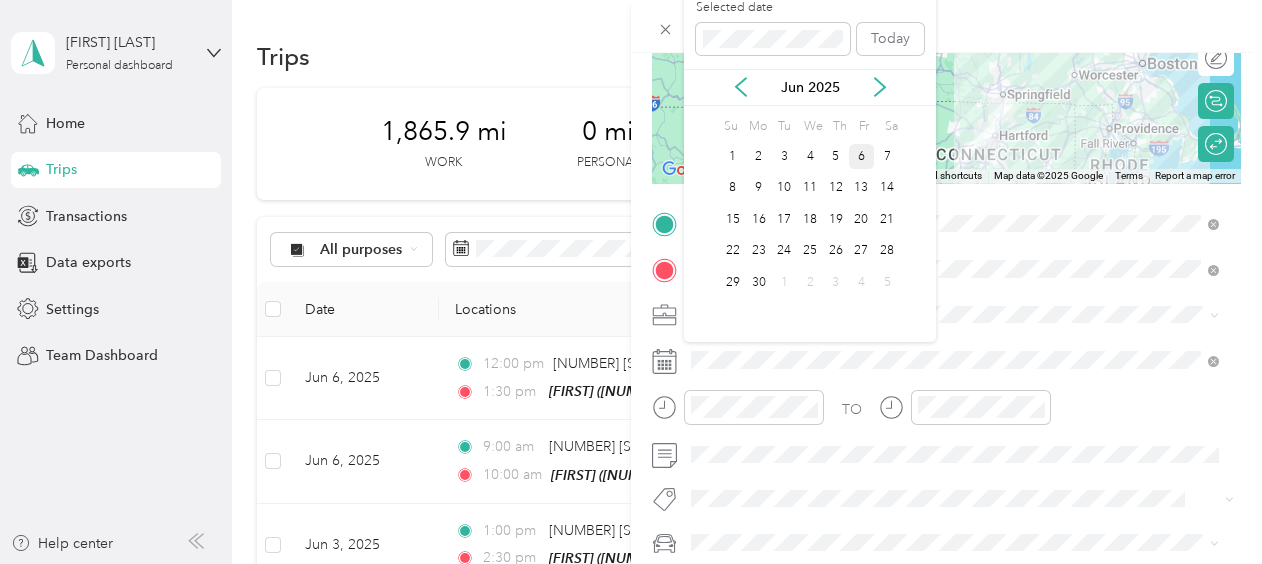 click on "6" at bounding box center (862, 156) 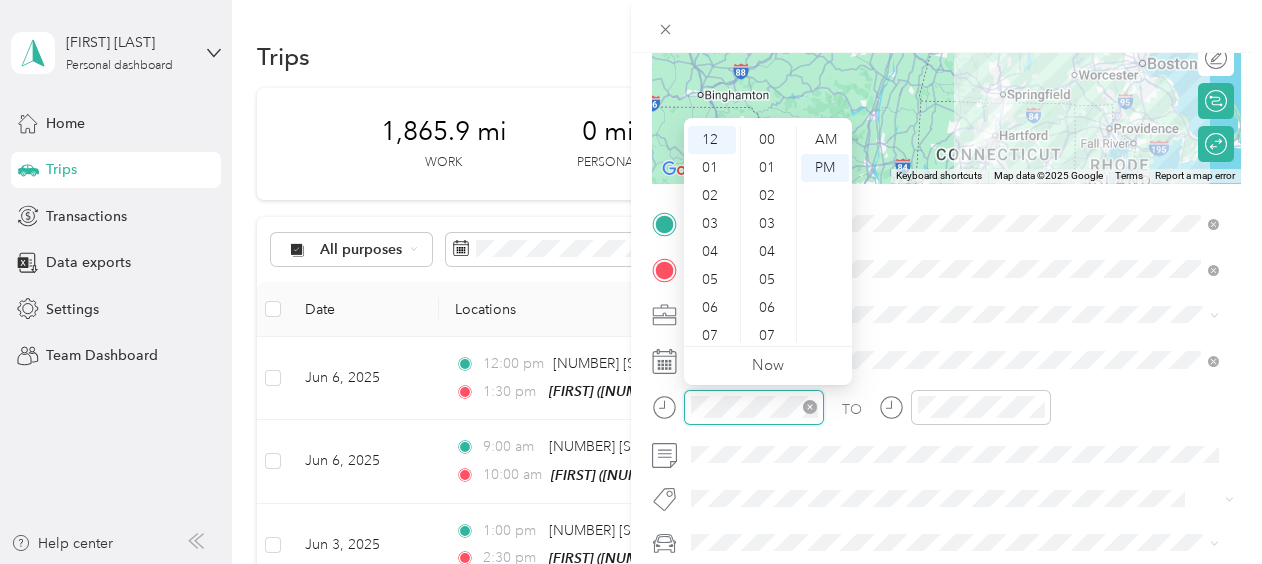 scroll, scrollTop: 1464, scrollLeft: 0, axis: vertical 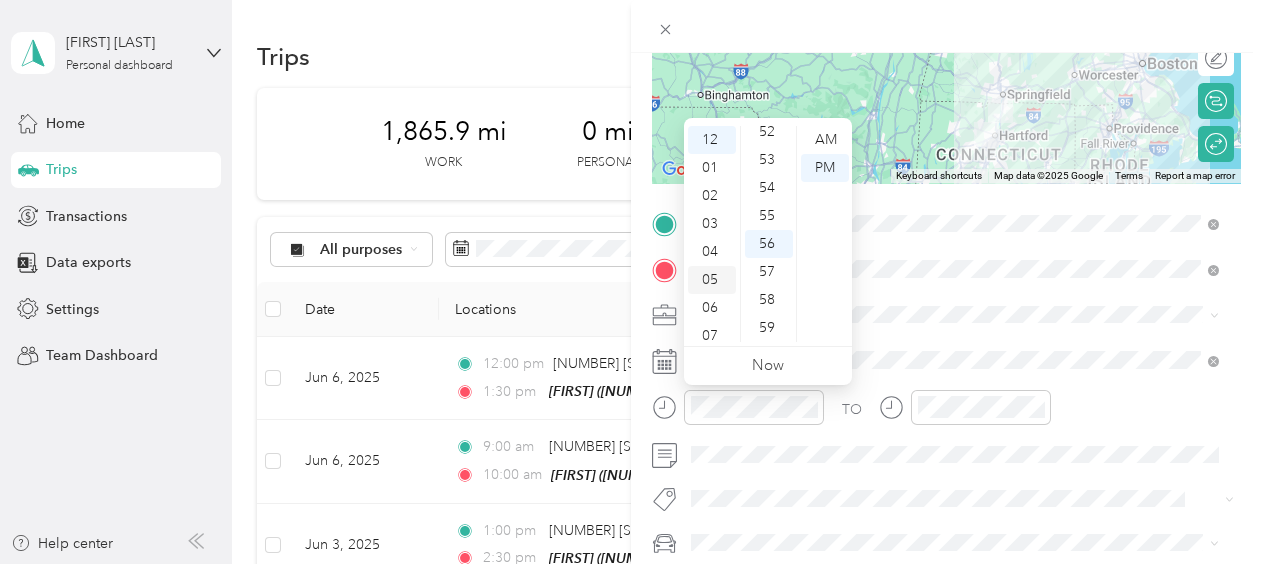 click on "05" at bounding box center (712, 280) 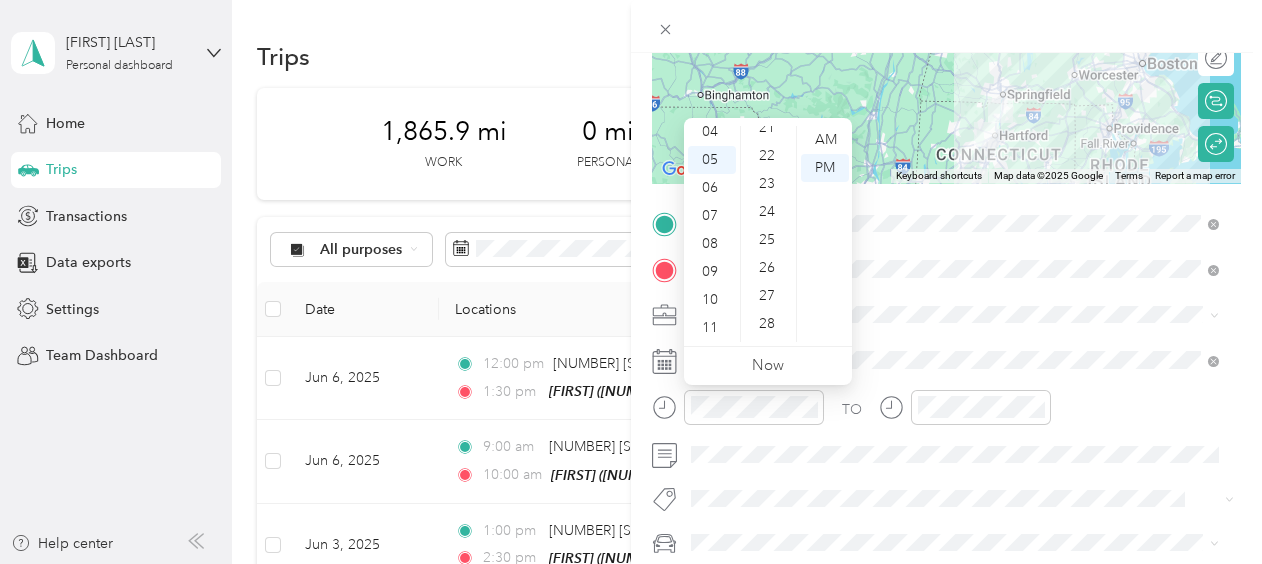 scroll, scrollTop: 0, scrollLeft: 0, axis: both 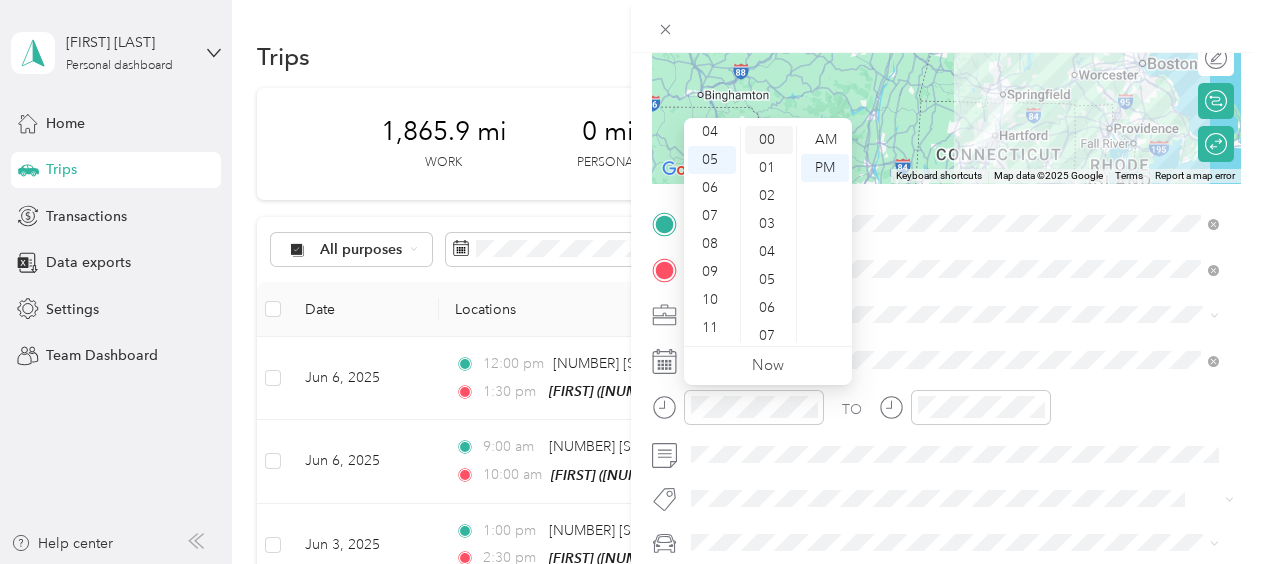click on "00" at bounding box center (769, 140) 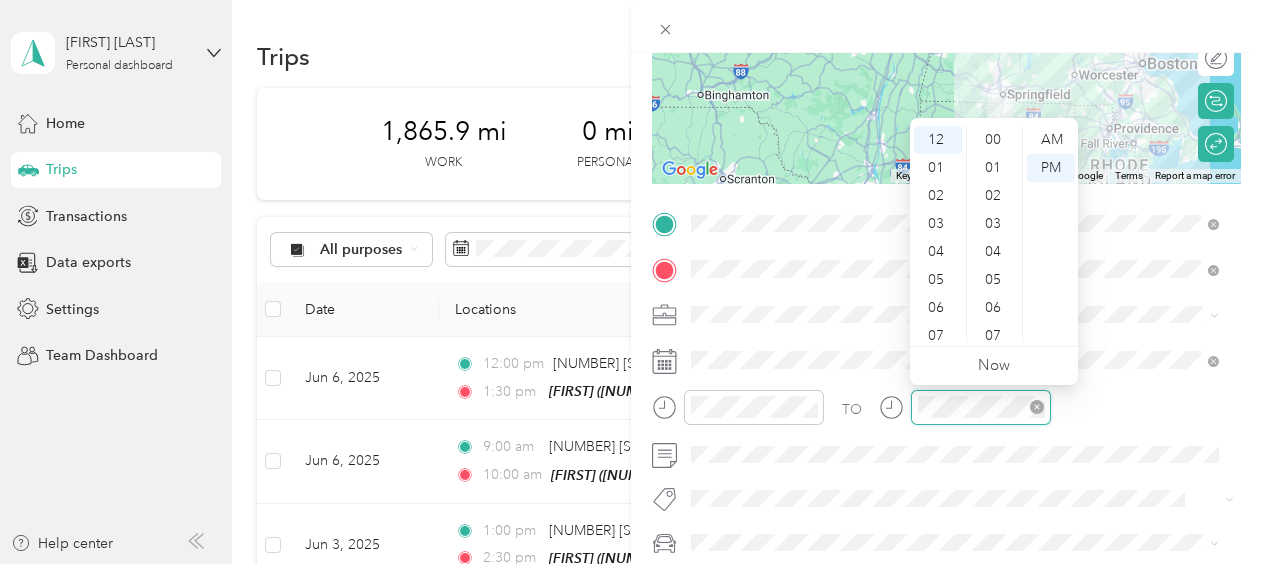 scroll, scrollTop: 1464, scrollLeft: 0, axis: vertical 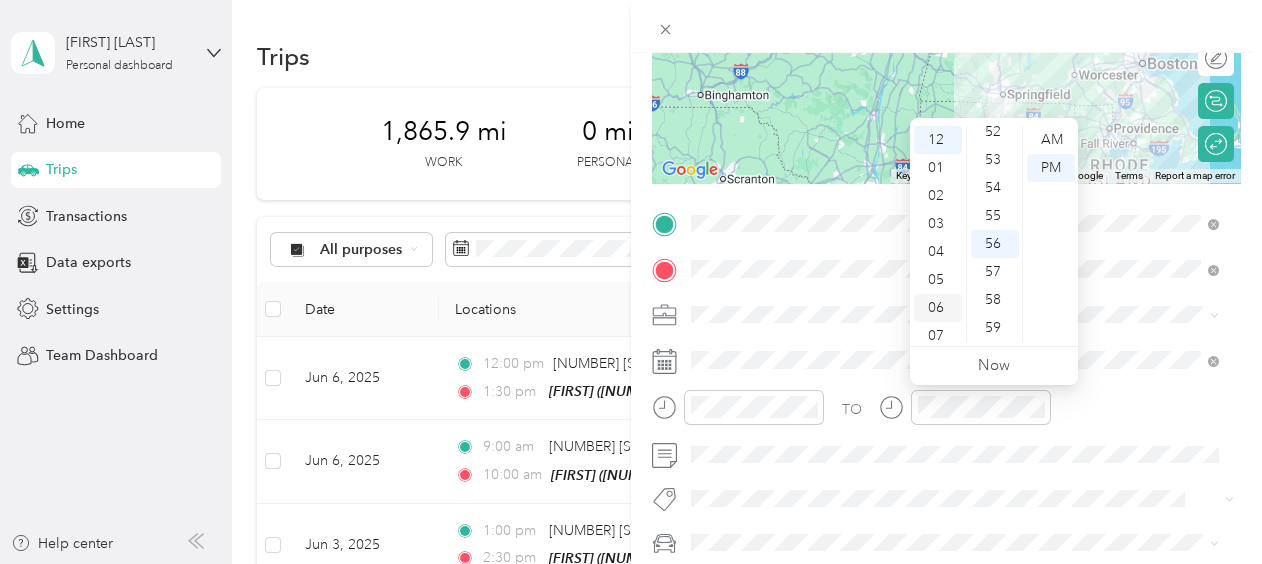 click on "06" at bounding box center [938, 308] 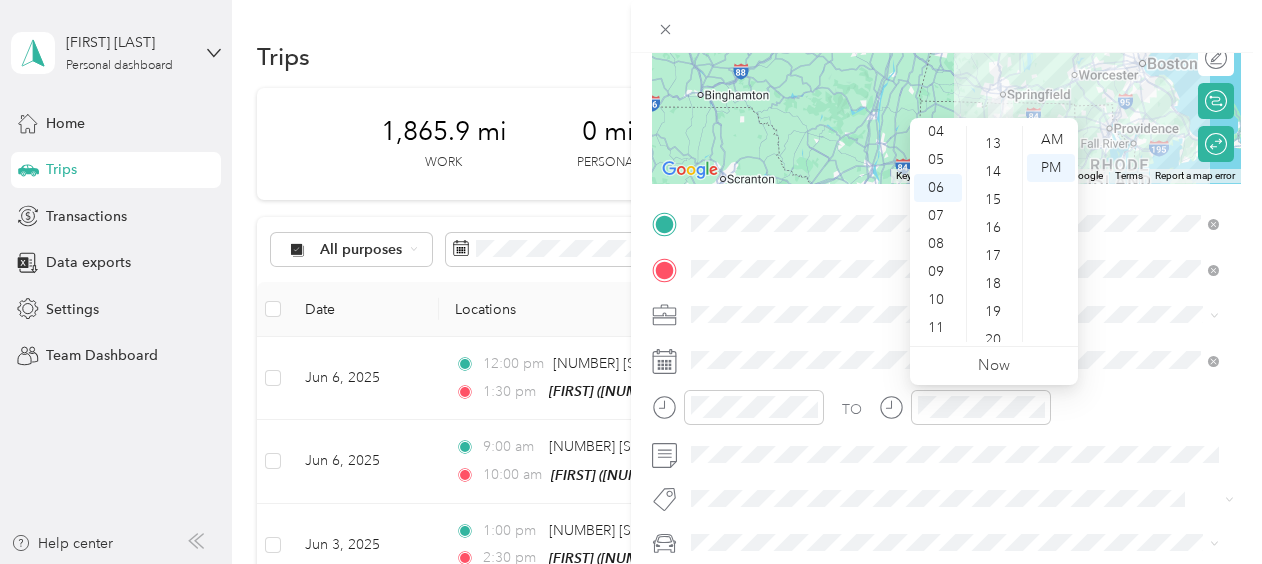 scroll, scrollTop: 0, scrollLeft: 0, axis: both 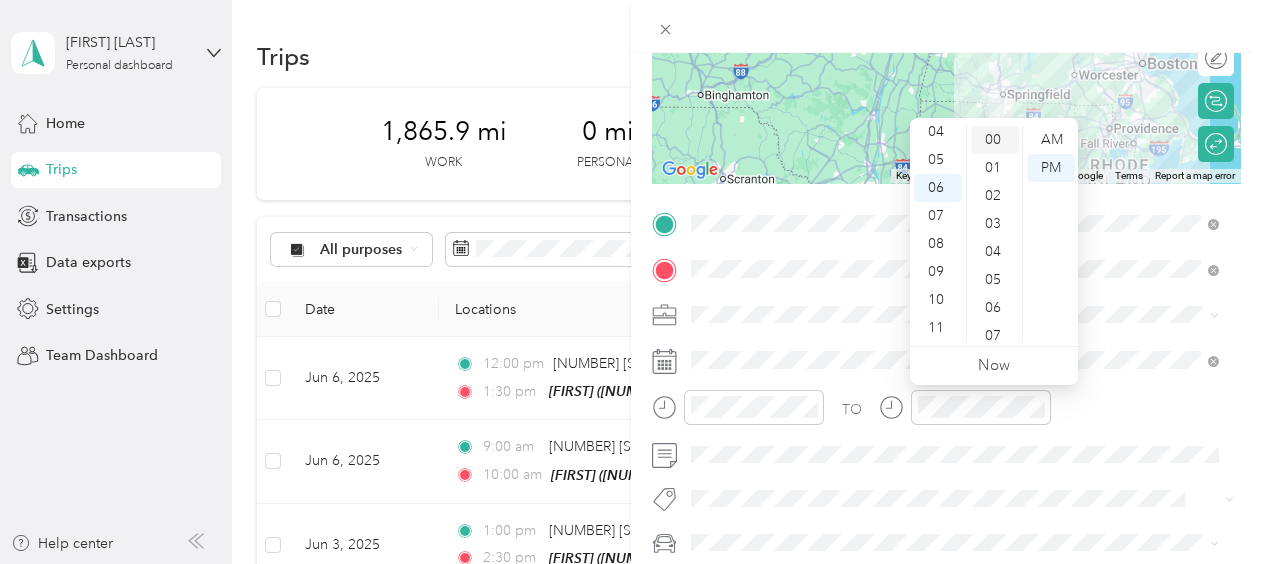 click on "00" at bounding box center [995, 140] 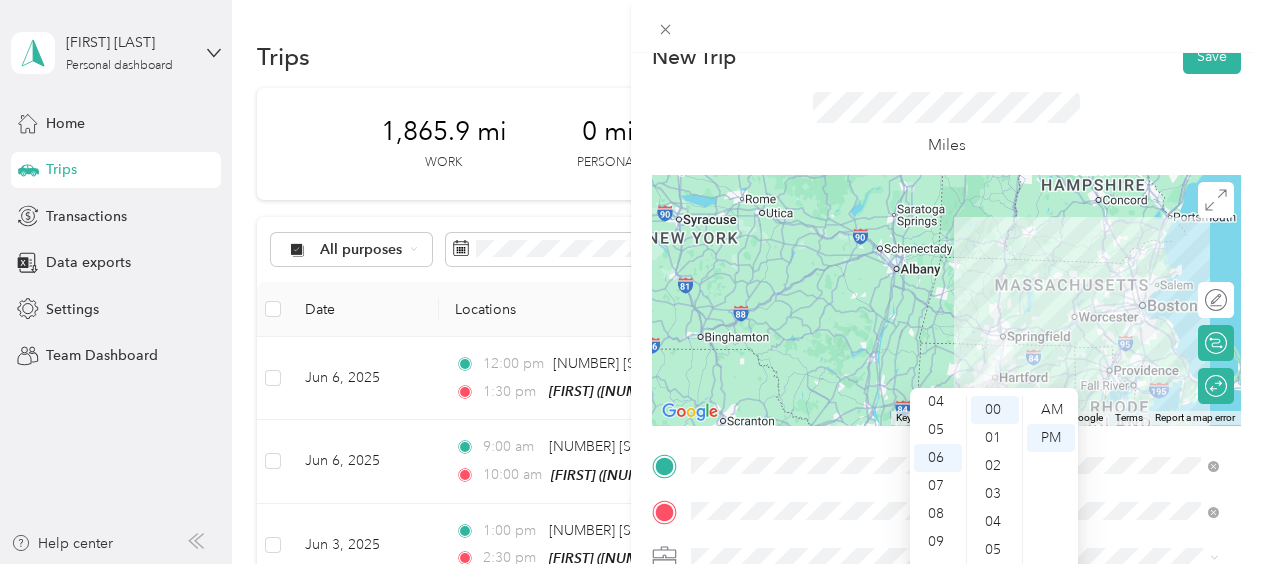 scroll, scrollTop: 0, scrollLeft: 0, axis: both 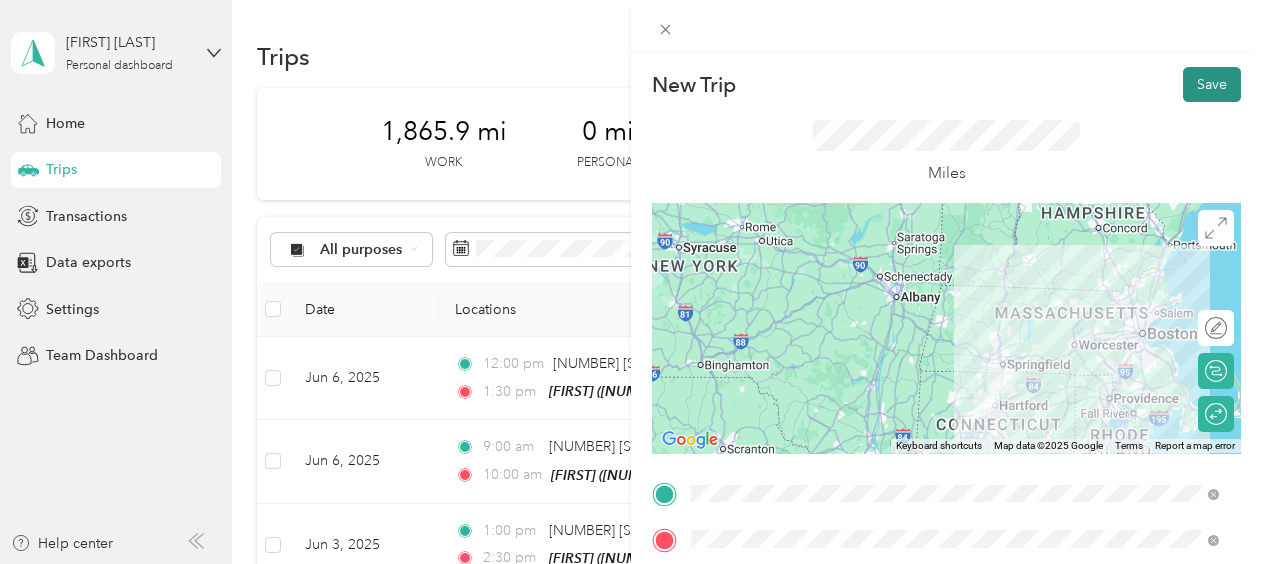 click on "Save" at bounding box center [1212, 84] 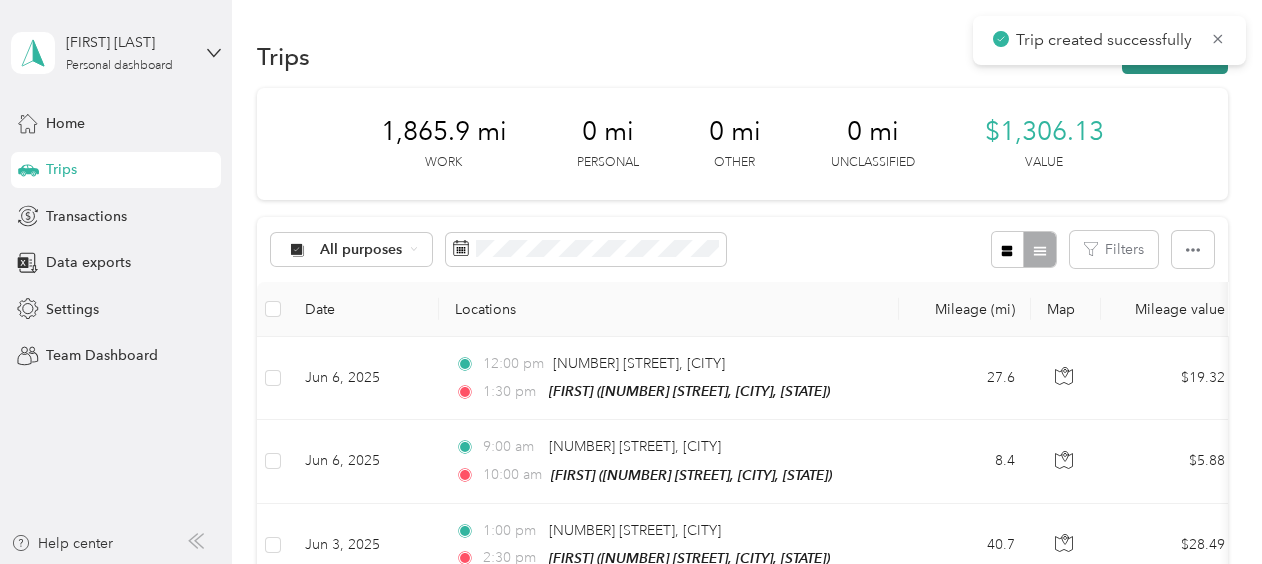 click on "New trip" at bounding box center [1175, 56] 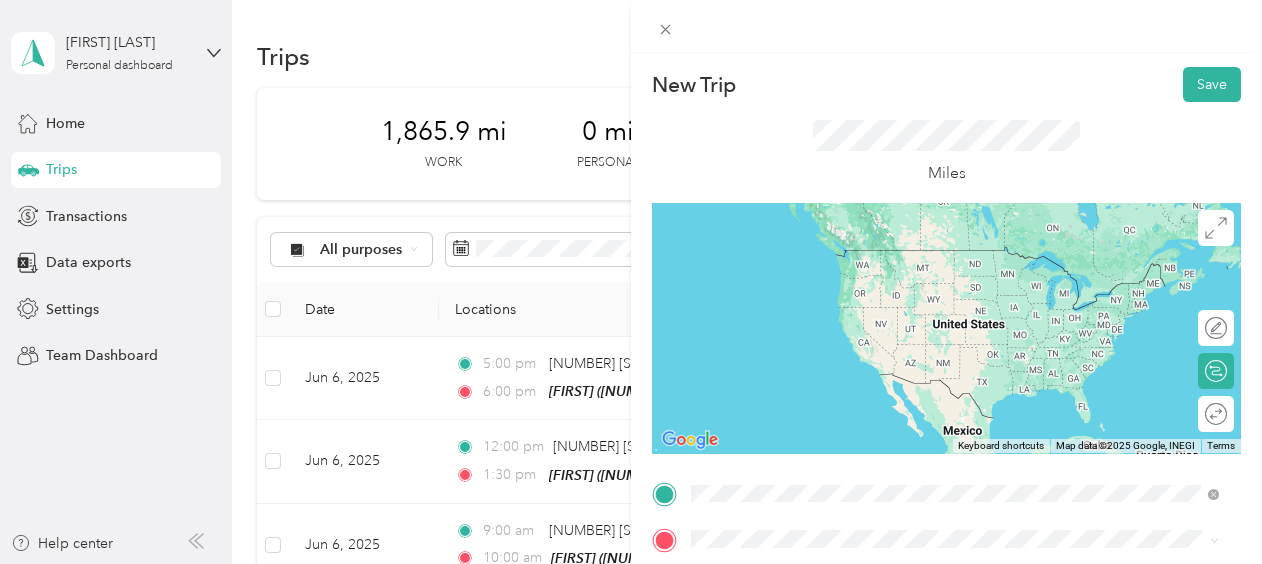click on "[NUMBER] [STREET]
[CITY], [STATE] [POSTAL_CODE], [COUNTRY]" at bounding box center (873, 258) 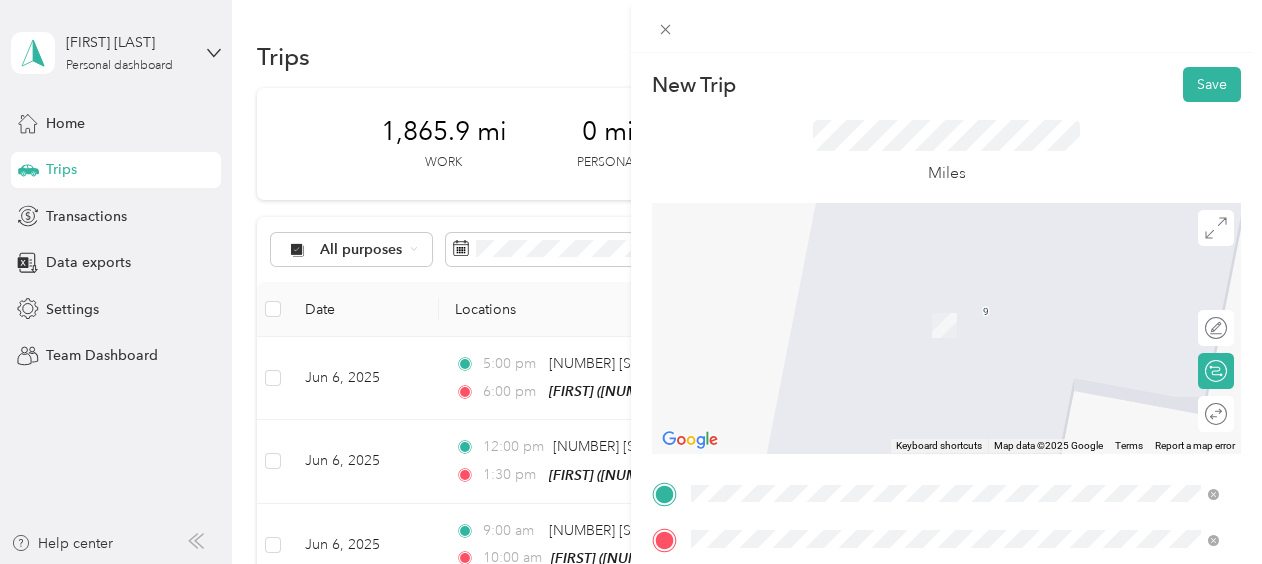 click on "[FIRST] [NUMBER] [STREET], [POSTAL_CODE], [CITY], [STATE], [COUNTRY]" at bounding box center [942, 315] 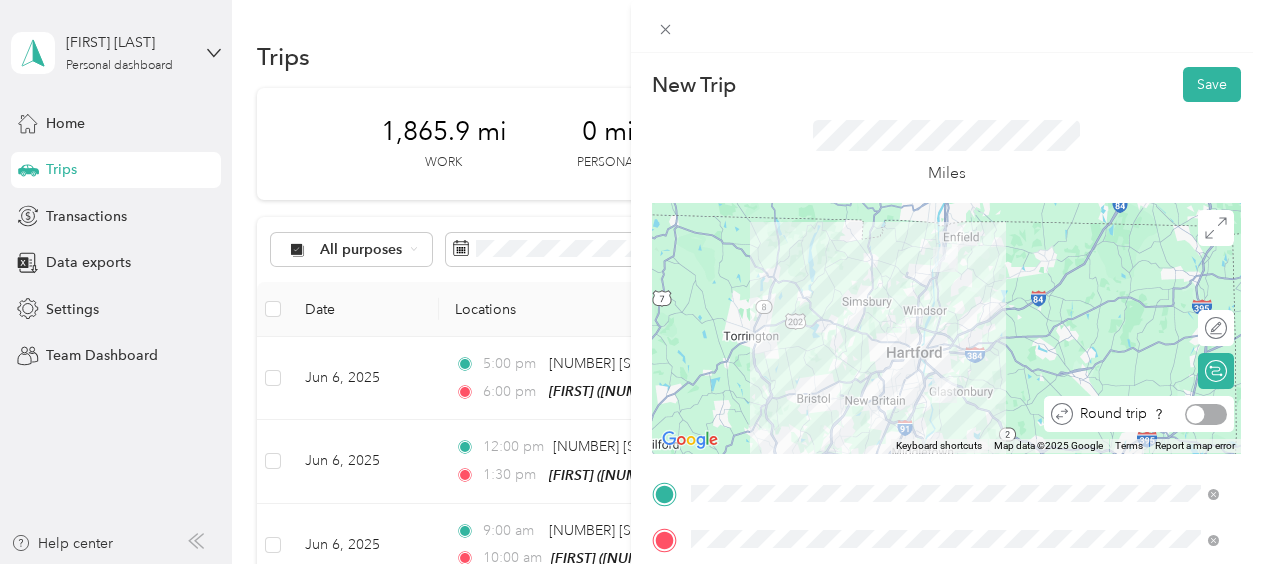 click at bounding box center (1206, 414) 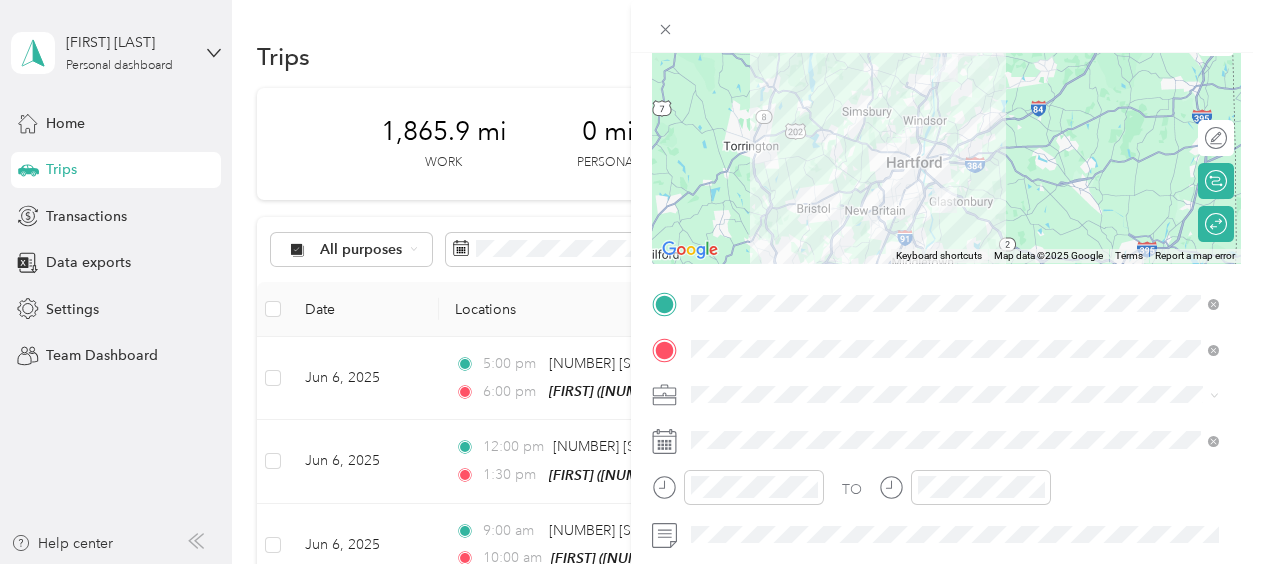 scroll, scrollTop: 208, scrollLeft: 0, axis: vertical 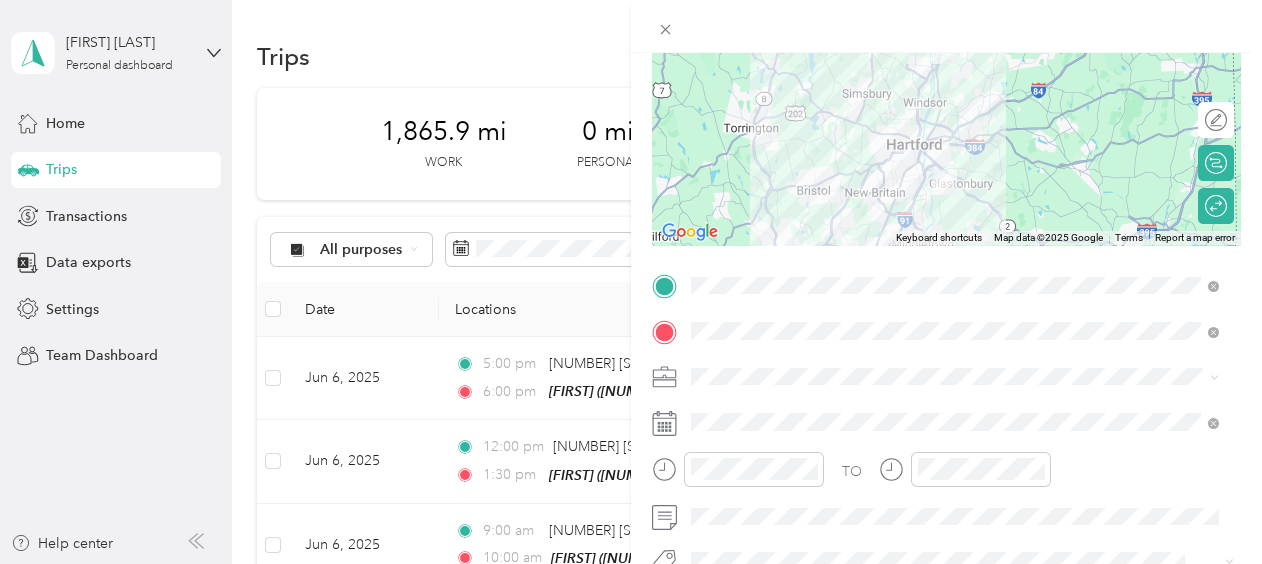 click on "Work Personal Mobile Licensed Massage Therapist Other Charity Medical Moving Commute" at bounding box center [955, 210] 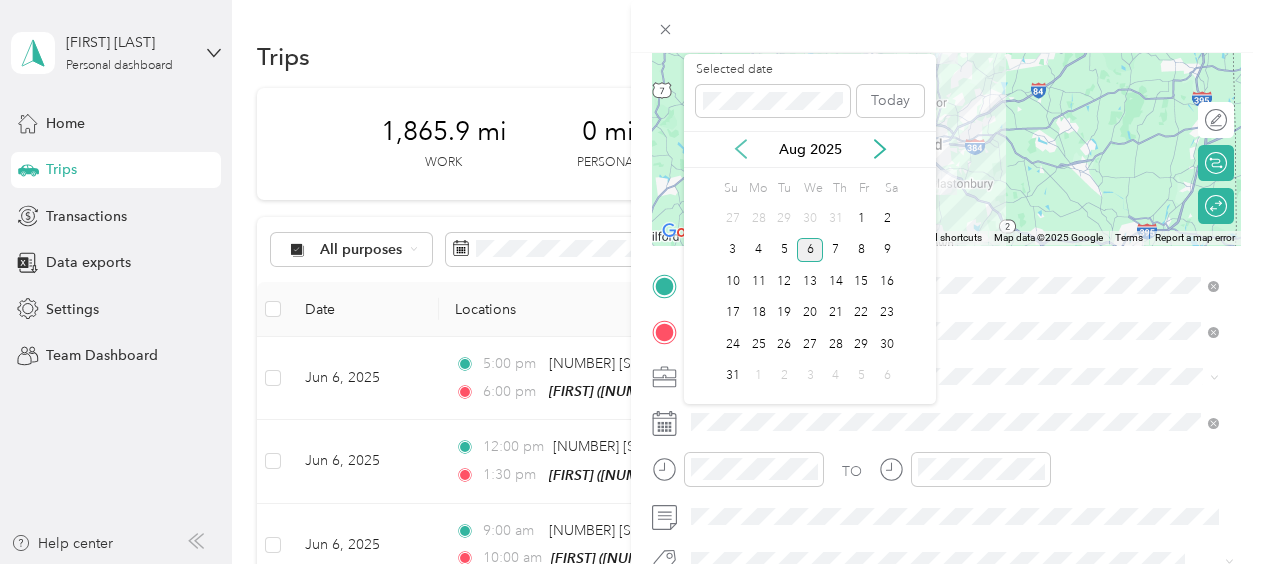 click 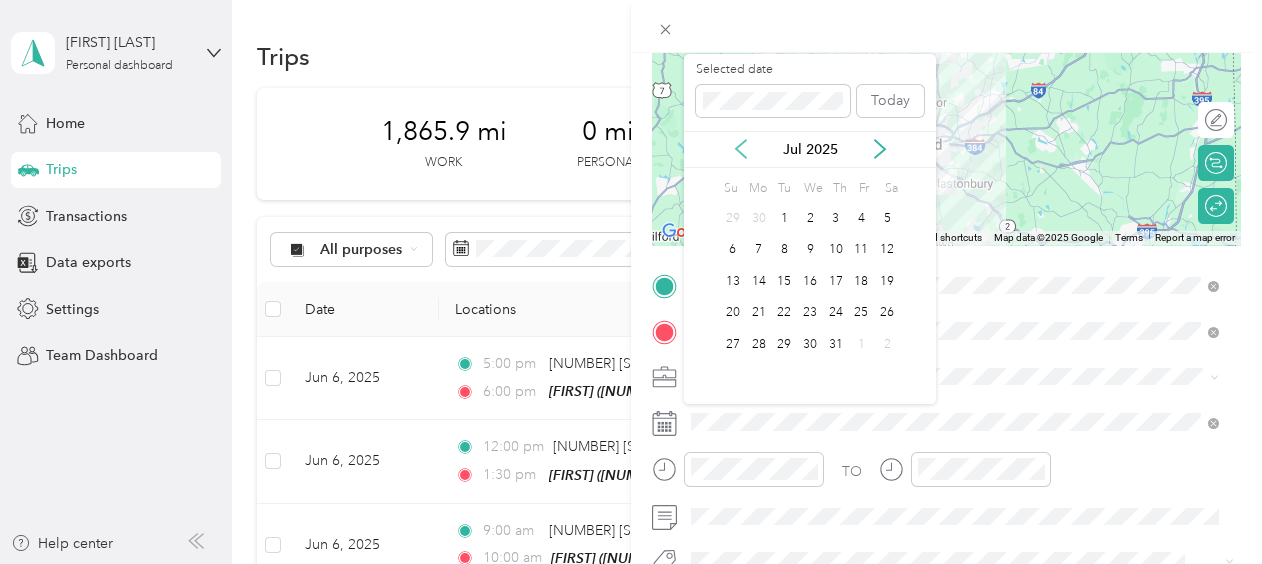 click 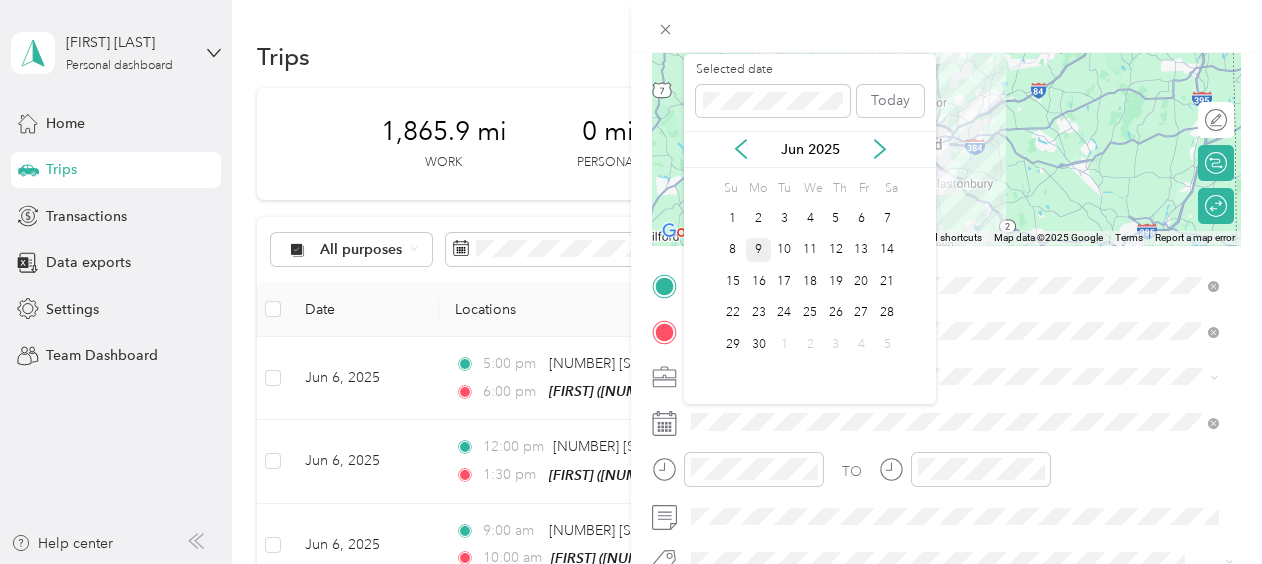 click on "9" at bounding box center (759, 250) 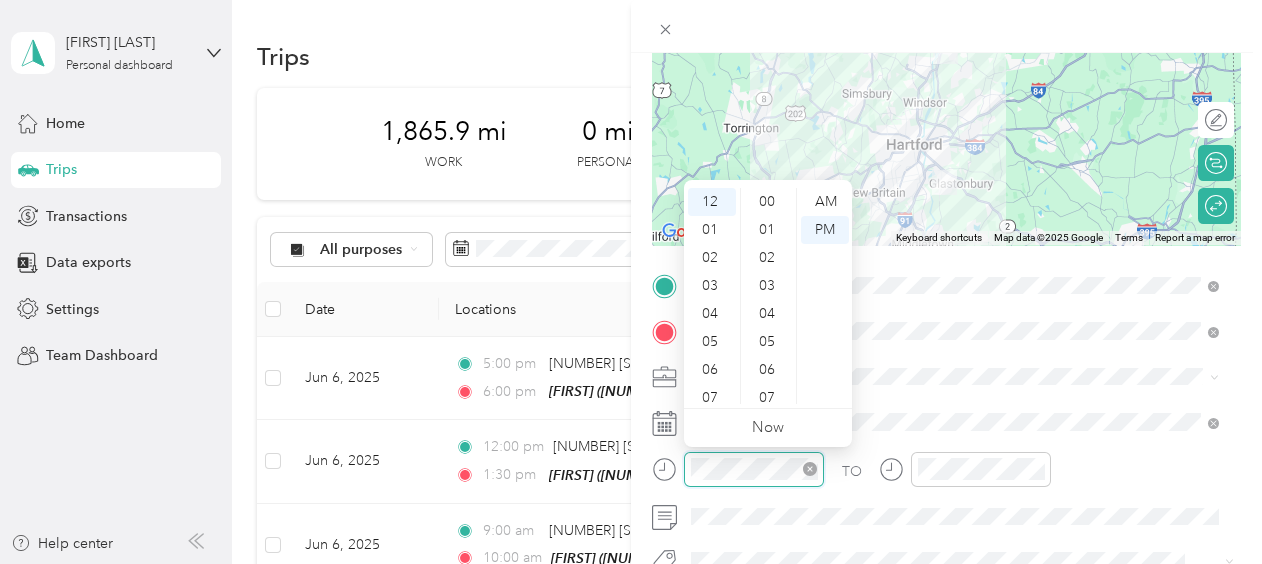 scroll, scrollTop: 1464, scrollLeft: 0, axis: vertical 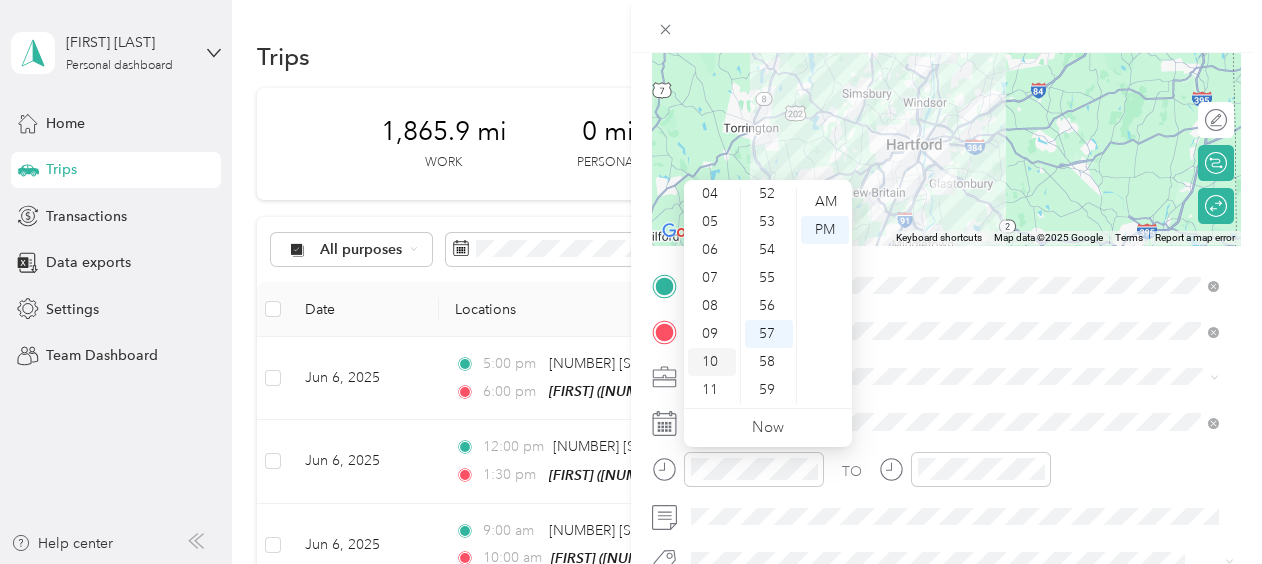 click on "10" at bounding box center (712, 362) 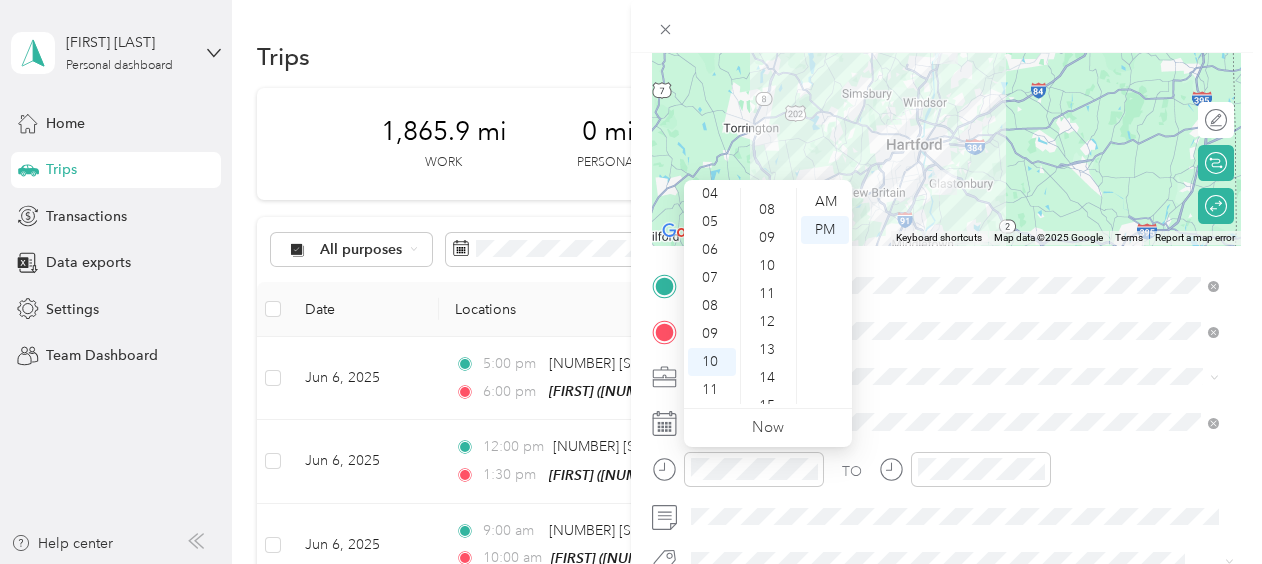 scroll, scrollTop: 0, scrollLeft: 0, axis: both 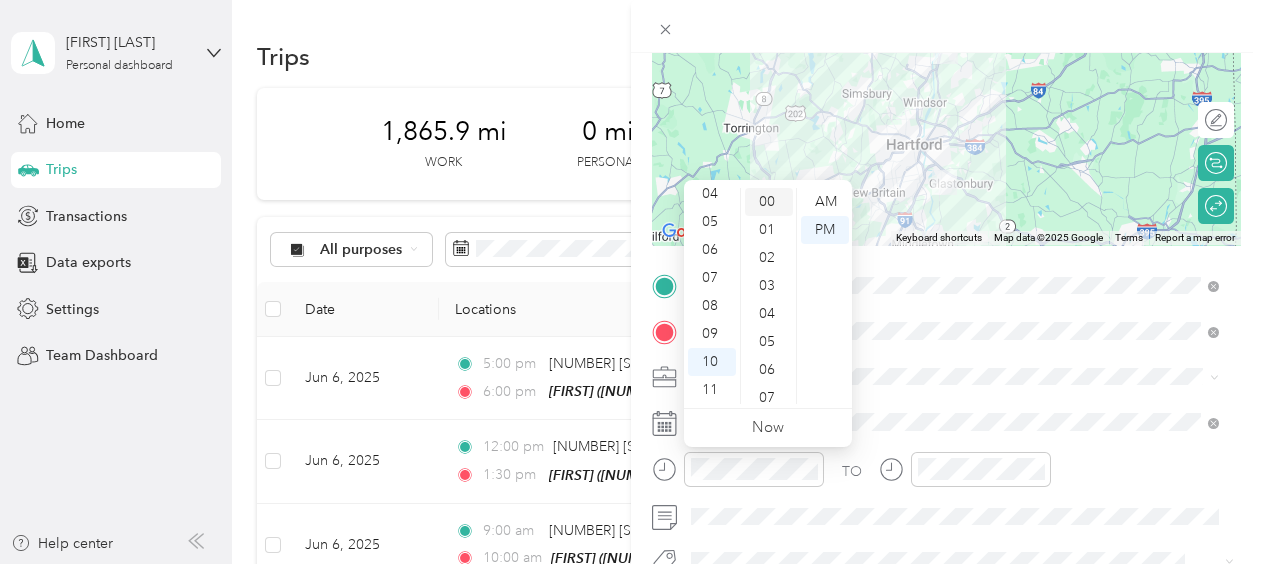 click on "00" at bounding box center (769, 202) 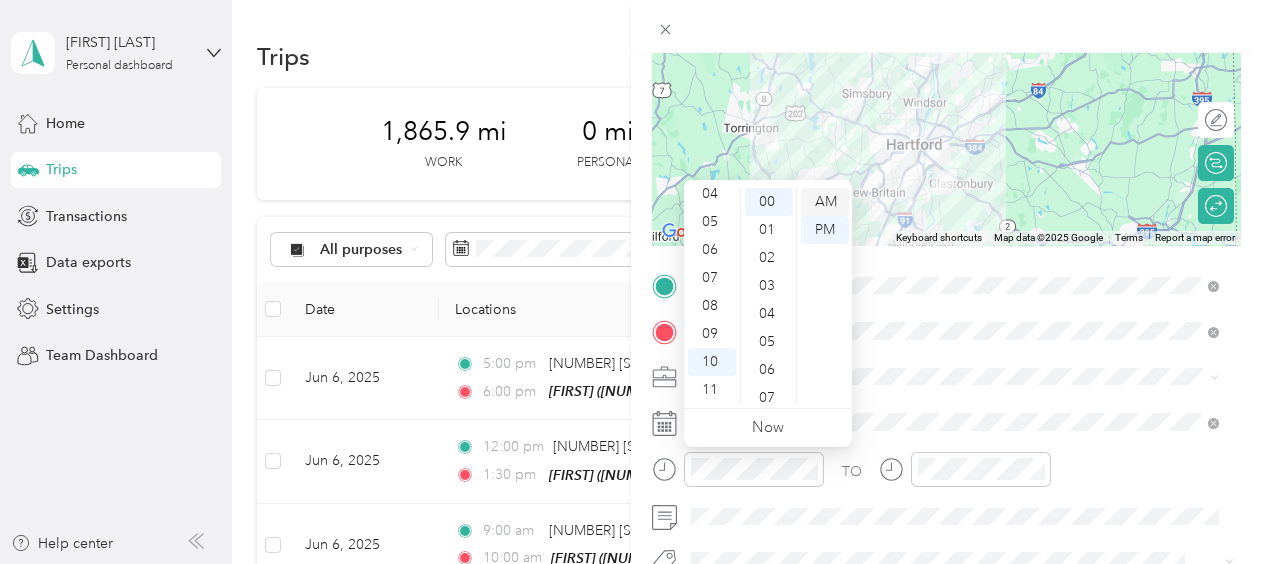 click on "AM" at bounding box center [825, 202] 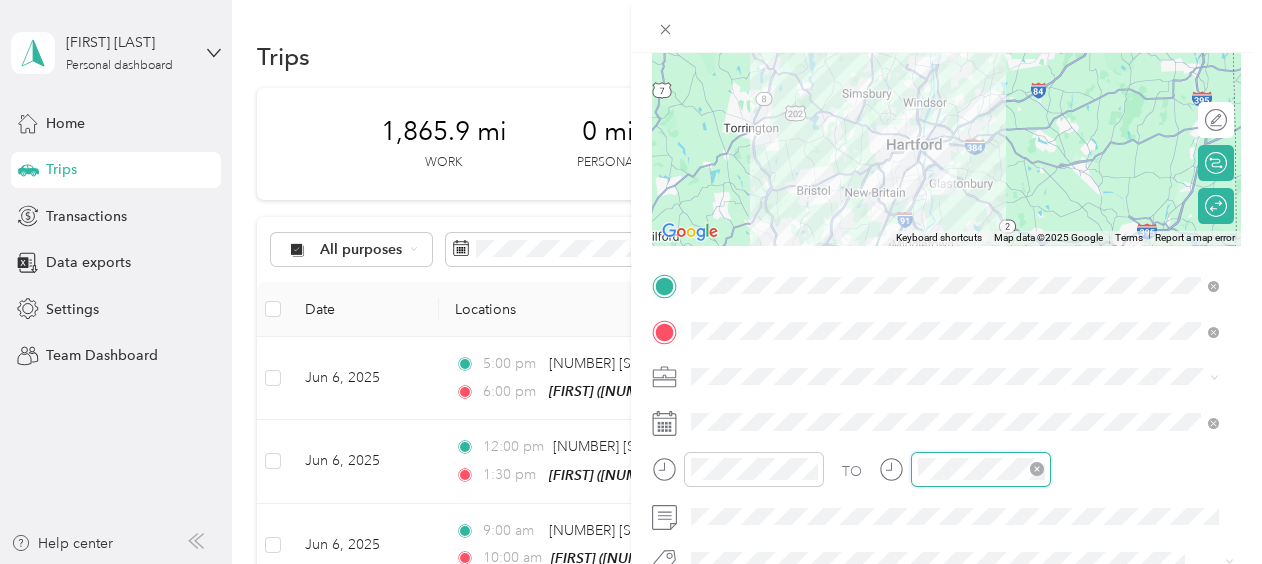 scroll, scrollTop: 1464, scrollLeft: 0, axis: vertical 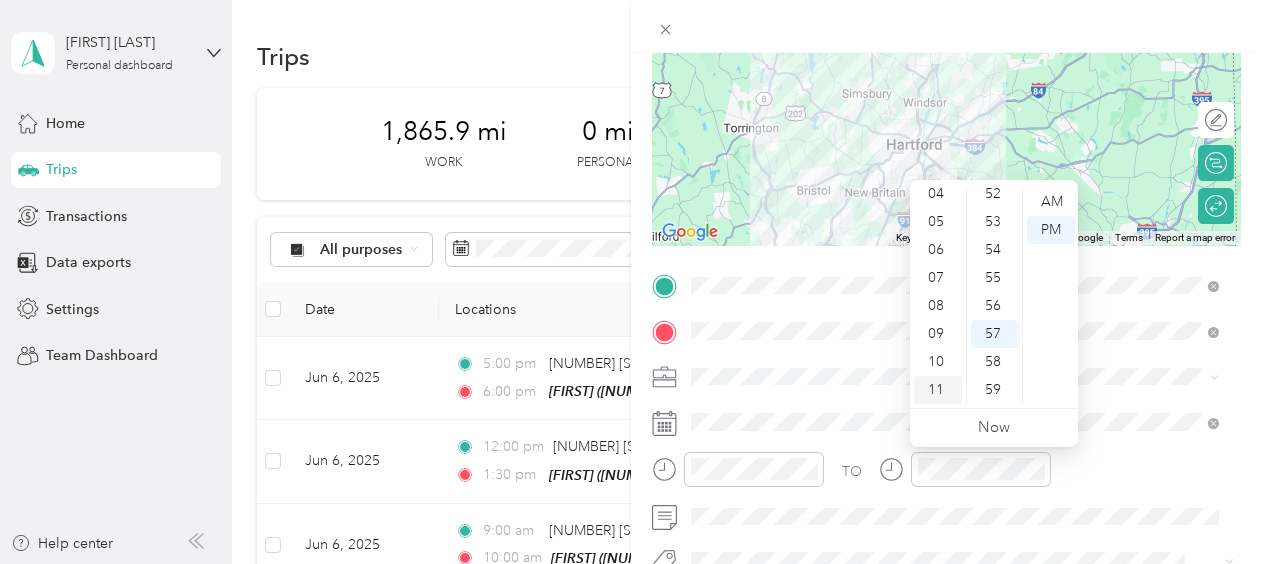 click on "11" at bounding box center (938, 390) 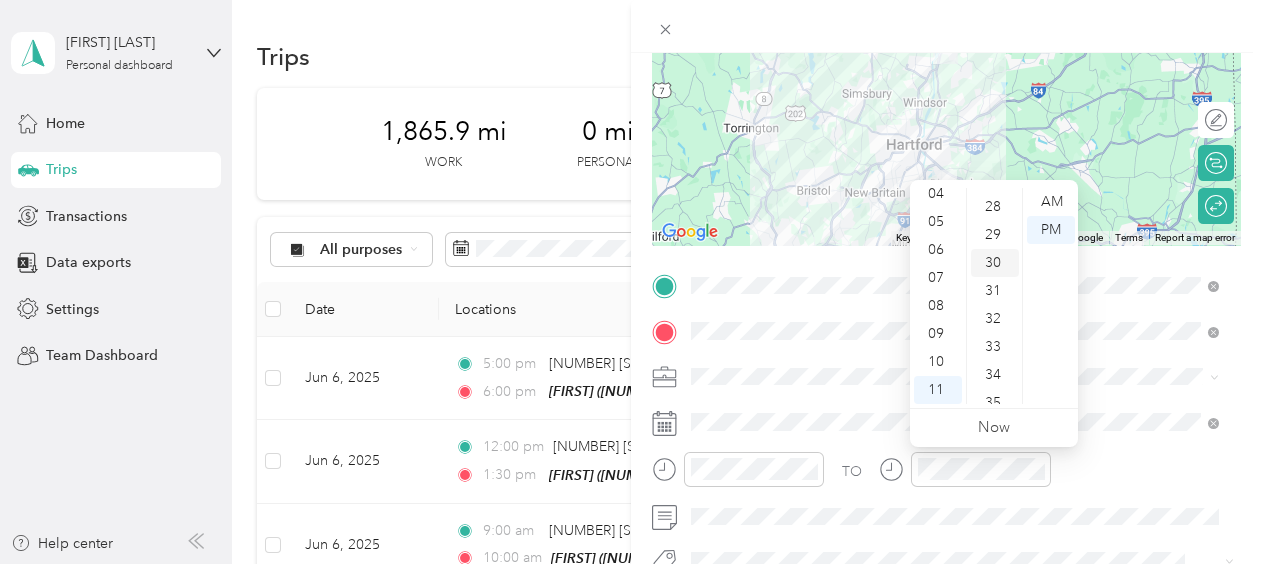 click on "30" at bounding box center [995, 263] 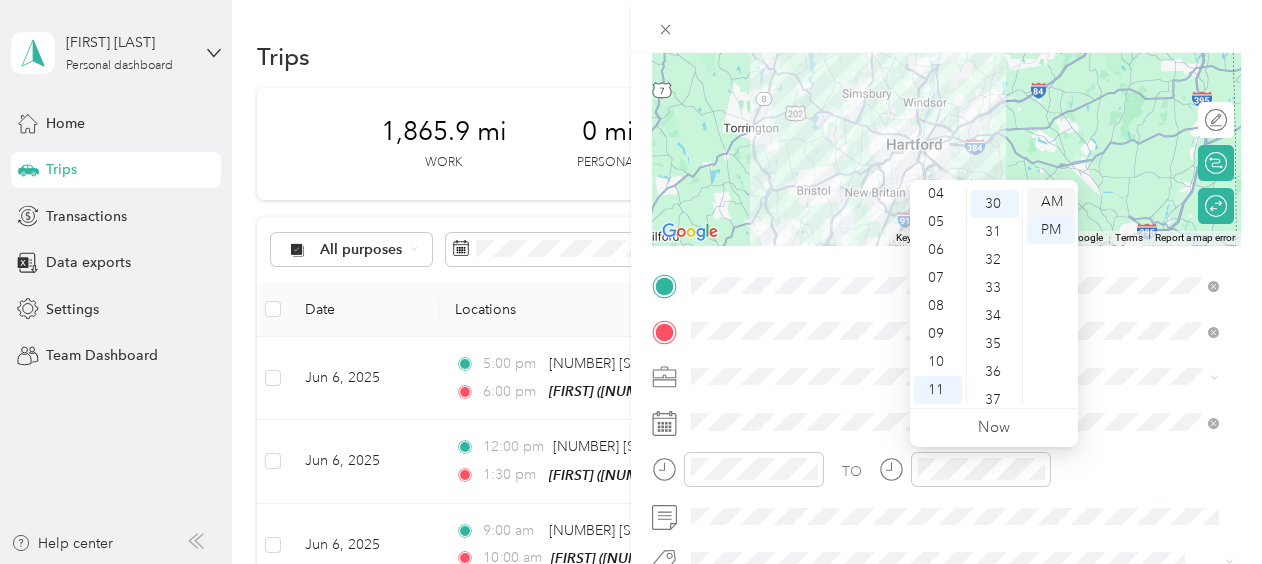 scroll, scrollTop: 840, scrollLeft: 0, axis: vertical 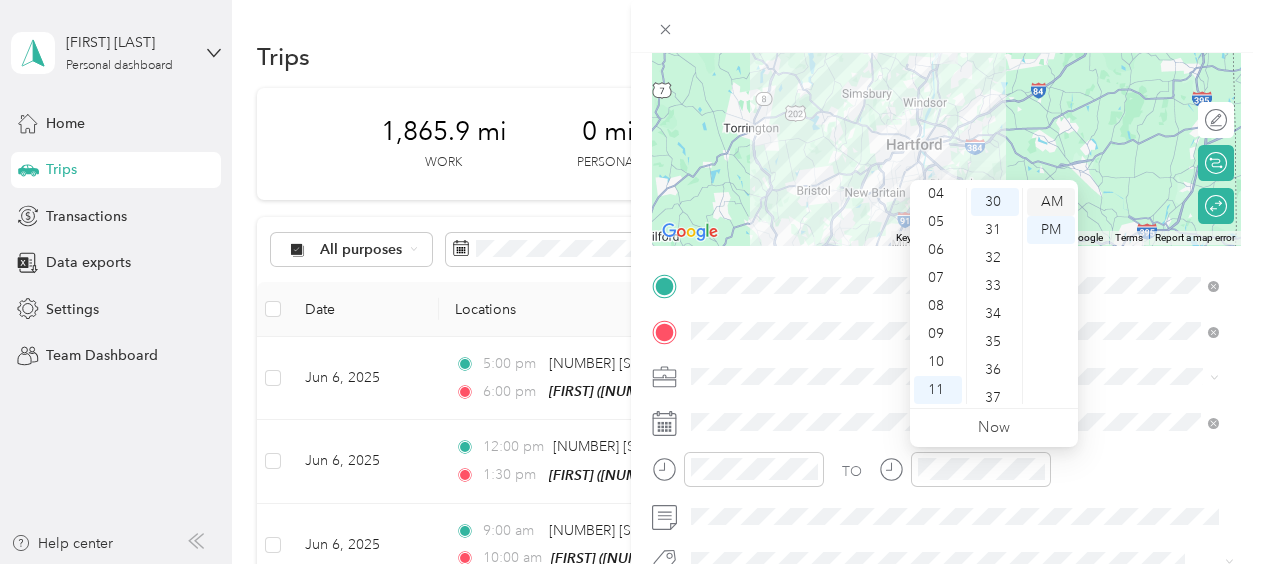 click on "AM" at bounding box center (1051, 202) 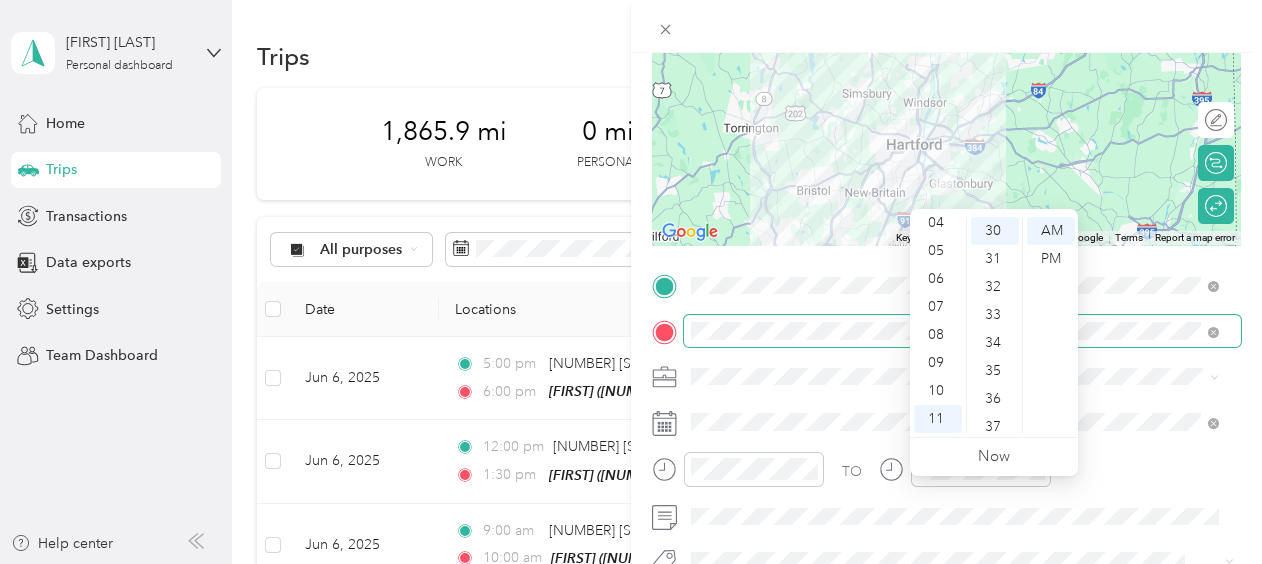 scroll, scrollTop: 0, scrollLeft: 0, axis: both 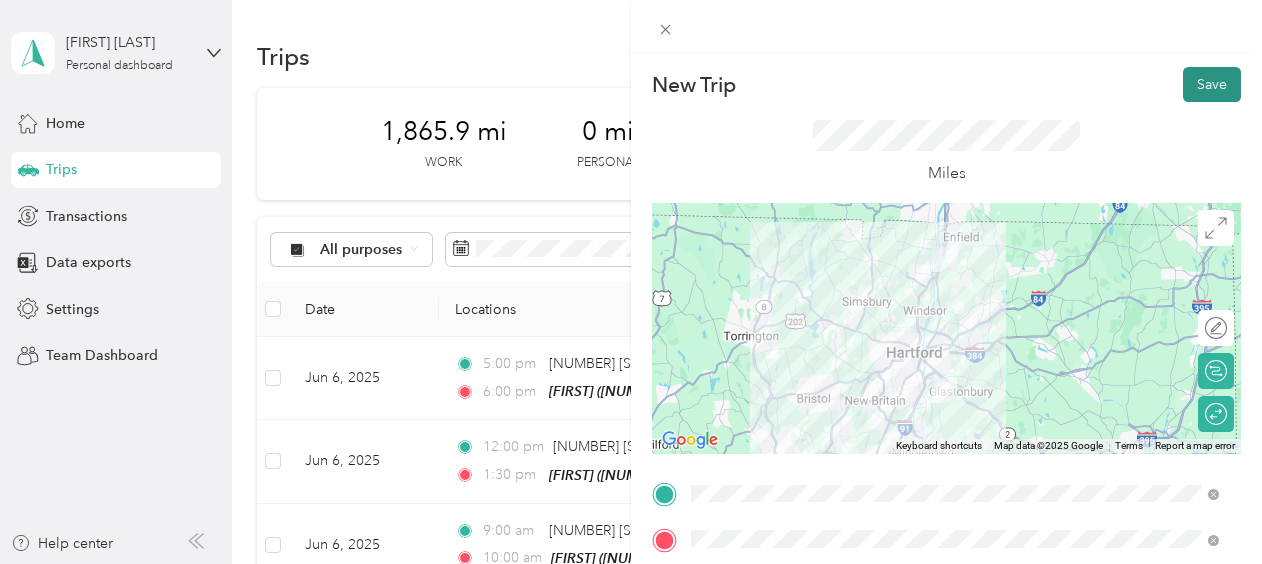 click on "Save" at bounding box center [1212, 84] 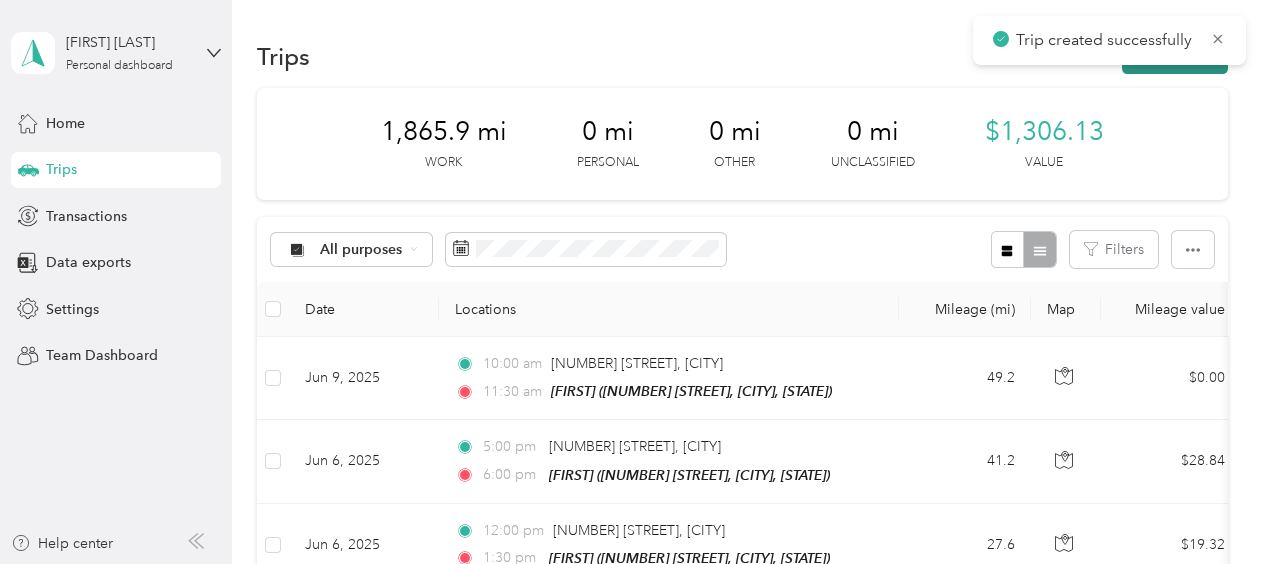 click on "New trip" at bounding box center [1175, 56] 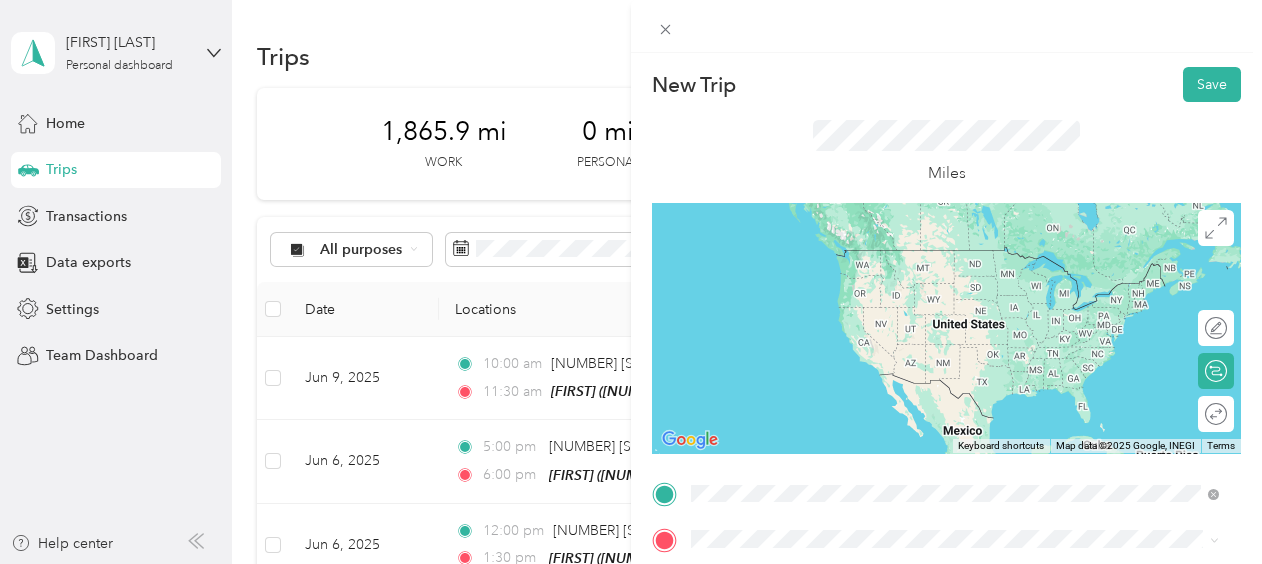 click on "[NUMBER] [STREET]
[CITY], [STATE] [POSTAL_CODE], [COUNTRY]" at bounding box center [873, 258] 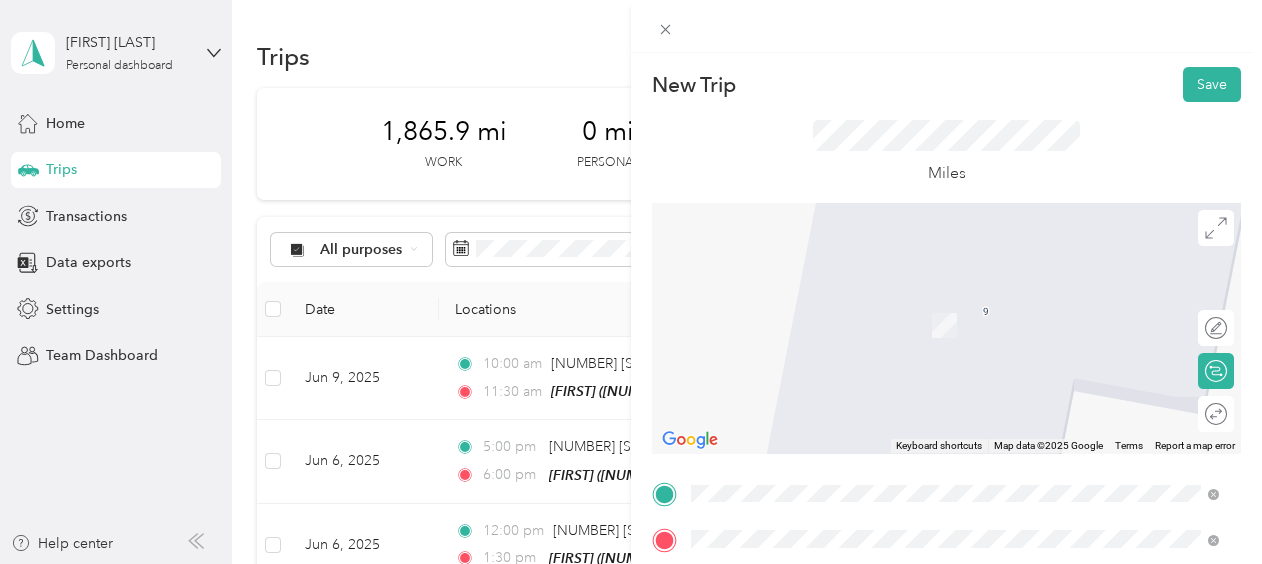 click on "[FIRST] [NUMBER] [STREET], [POSTAL_CODE], [CITY], [STATE], [COUNTRY]" at bounding box center (942, 378) 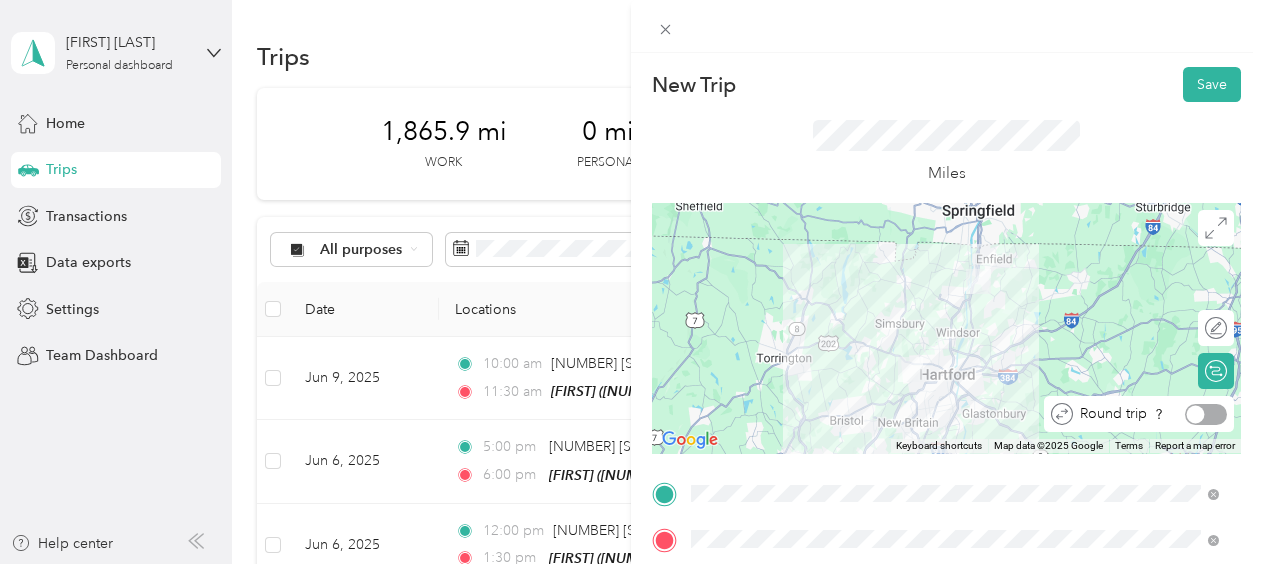 click at bounding box center (1206, 414) 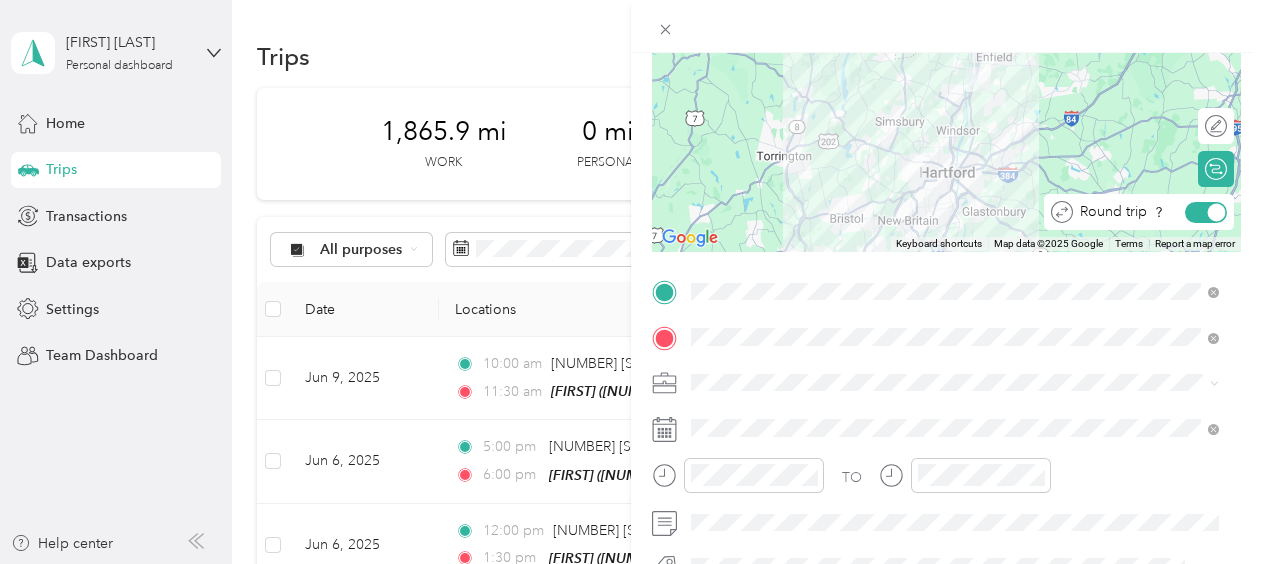 scroll, scrollTop: 232, scrollLeft: 0, axis: vertical 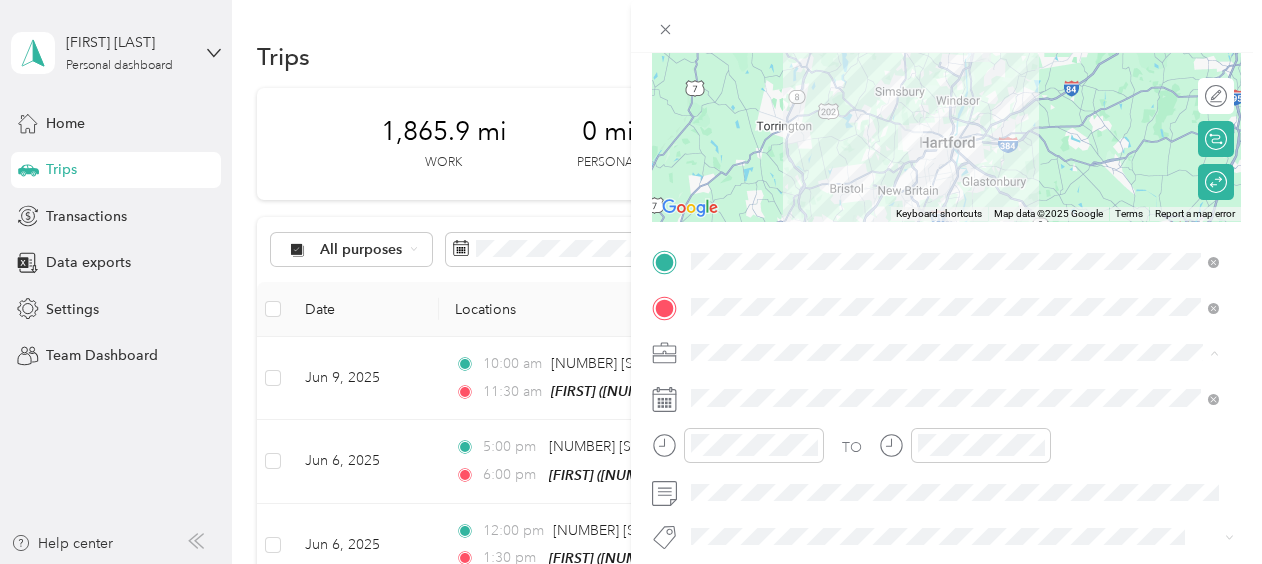 click on "Work" at bounding box center (715, 72) 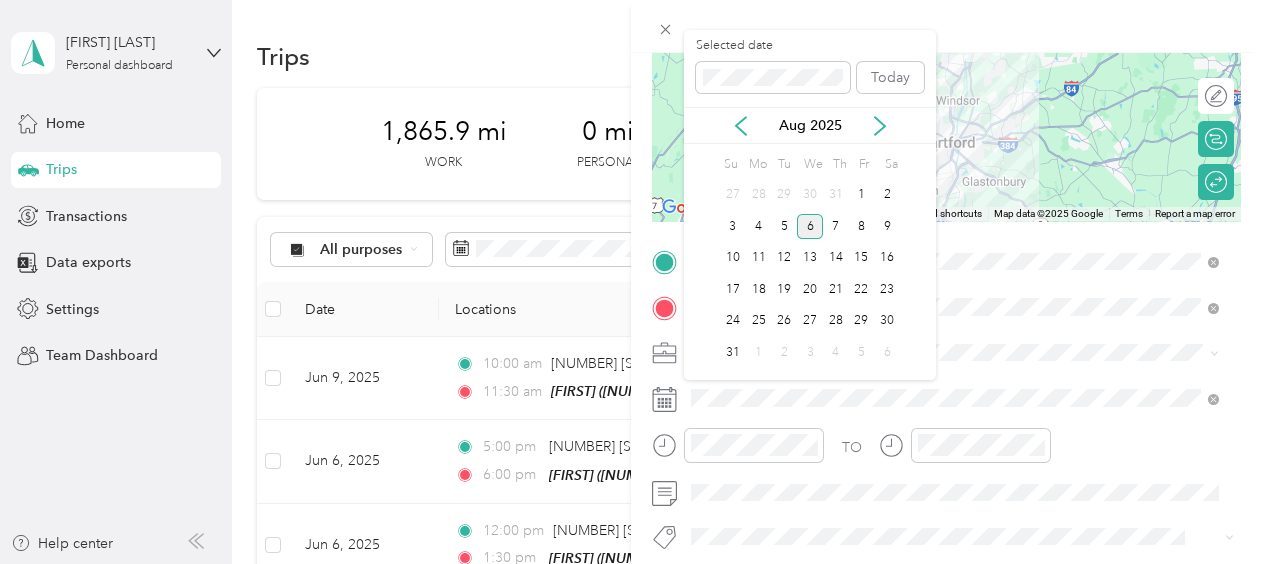 click on "Aug 2025" at bounding box center (810, 125) 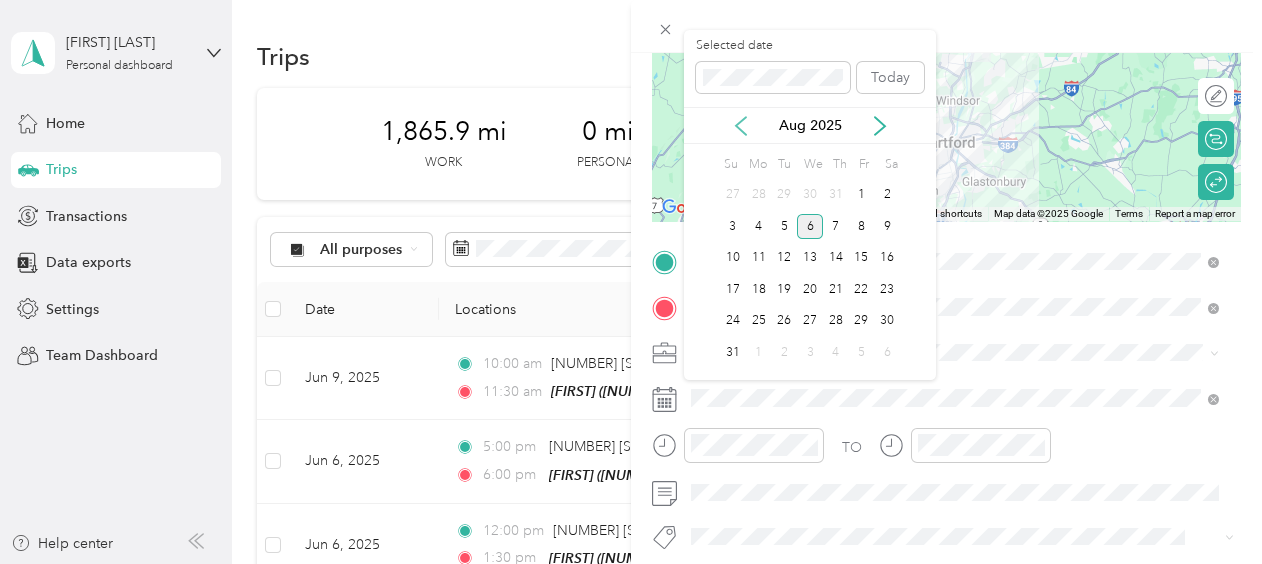 click 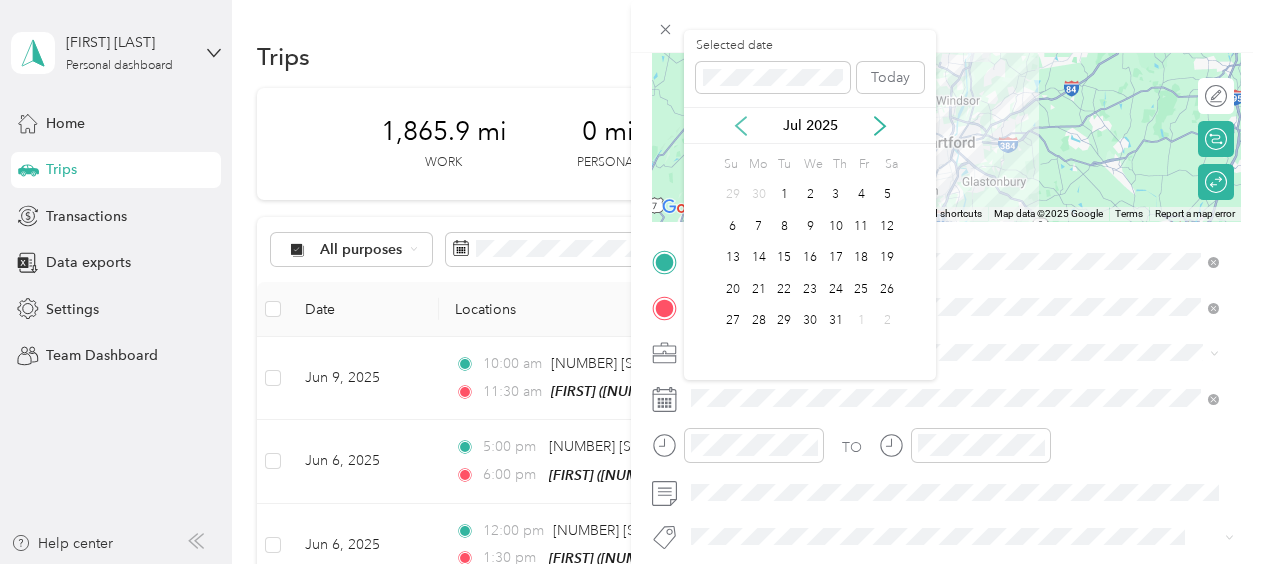 click 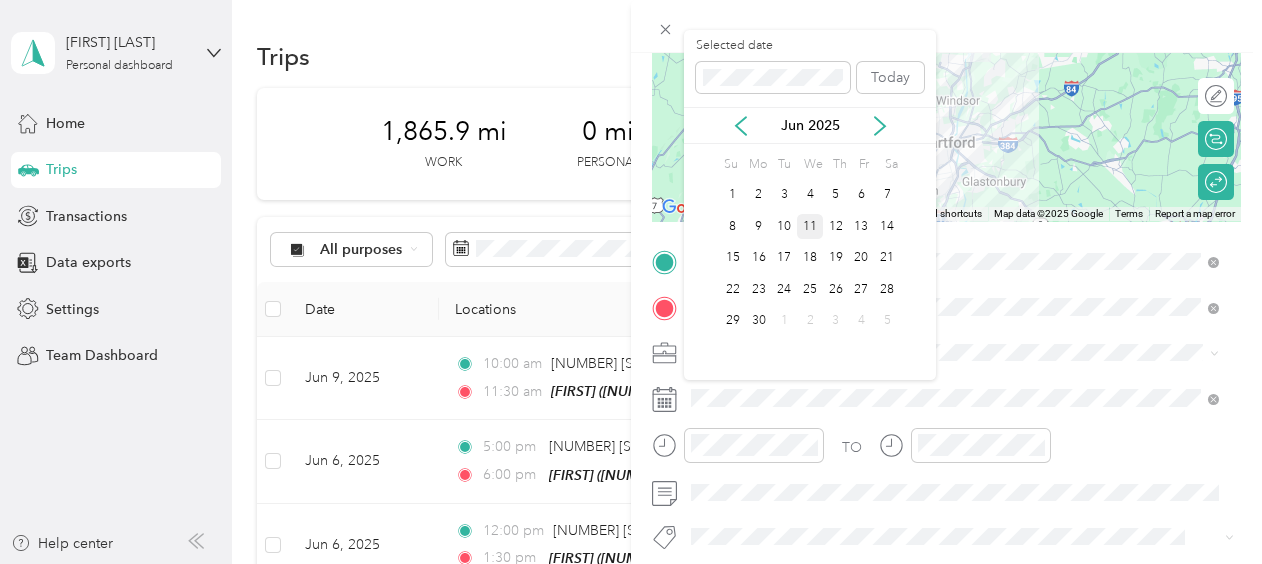 click on "11" at bounding box center [810, 226] 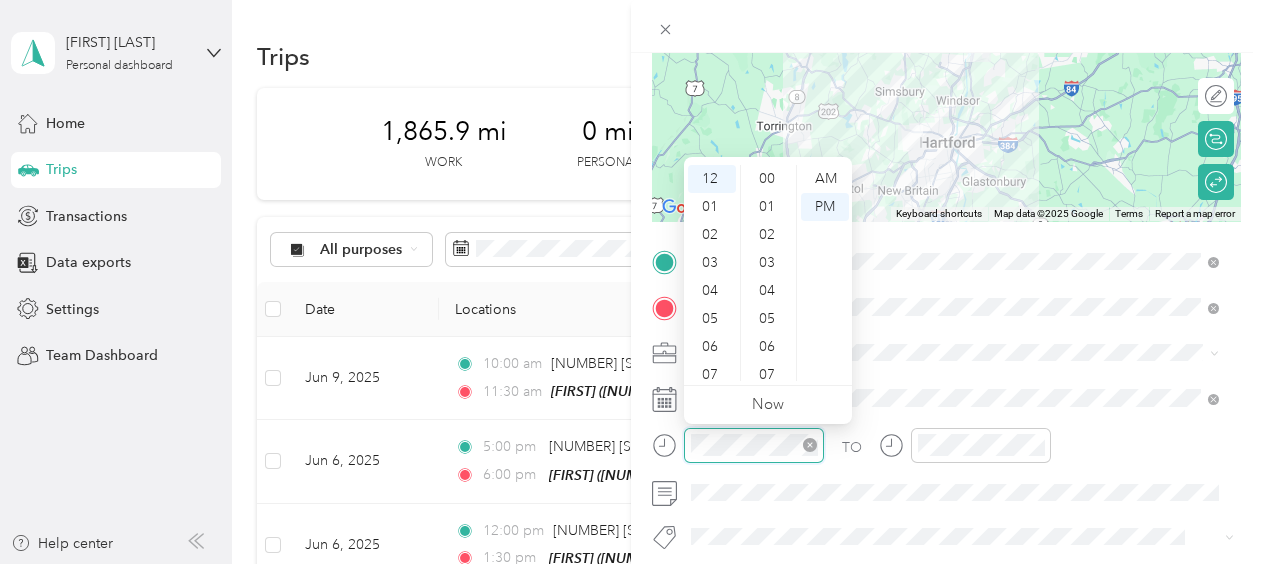 scroll, scrollTop: 1464, scrollLeft: 0, axis: vertical 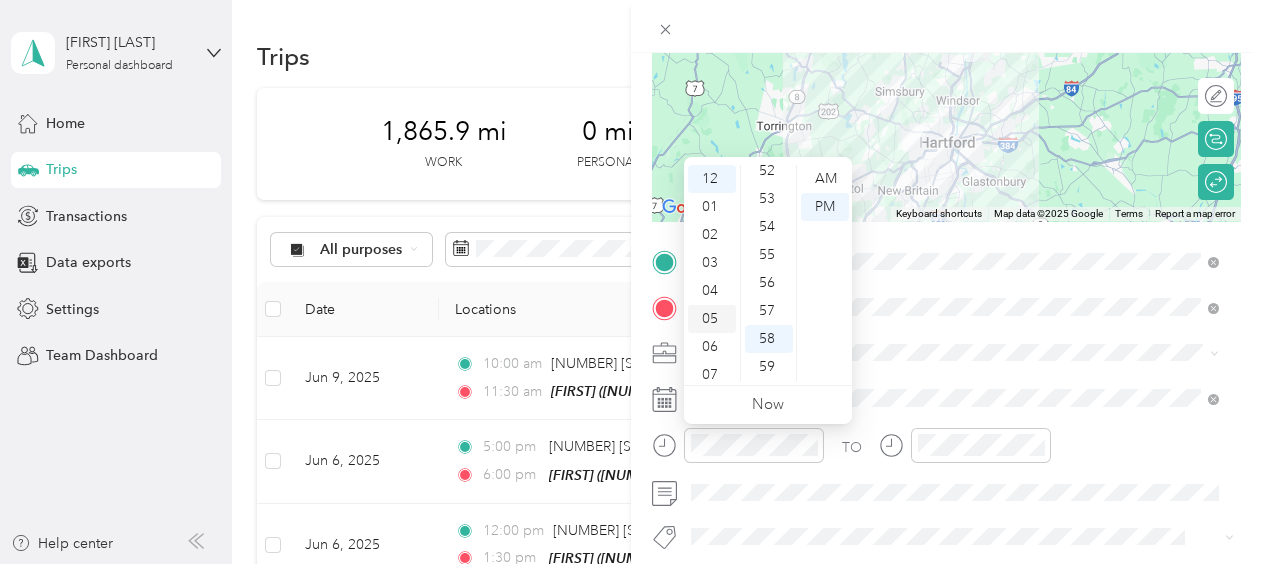 click on "05" at bounding box center [712, 319] 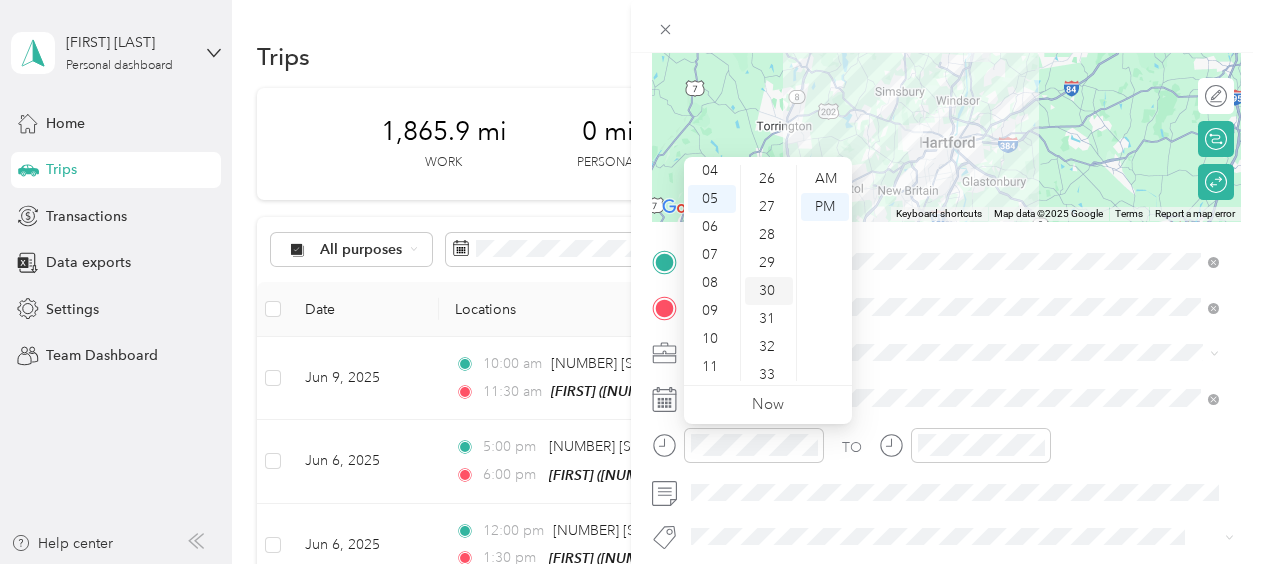 click on "30" at bounding box center (769, 291) 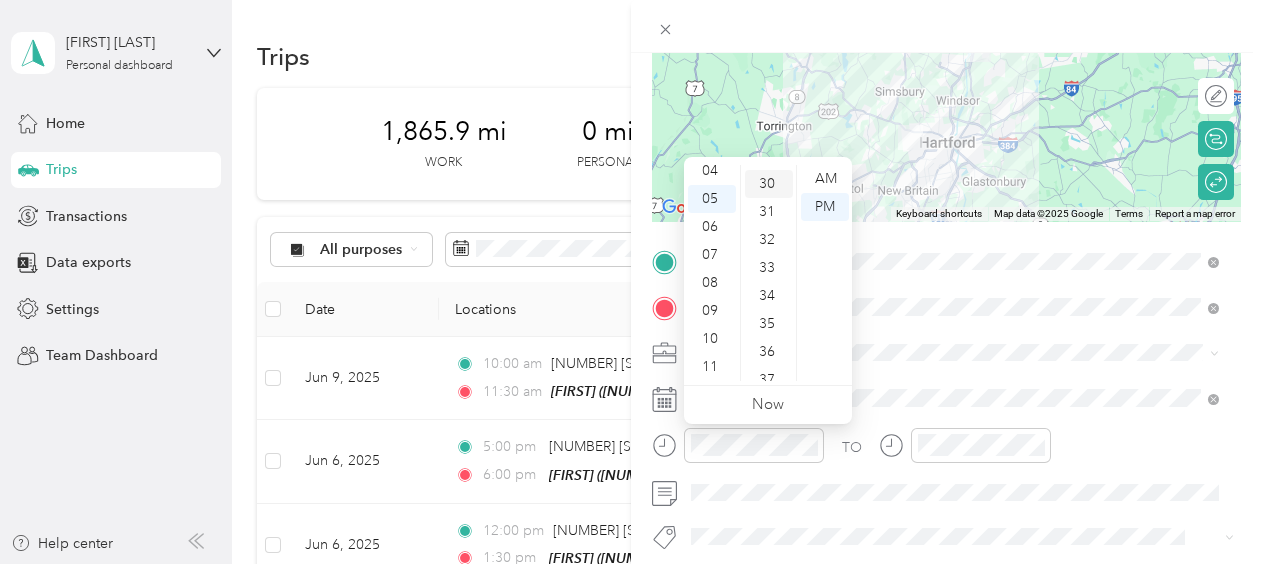 scroll, scrollTop: 840, scrollLeft: 0, axis: vertical 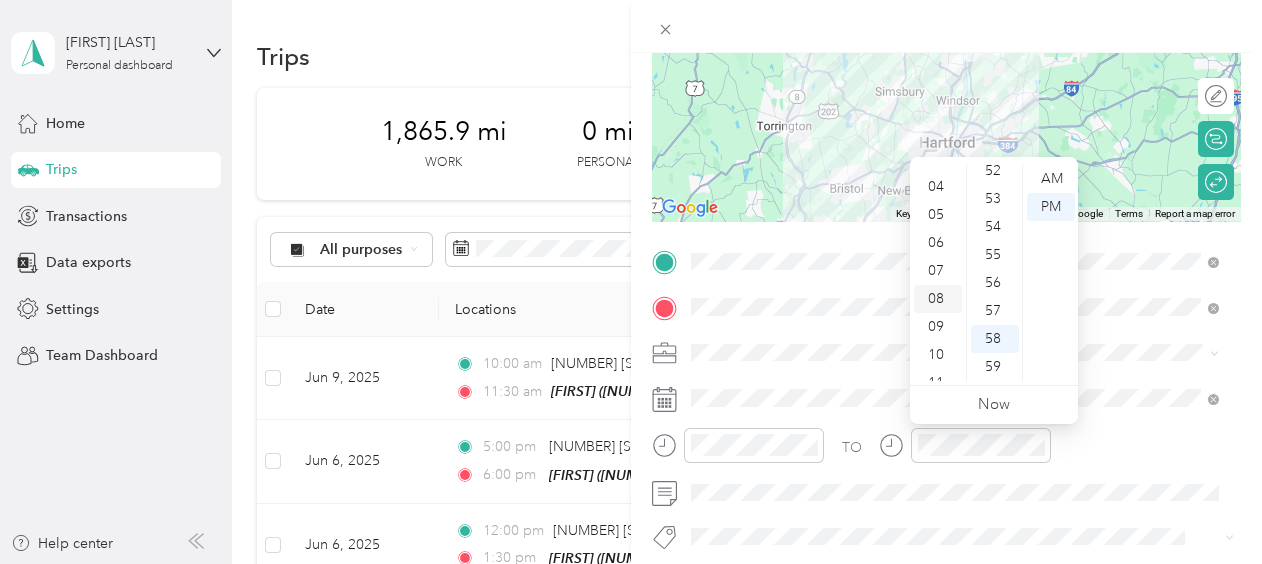 click on "08" at bounding box center (938, 299) 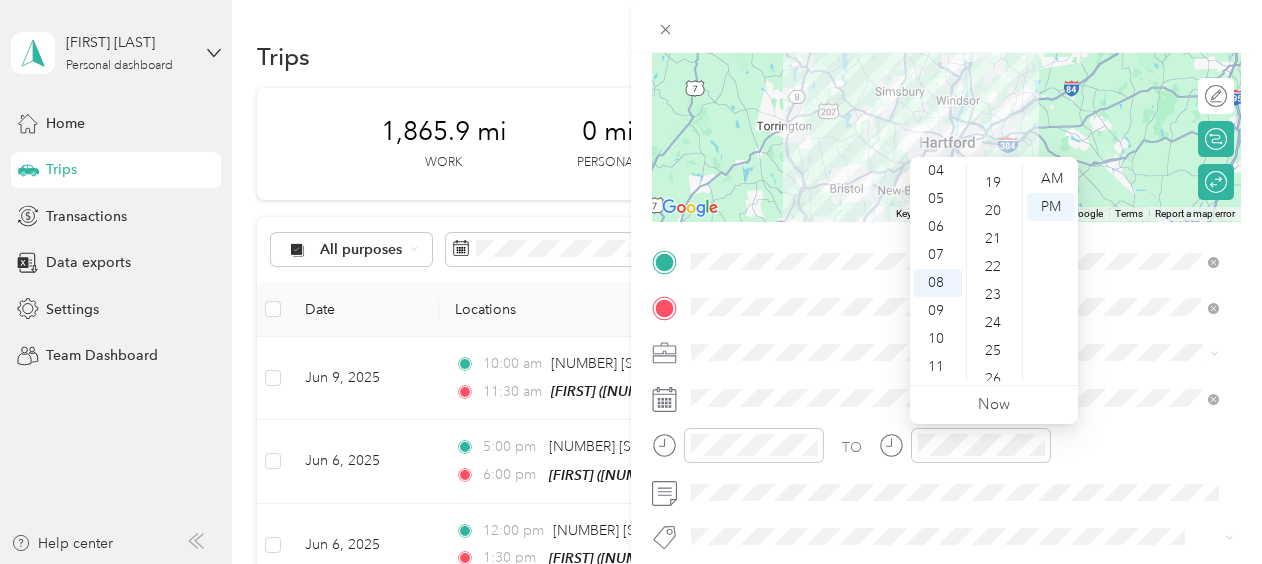 scroll, scrollTop: 520, scrollLeft: 0, axis: vertical 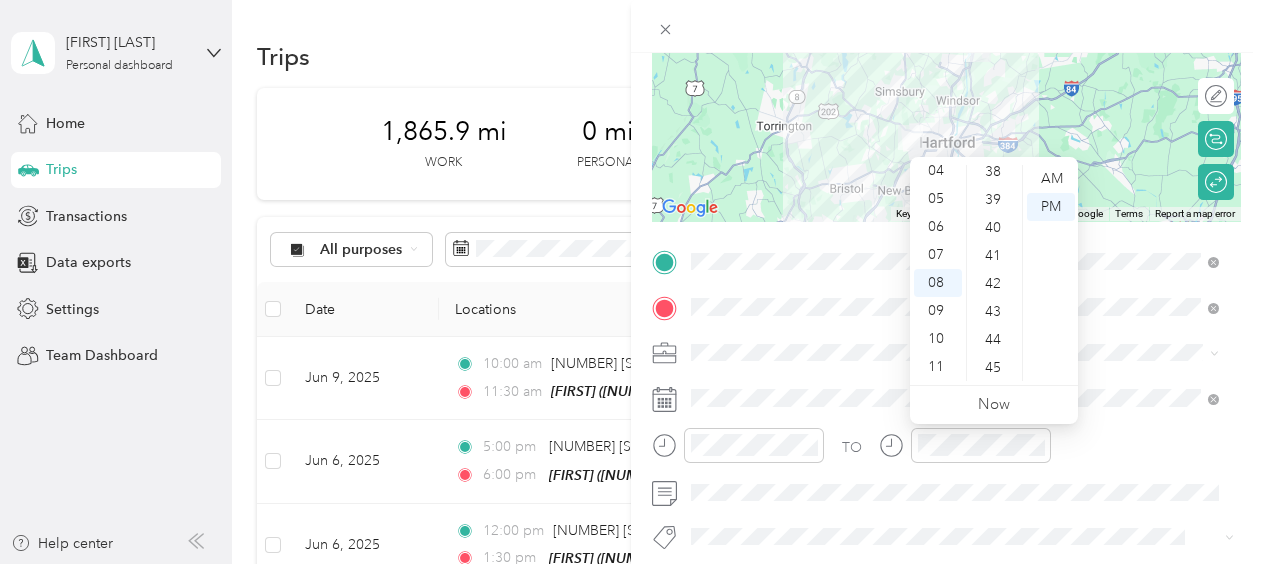 click on "42" at bounding box center (995, 284) 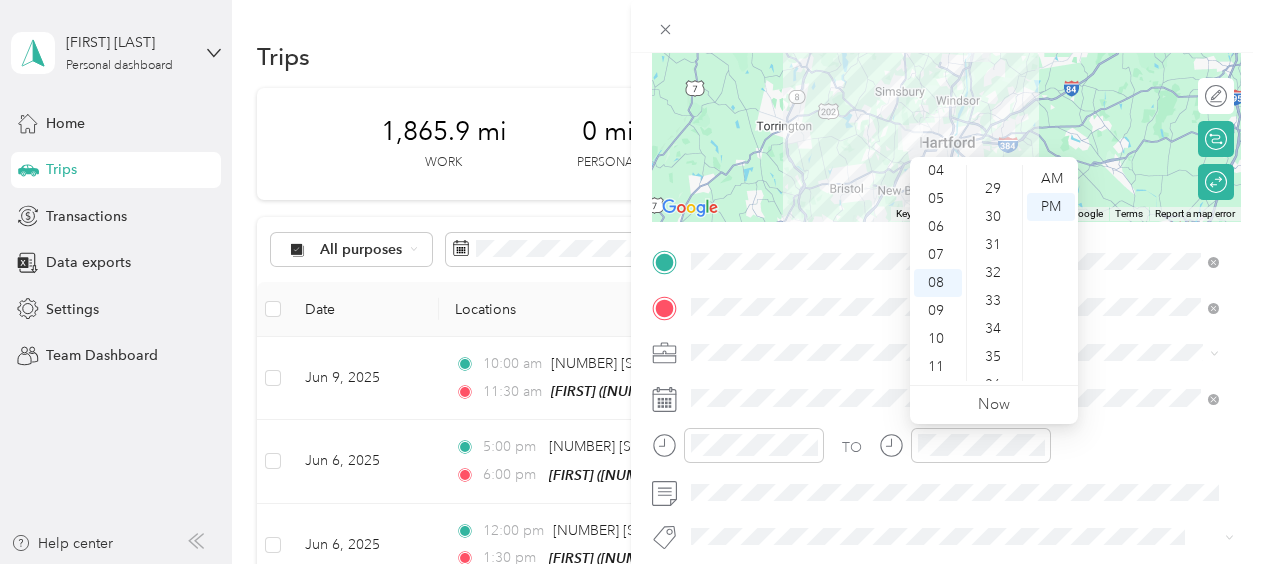 scroll, scrollTop: 796, scrollLeft: 0, axis: vertical 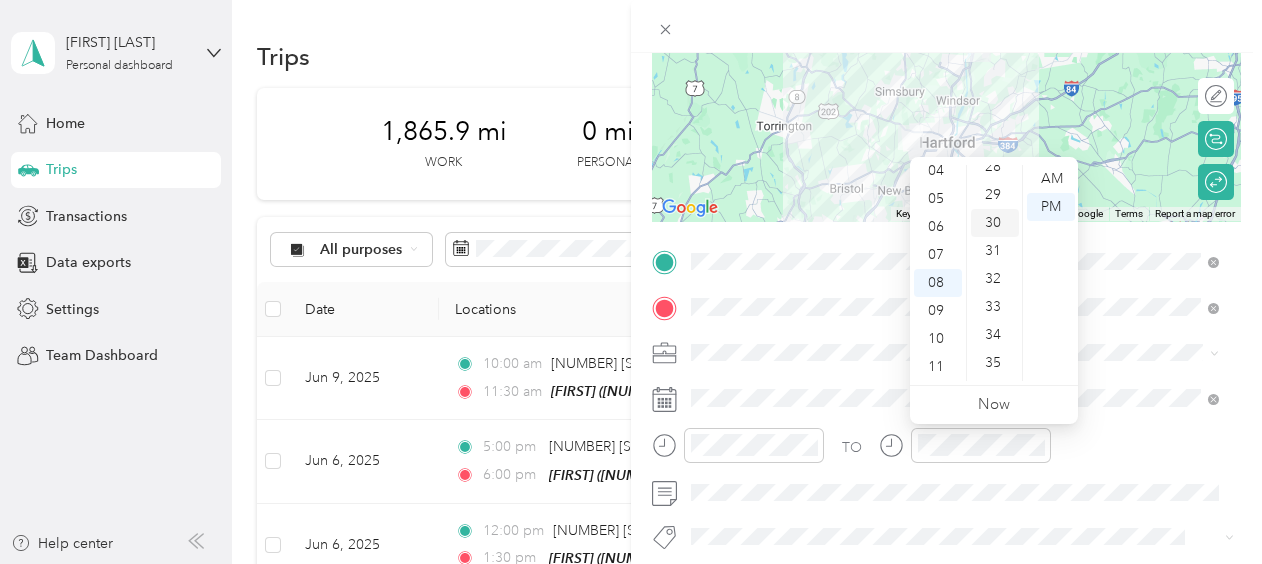 click on "30" at bounding box center [995, 223] 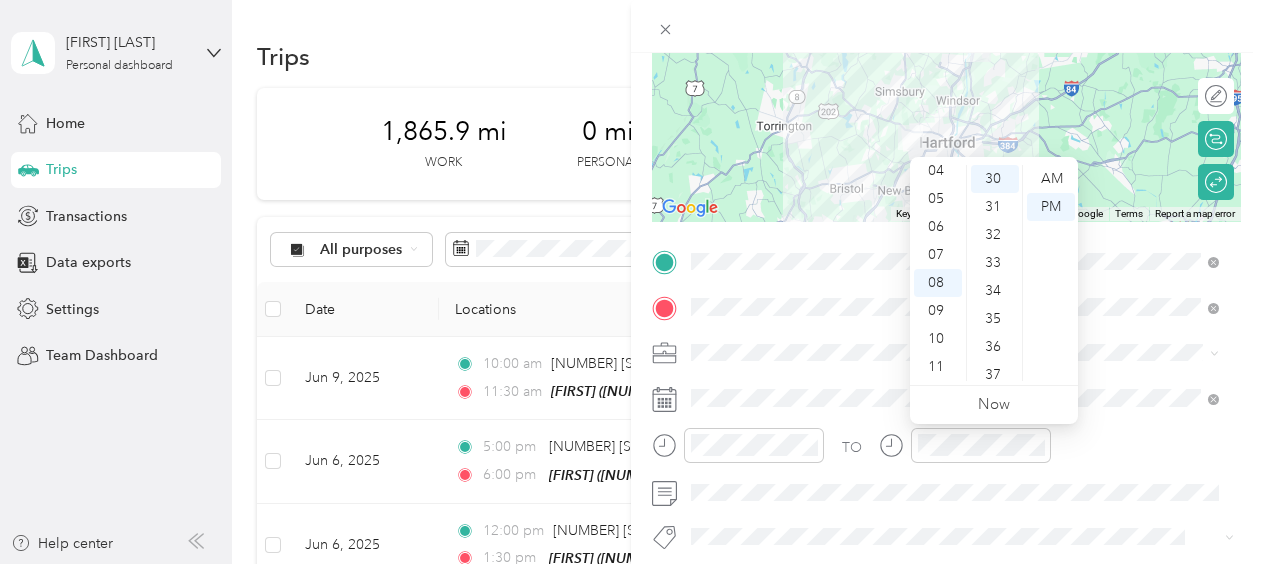 scroll, scrollTop: 0, scrollLeft: 0, axis: both 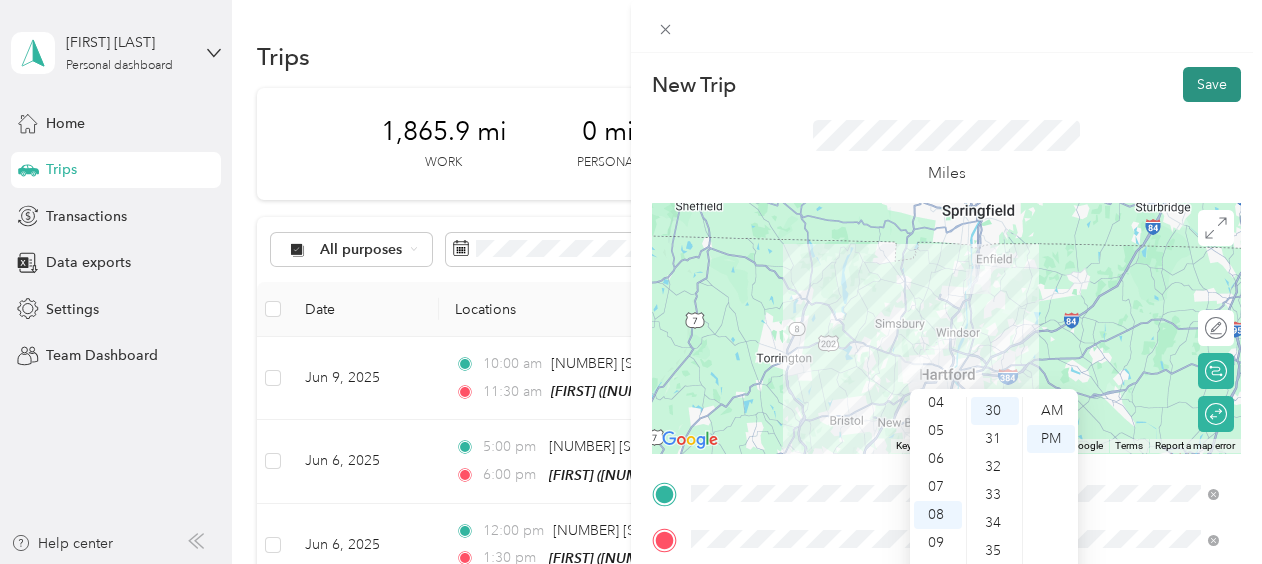 click on "Save" at bounding box center [1212, 84] 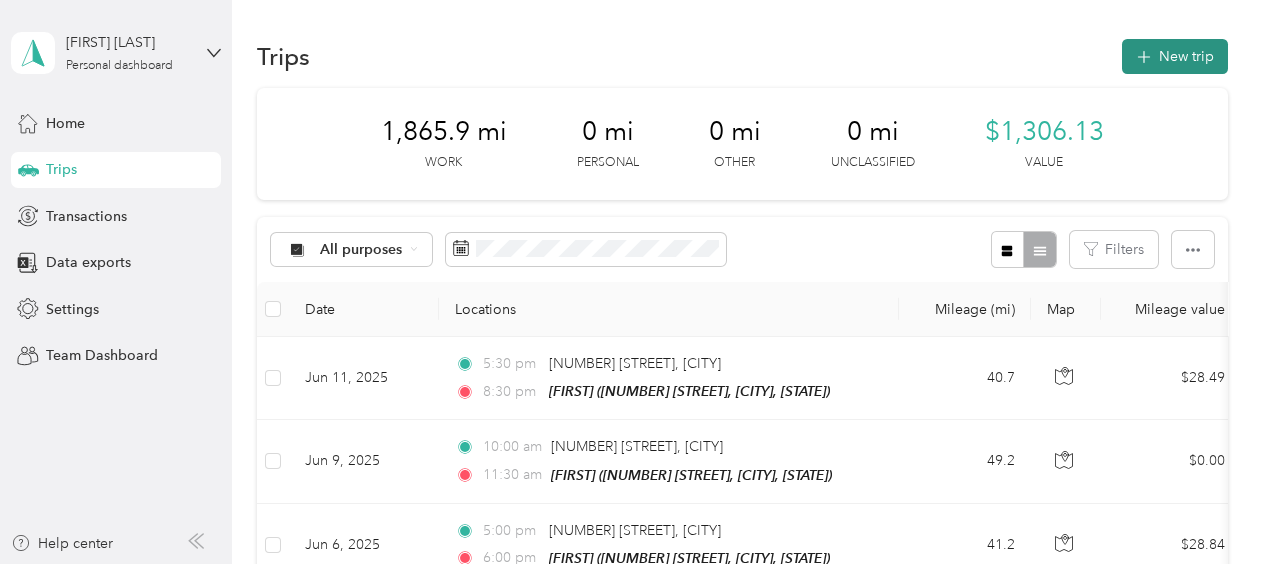 click on "New trip" at bounding box center [1175, 56] 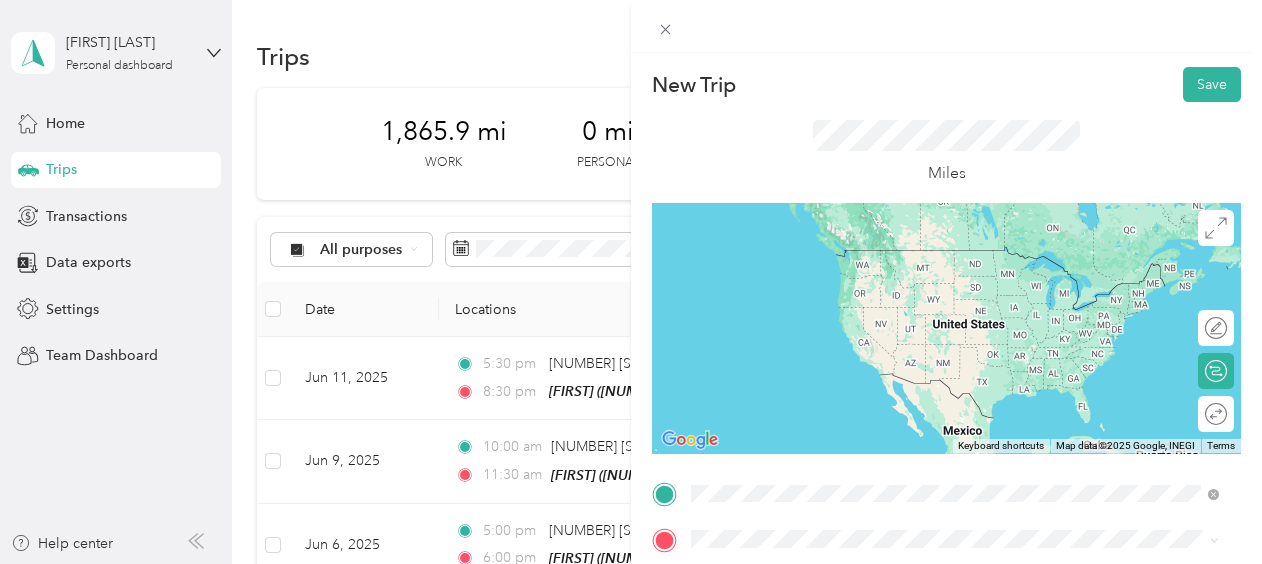 click on "[NUMBER] [STREET]
[CITY], [STATE] [POSTAL_CODE], [COUNTRY]" at bounding box center [873, 258] 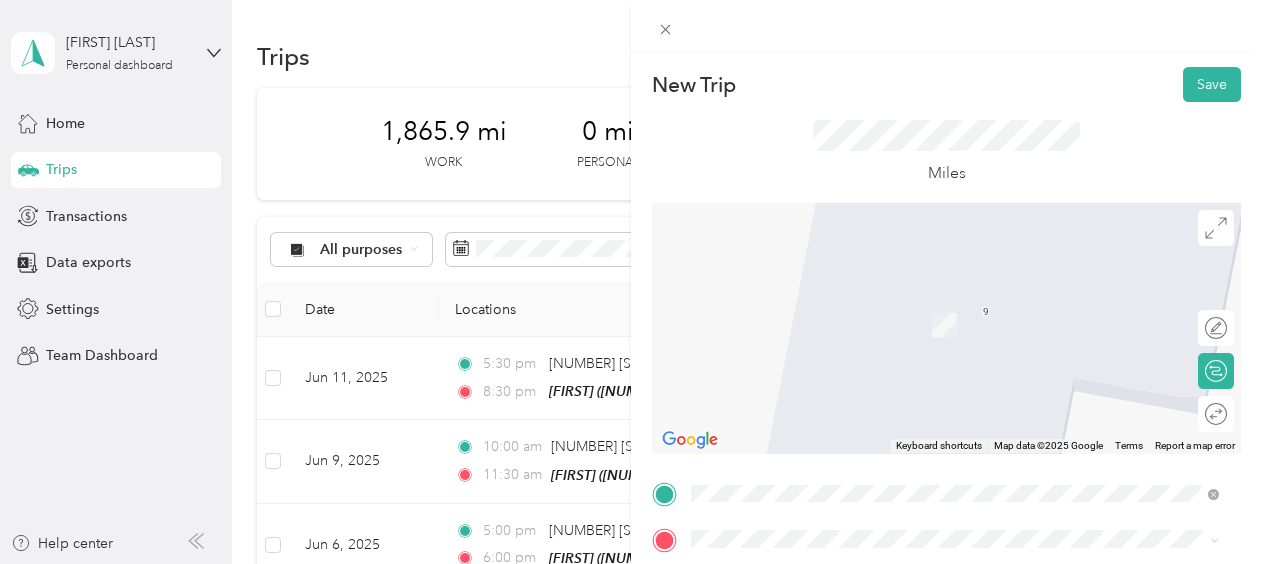 click on "[NUMBER] [STREET], [POSTAL_CODE], [CITY], [STATE], [COUNTRY]" at bounding box center [942, 321] 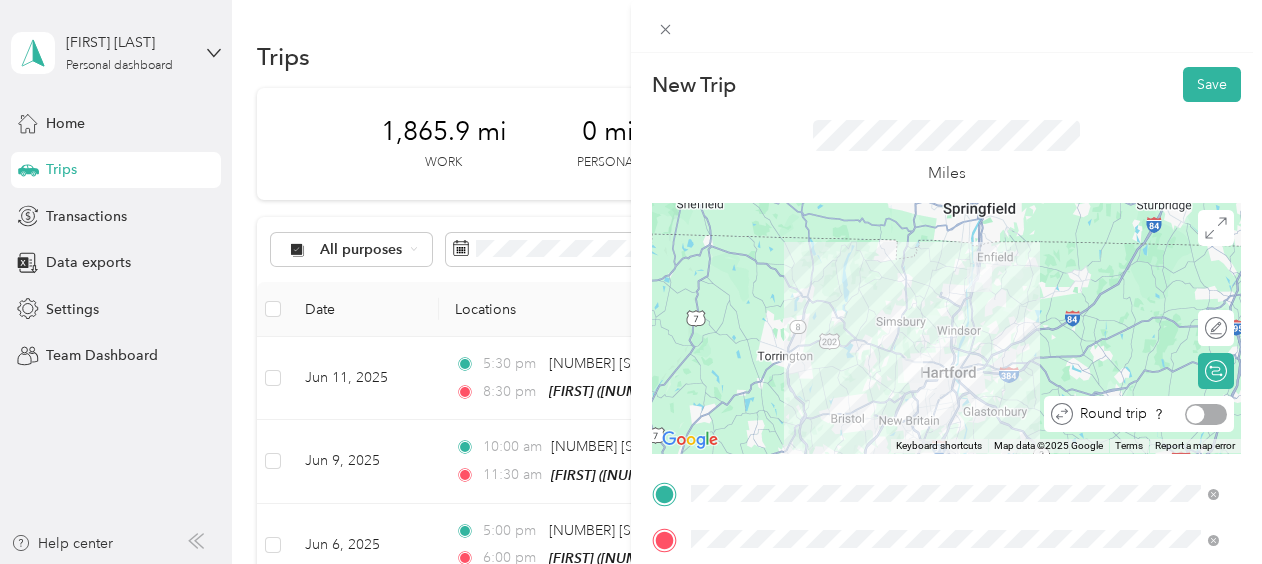 click at bounding box center [1206, 414] 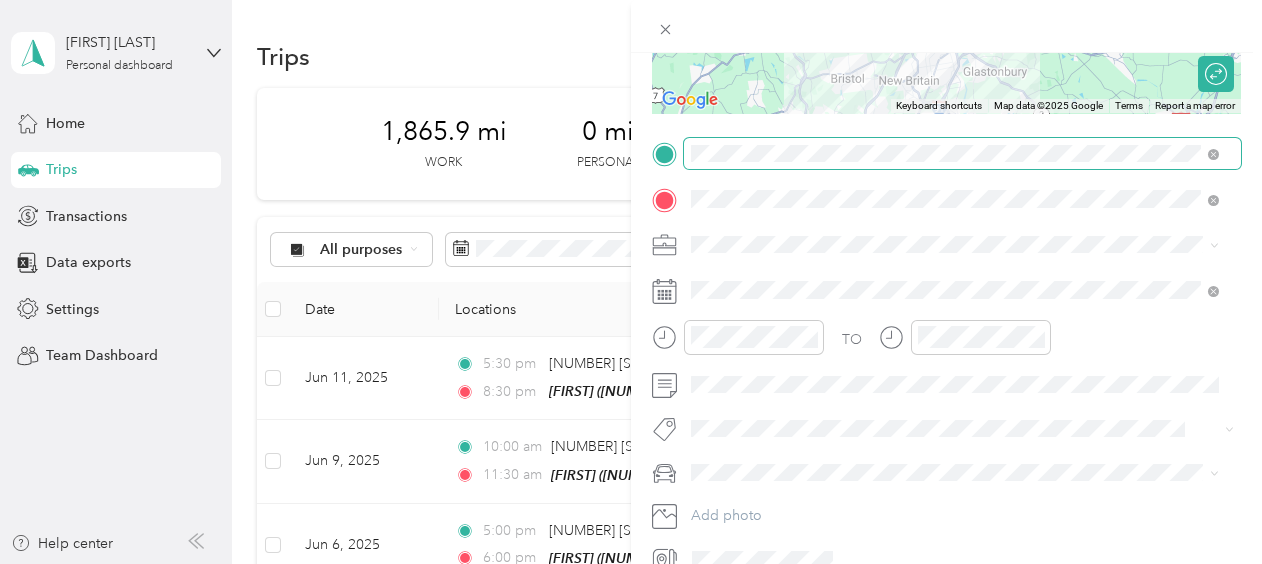 scroll, scrollTop: 342, scrollLeft: 0, axis: vertical 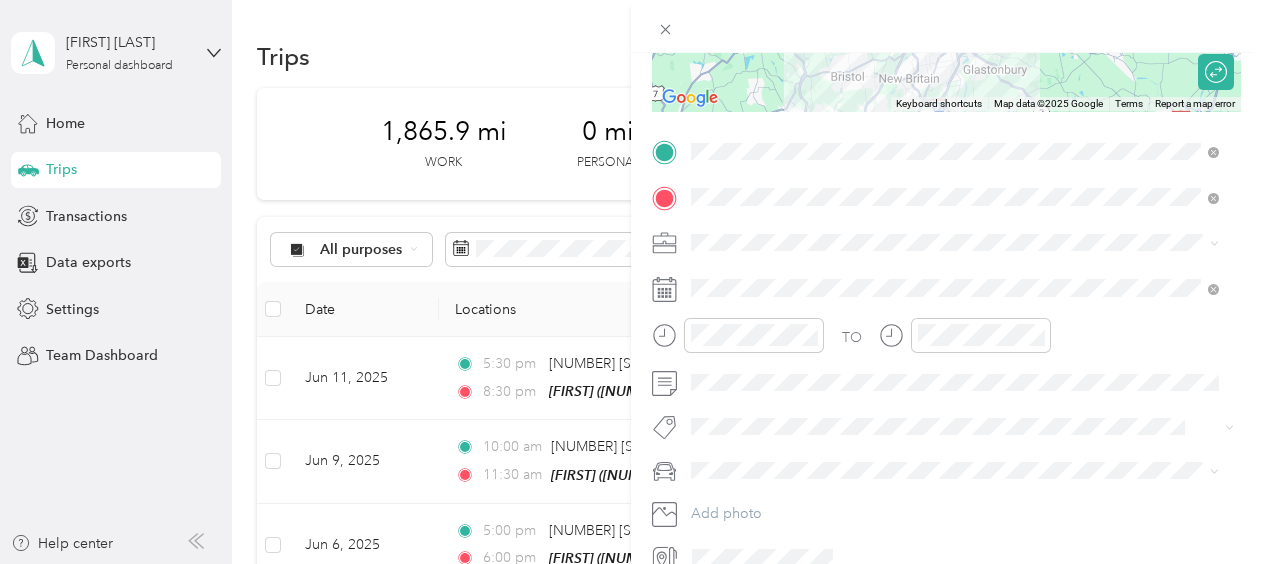 click on "Work" at bounding box center (955, 271) 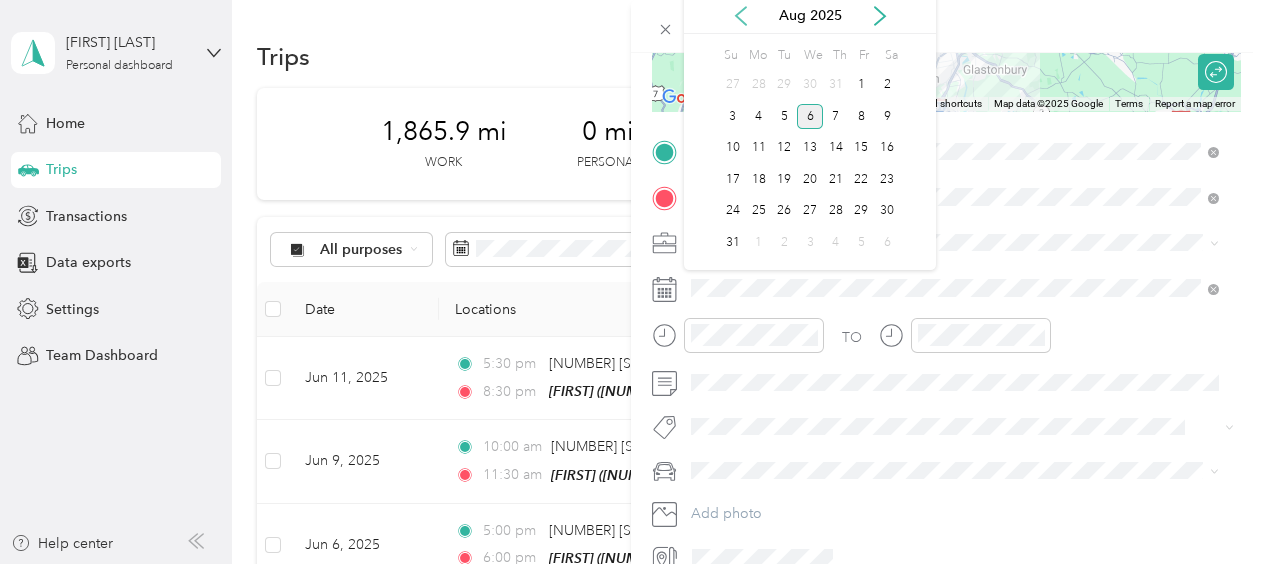 click 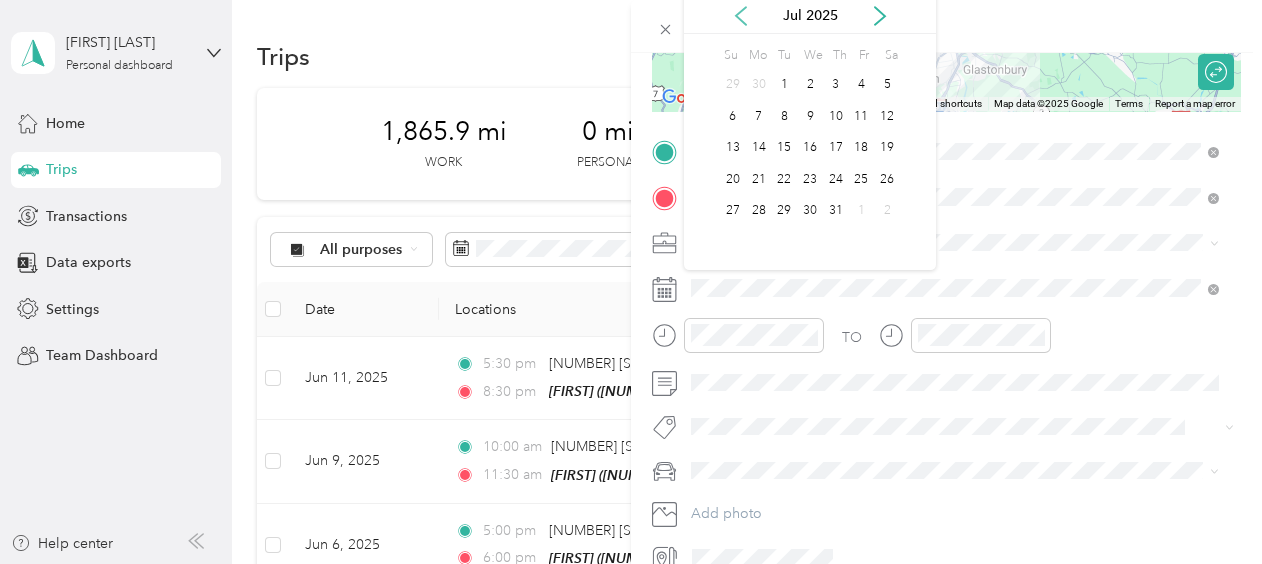 click 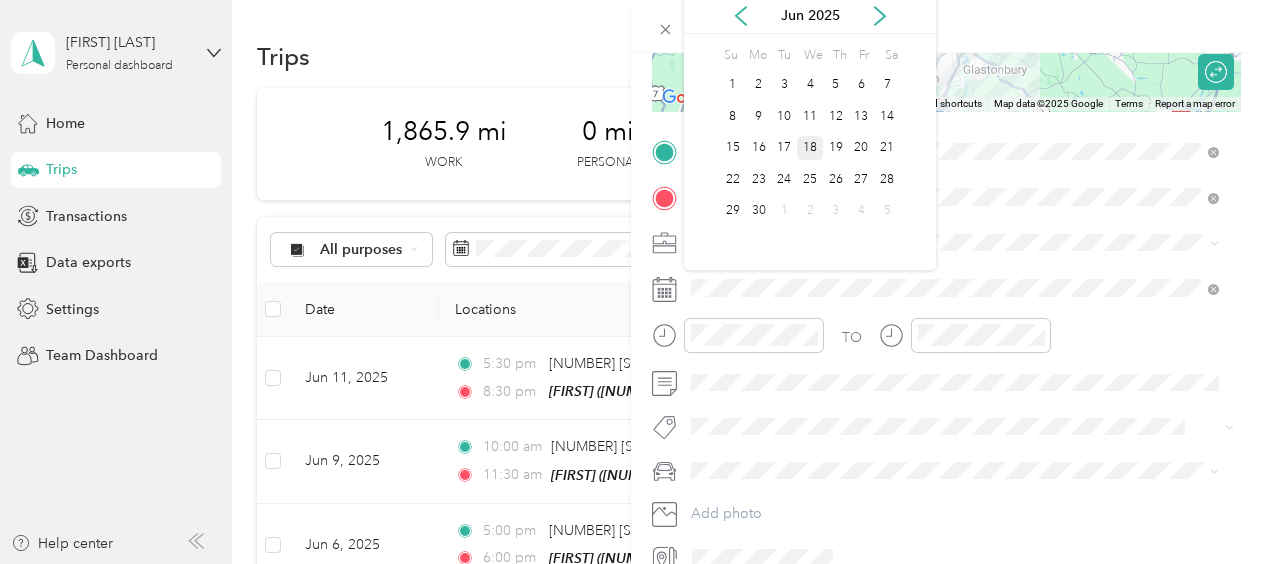 click on "18" at bounding box center (810, 148) 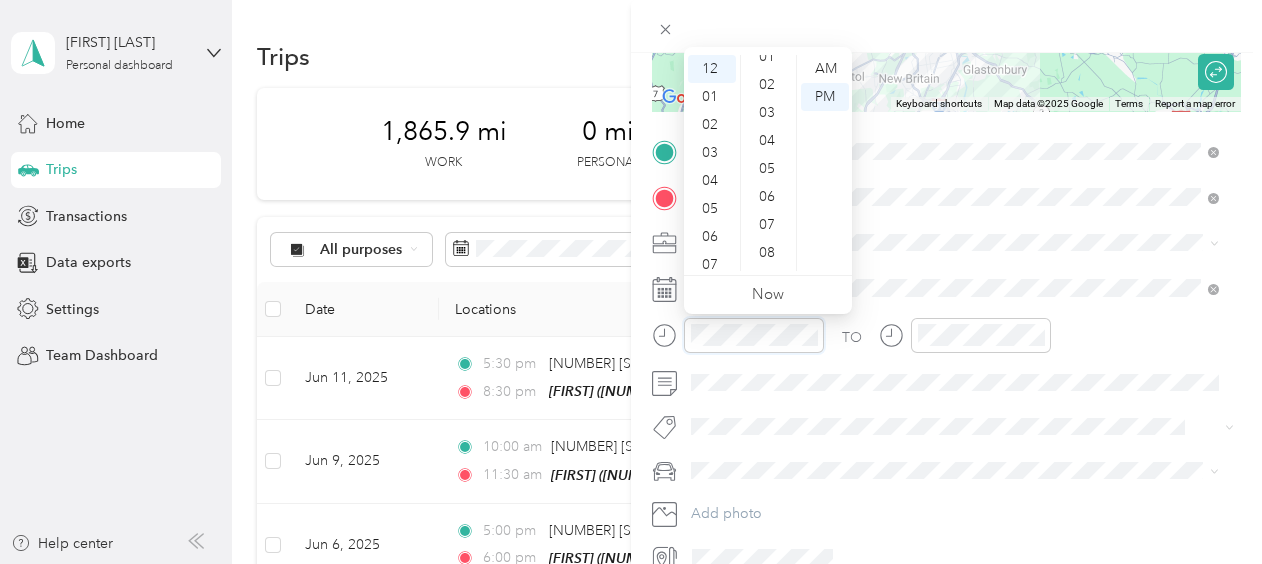 scroll, scrollTop: 0, scrollLeft: 0, axis: both 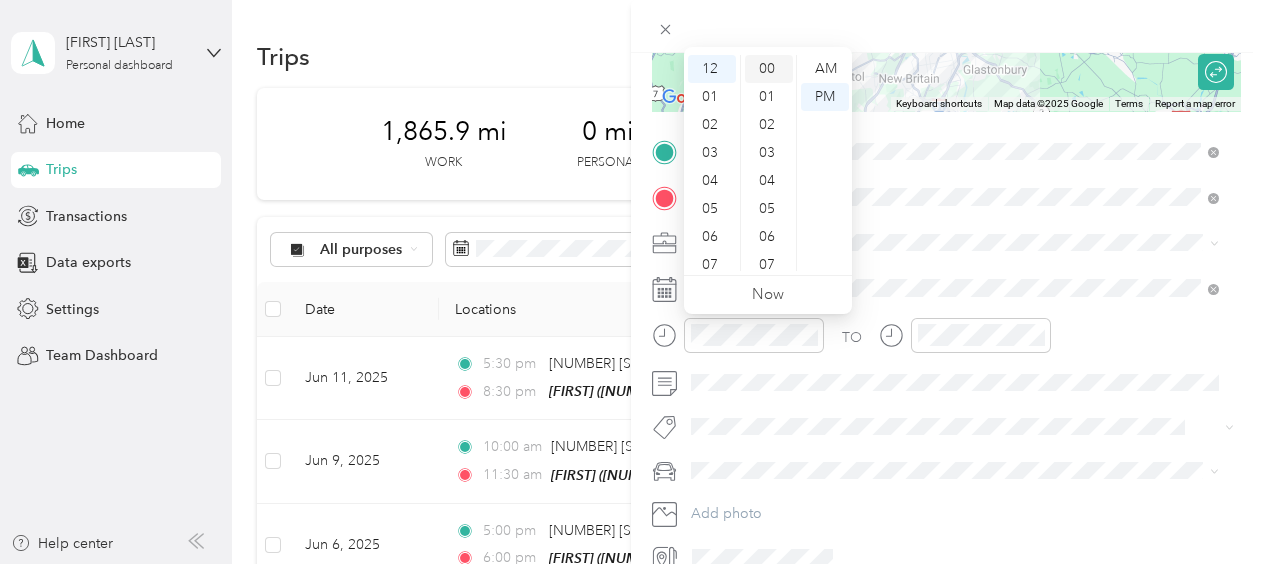 click on "00" at bounding box center (769, 69) 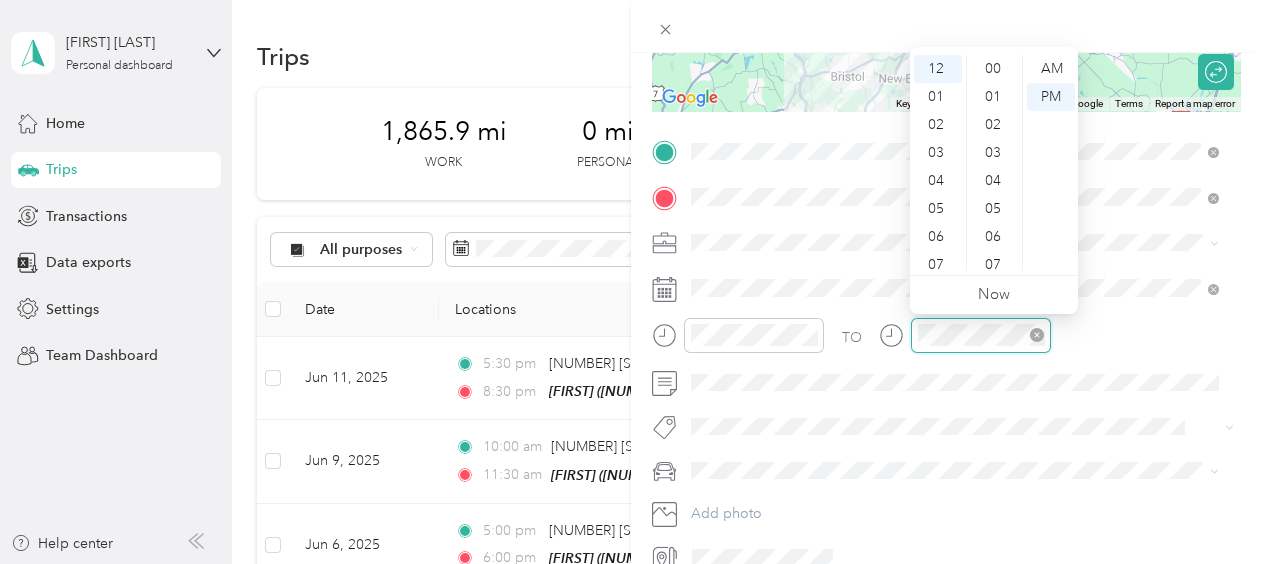 scroll, scrollTop: 1464, scrollLeft: 0, axis: vertical 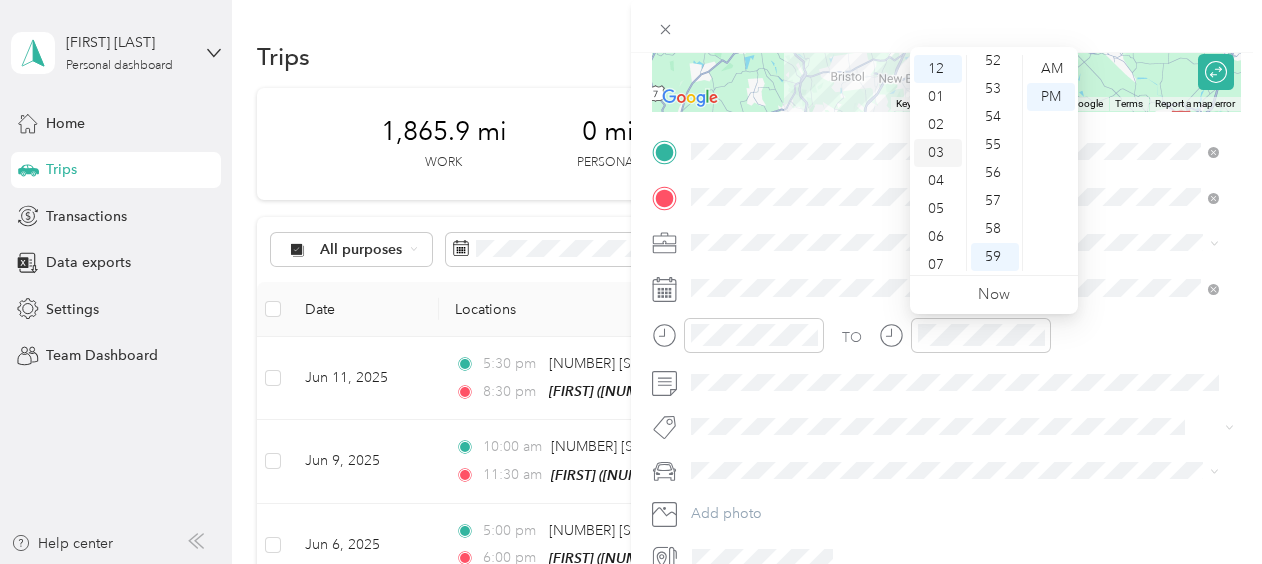 click on "03" at bounding box center [938, 153] 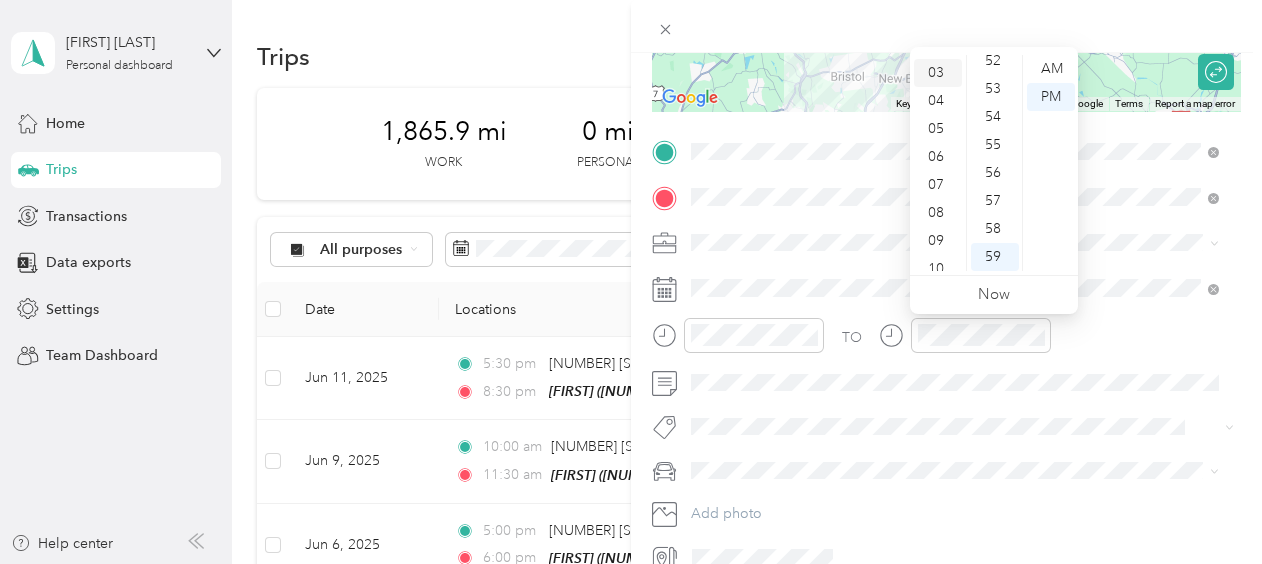 scroll, scrollTop: 84, scrollLeft: 0, axis: vertical 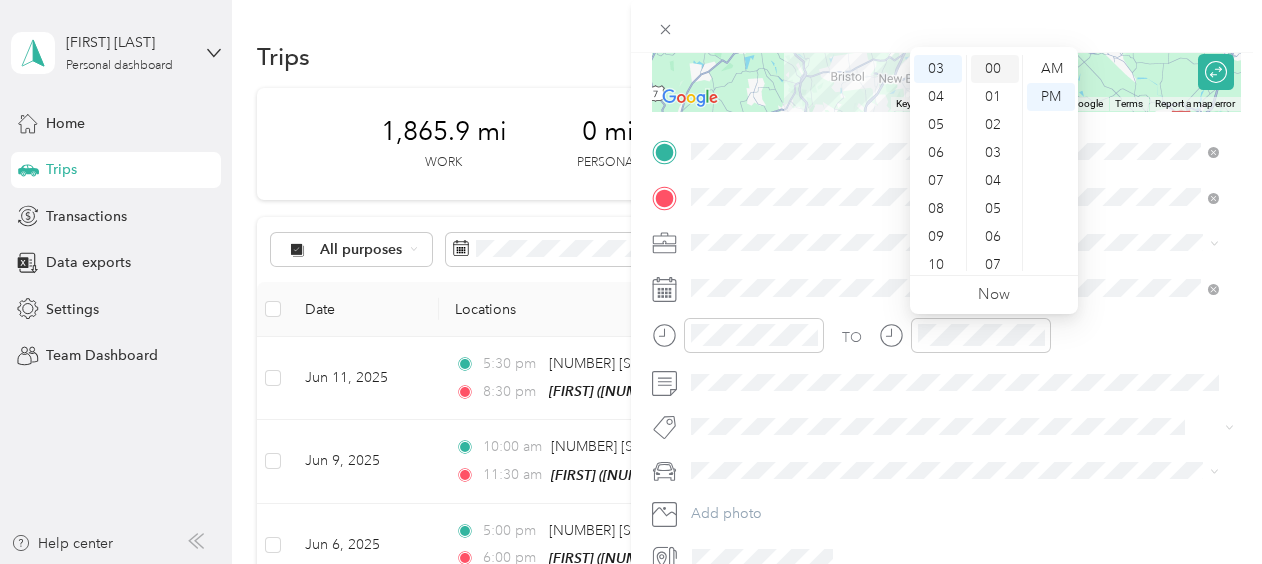 click on "00" at bounding box center [995, 69] 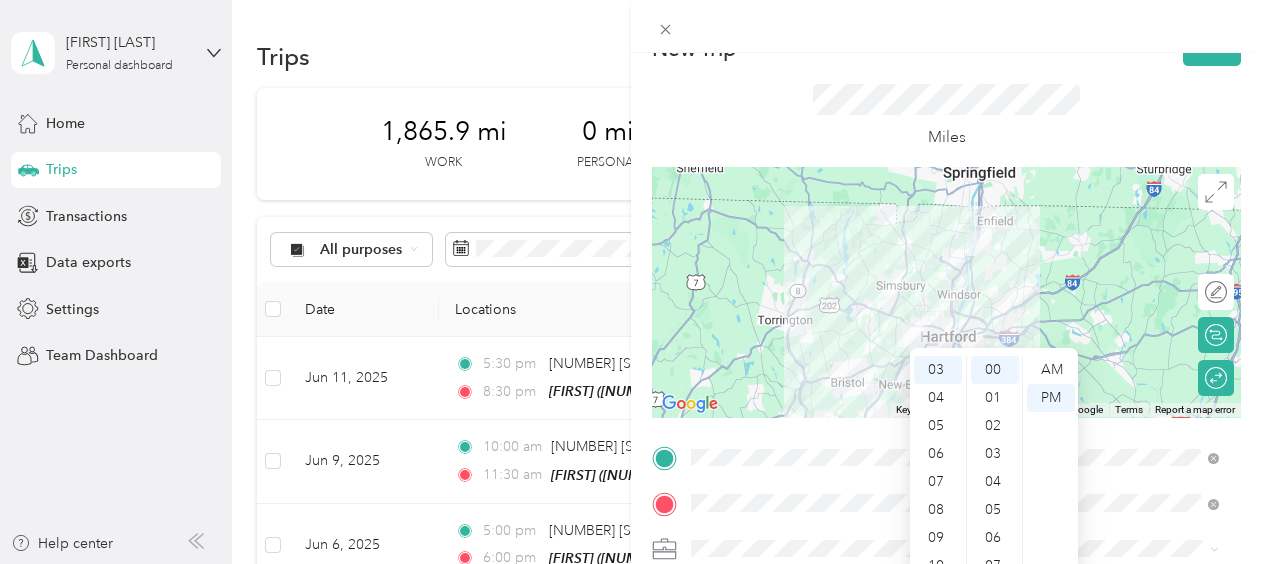 scroll, scrollTop: 26, scrollLeft: 0, axis: vertical 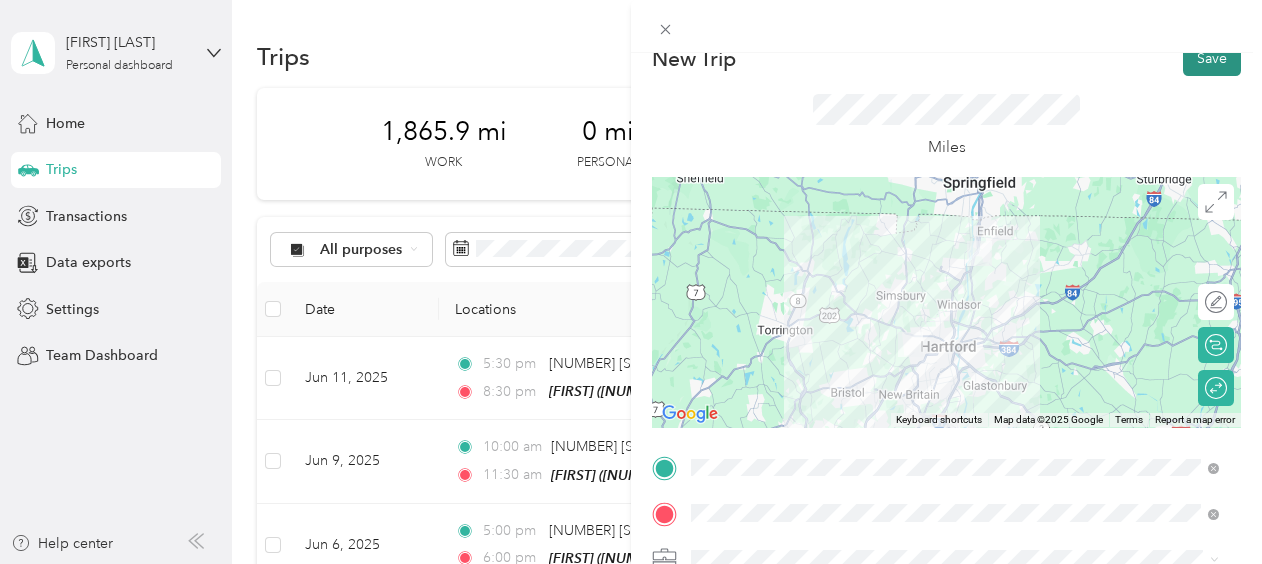 click on "Save" at bounding box center [1212, 58] 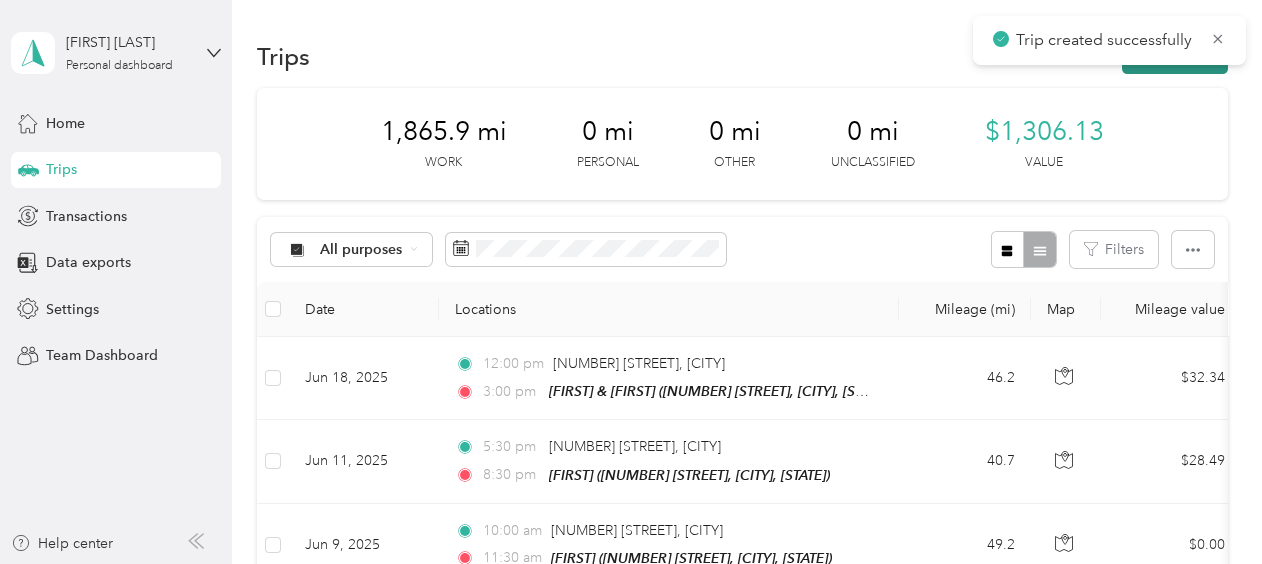 click on "New trip" at bounding box center [1175, 56] 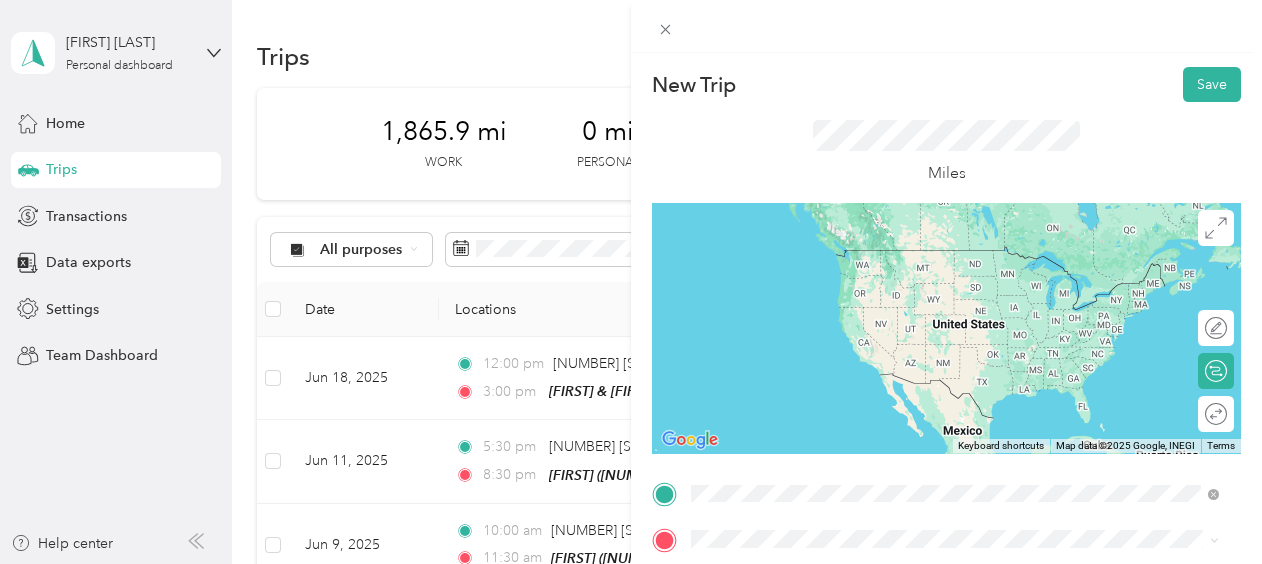 click on "[NUMBER] [STREET]
[CITY], [STATE] [POSTAL_CODE], [COUNTRY]" at bounding box center (955, 259) 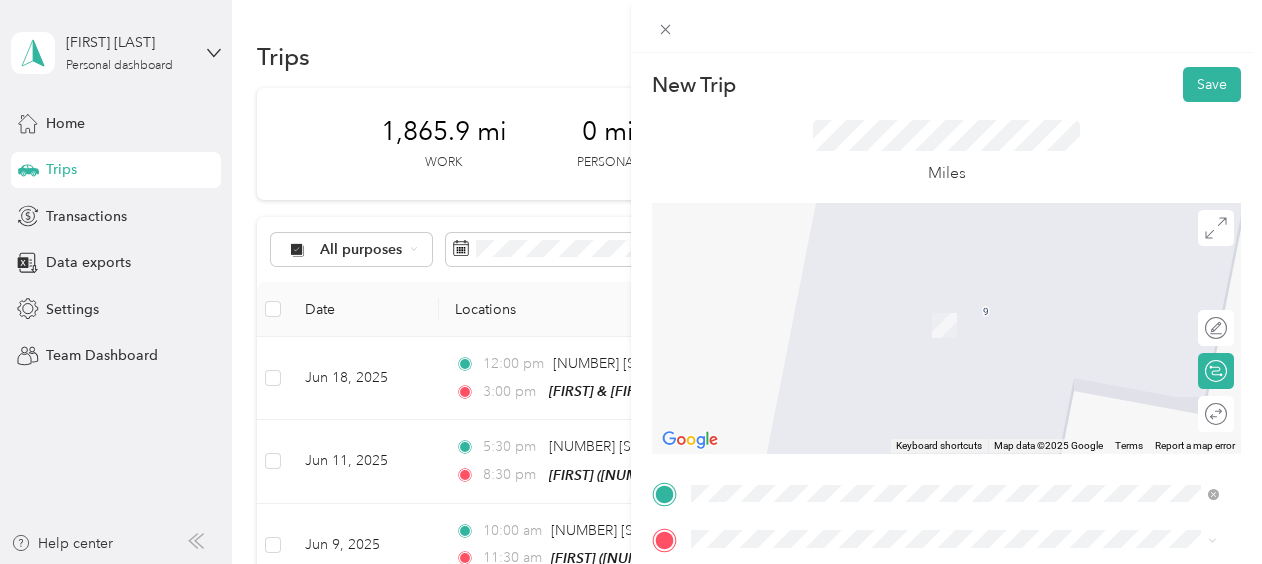 click on "[NUMBER] [STREET], [POSTAL_CODE], [CITY], [STATE], [COUNTRY]" at bounding box center (942, 325) 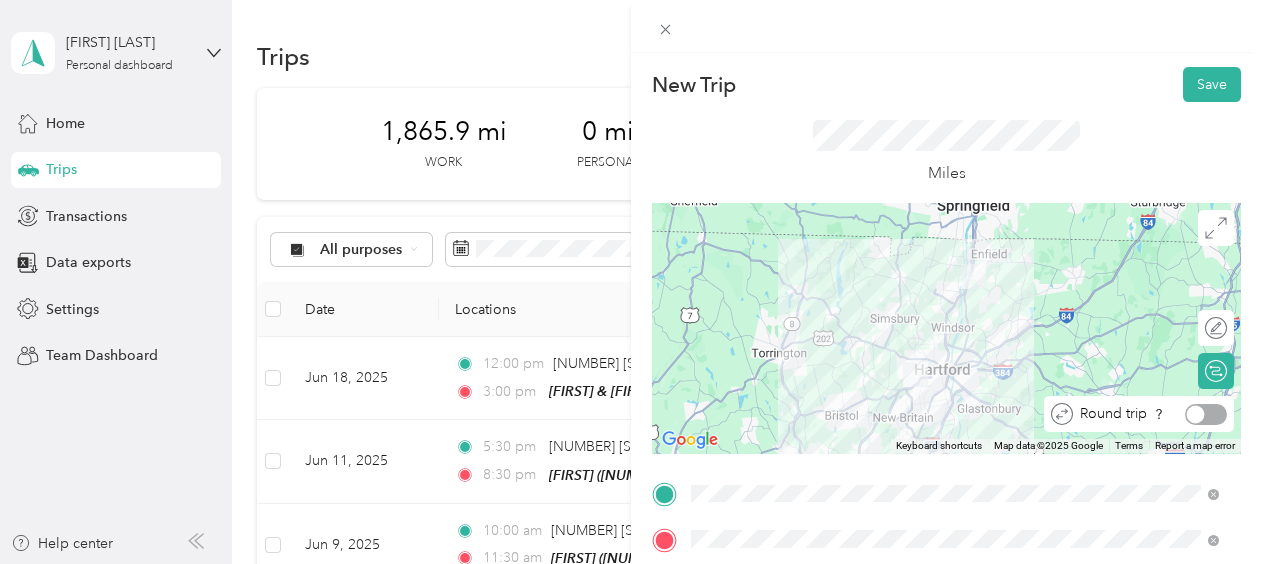 click at bounding box center [1206, 414] 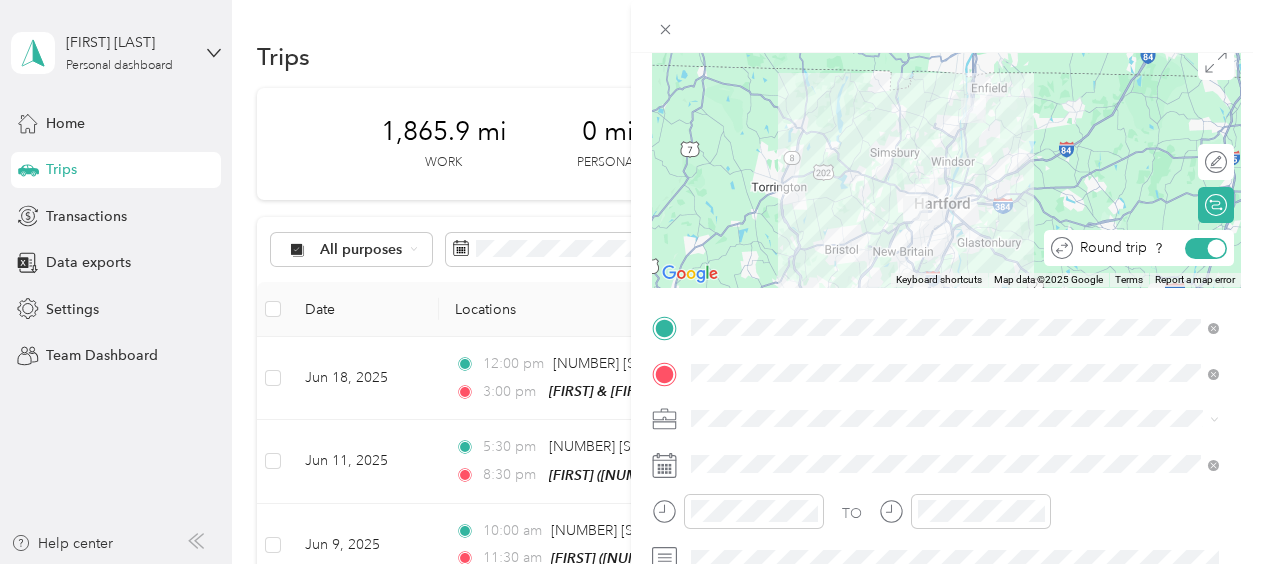 scroll, scrollTop: 208, scrollLeft: 0, axis: vertical 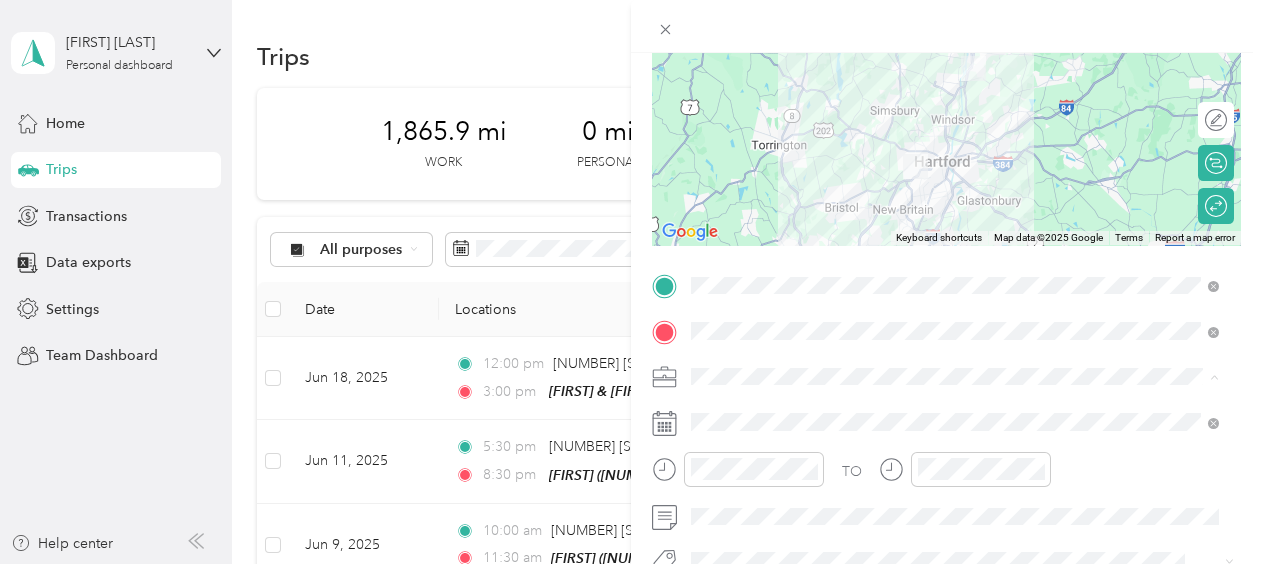 click on "Work" at bounding box center [715, 95] 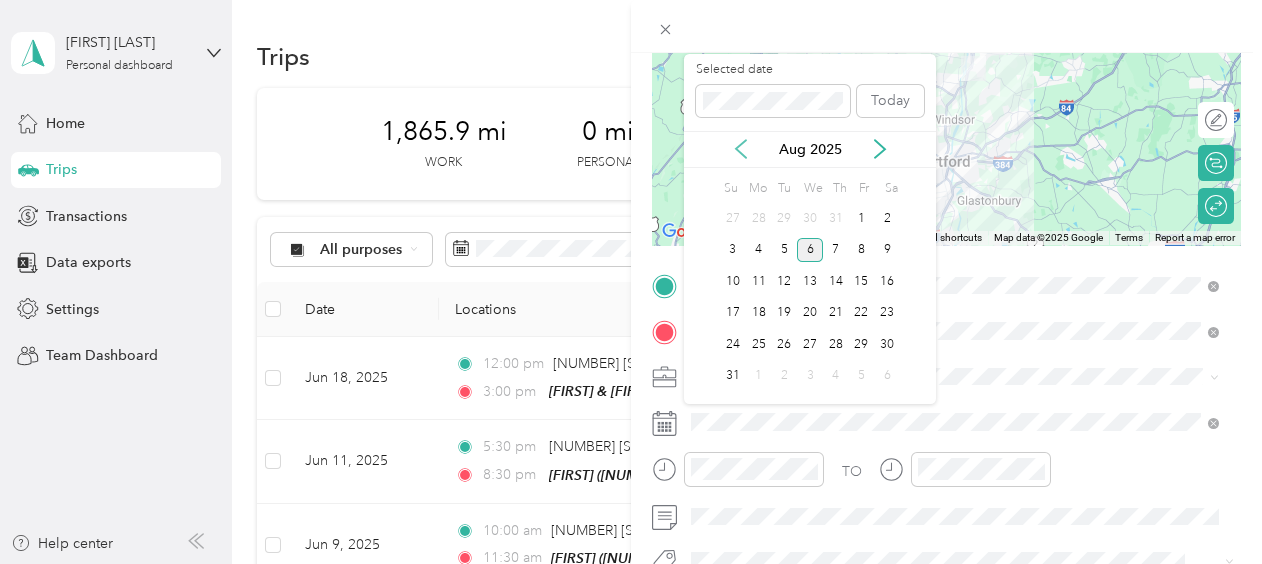 click 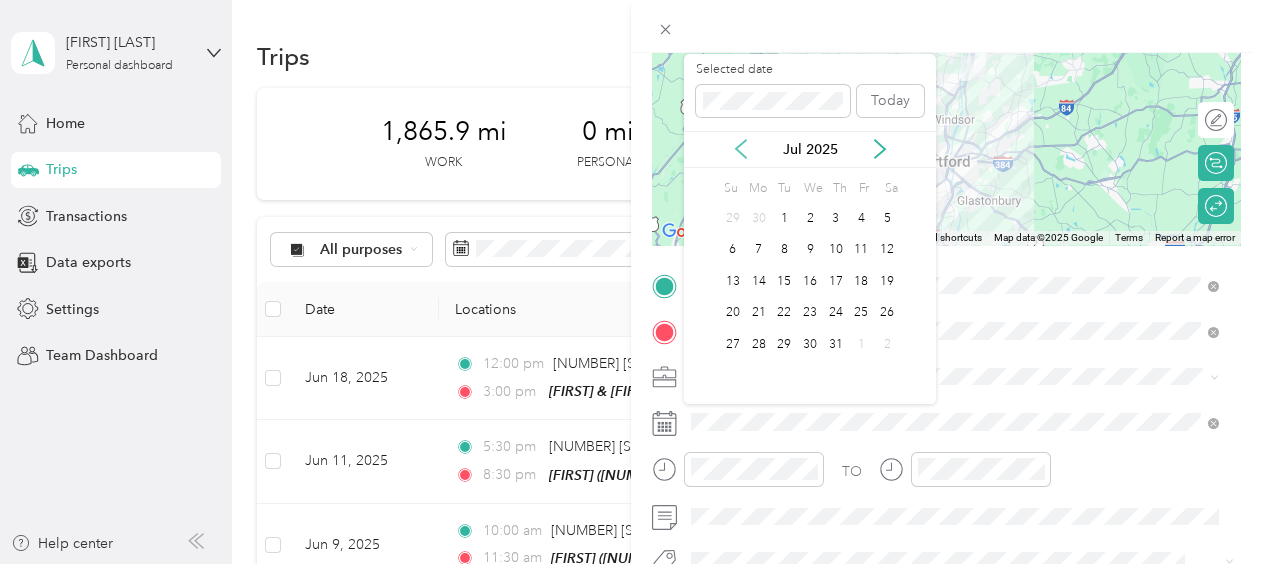 click 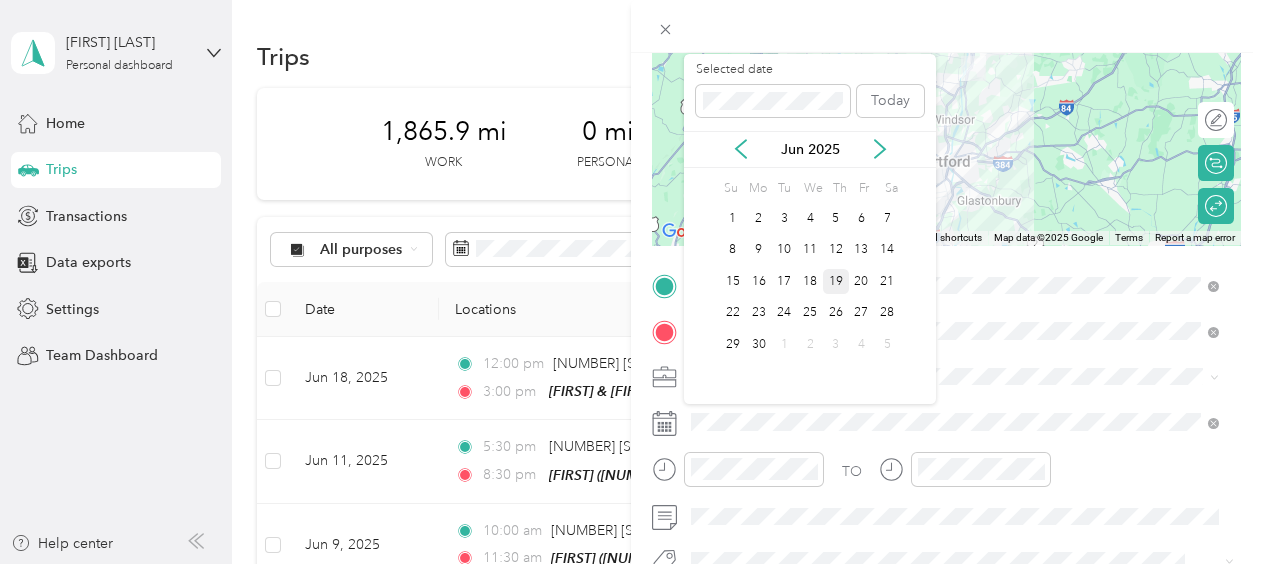 click on "19" at bounding box center [836, 281] 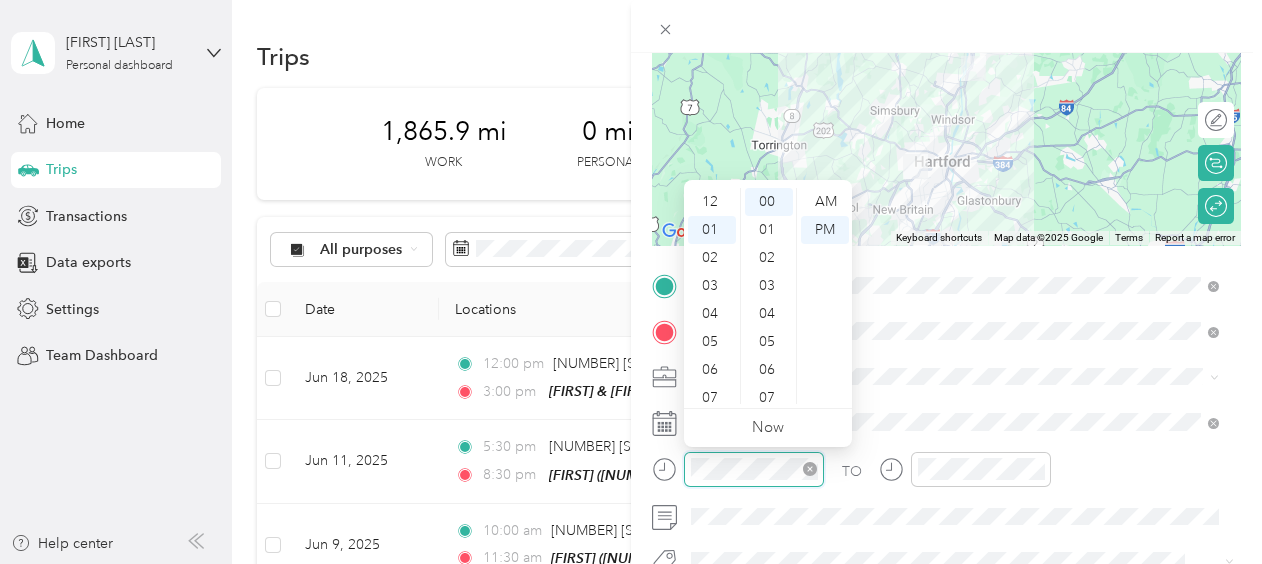 scroll, scrollTop: 28, scrollLeft: 0, axis: vertical 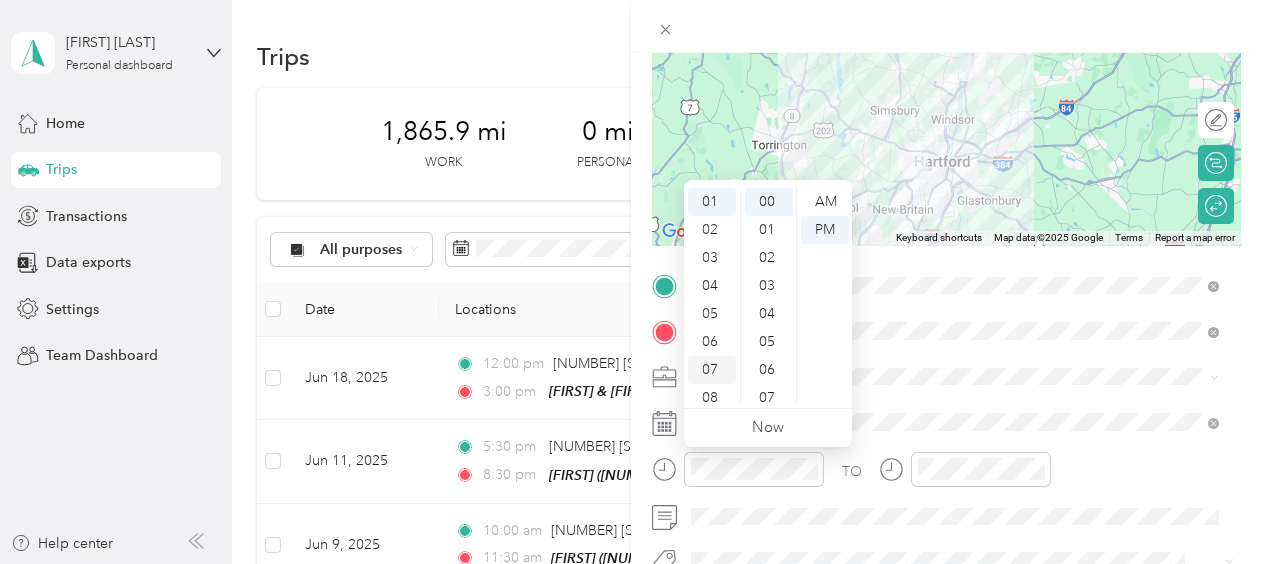 click on "07" at bounding box center [712, 370] 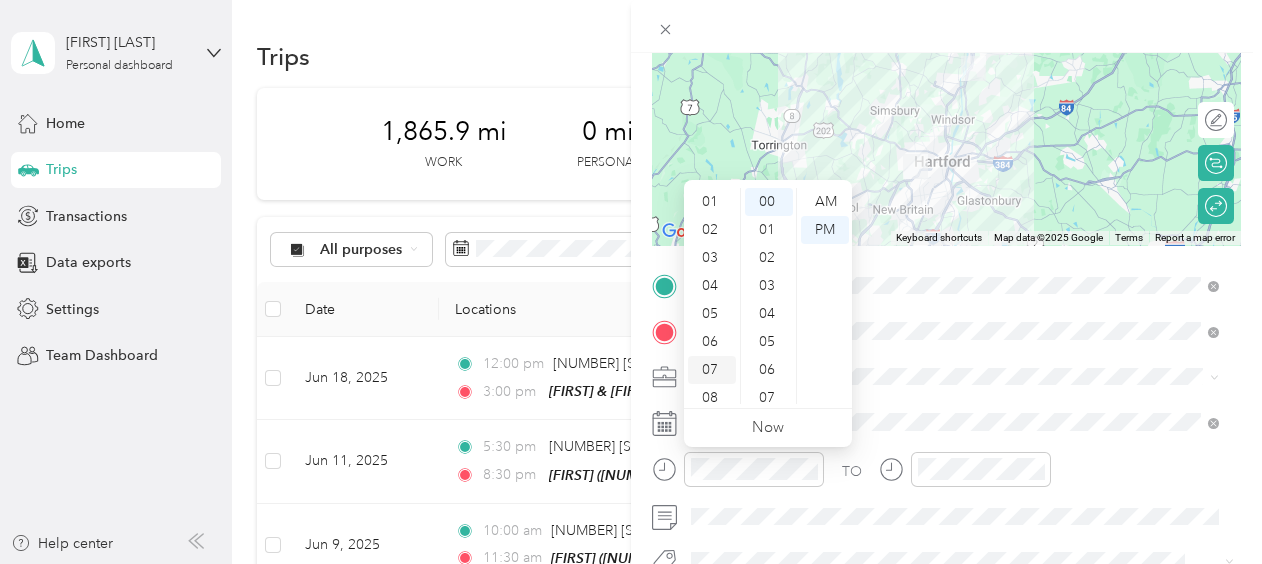 scroll, scrollTop: 120, scrollLeft: 0, axis: vertical 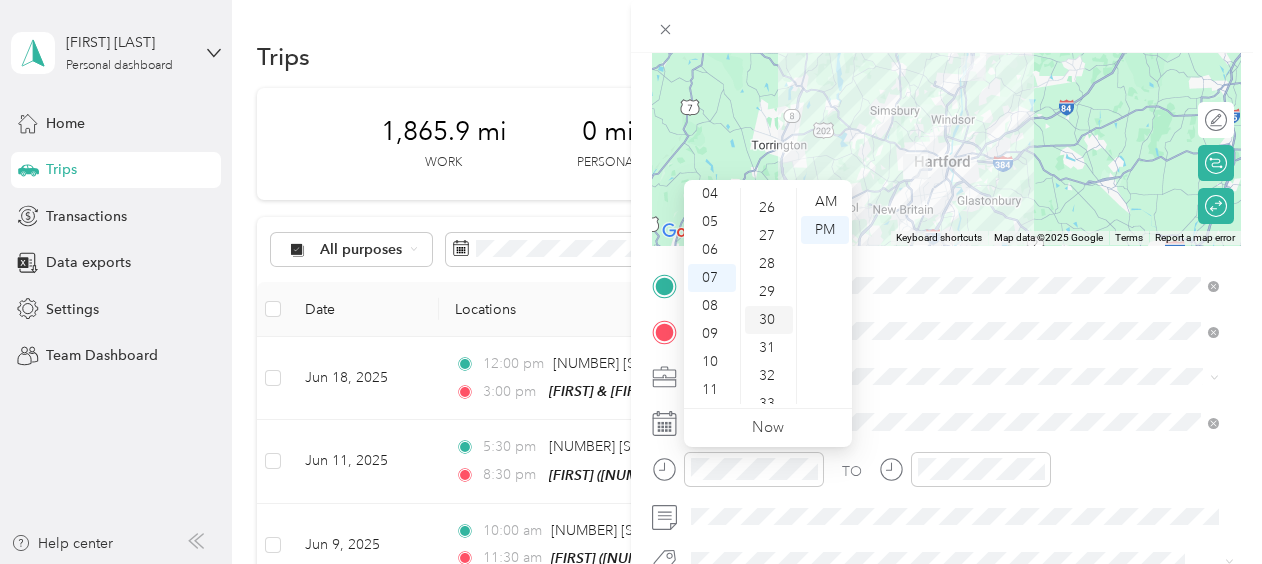 click on "30" at bounding box center (769, 320) 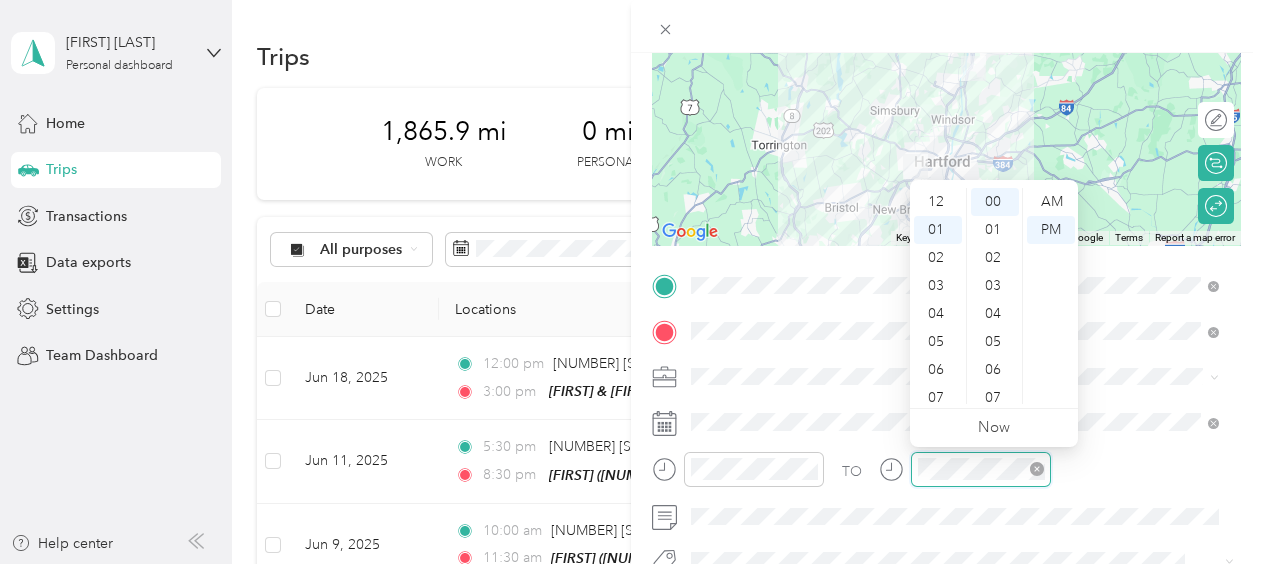 scroll, scrollTop: 28, scrollLeft: 0, axis: vertical 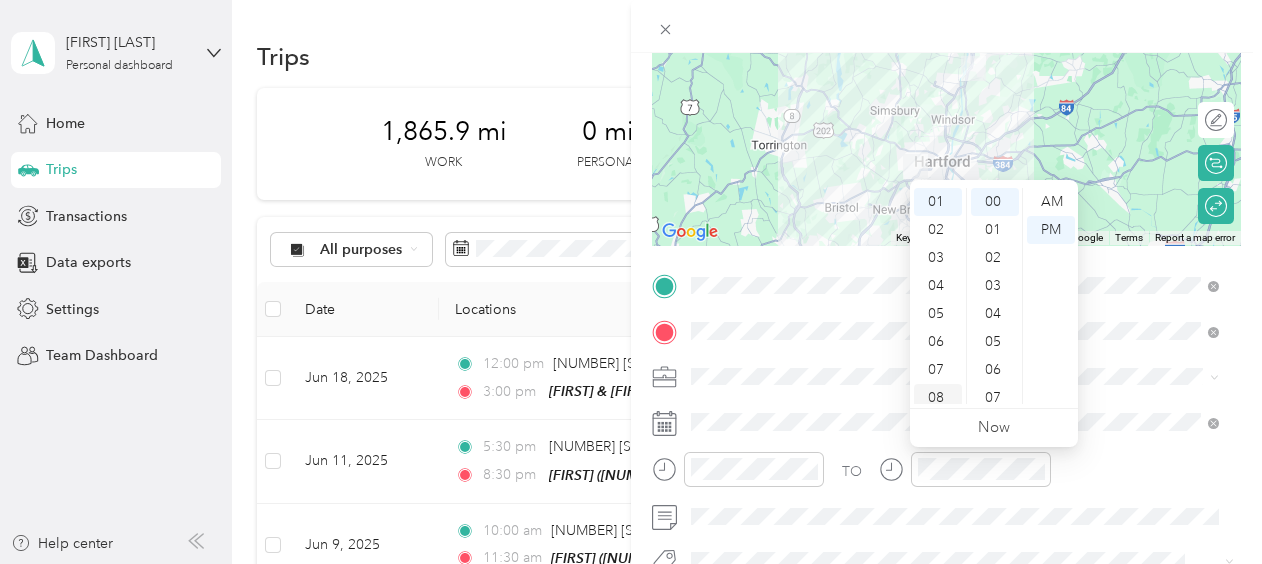 click on "08" at bounding box center (938, 398) 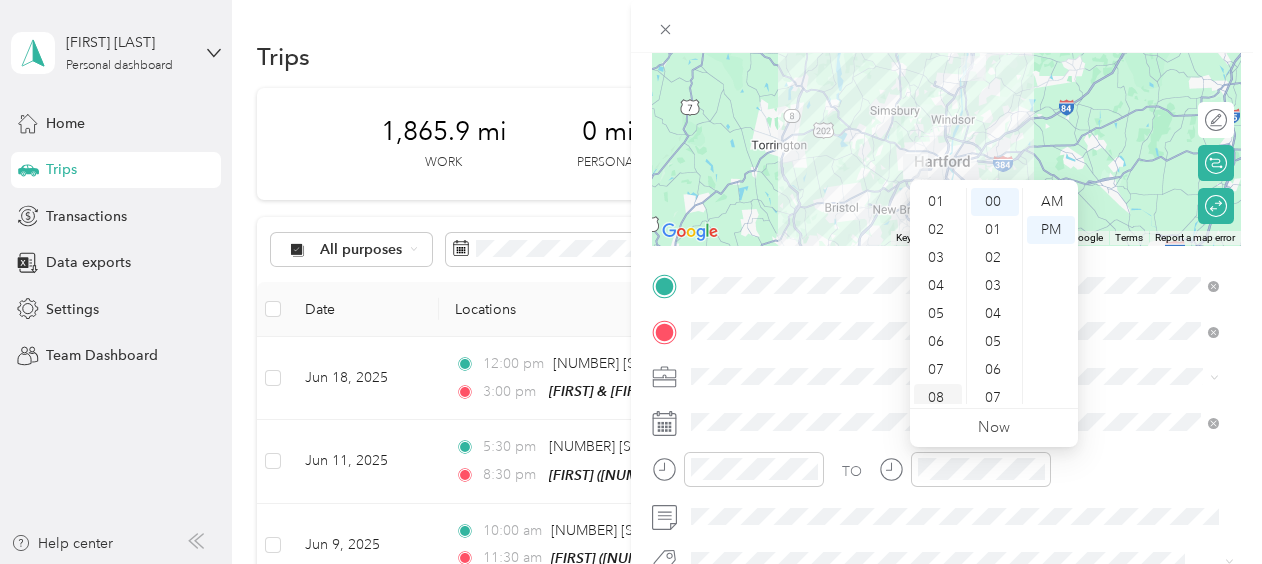 scroll, scrollTop: 120, scrollLeft: 0, axis: vertical 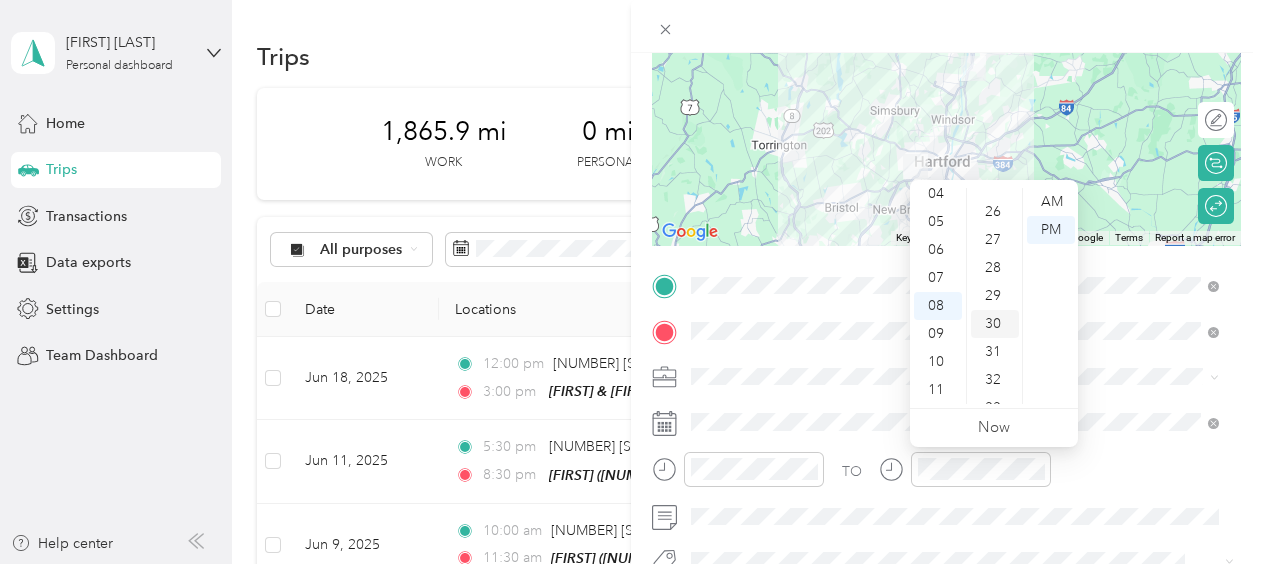 click on "30" at bounding box center [995, 324] 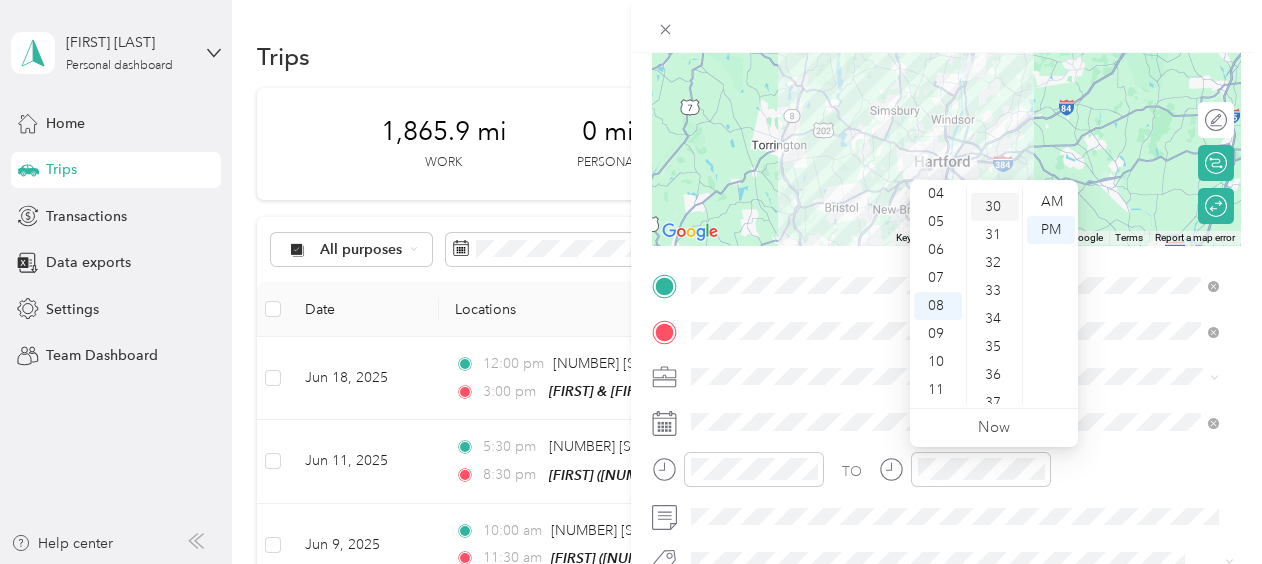 scroll, scrollTop: 840, scrollLeft: 0, axis: vertical 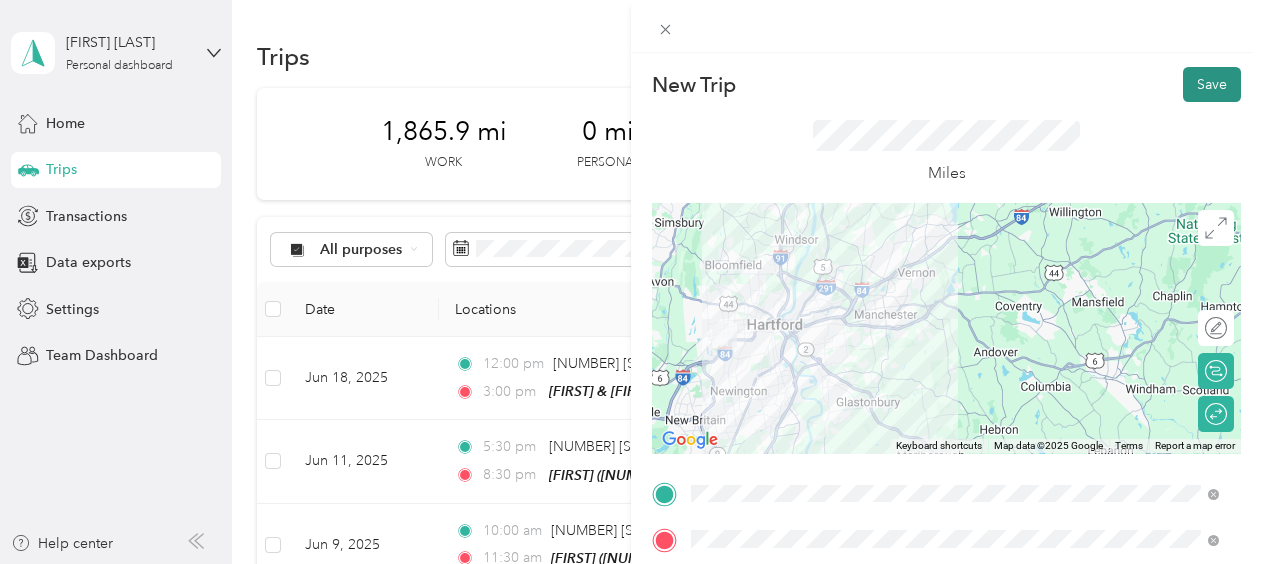 click on "Save" at bounding box center (1212, 84) 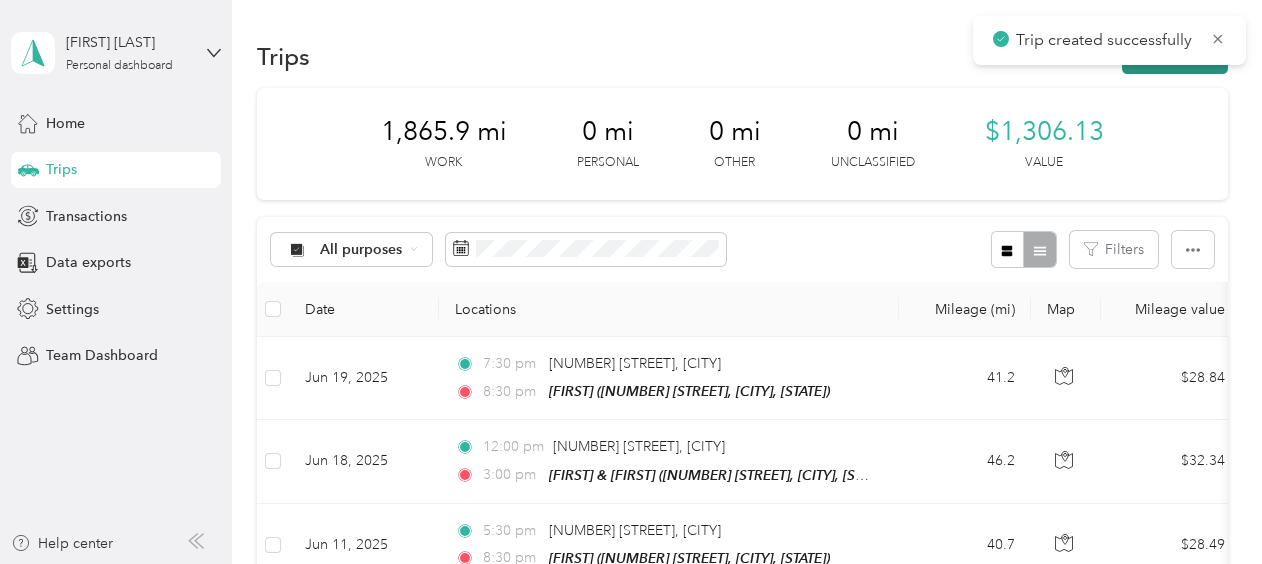 click on "New trip" at bounding box center [1175, 56] 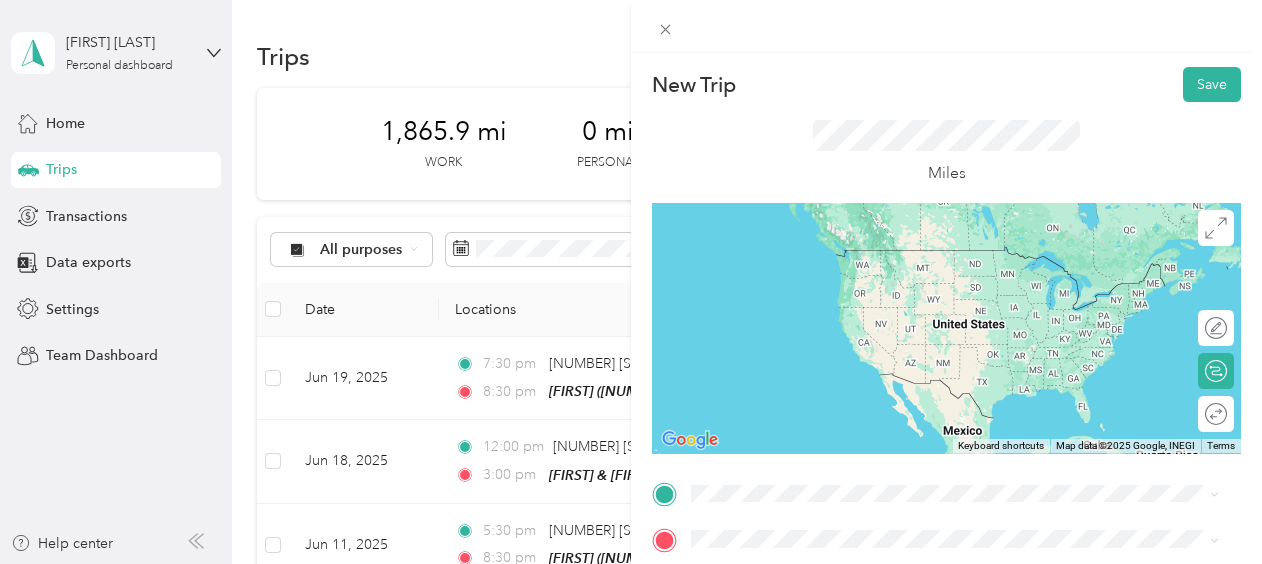 click on "[NUMBER] [STREET]
[CITY], [STATE] [POSTAL_CODE], [COUNTRY]" at bounding box center [873, 257] 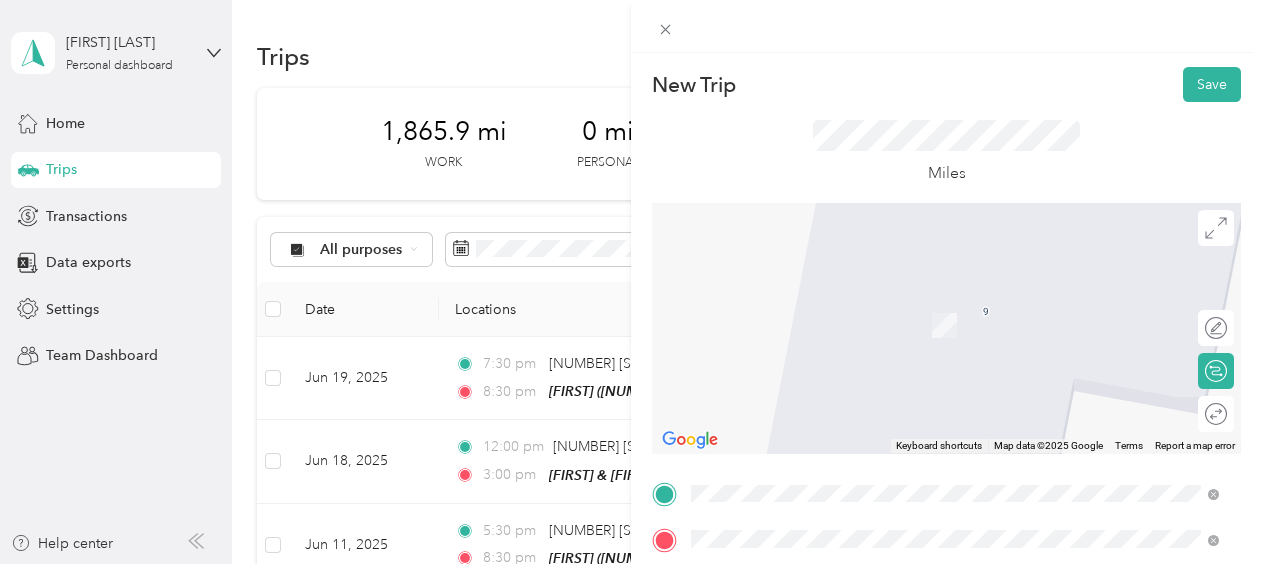 click on "[NUMBER] [STREET], [POSTAL_CODE], [CITY], [STATE], [COUNTRY]" at bounding box center [942, 388] 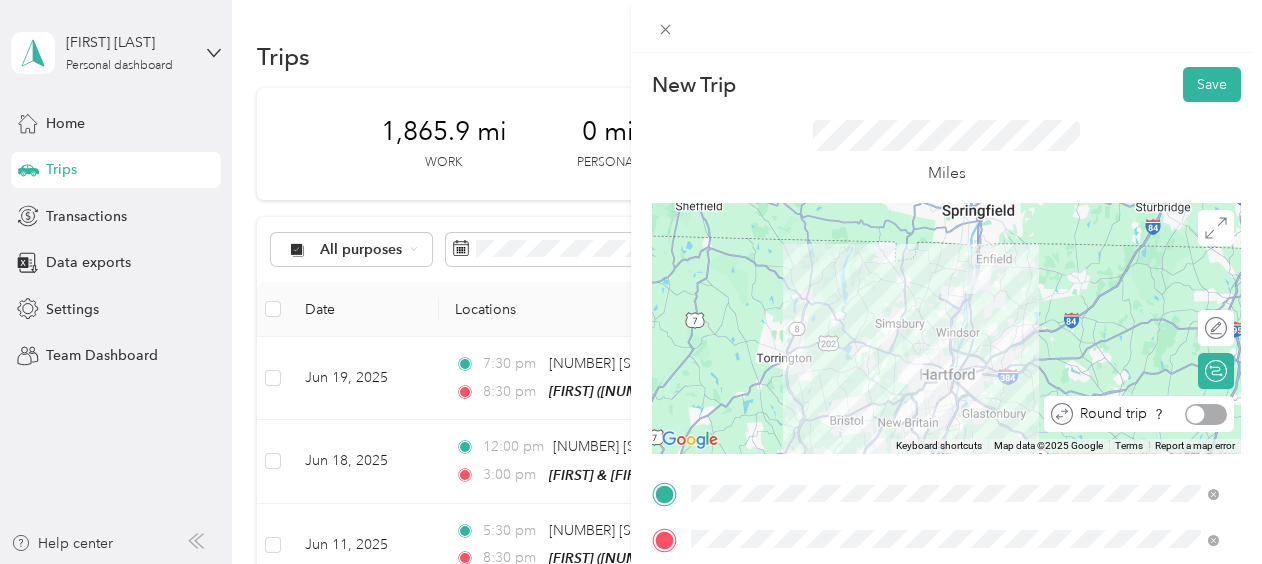click at bounding box center (1206, 414) 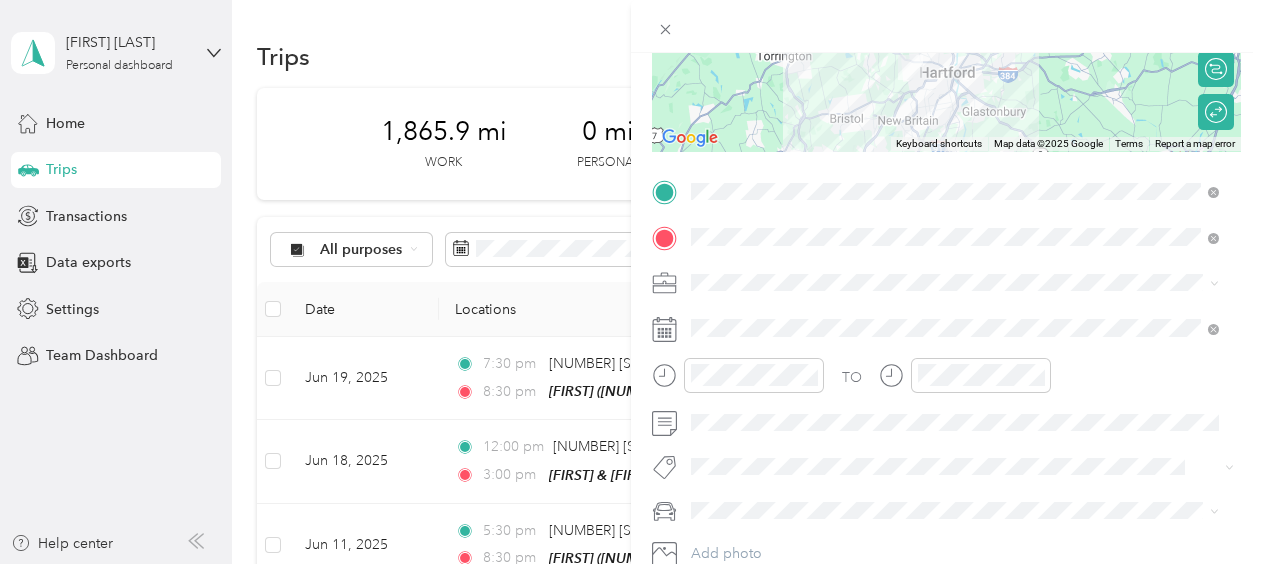 scroll, scrollTop: 310, scrollLeft: 0, axis: vertical 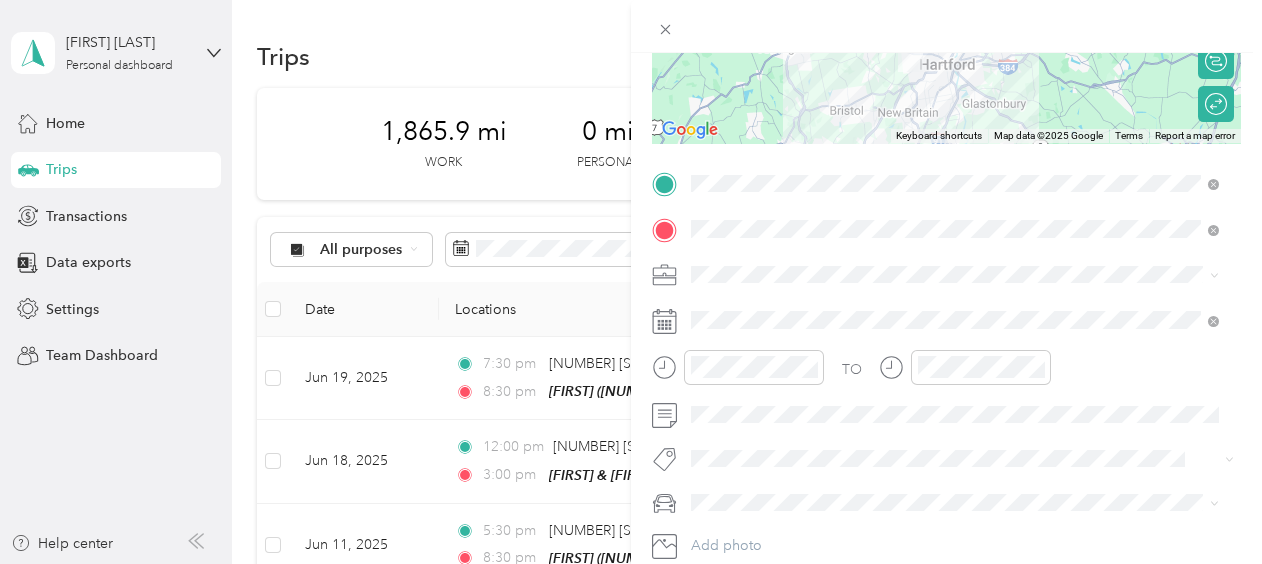 click on "Work" at bounding box center [715, 304] 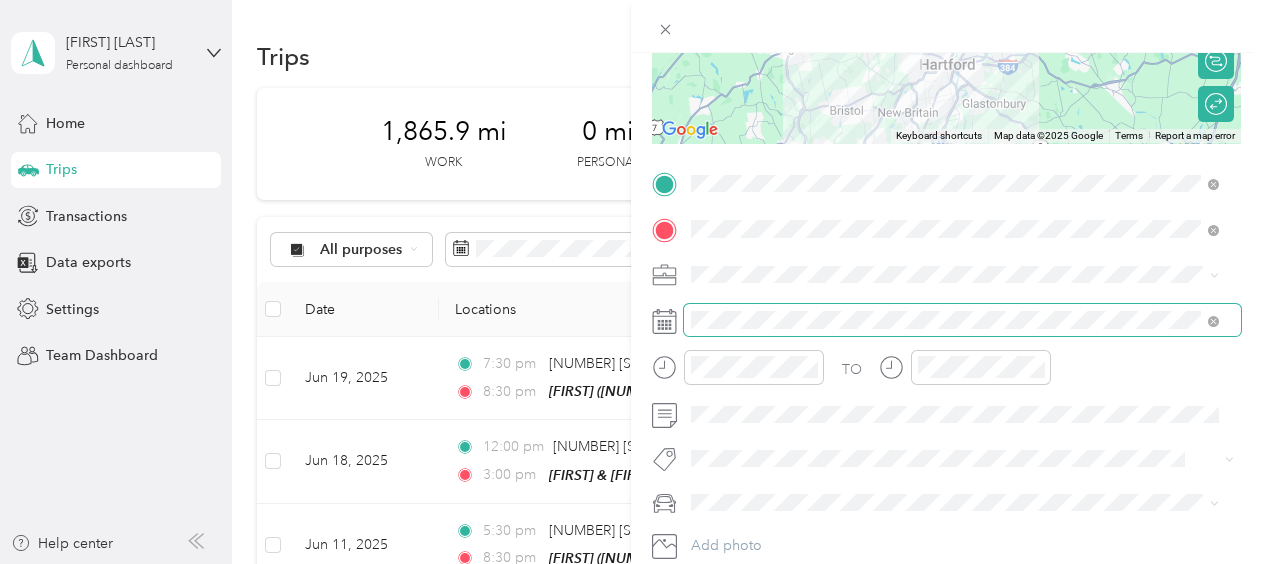 click at bounding box center (962, 320) 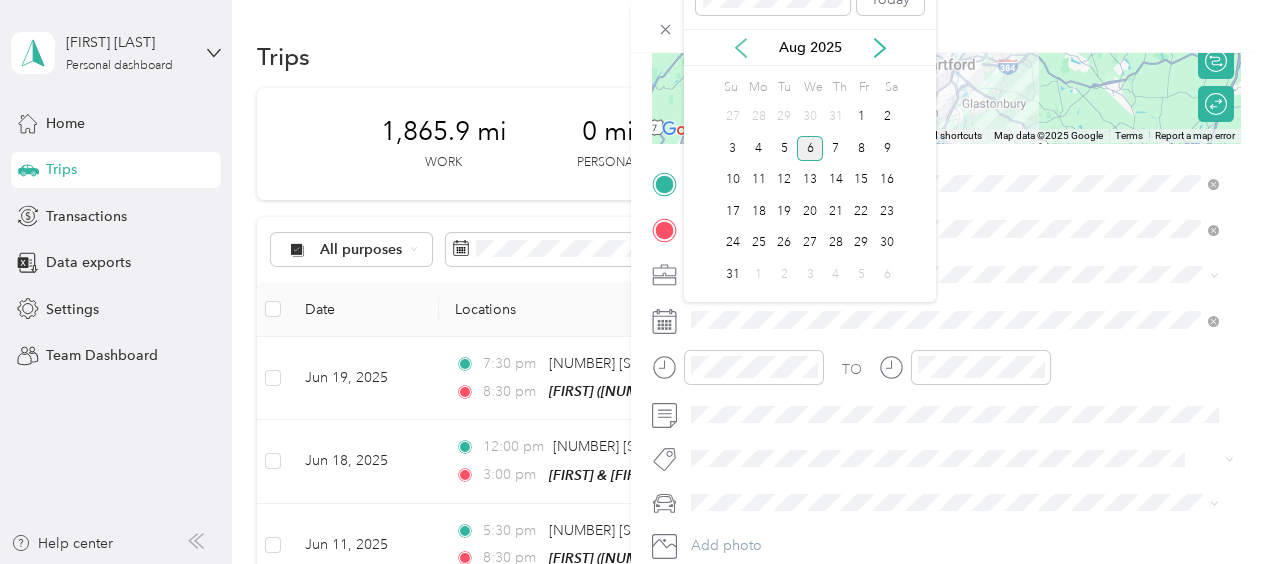 click 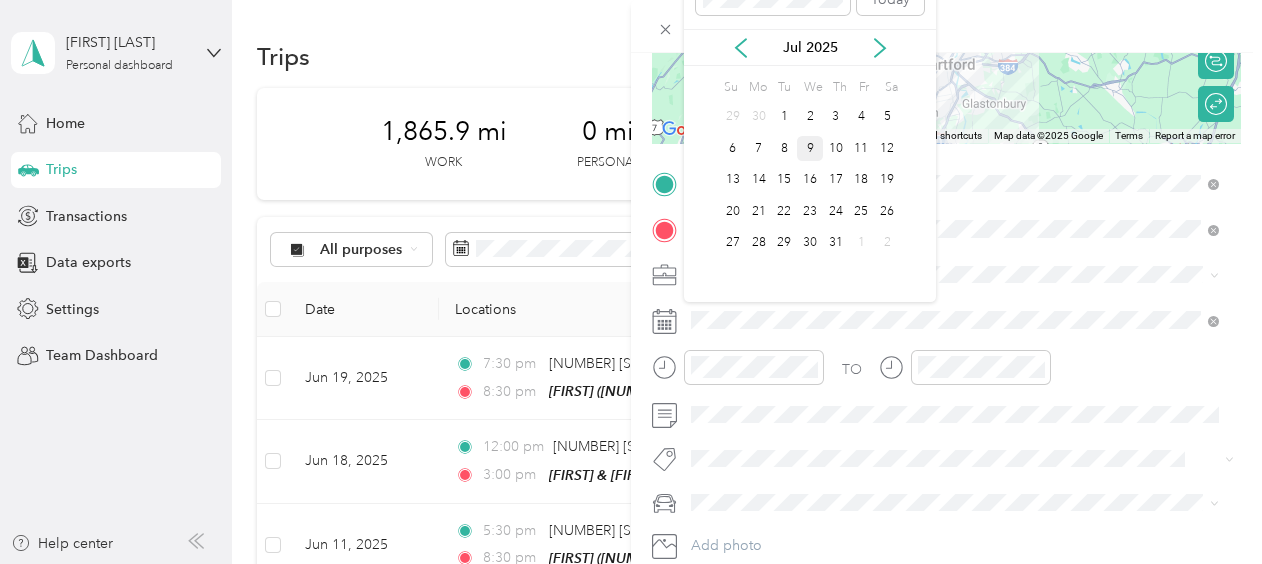 click on "9" at bounding box center [810, 148] 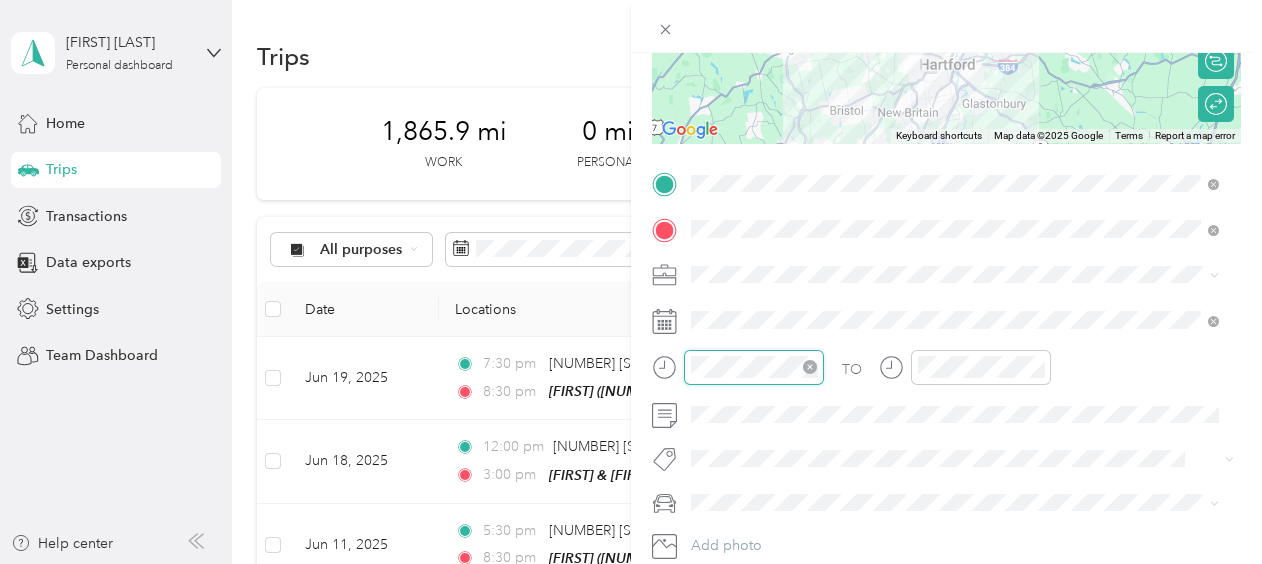 scroll, scrollTop: 28, scrollLeft: 0, axis: vertical 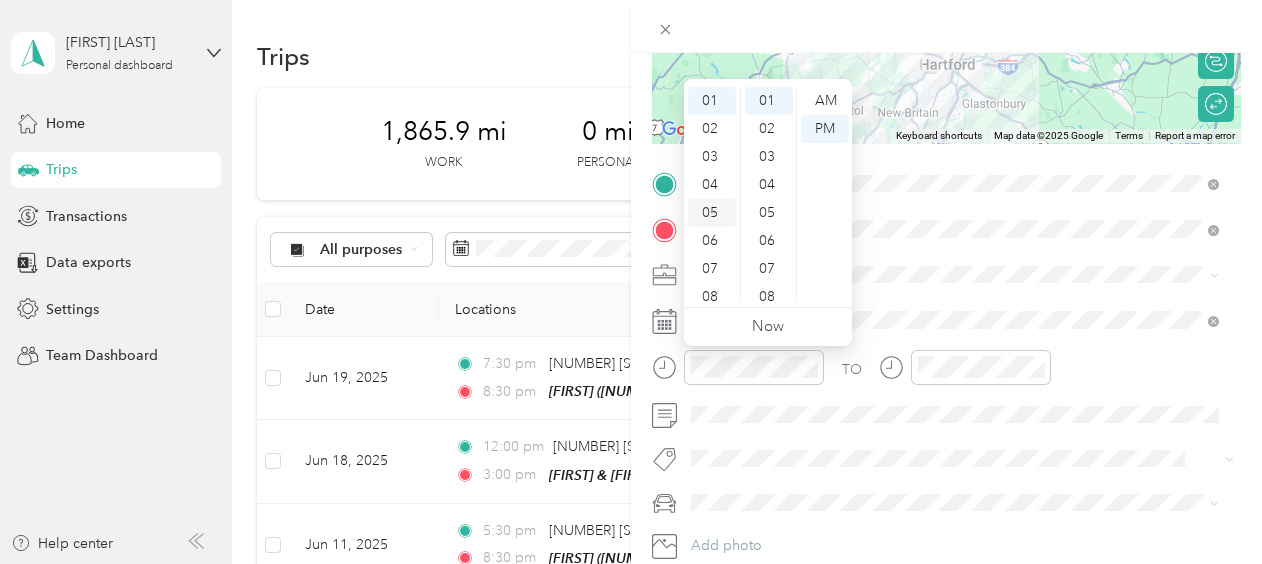 click on "05" at bounding box center (712, 213) 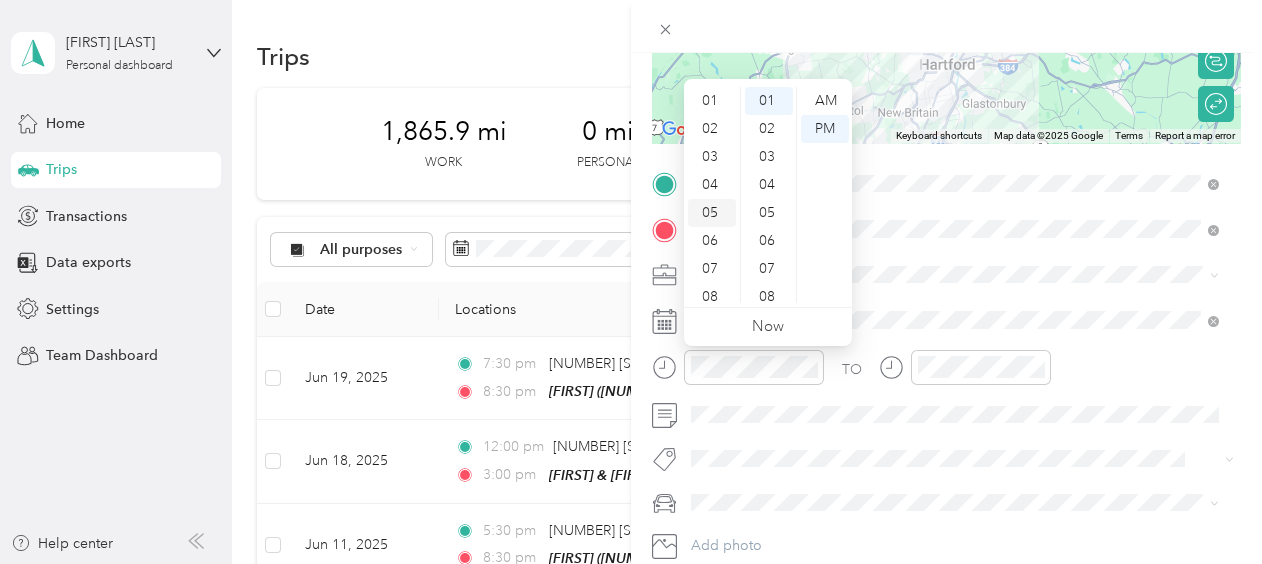 scroll, scrollTop: 120, scrollLeft: 0, axis: vertical 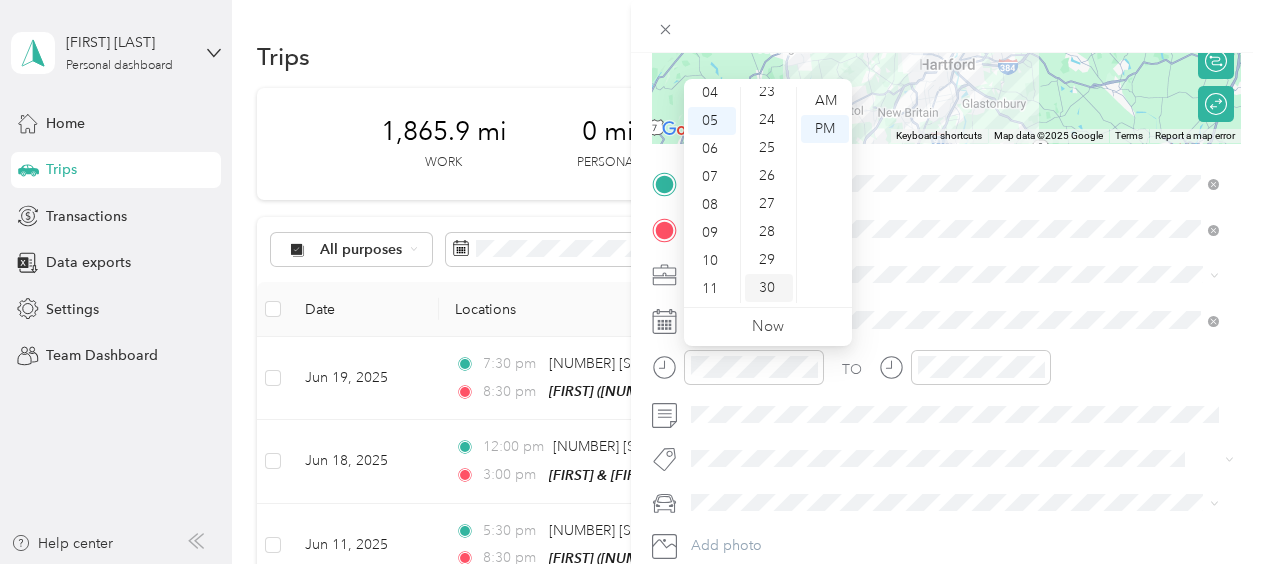 click on "30" at bounding box center [769, 288] 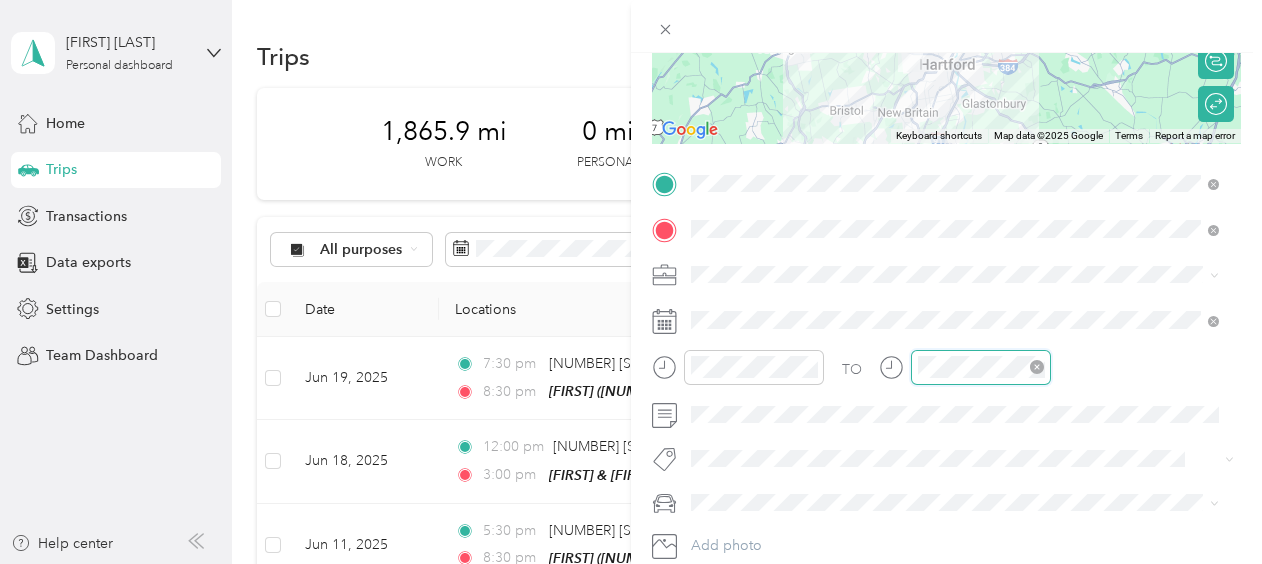 scroll, scrollTop: 28, scrollLeft: 0, axis: vertical 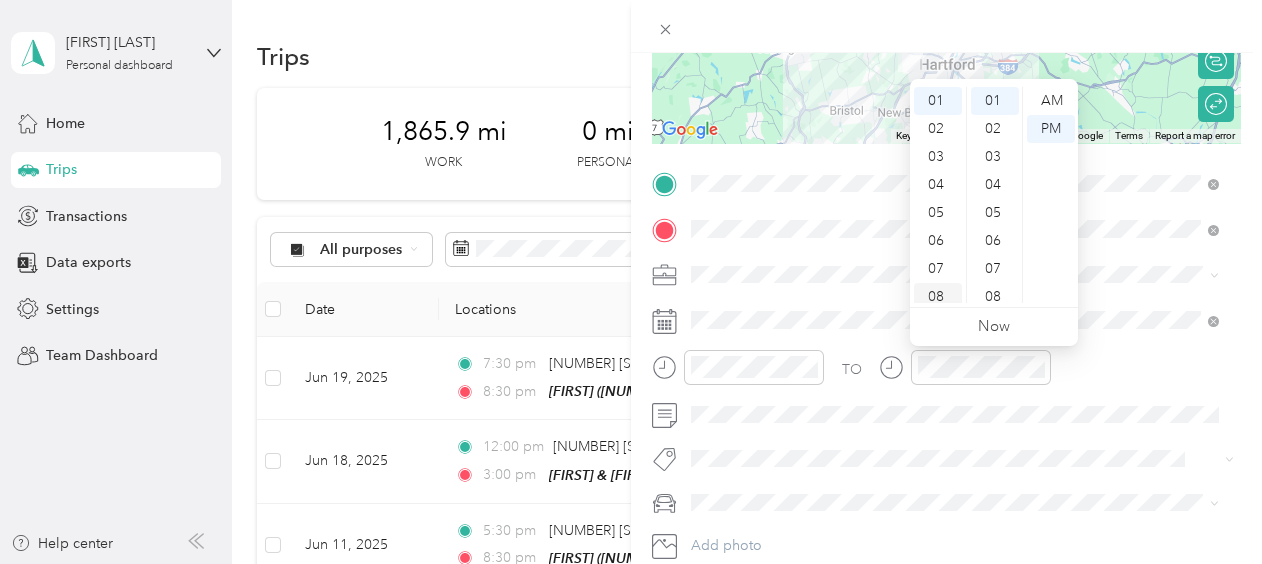 click on "08" at bounding box center (938, 297) 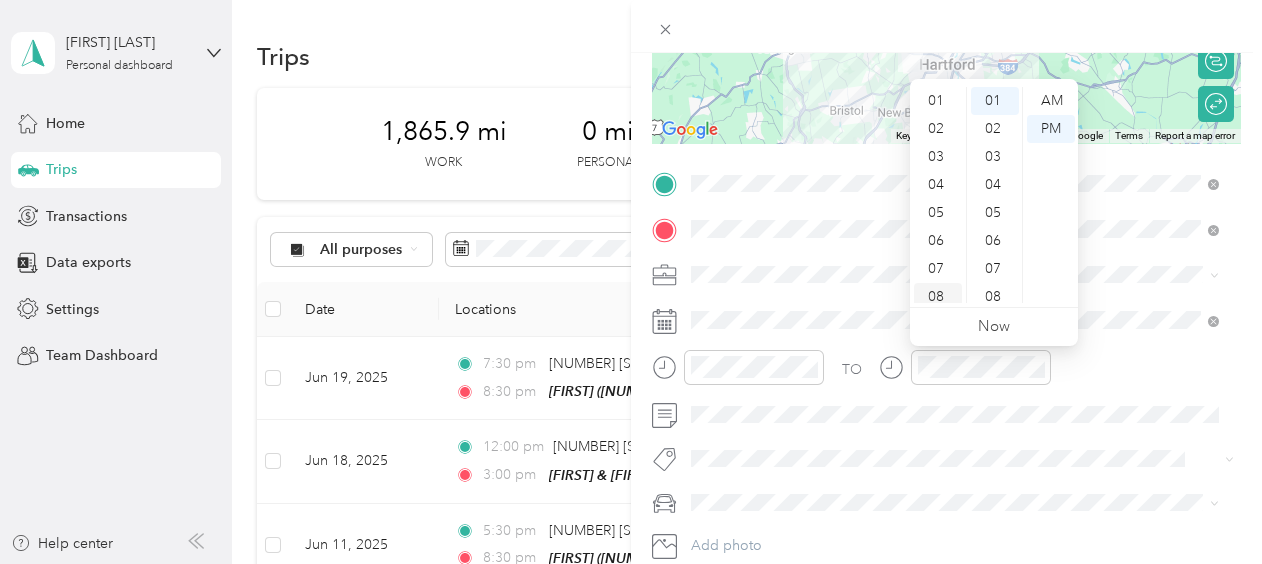 scroll, scrollTop: 120, scrollLeft: 0, axis: vertical 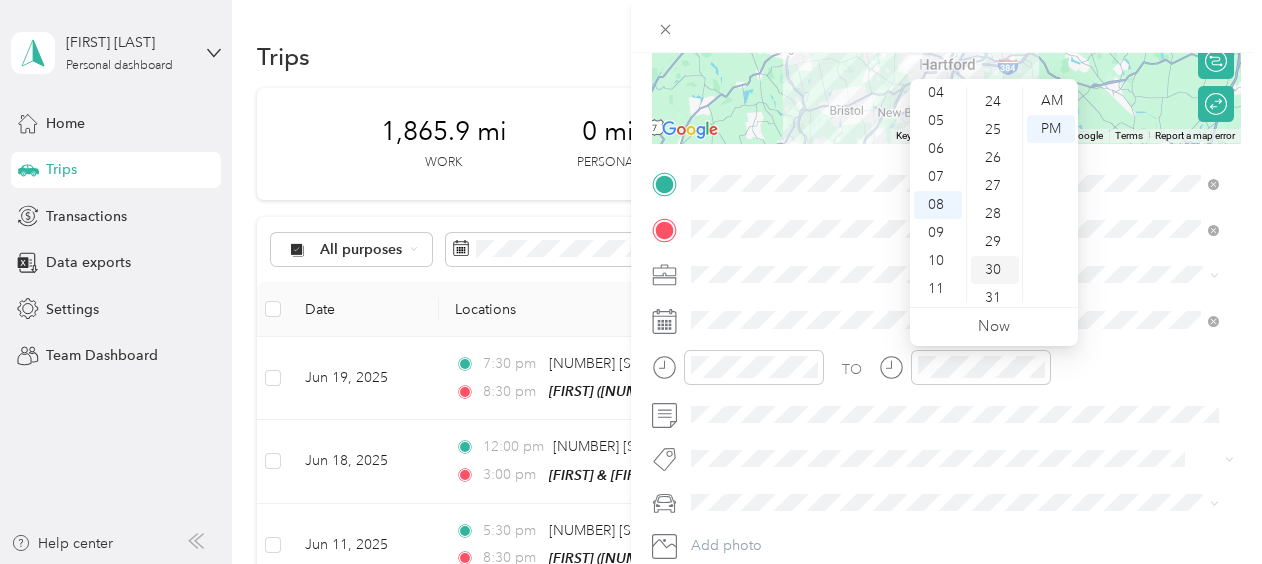 click on "30" at bounding box center [995, 270] 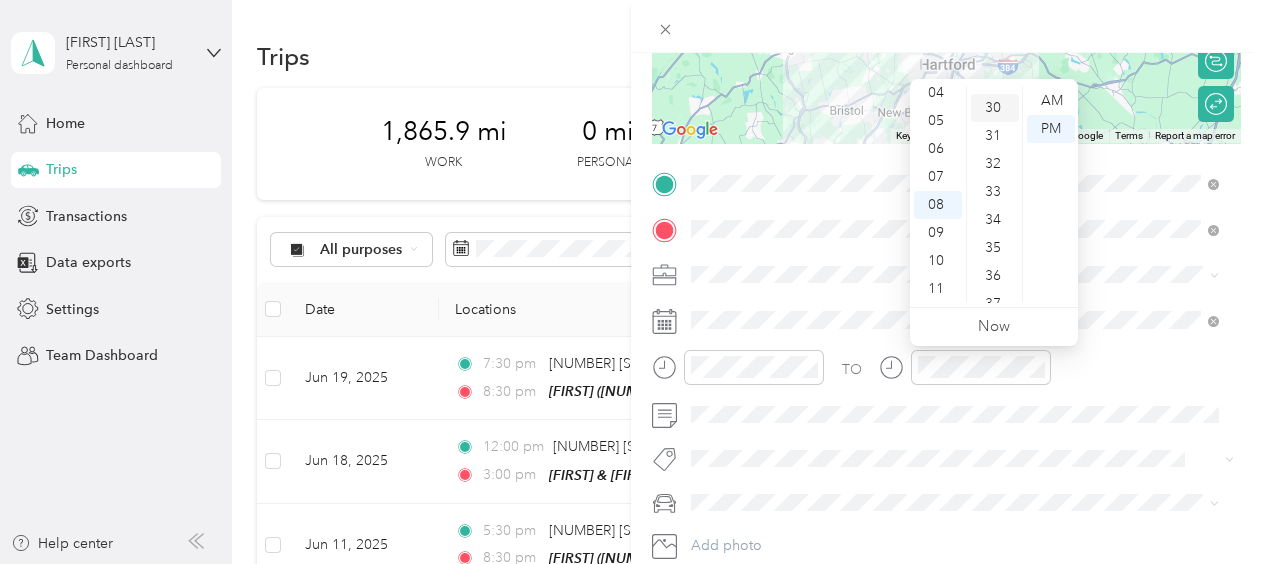 scroll, scrollTop: 840, scrollLeft: 0, axis: vertical 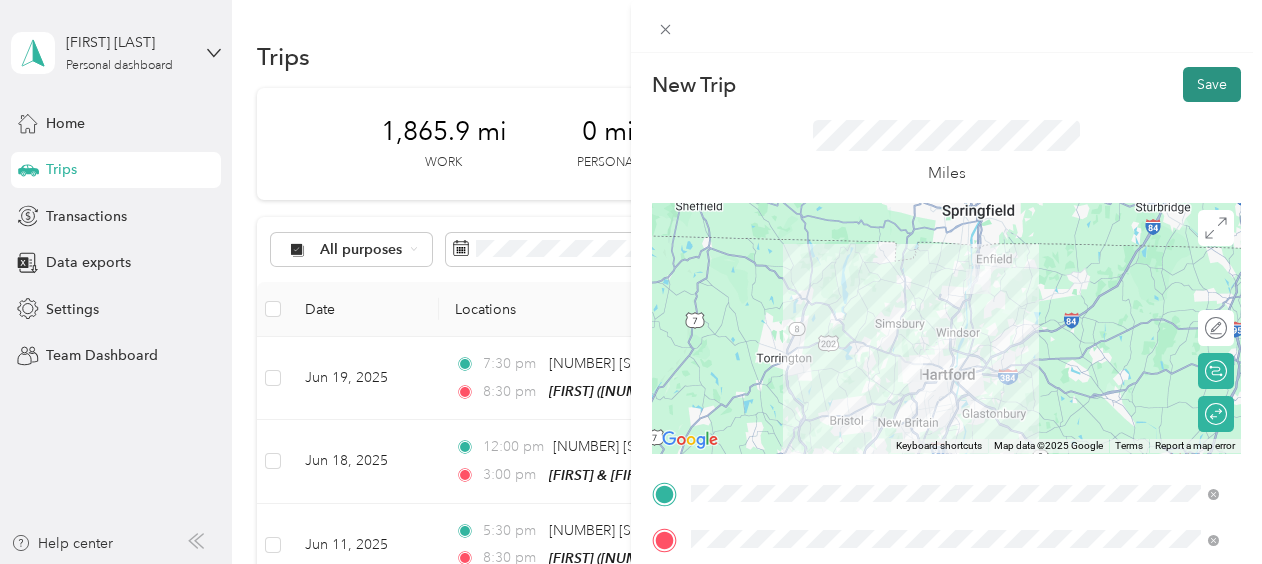click on "Save" at bounding box center (1212, 84) 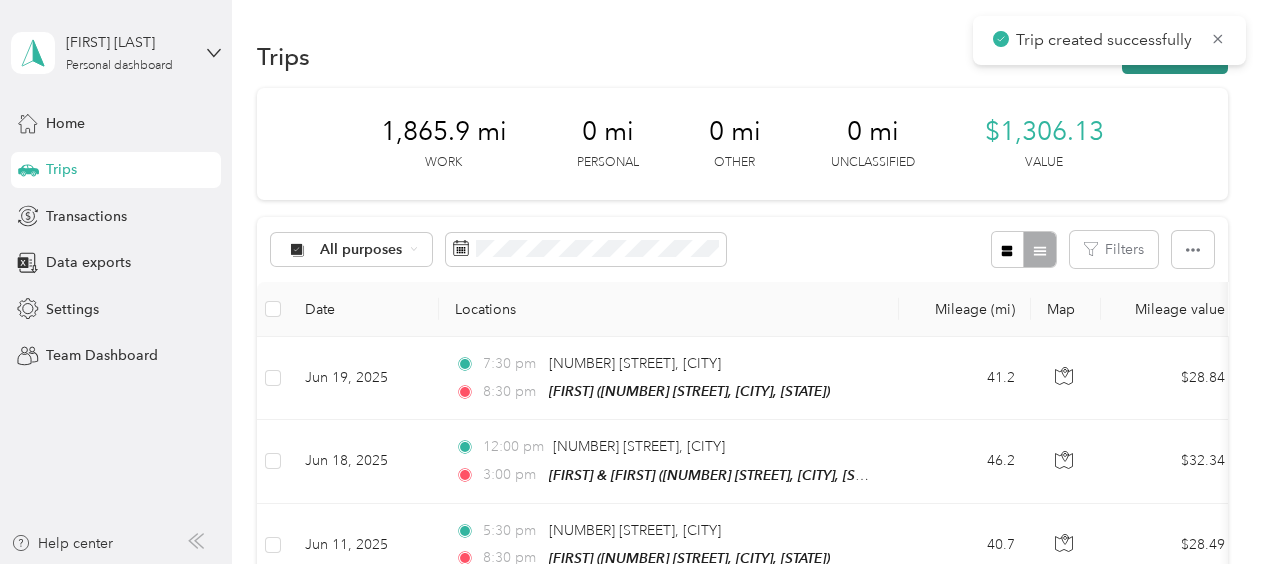 click on "New trip" at bounding box center (1175, 56) 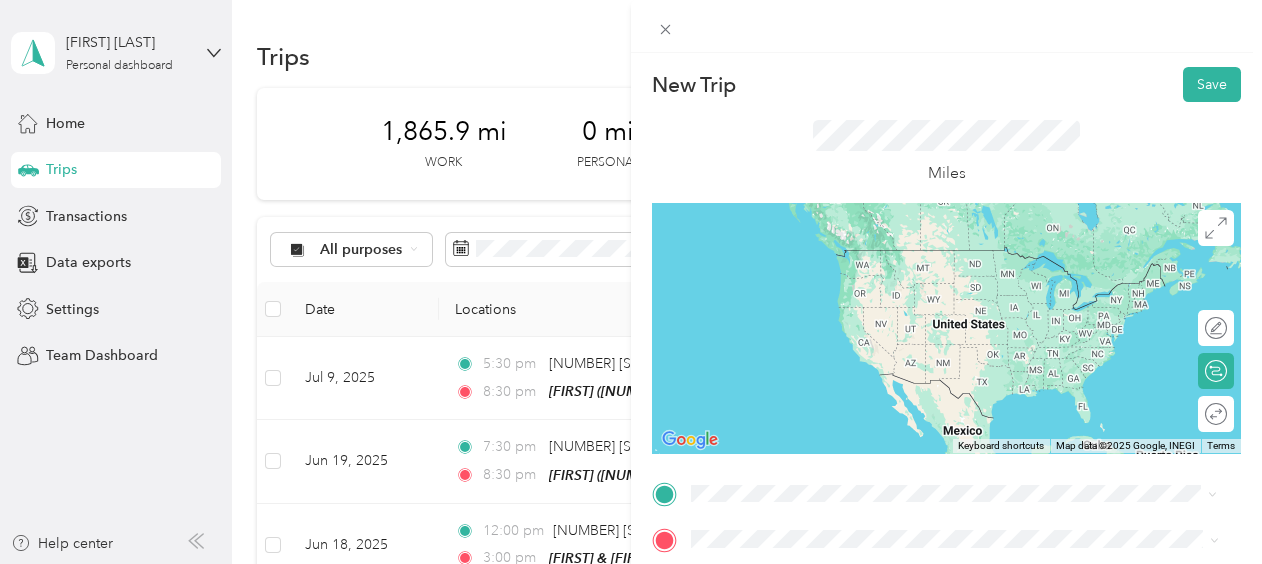 click on "[NUMBER] [STREET]
[CITY], [STATE] [POSTAL_CODE], [COUNTRY]" at bounding box center (873, 258) 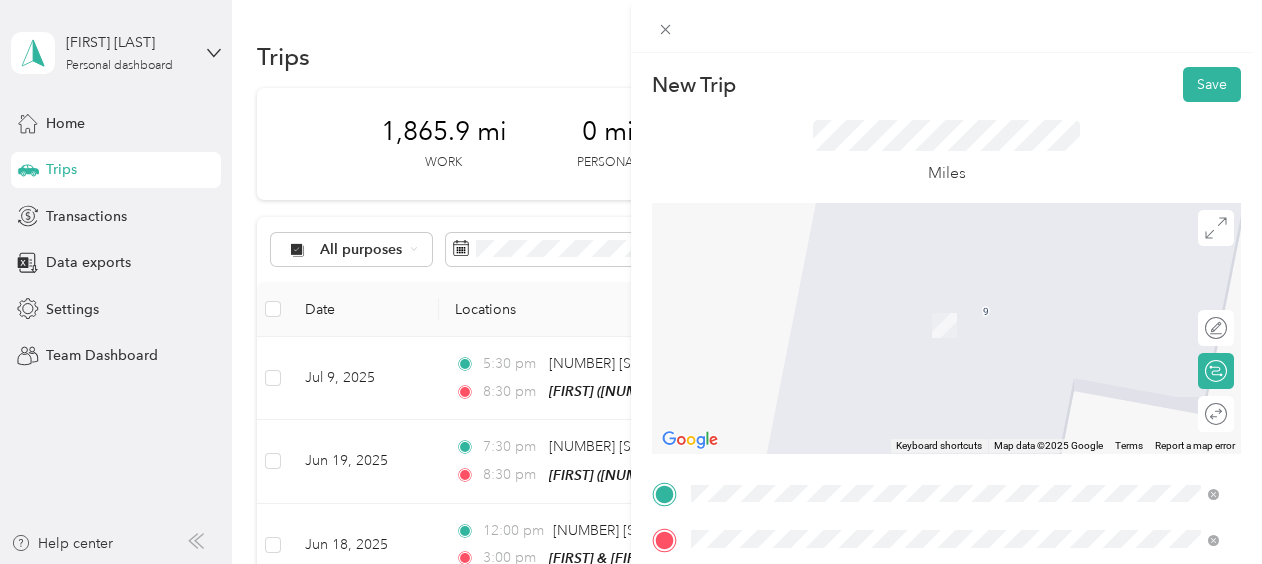 click on "[FIRST] [NUMBER] [STREET], [POSTAL_CODE], [CITY], [STATE], [COUNTRY]" at bounding box center (942, 315) 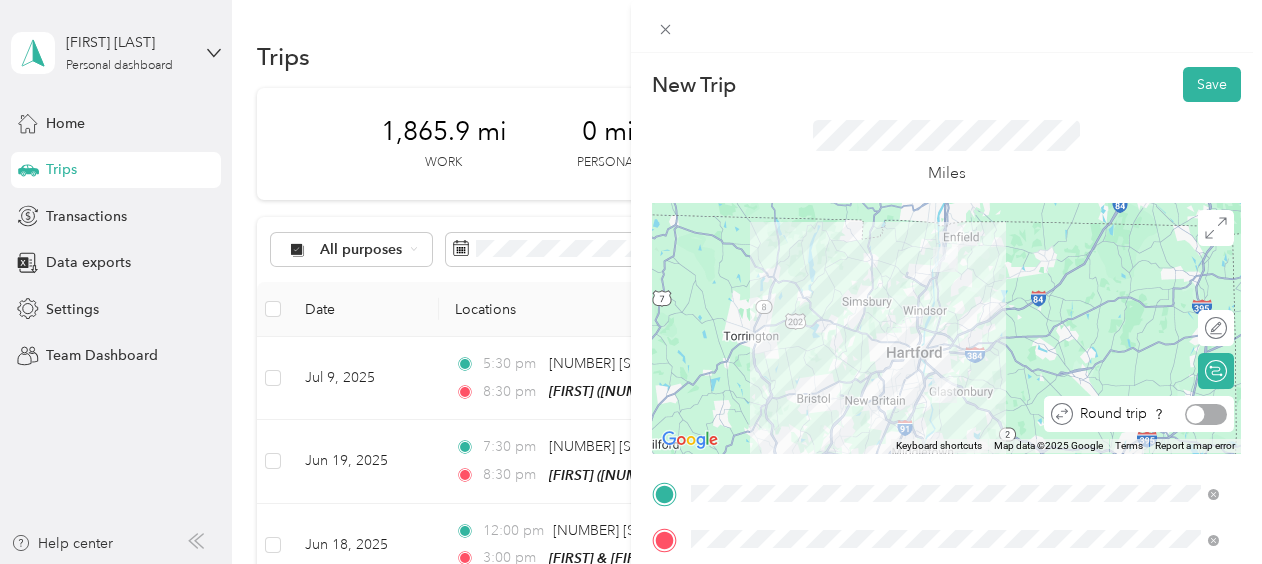 click at bounding box center (1206, 414) 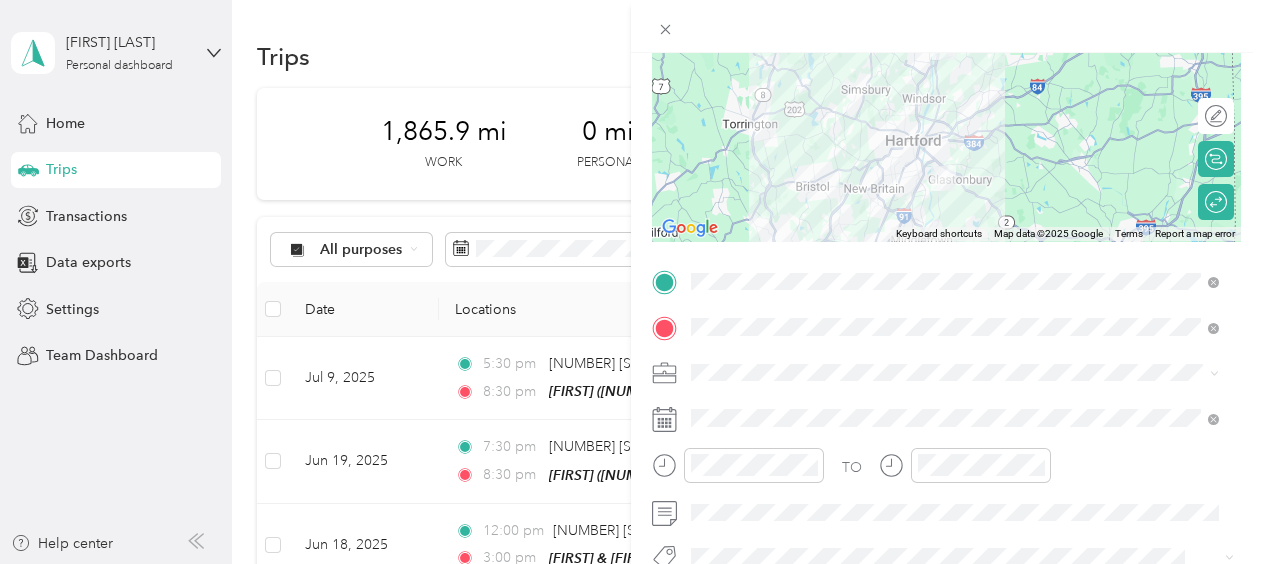 scroll, scrollTop: 218, scrollLeft: 0, axis: vertical 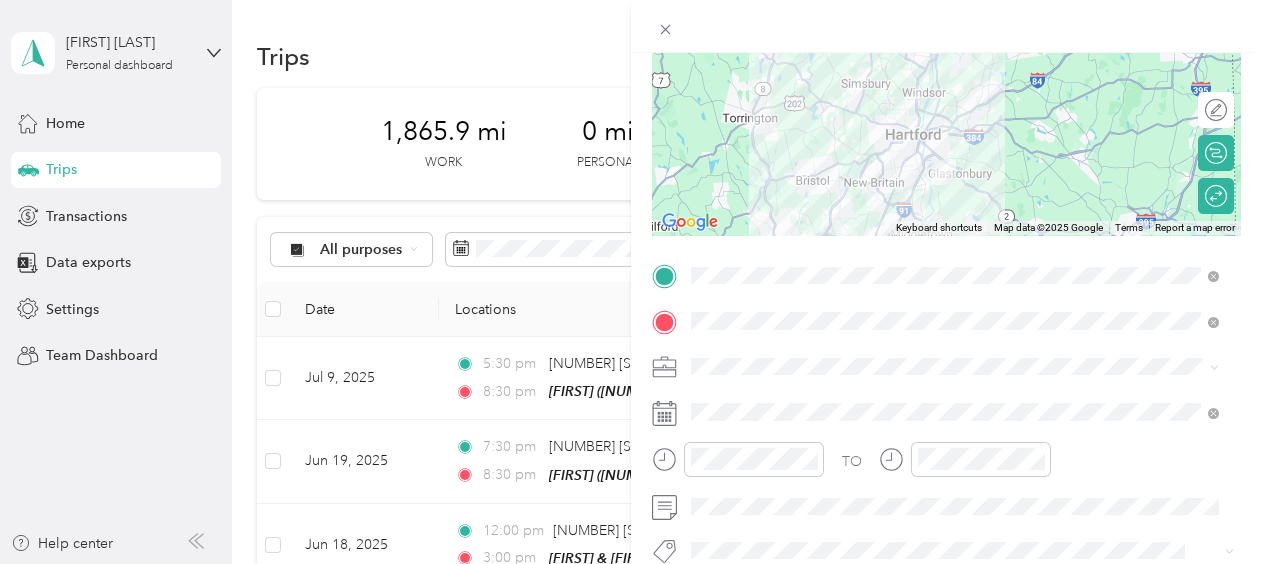 click on "Work" at bounding box center (715, 82) 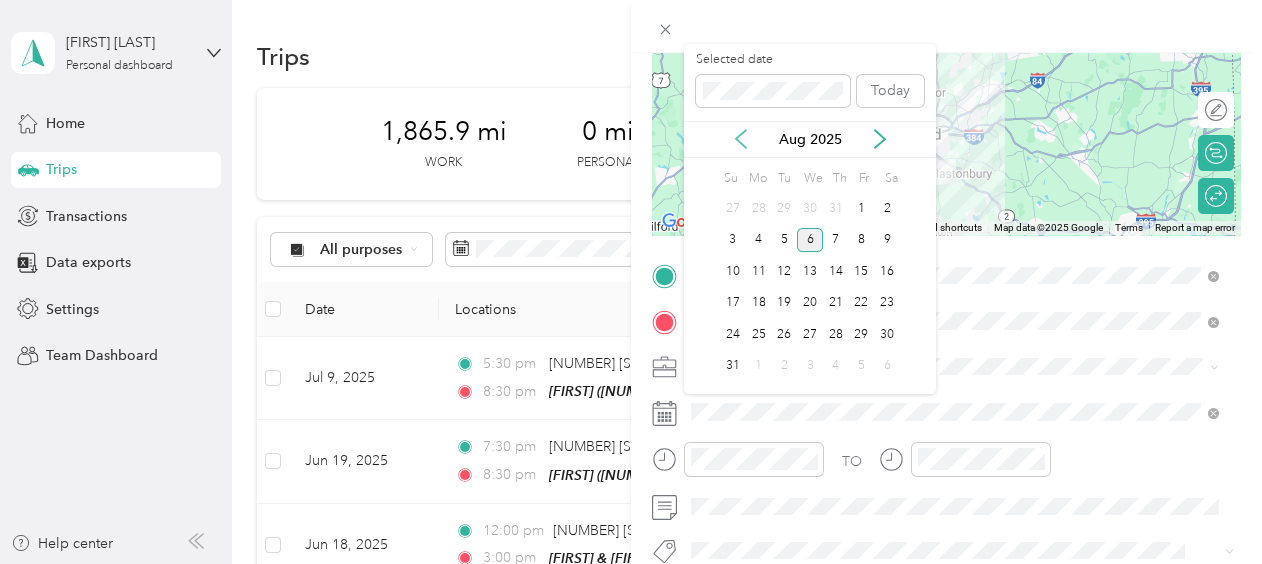click 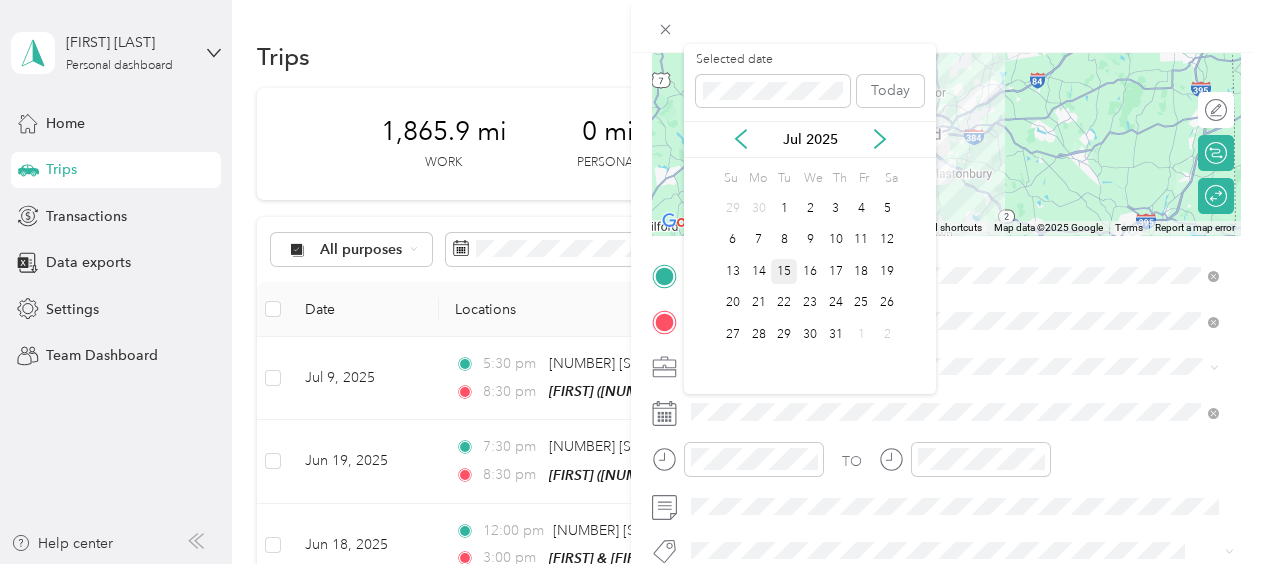 click on "15" at bounding box center [784, 271] 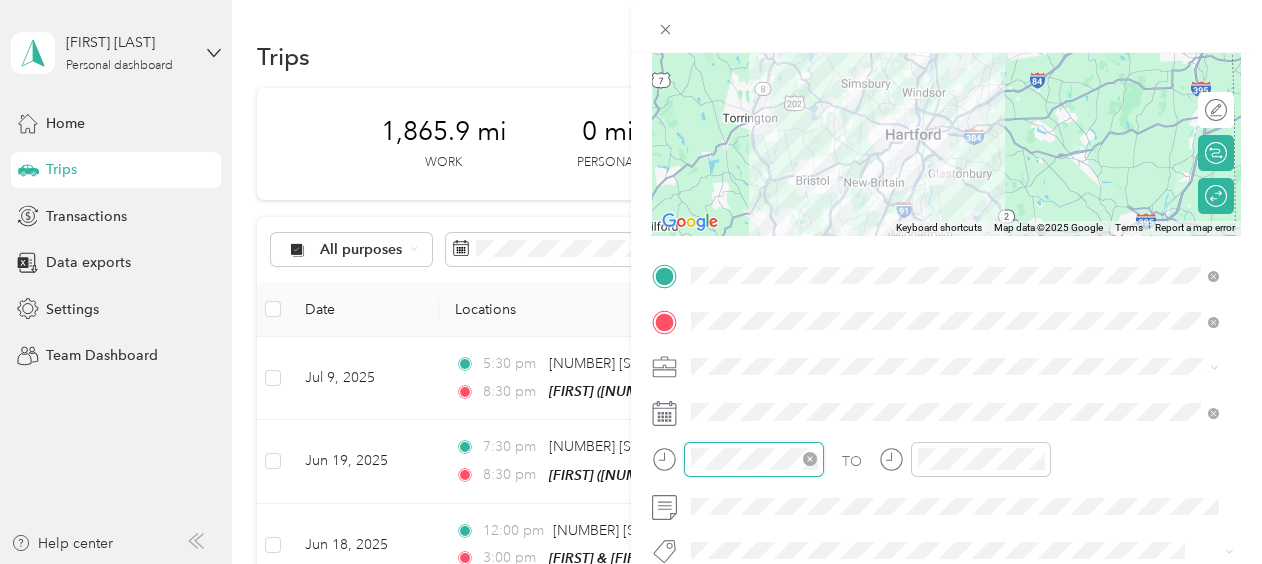 scroll, scrollTop: 28, scrollLeft: 0, axis: vertical 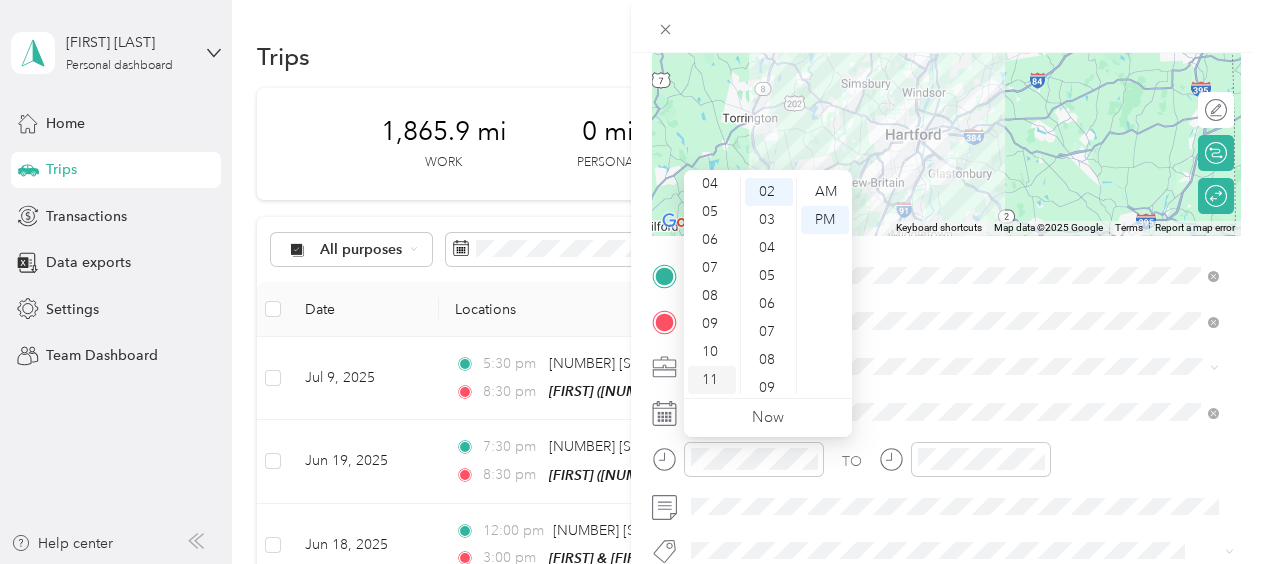 click on "11" at bounding box center (712, 380) 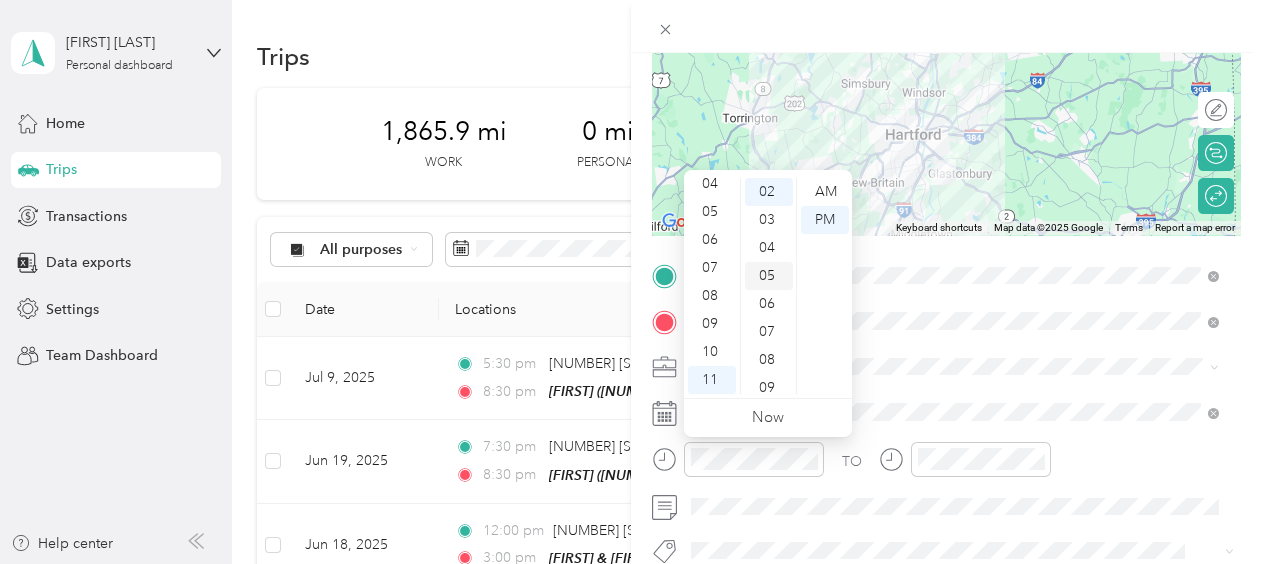 scroll, scrollTop: 0, scrollLeft: 0, axis: both 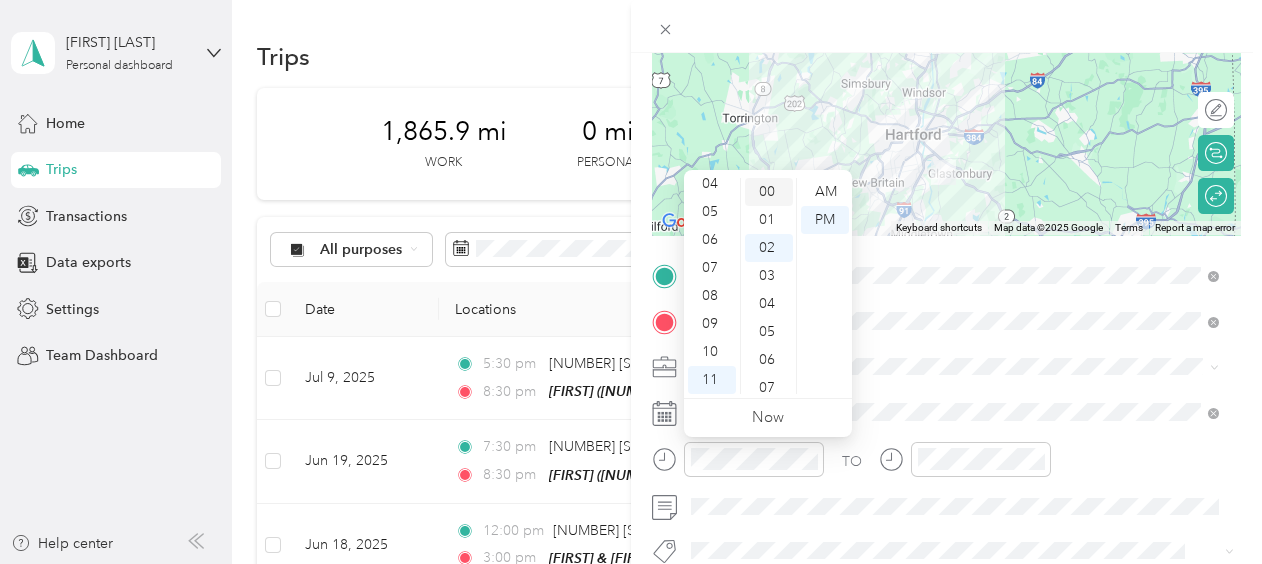 click on "00" at bounding box center (769, 192) 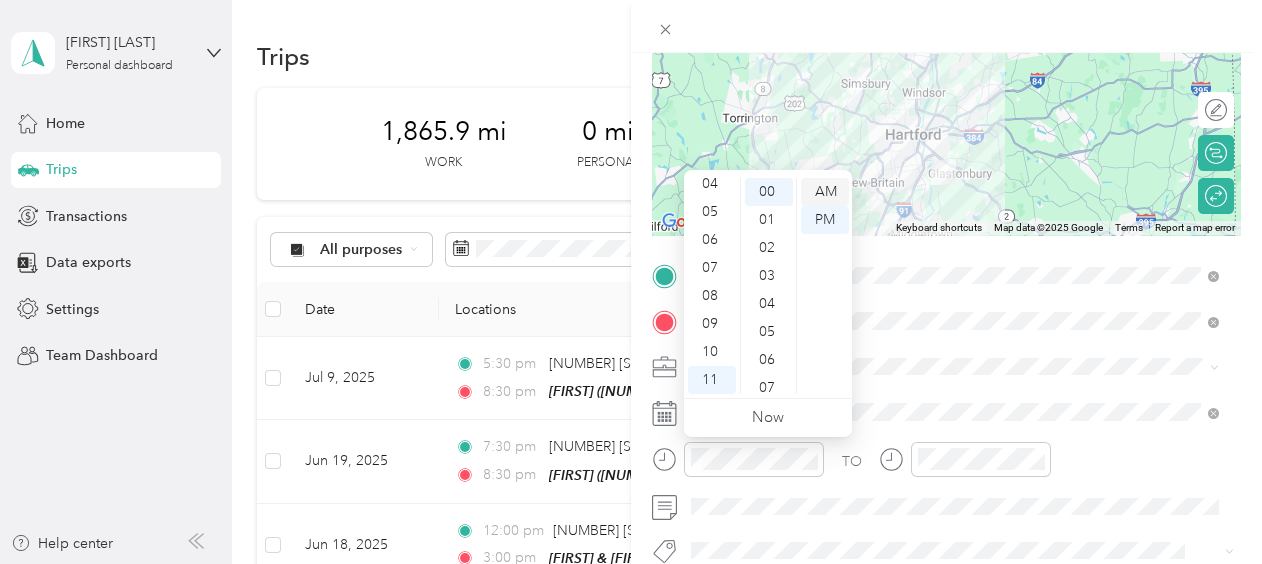 click on "AM" at bounding box center (825, 192) 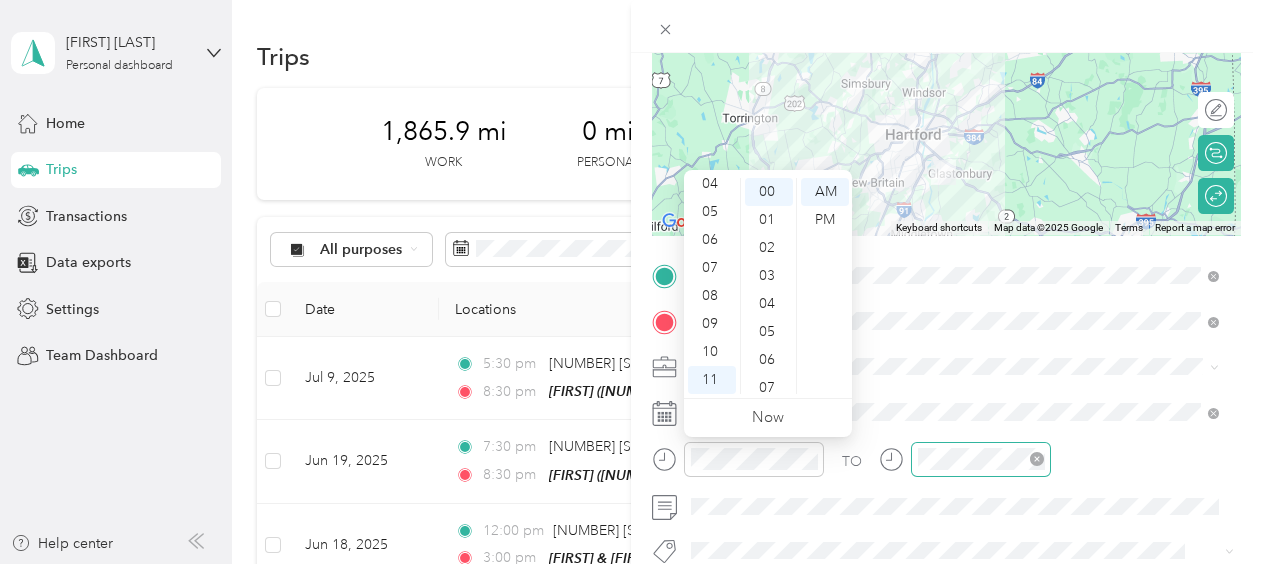 click at bounding box center [981, 459] 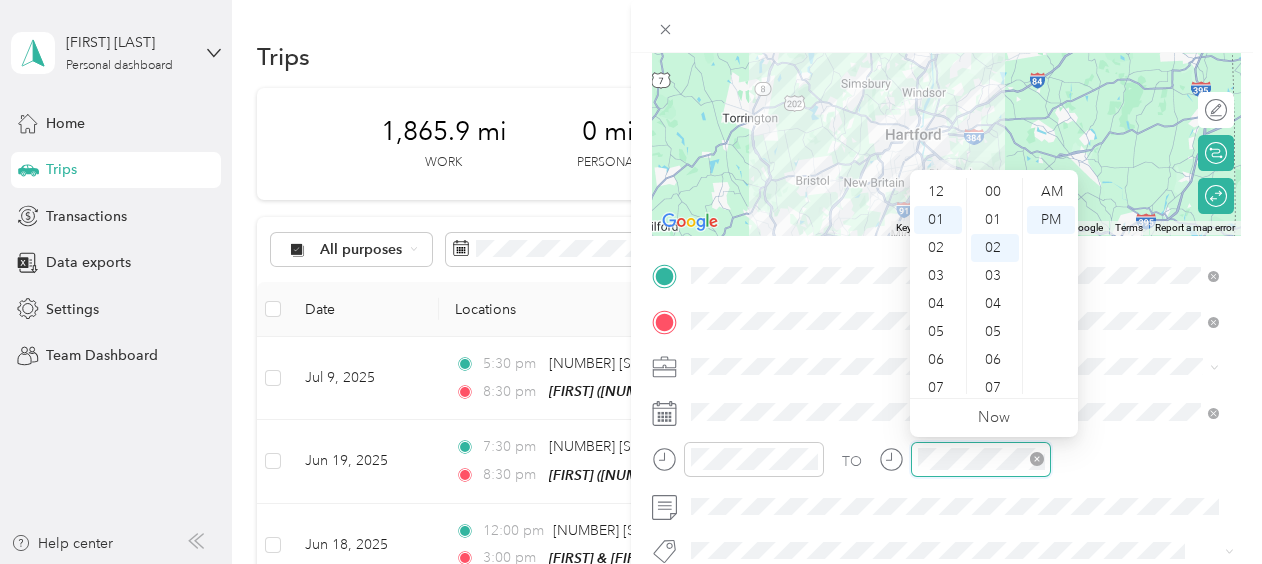 scroll, scrollTop: 28, scrollLeft: 0, axis: vertical 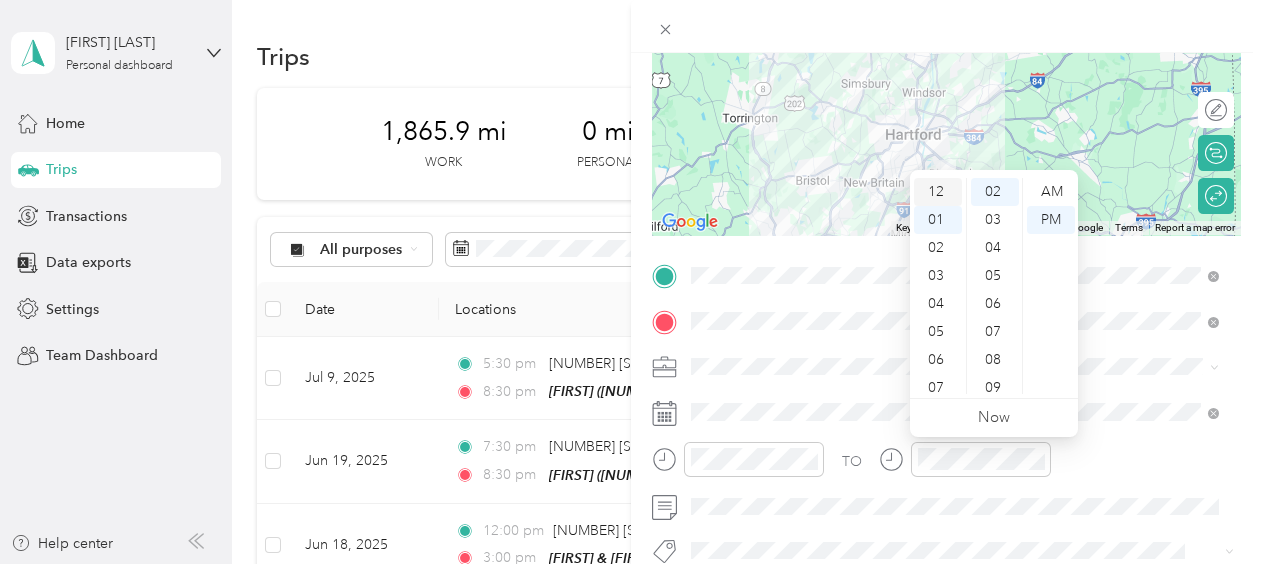 click on "12" at bounding box center [938, 192] 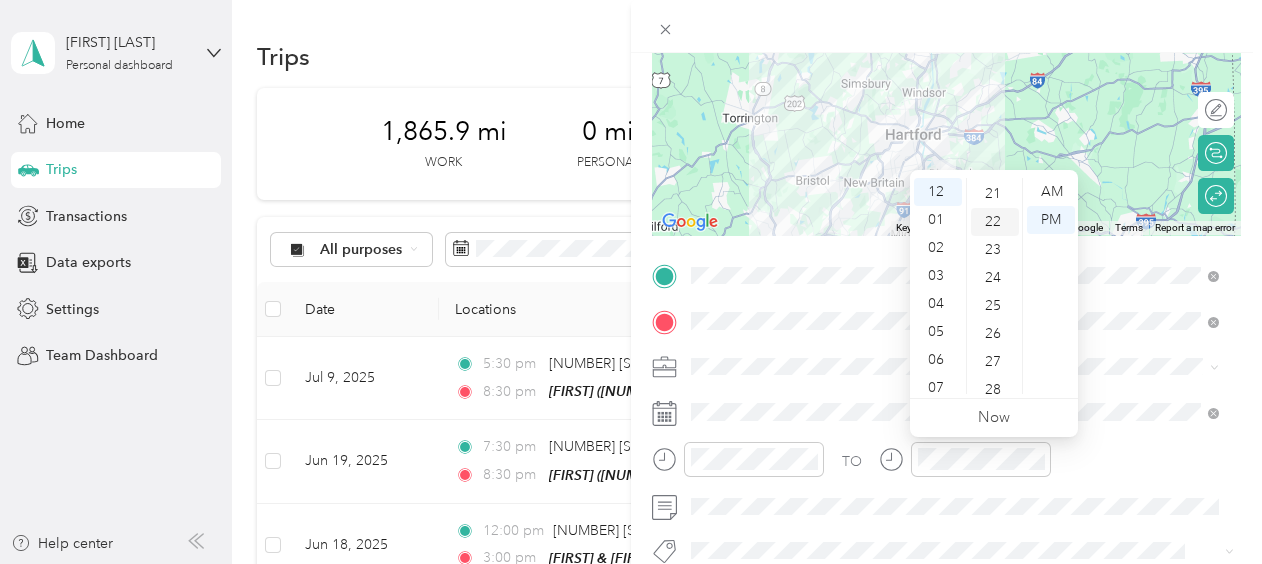 scroll, scrollTop: 676, scrollLeft: 0, axis: vertical 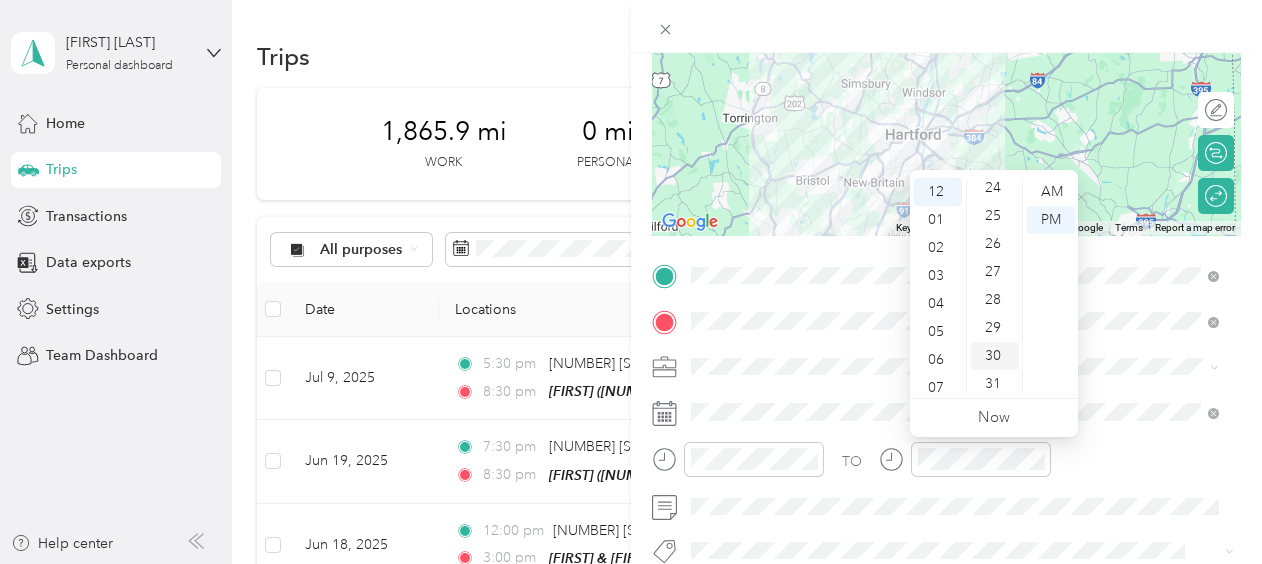click on "30" at bounding box center [995, 356] 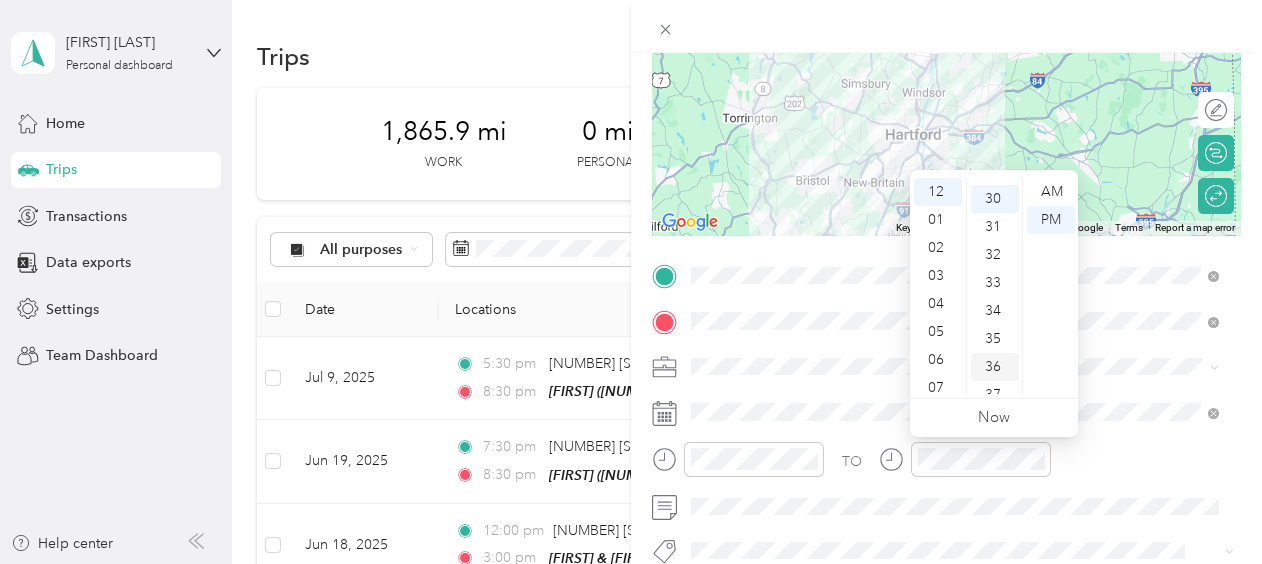 scroll, scrollTop: 840, scrollLeft: 0, axis: vertical 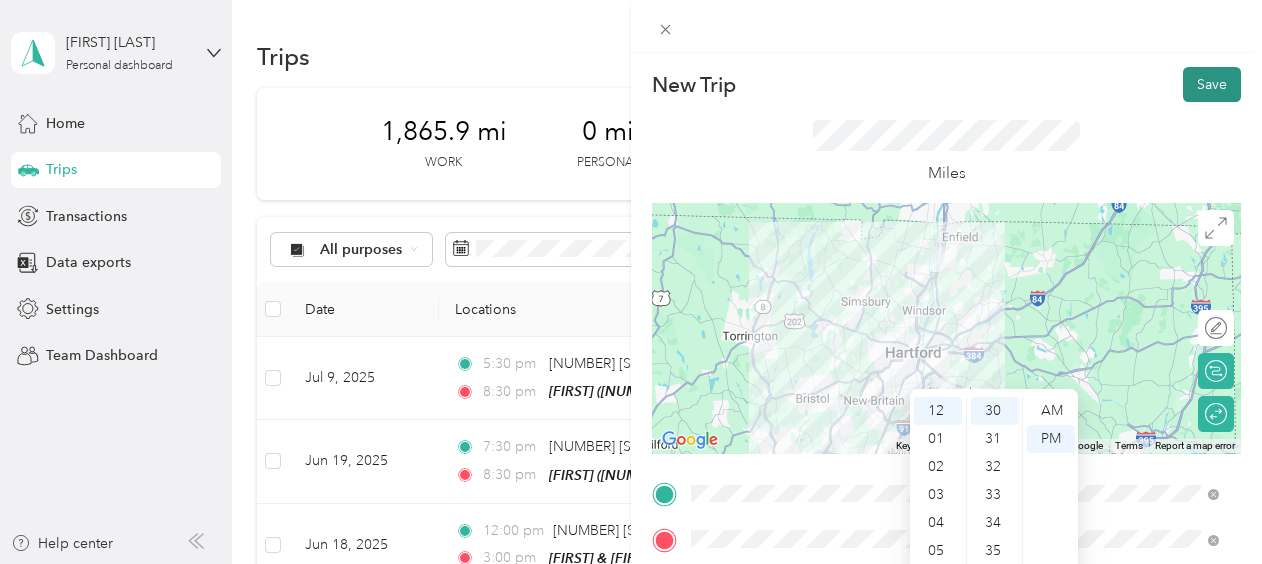 click on "Save" at bounding box center [1212, 84] 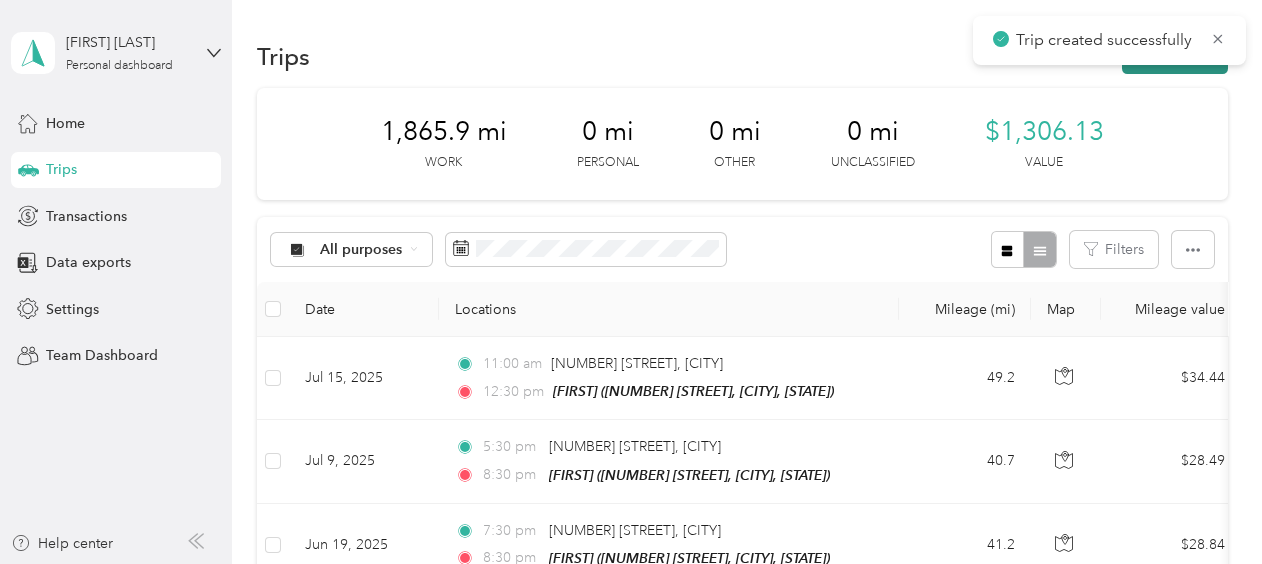 click on "New trip" at bounding box center (1175, 56) 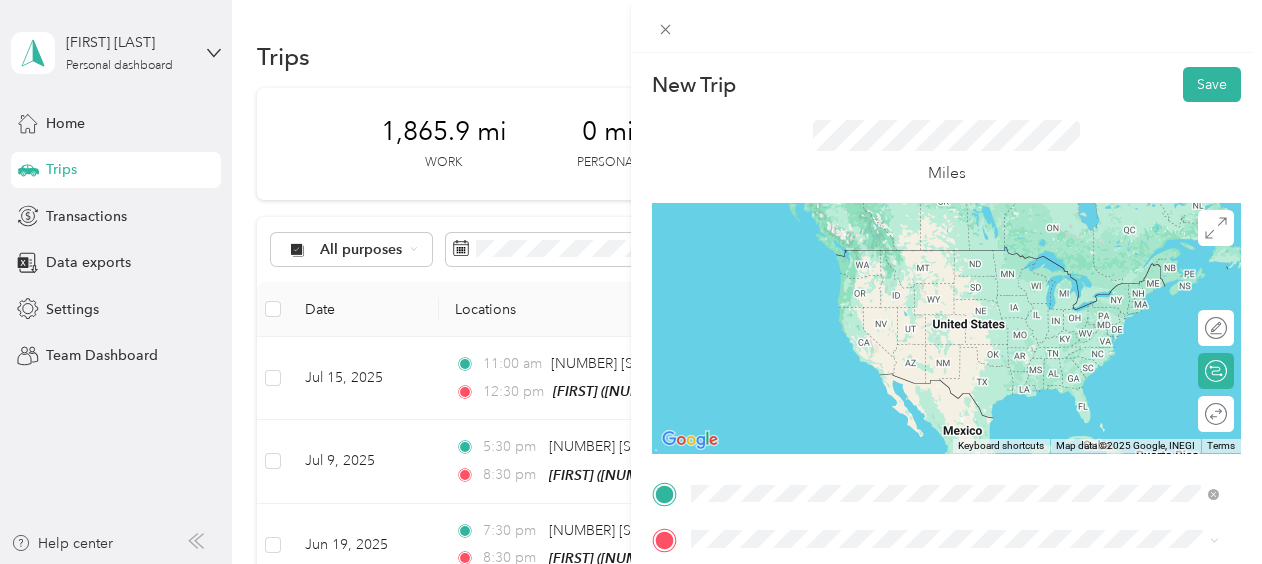 click on "[NUMBER] [STREET]
[CITY], [STATE] [POSTAL_CODE], [COUNTRY]" at bounding box center [873, 258] 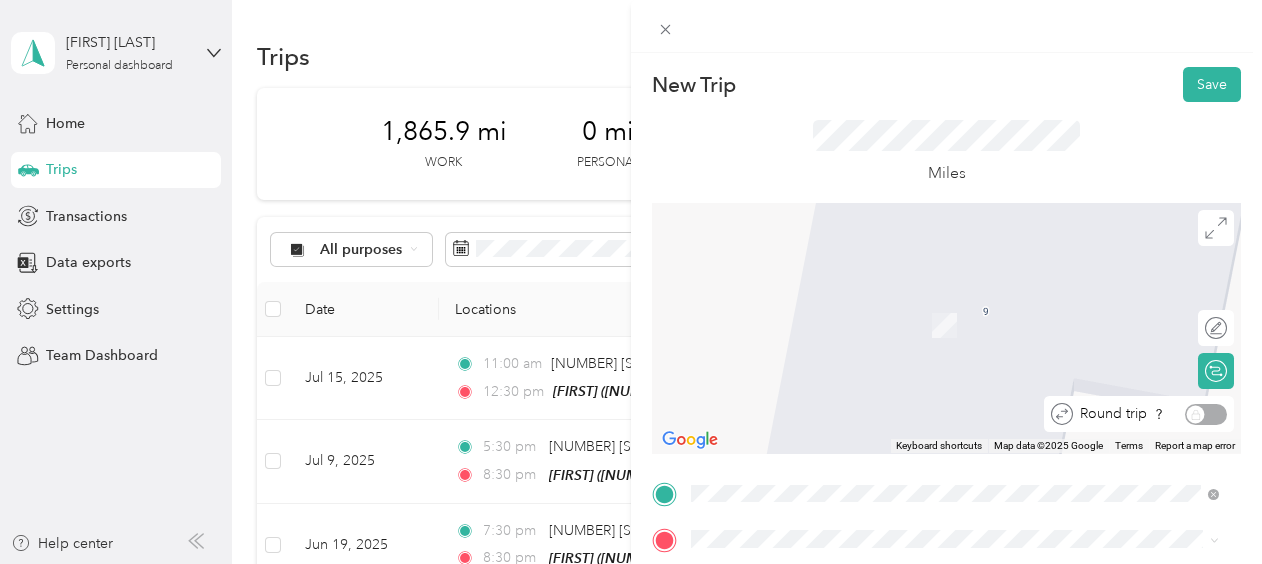 click on "Round trip" at bounding box center [1150, 414] 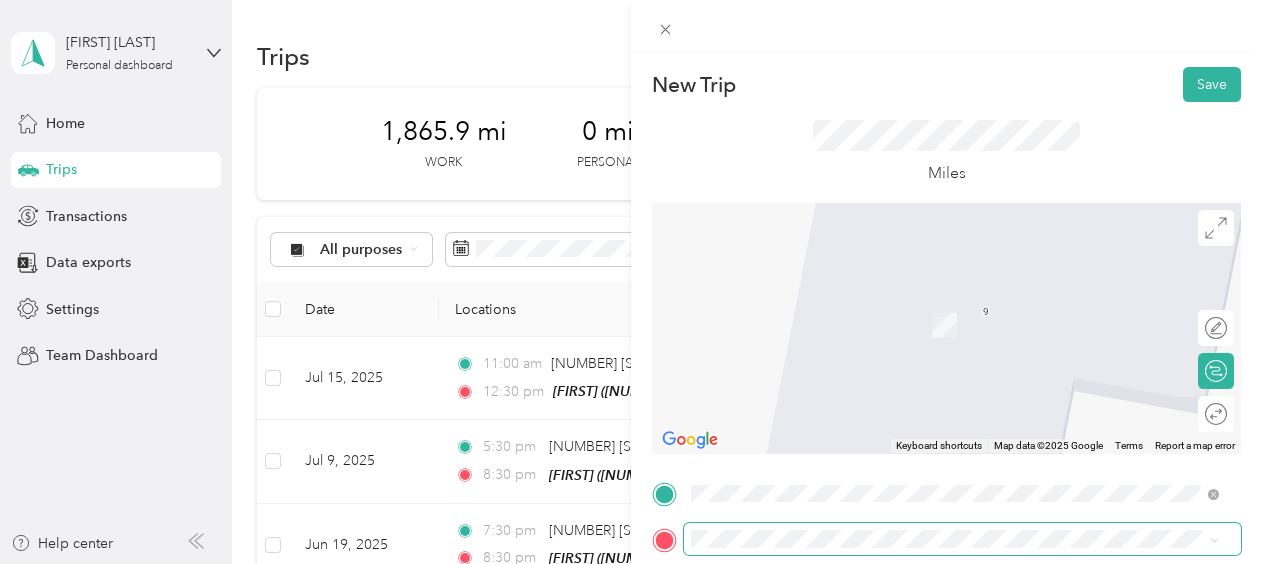 click at bounding box center (962, 539) 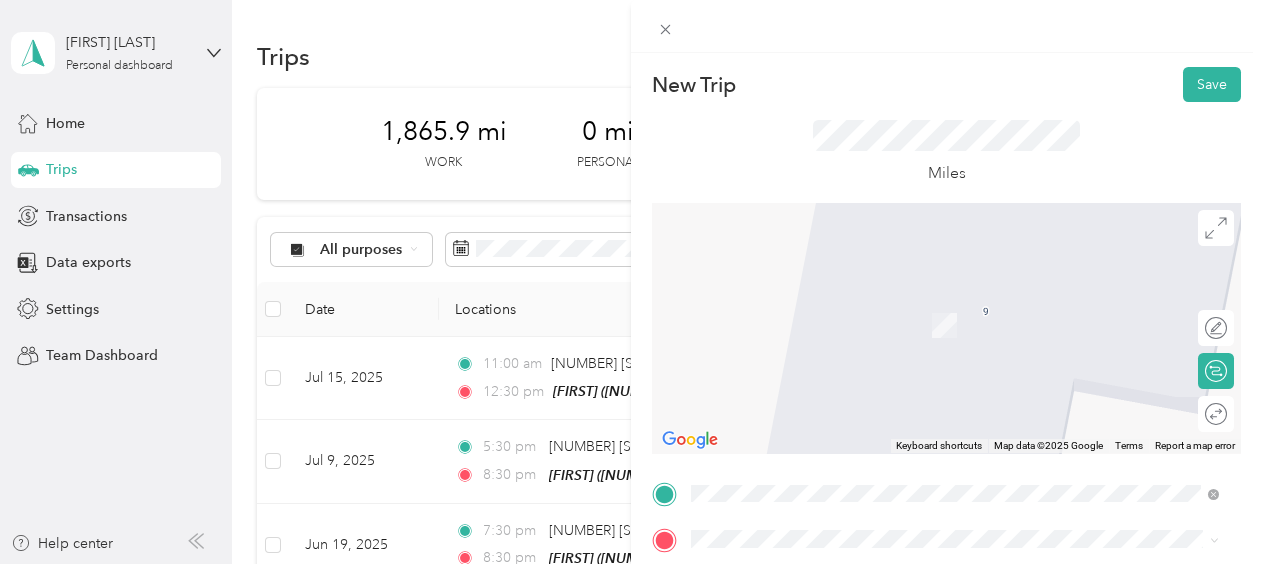 click on "[NUMBER] [STREET], [POSTAL_CODE], [CITY], [STATE], [COUNTRY]" at bounding box center (942, 384) 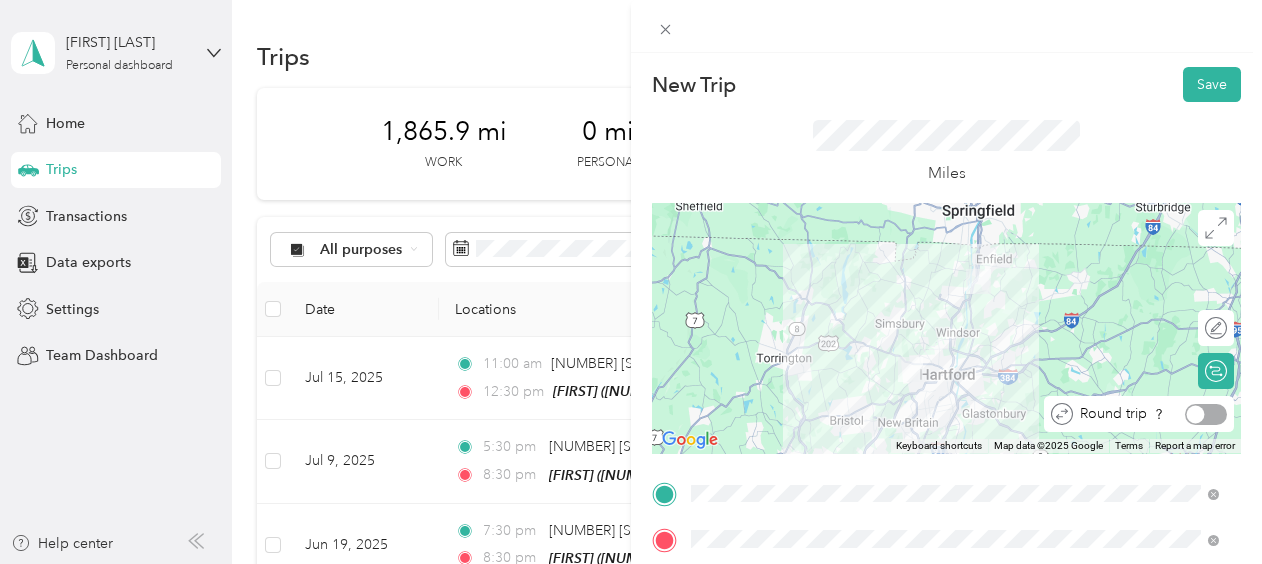 click at bounding box center [1206, 414] 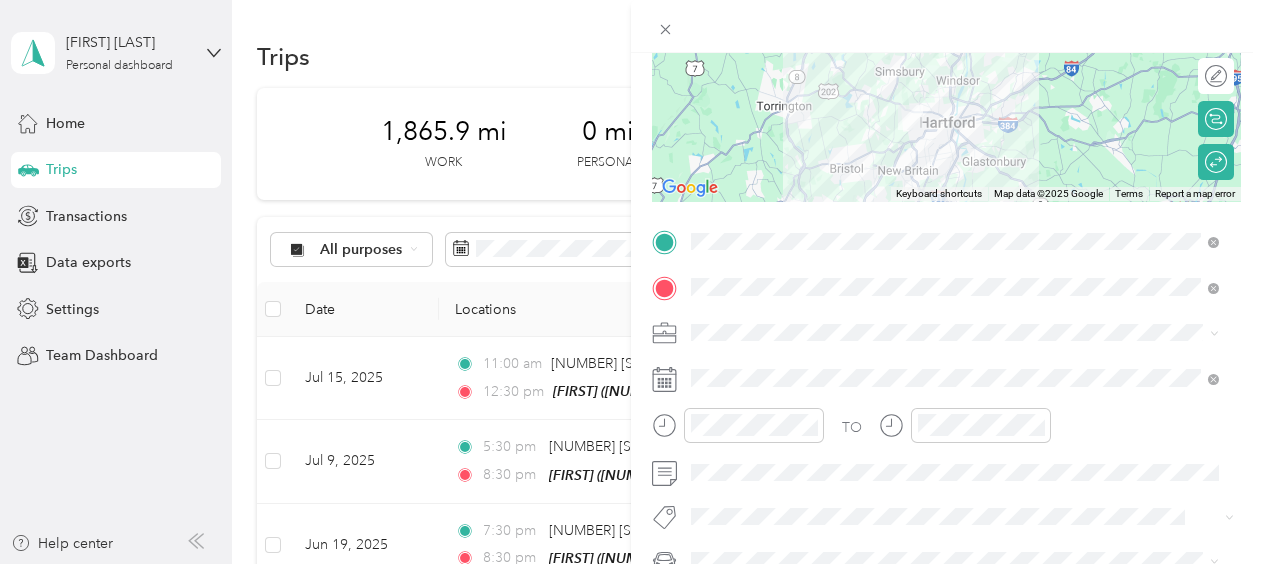 scroll, scrollTop: 286, scrollLeft: 0, axis: vertical 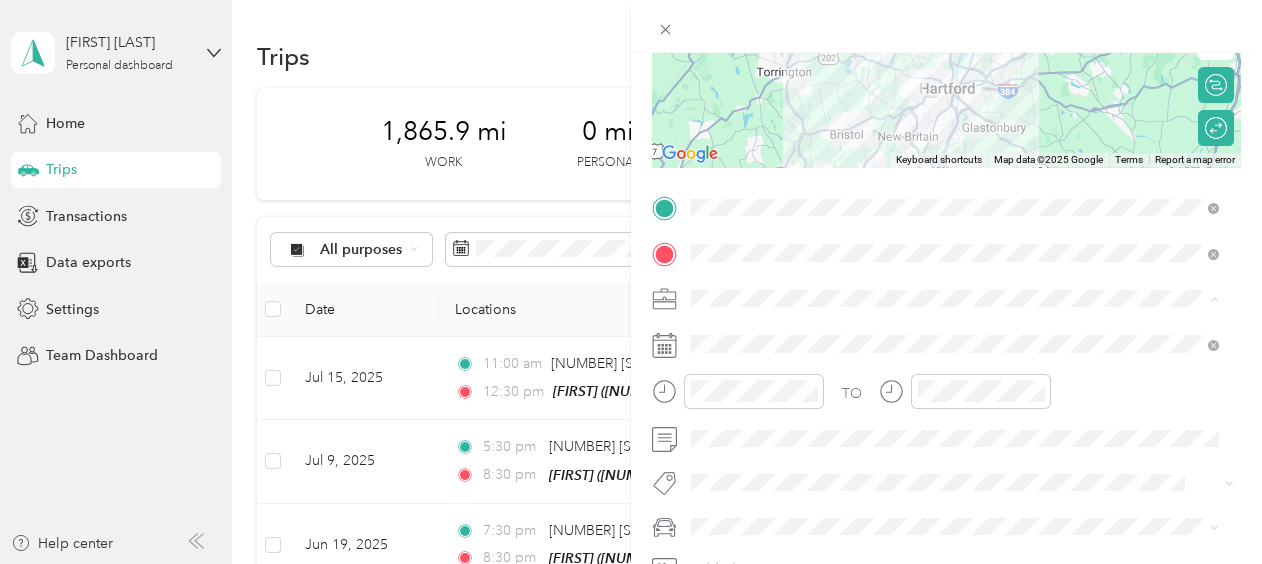 click on "Work" at bounding box center (955, 17) 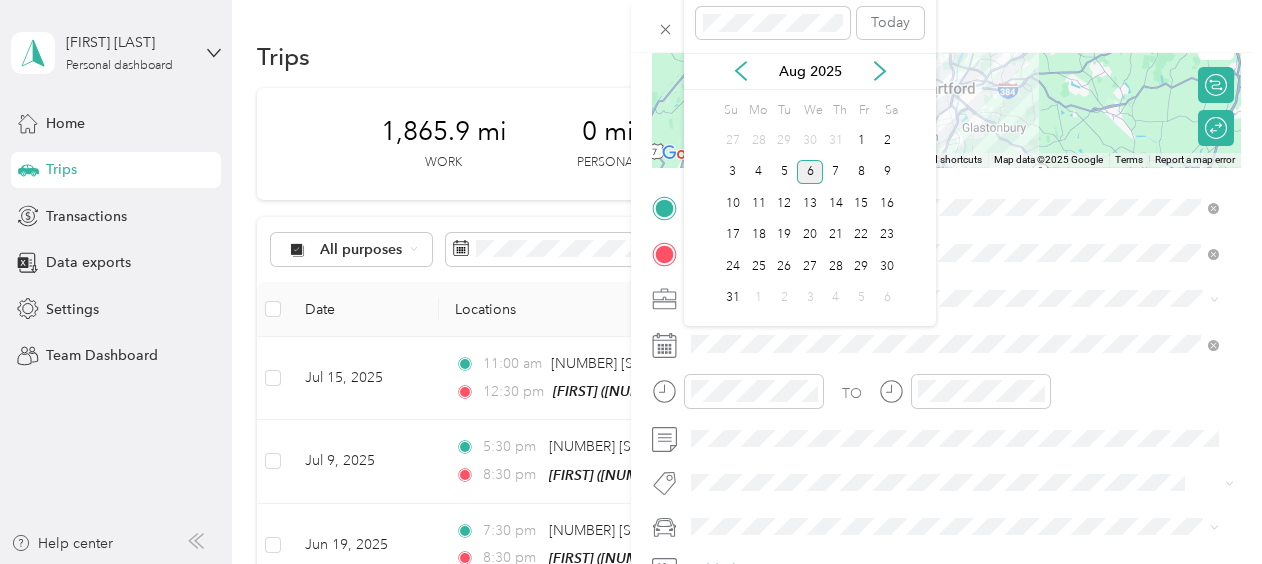 click on "Aug 2025" at bounding box center (810, 71) 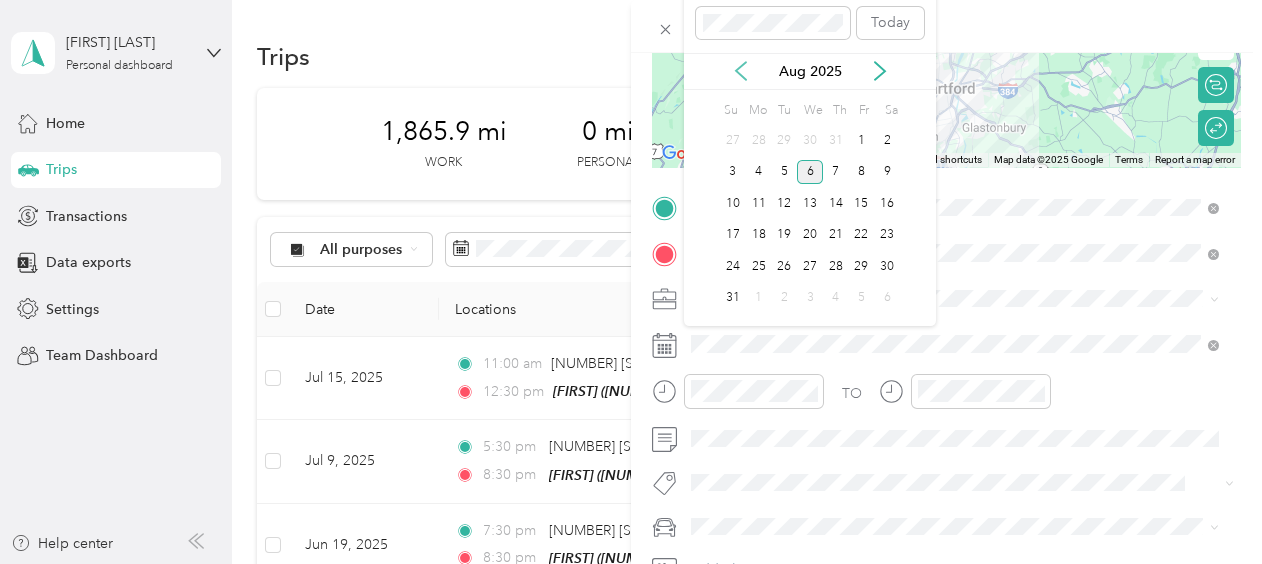 click 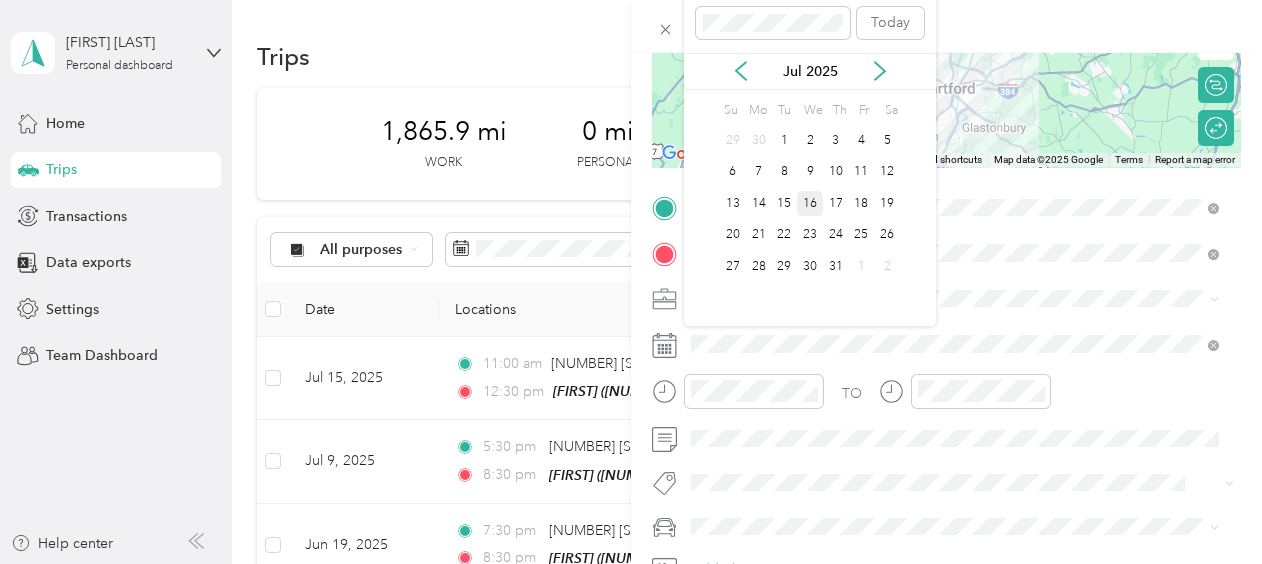 click on "16" at bounding box center [810, 203] 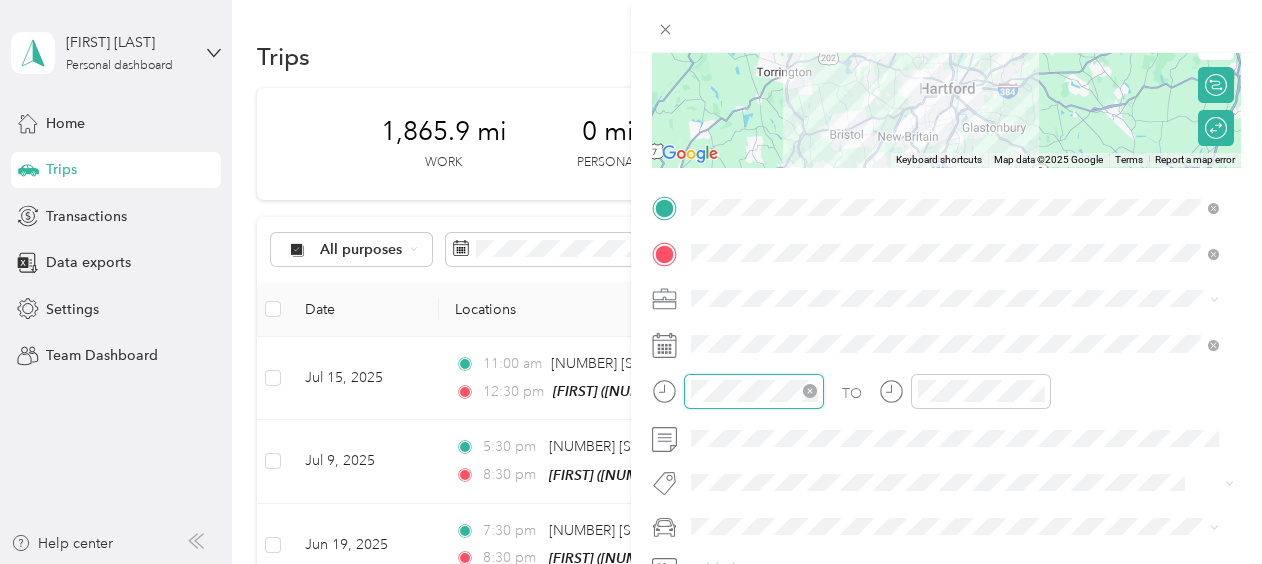 scroll, scrollTop: 28, scrollLeft: 0, axis: vertical 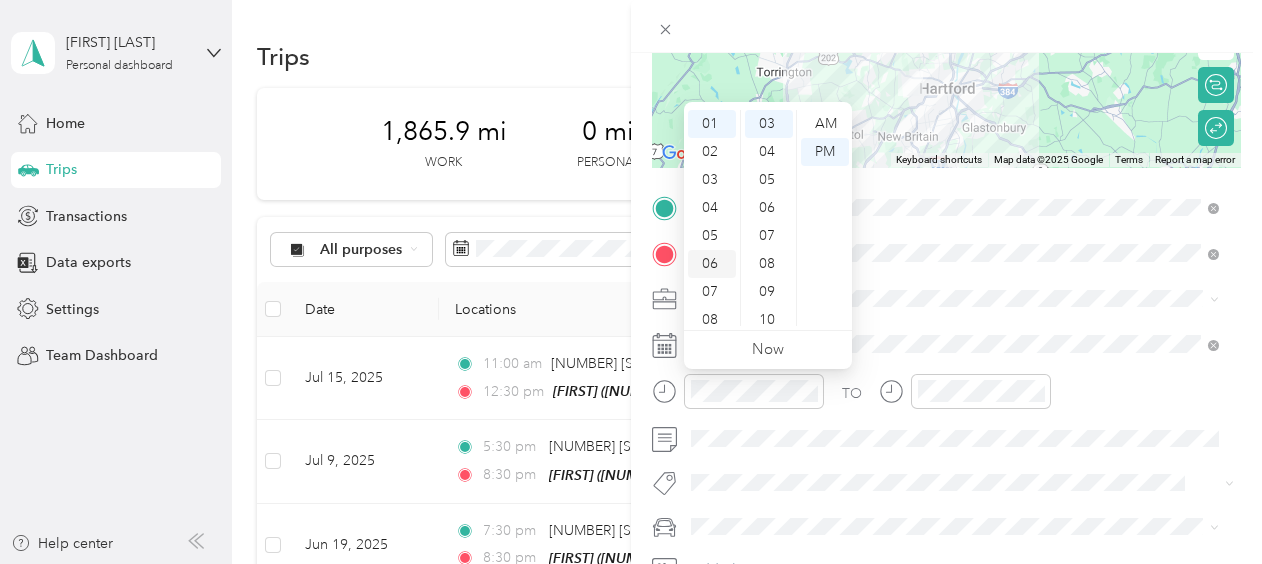 click on "06" at bounding box center (712, 264) 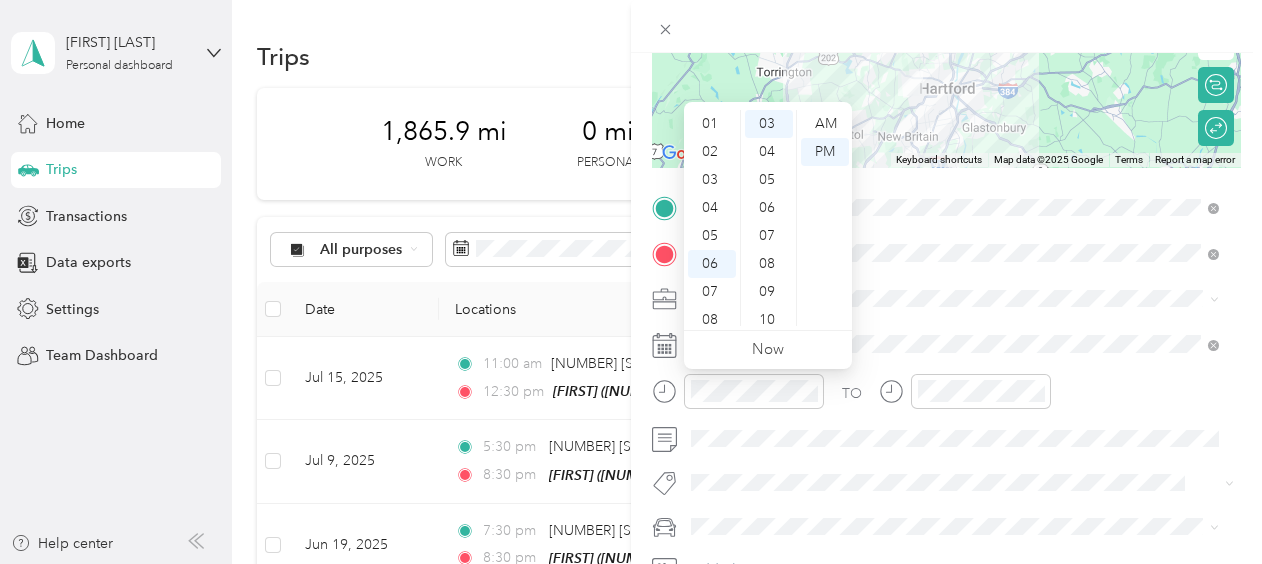 scroll, scrollTop: 120, scrollLeft: 0, axis: vertical 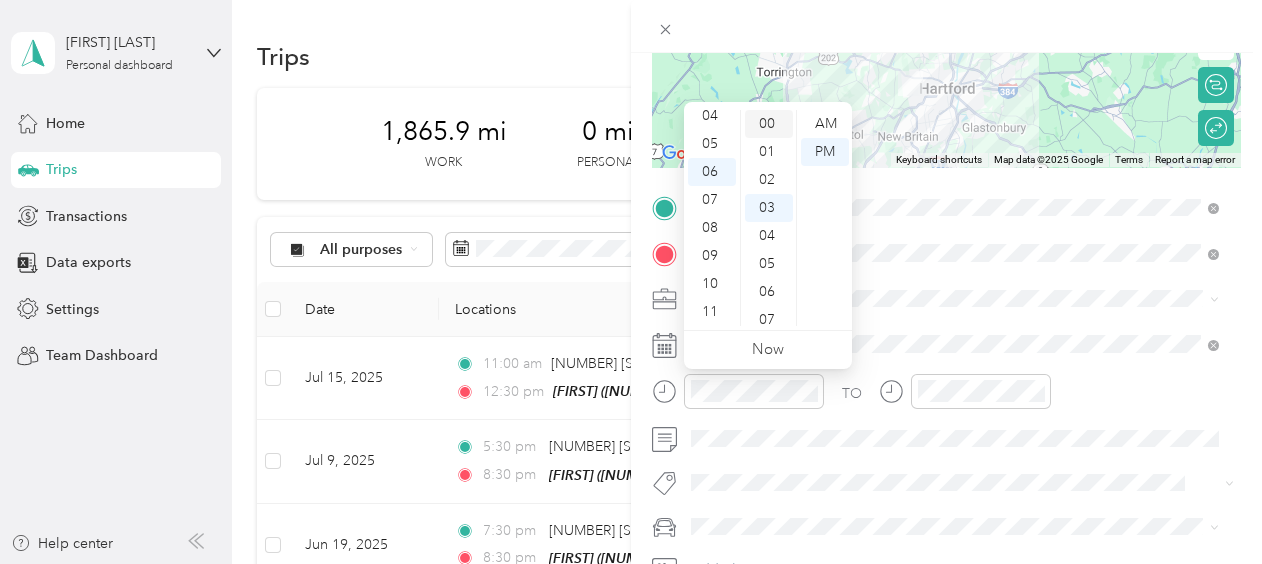 click on "00" at bounding box center [769, 124] 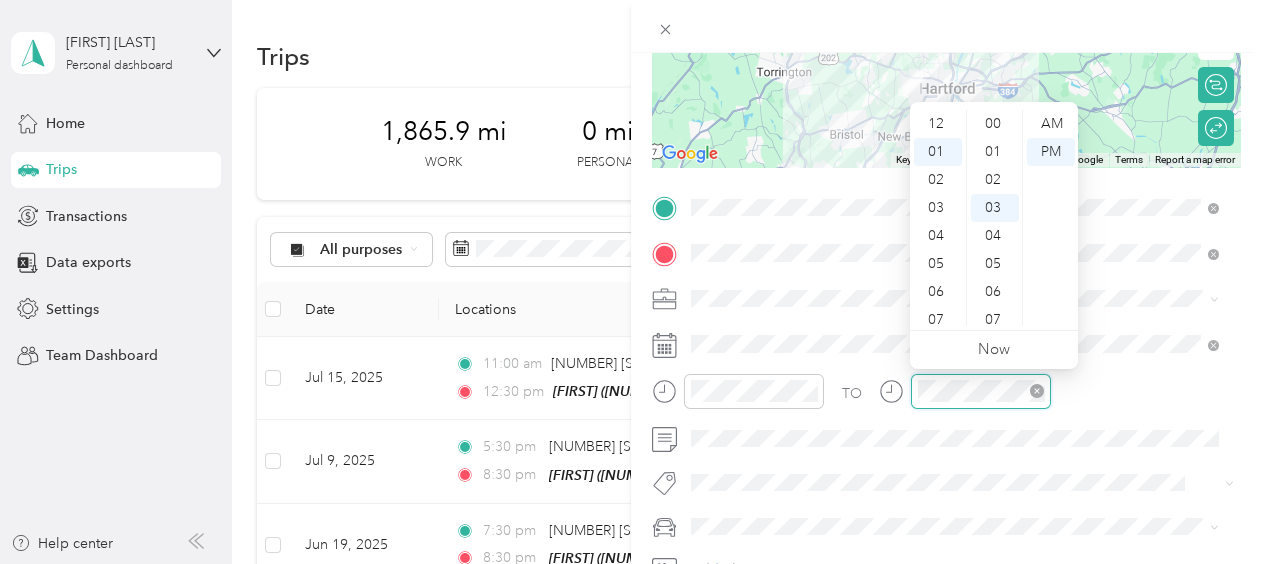 scroll, scrollTop: 28, scrollLeft: 0, axis: vertical 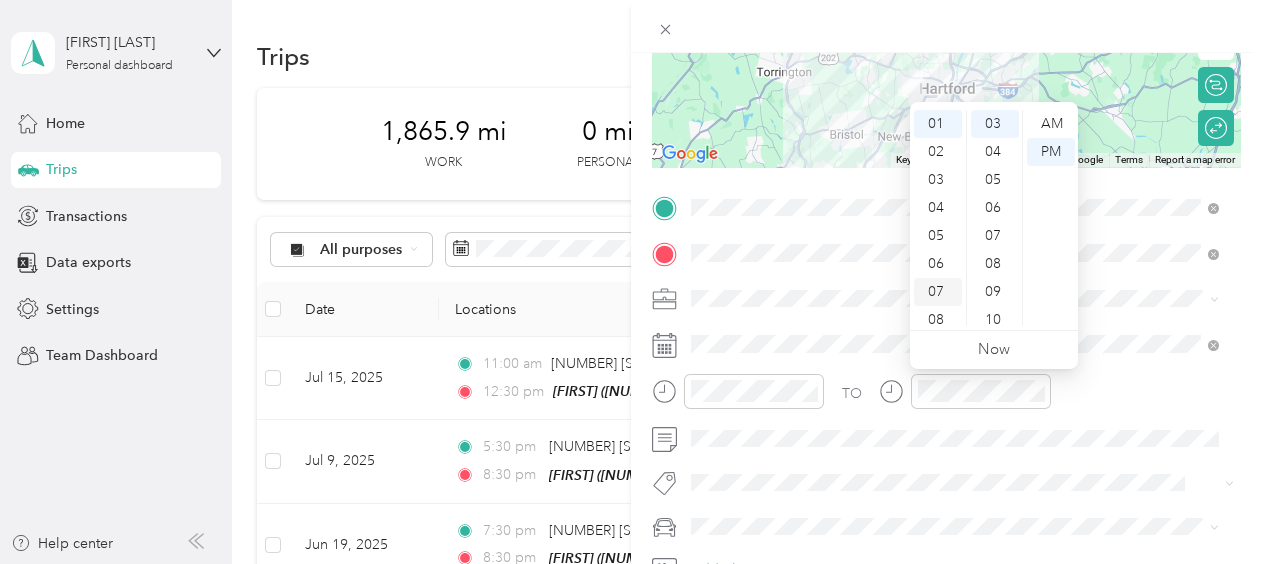 click on "07" at bounding box center [938, 292] 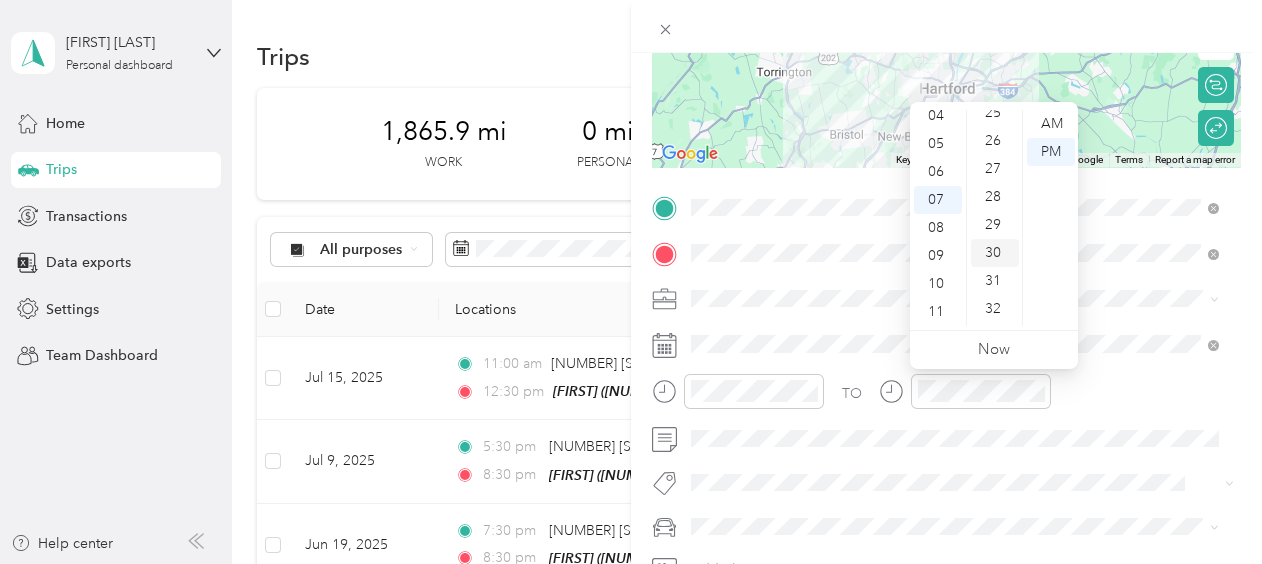 click on "30" at bounding box center [995, 253] 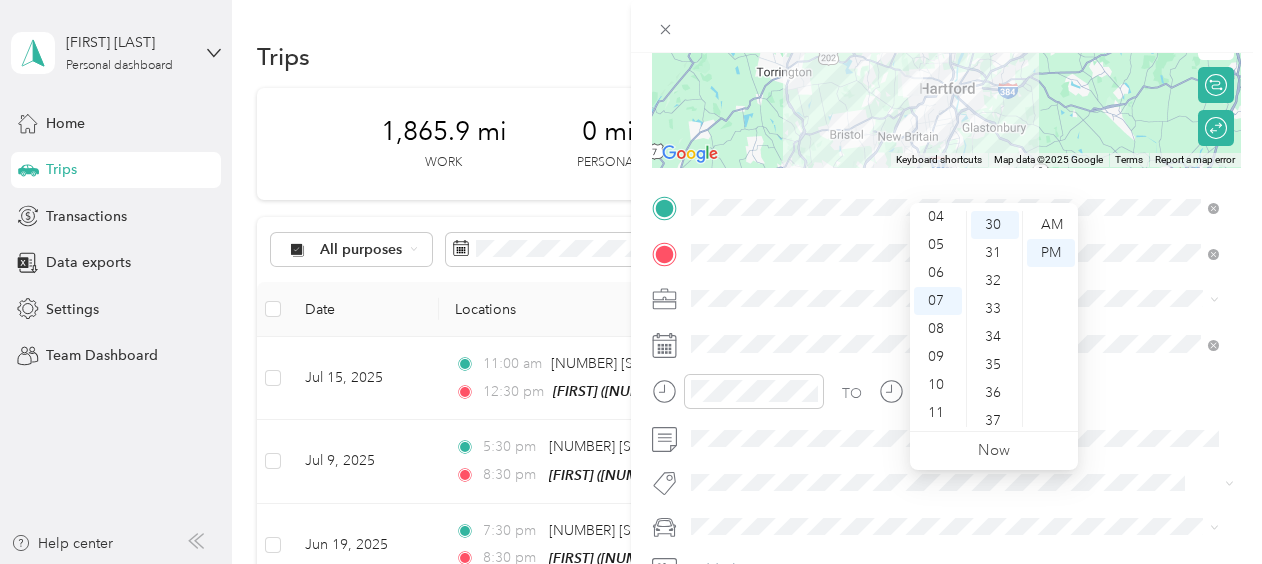 scroll, scrollTop: 0, scrollLeft: 0, axis: both 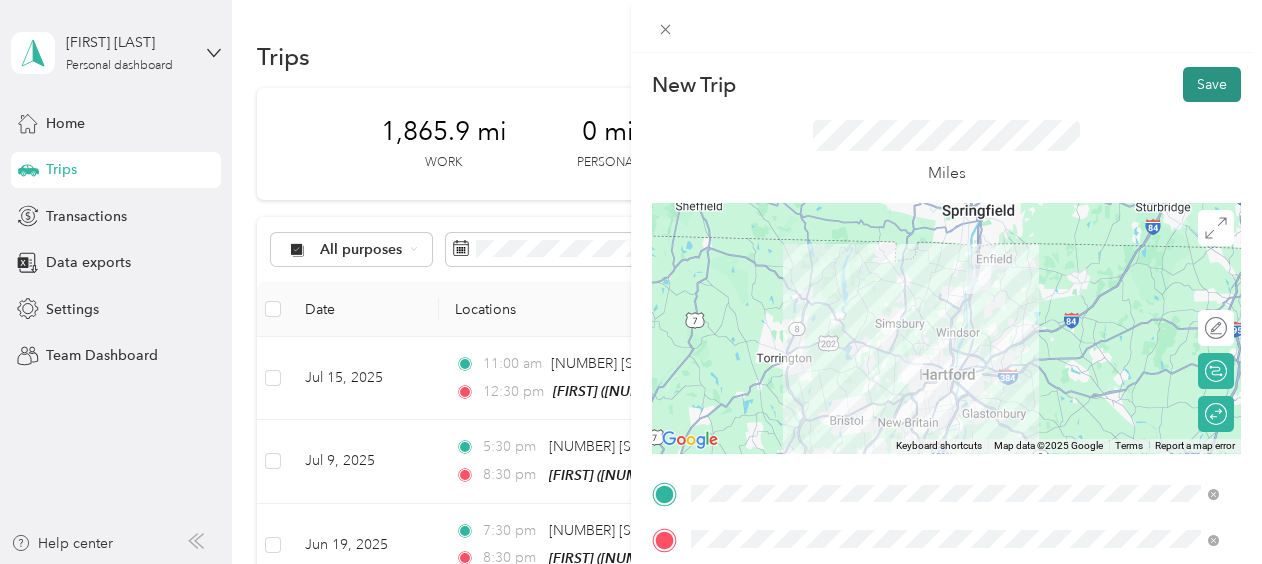 click on "Save" at bounding box center (1212, 84) 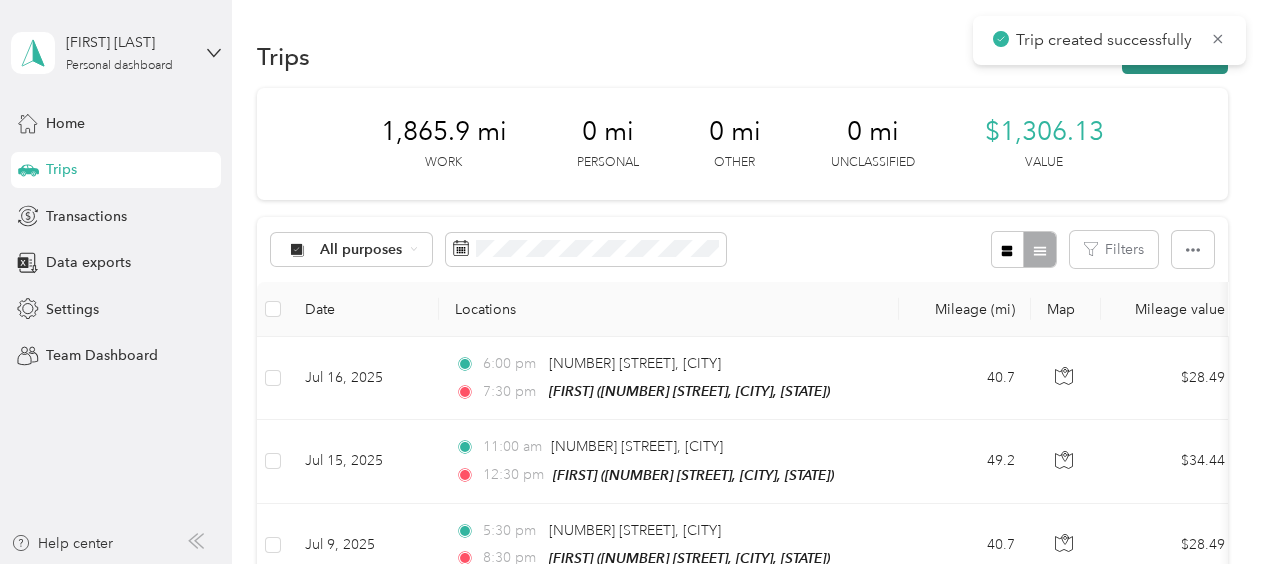 click on "New trip" at bounding box center (1175, 56) 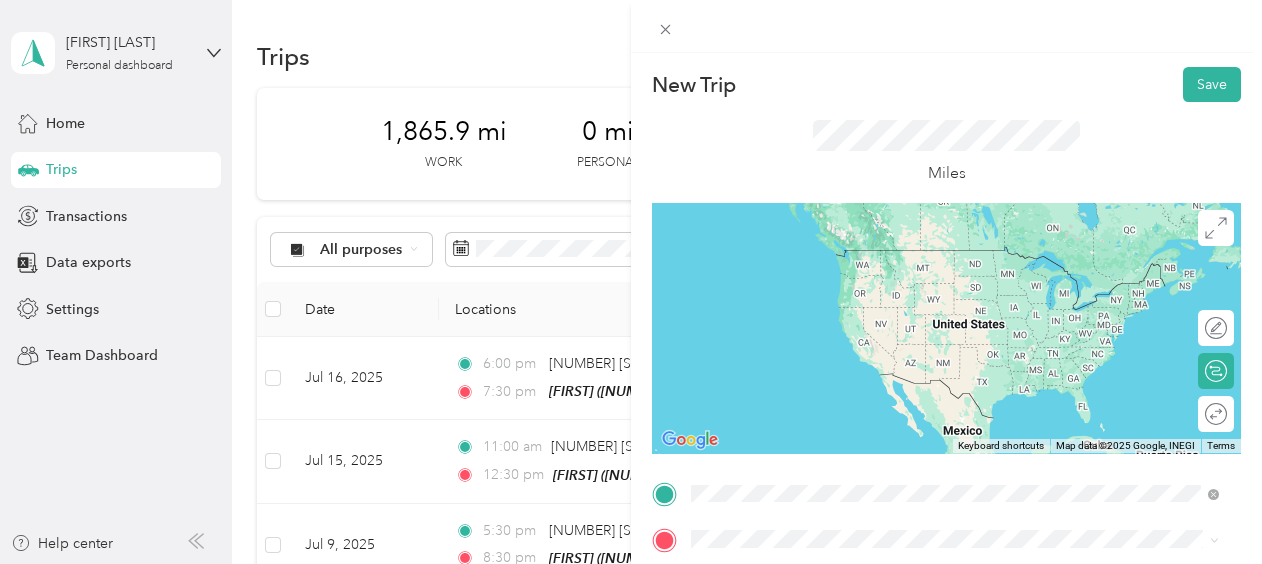 click on "[NUMBER] [STREET]
[CITY], [STATE] [POSTAL_CODE], [COUNTRY]" at bounding box center (873, 258) 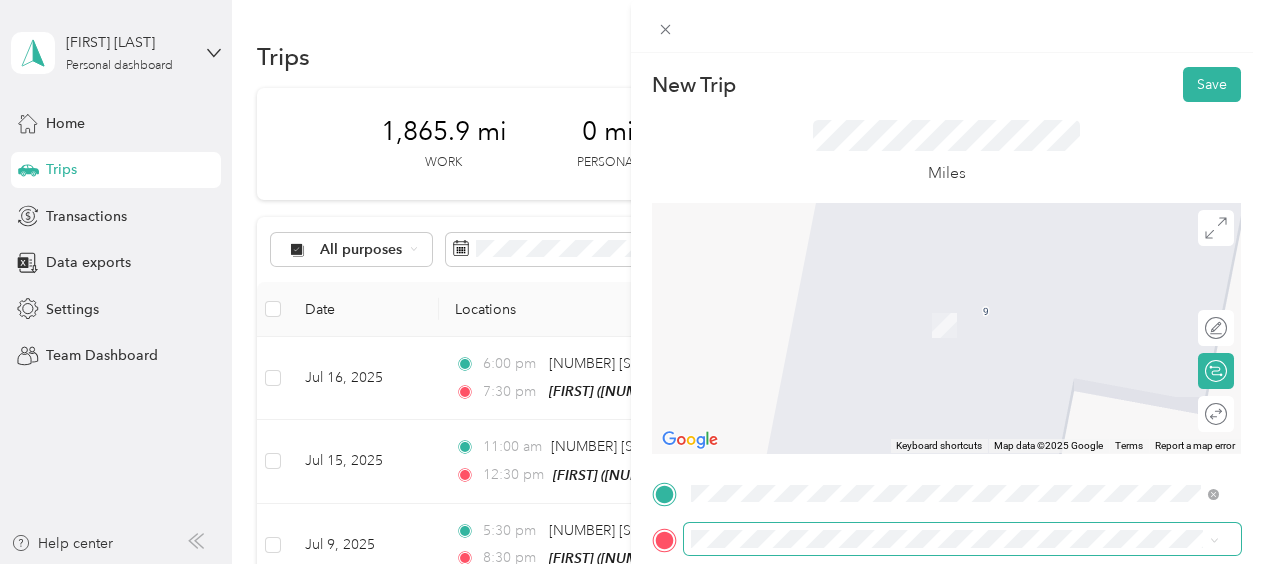 click at bounding box center (962, 539) 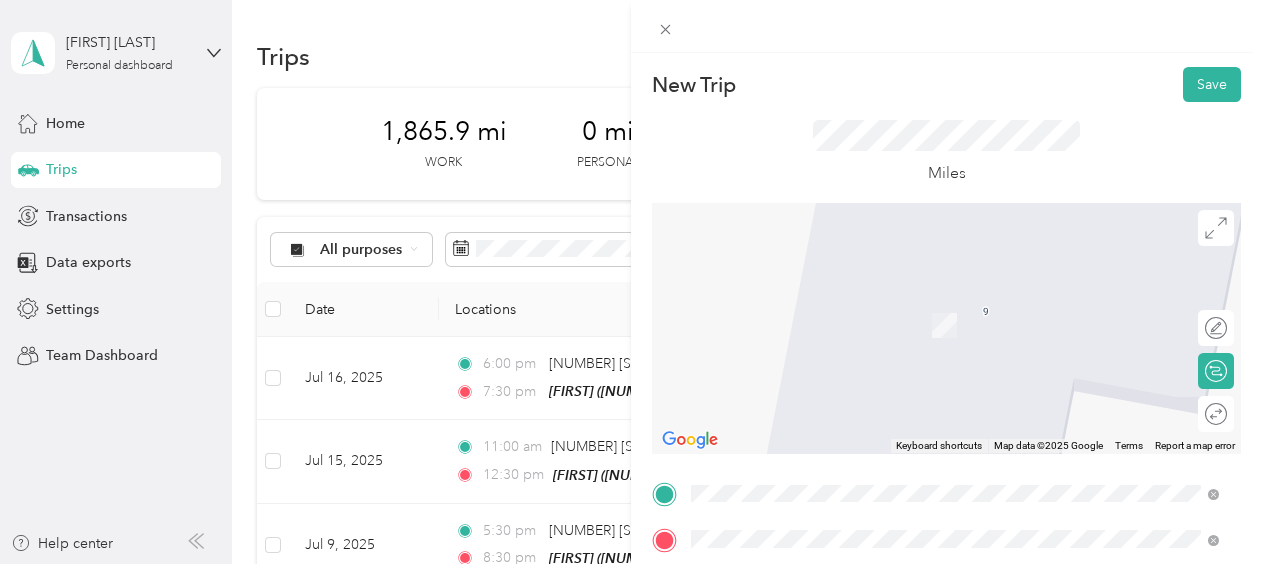 click on "[FIRST]" at bounding box center [942, 429] 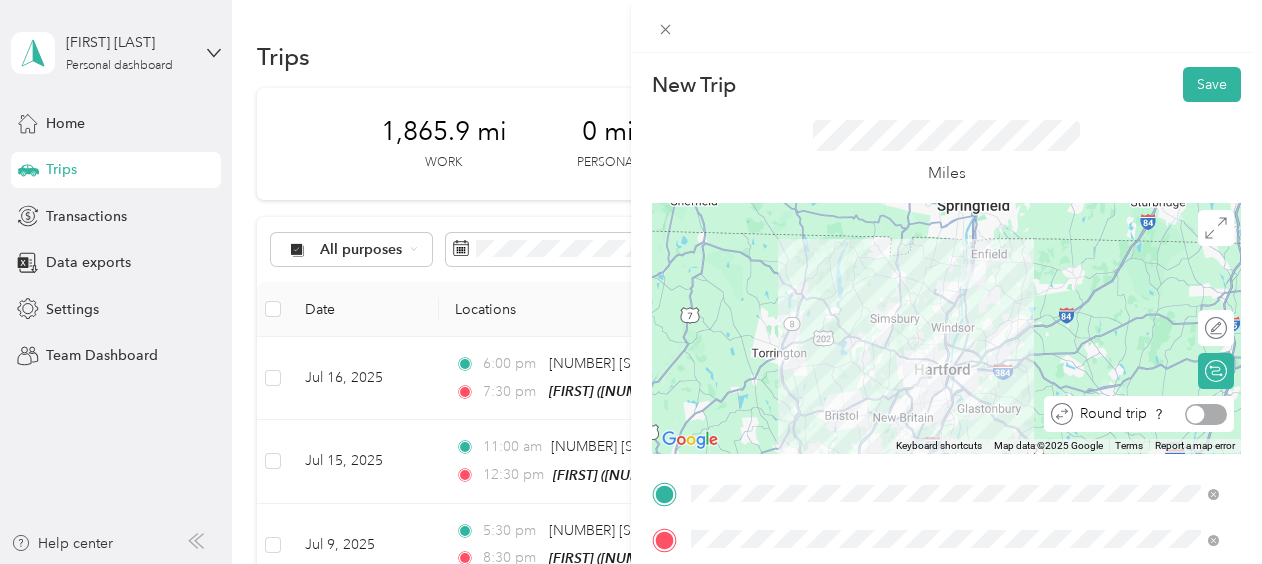 click at bounding box center [1206, 414] 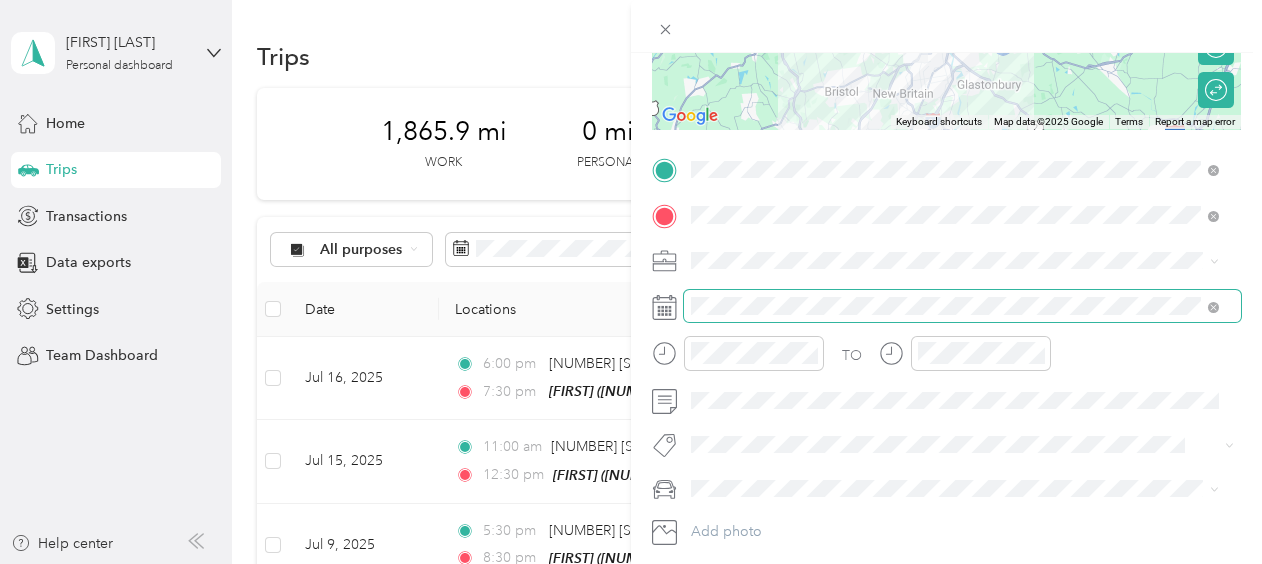 scroll, scrollTop: 326, scrollLeft: 0, axis: vertical 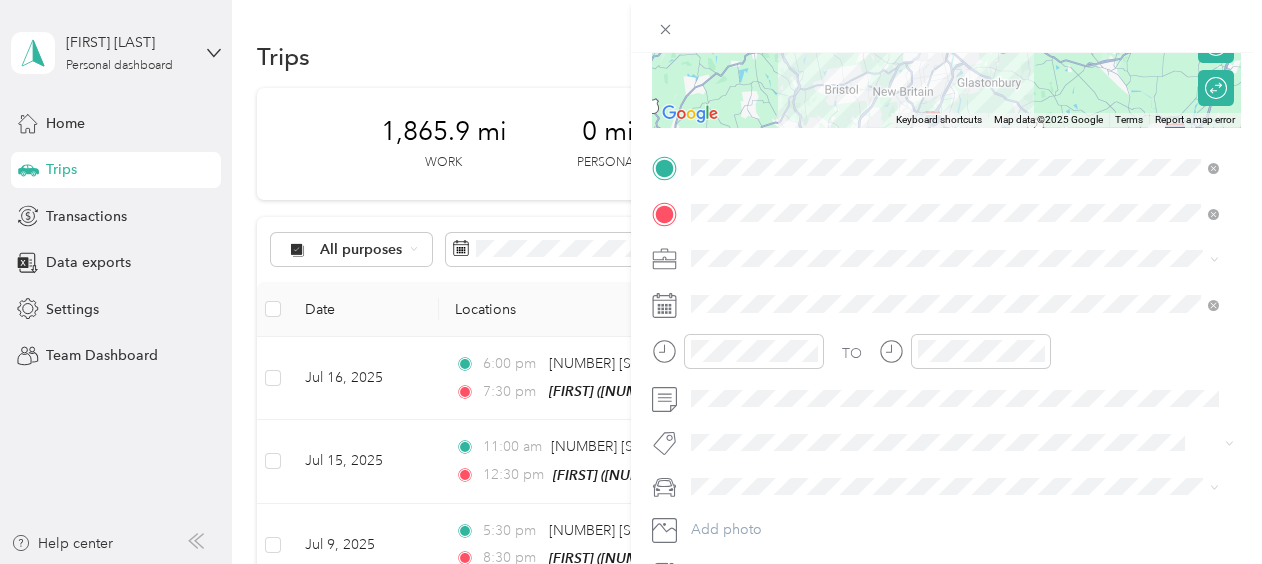 click on "Work" at bounding box center [955, 291] 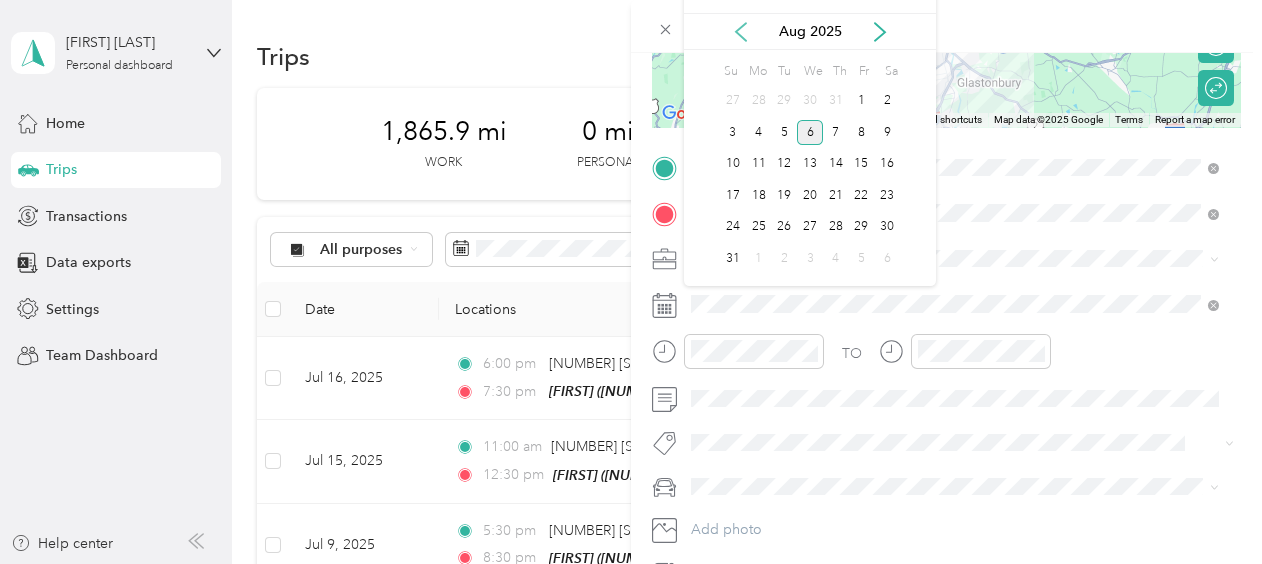 click 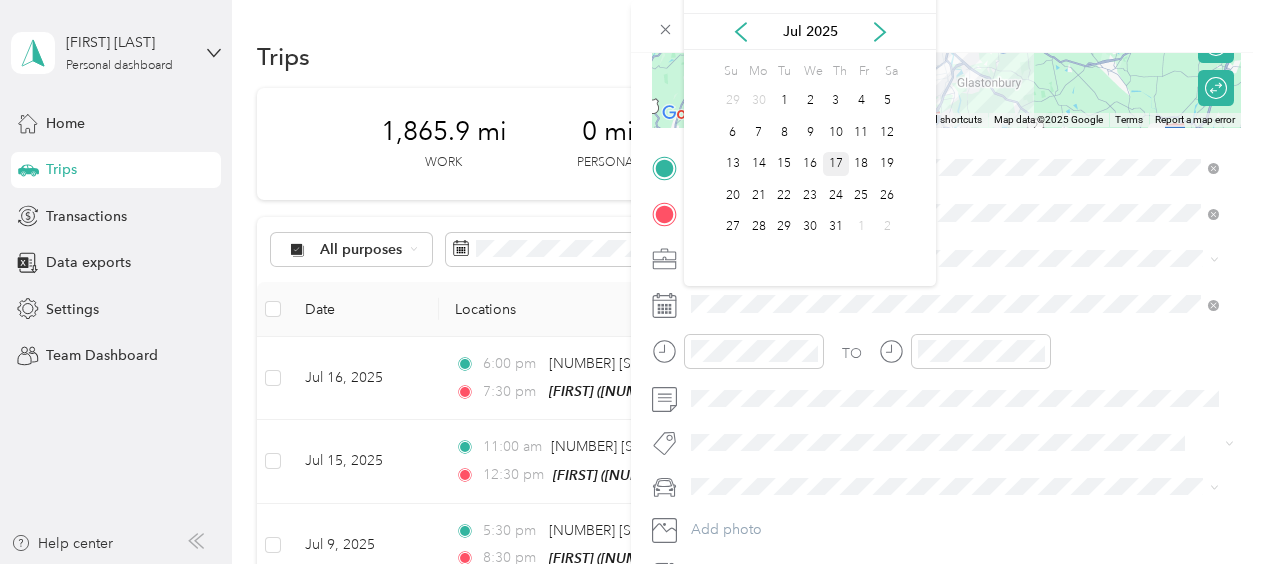 click on "17" at bounding box center (836, 164) 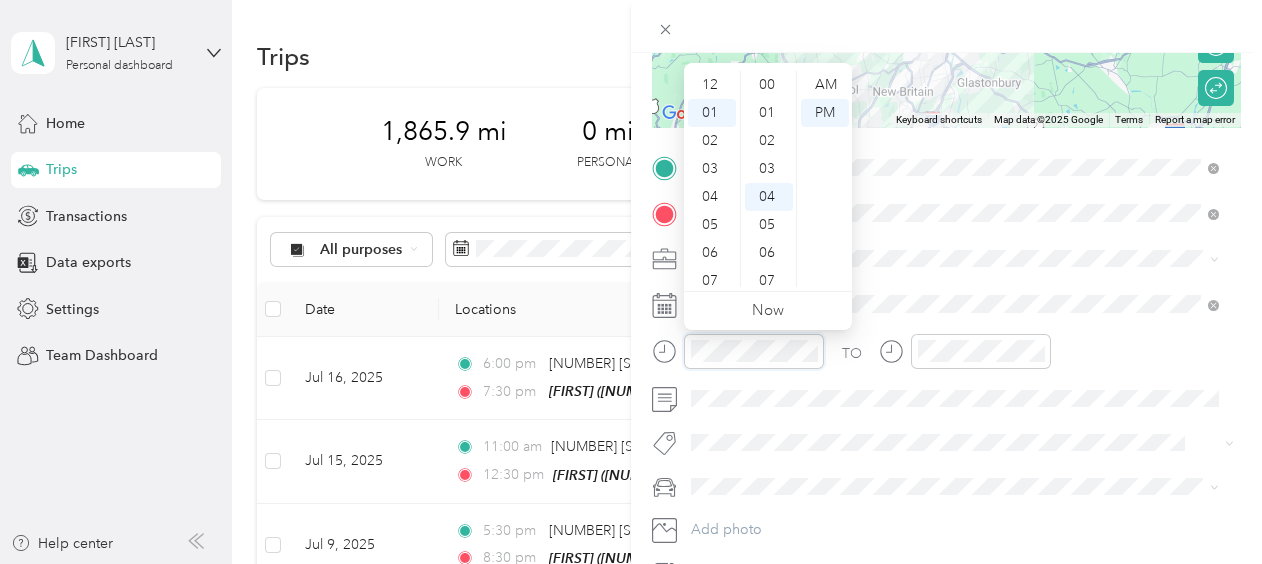 scroll, scrollTop: 28, scrollLeft: 0, axis: vertical 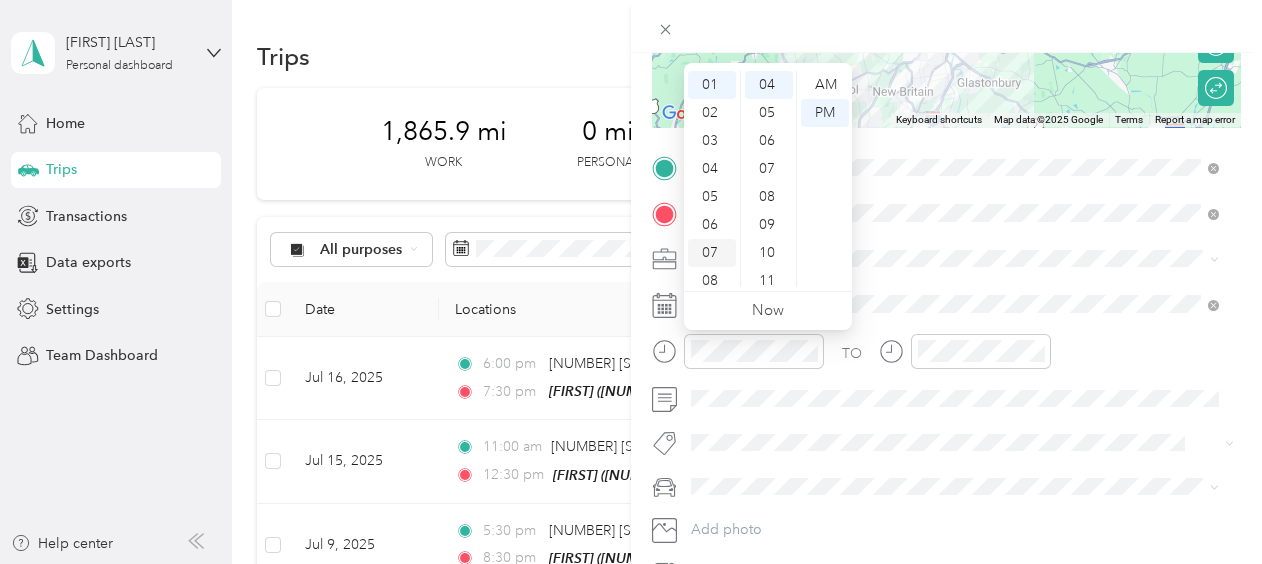 click on "07" at bounding box center (712, 253) 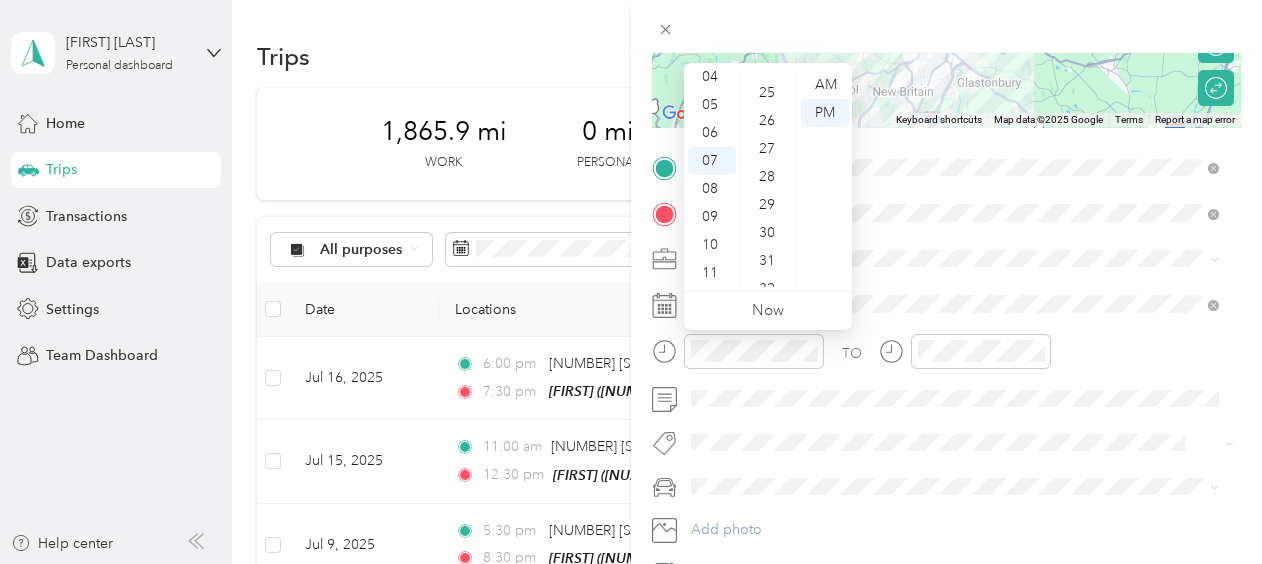 scroll, scrollTop: 696, scrollLeft: 0, axis: vertical 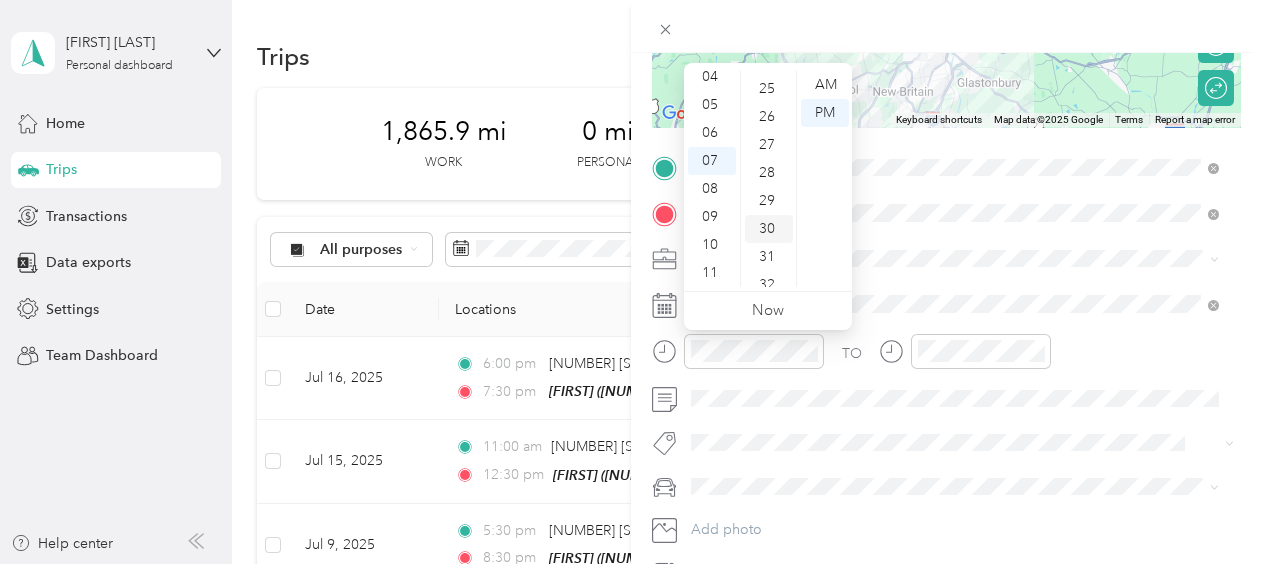 click on "30" at bounding box center (769, 229) 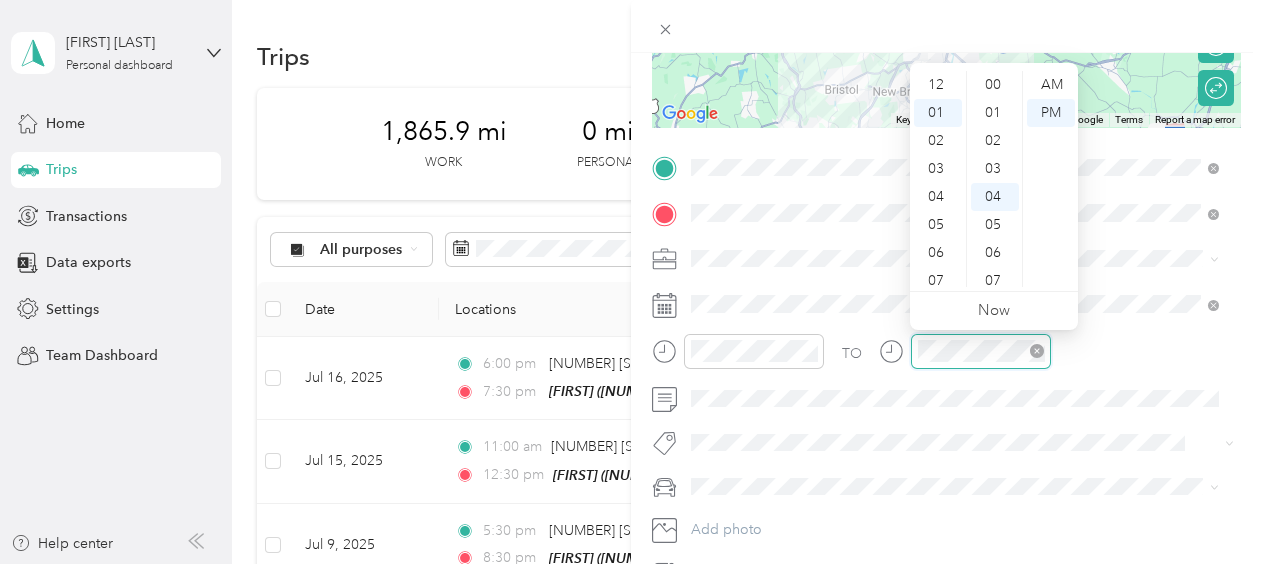scroll, scrollTop: 28, scrollLeft: 0, axis: vertical 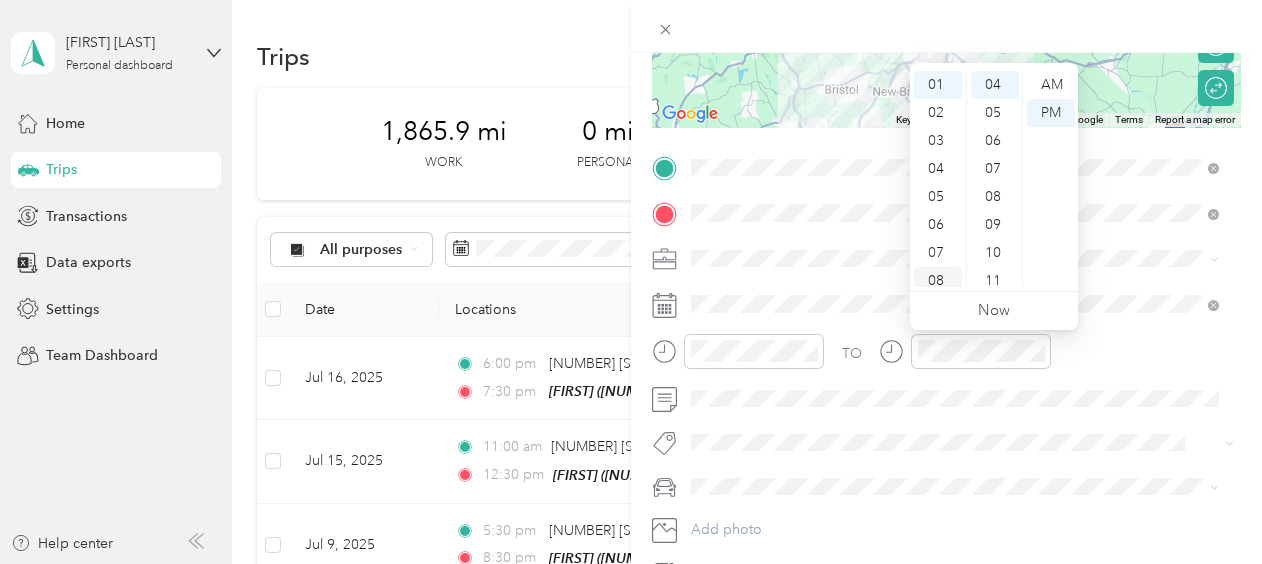 click on "08" at bounding box center [938, 281] 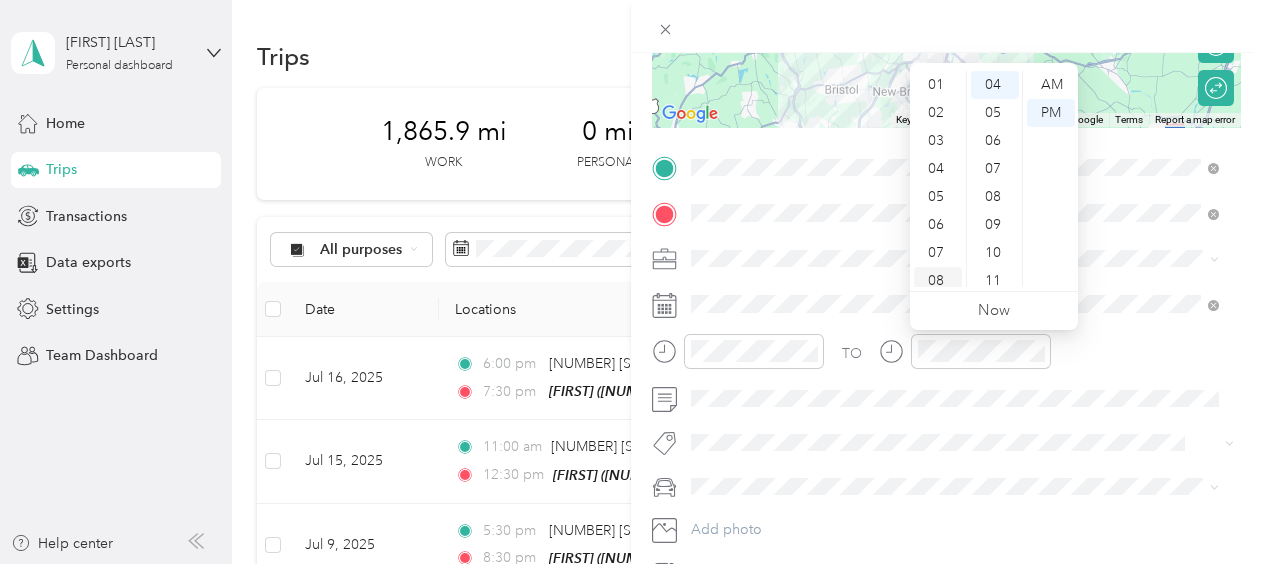 scroll, scrollTop: 120, scrollLeft: 0, axis: vertical 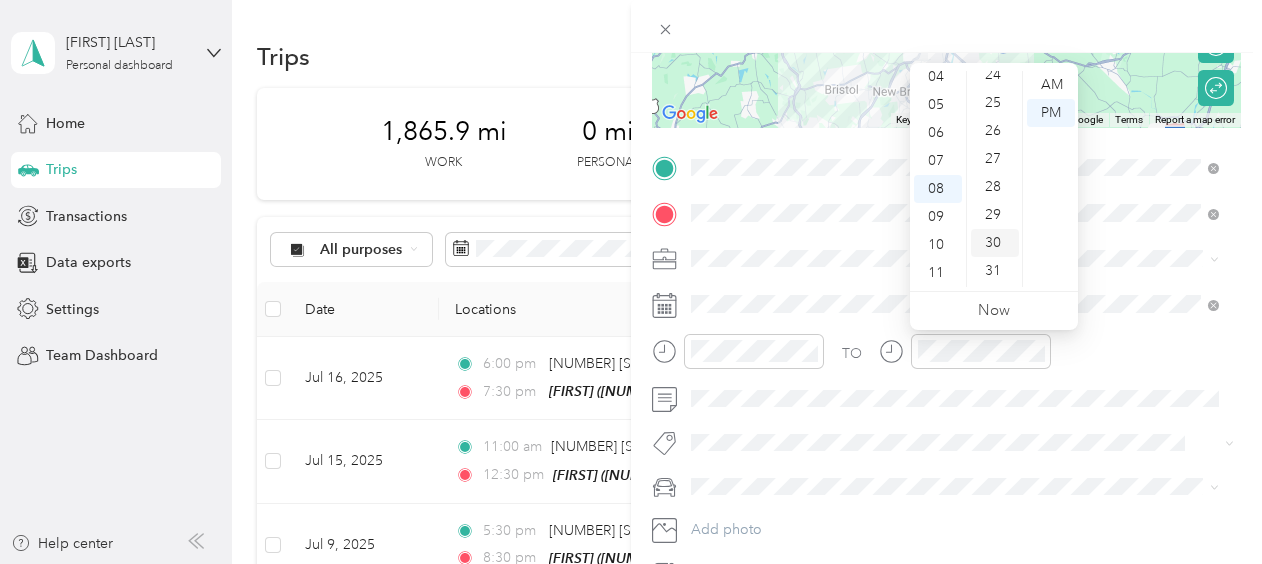 click on "30" at bounding box center [995, 243] 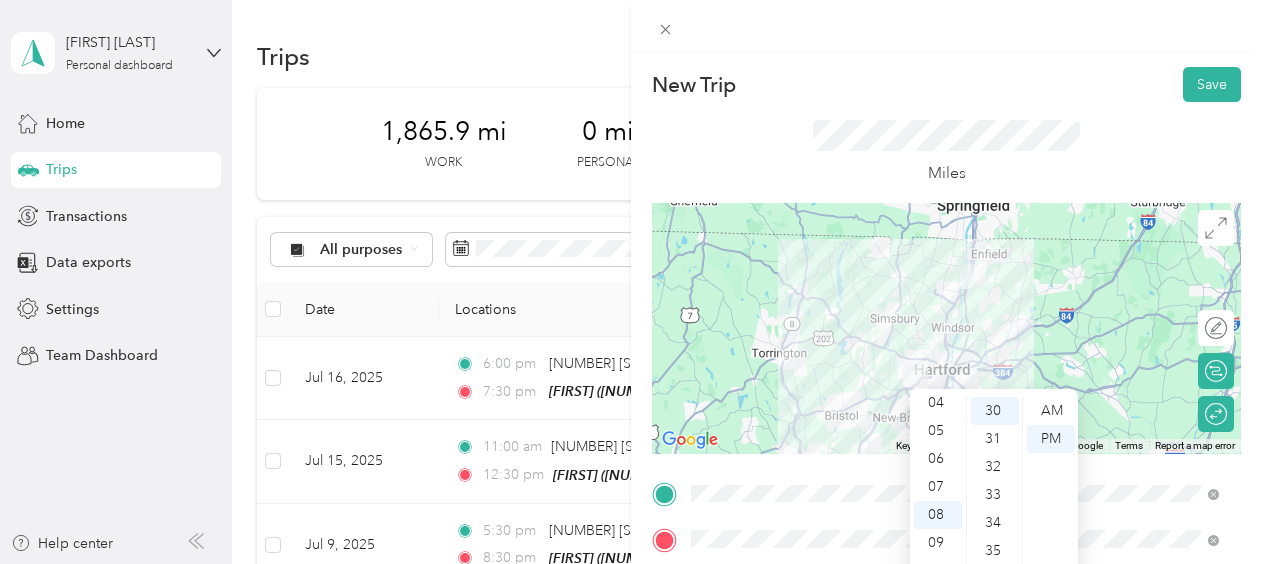 scroll, scrollTop: 0, scrollLeft: 0, axis: both 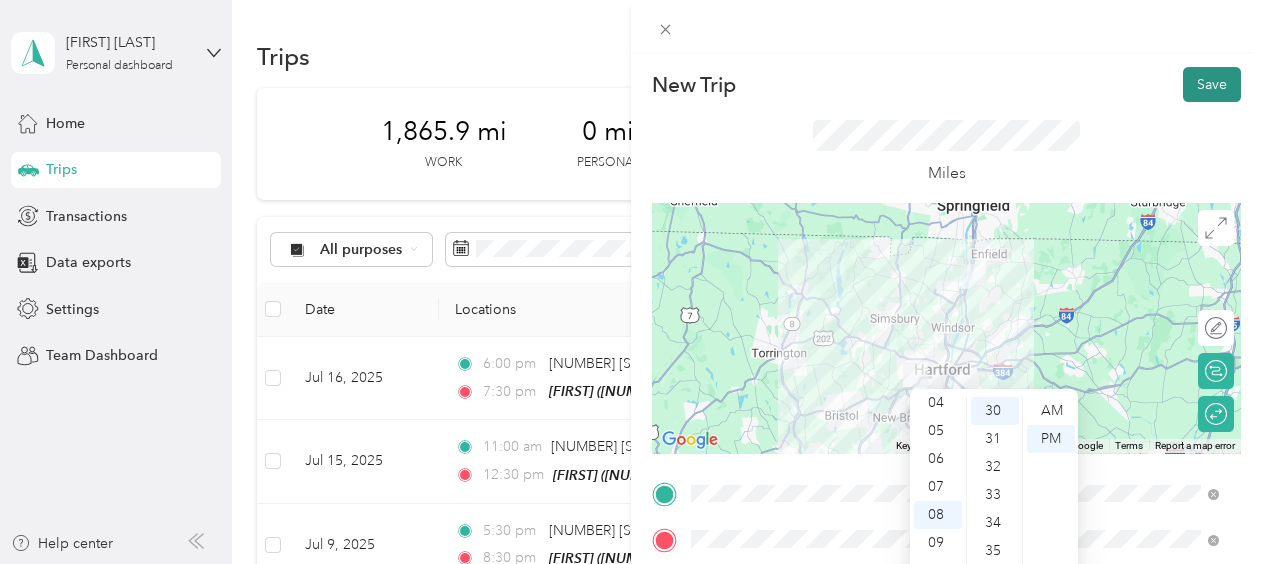 click on "Save" at bounding box center [1212, 84] 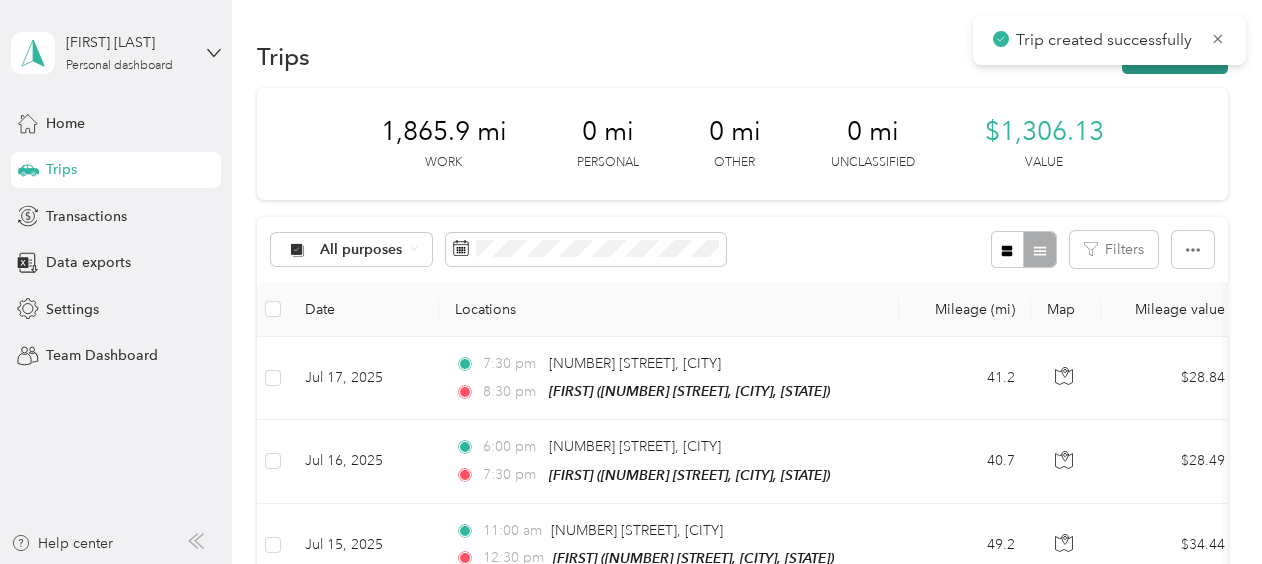 click on "New trip" at bounding box center (1175, 56) 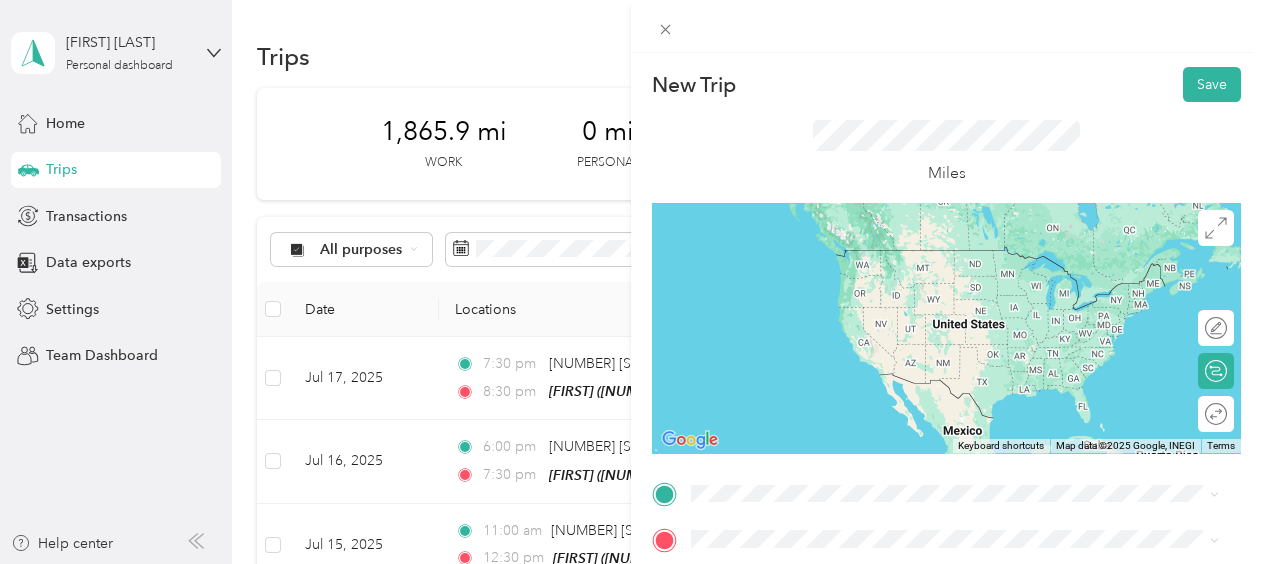 click on "[NUMBER] [STREET]
[CITY], [STATE] [POSTAL_CODE], [COUNTRY]" at bounding box center (873, 258) 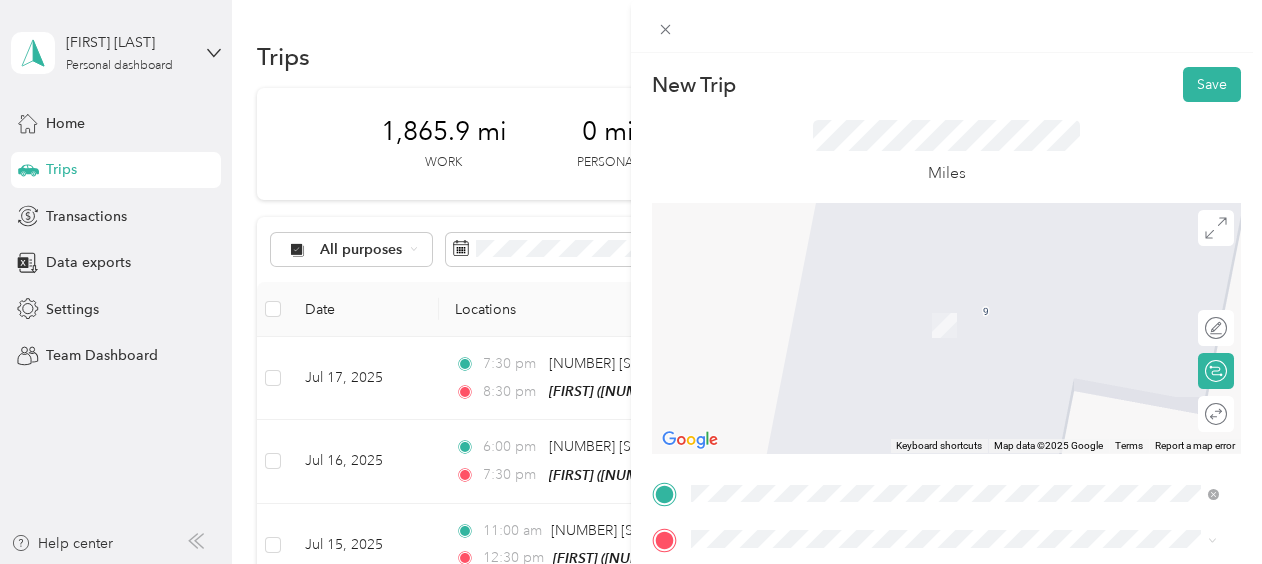 click on "[FIRST] & [FIRST]" at bounding box center (942, 303) 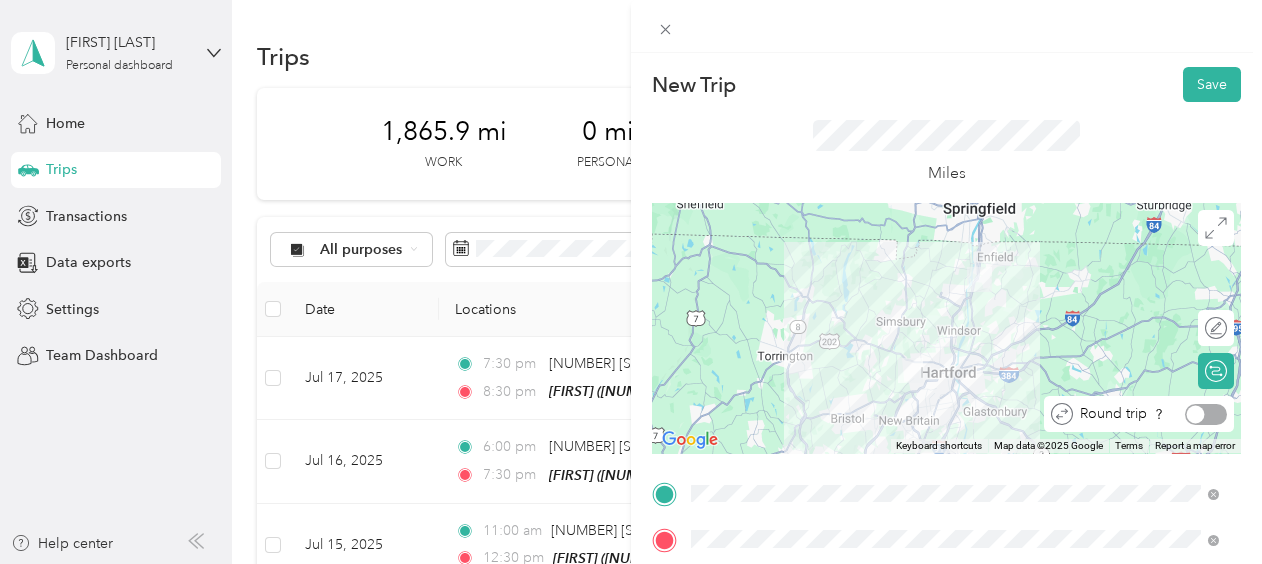 click at bounding box center (1206, 414) 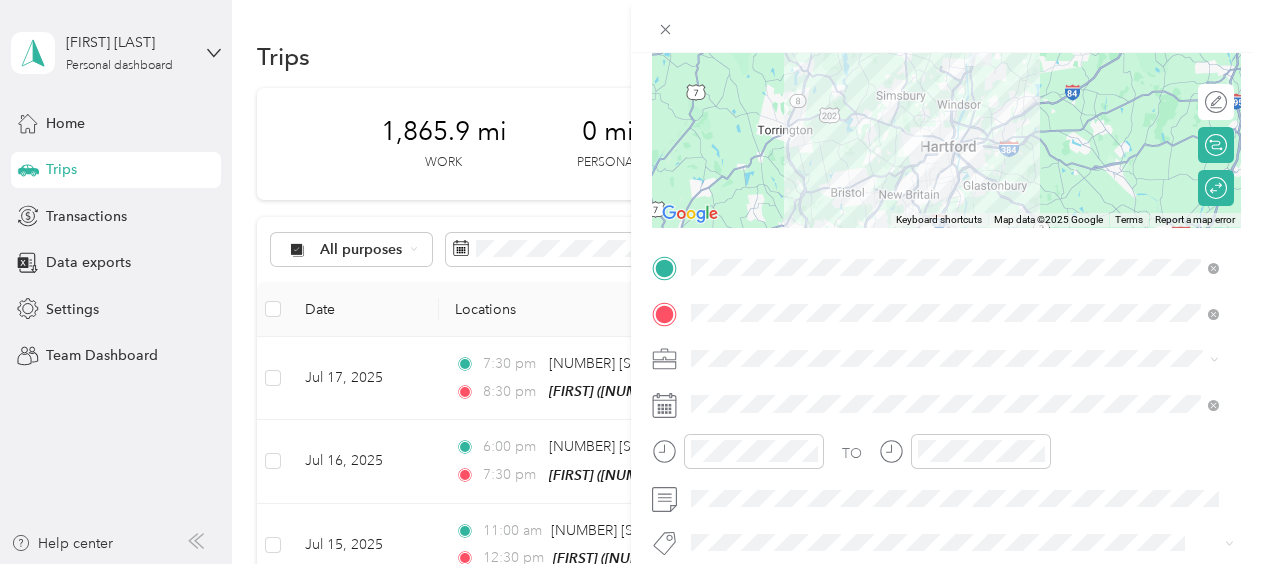 scroll, scrollTop: 272, scrollLeft: 0, axis: vertical 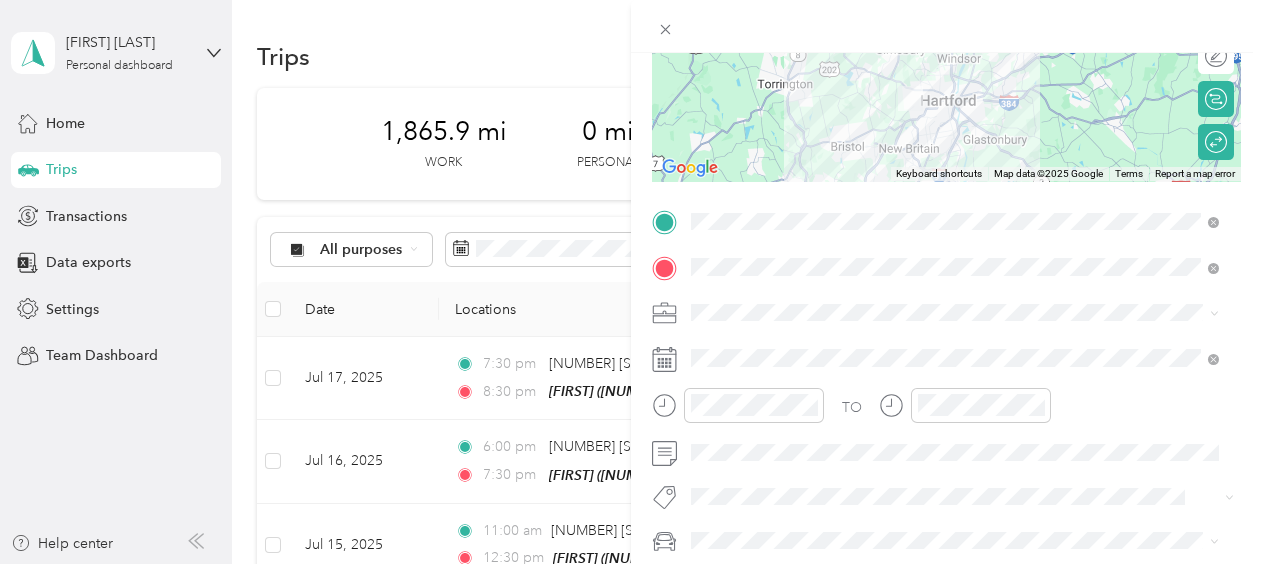 click at bounding box center (962, 313) 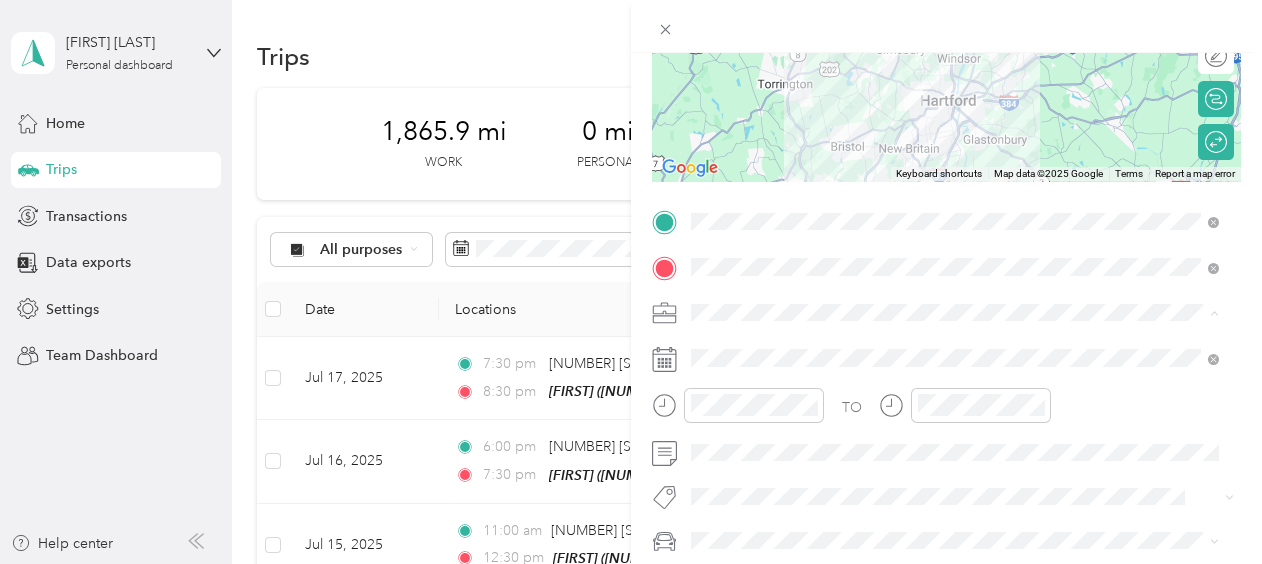 click on "Work" at bounding box center [955, 32] 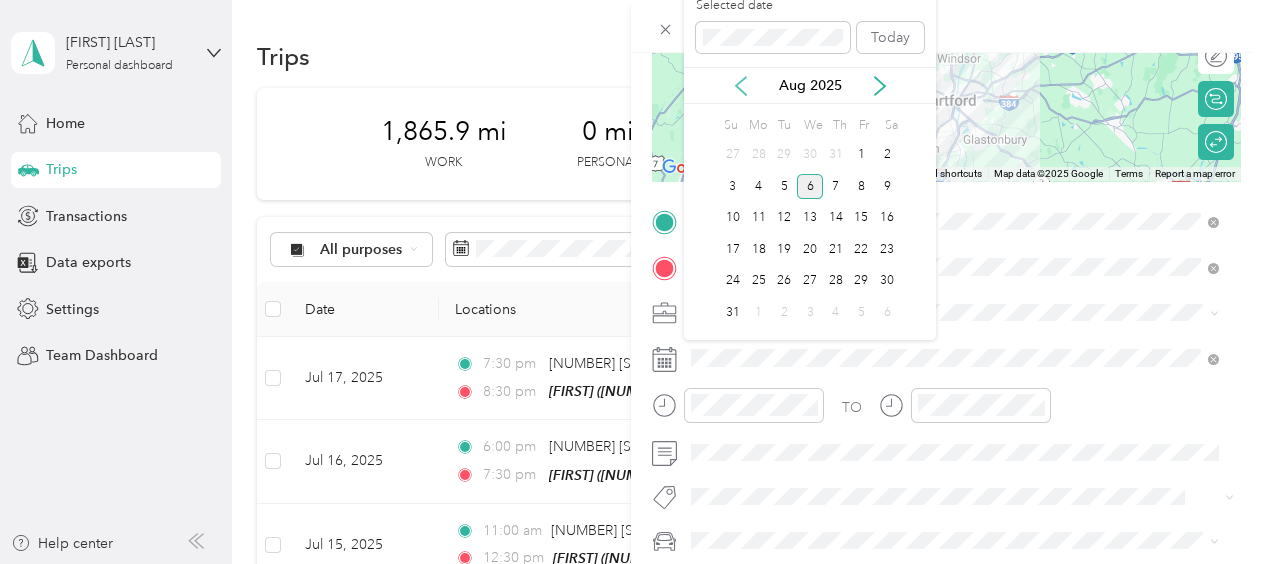 click 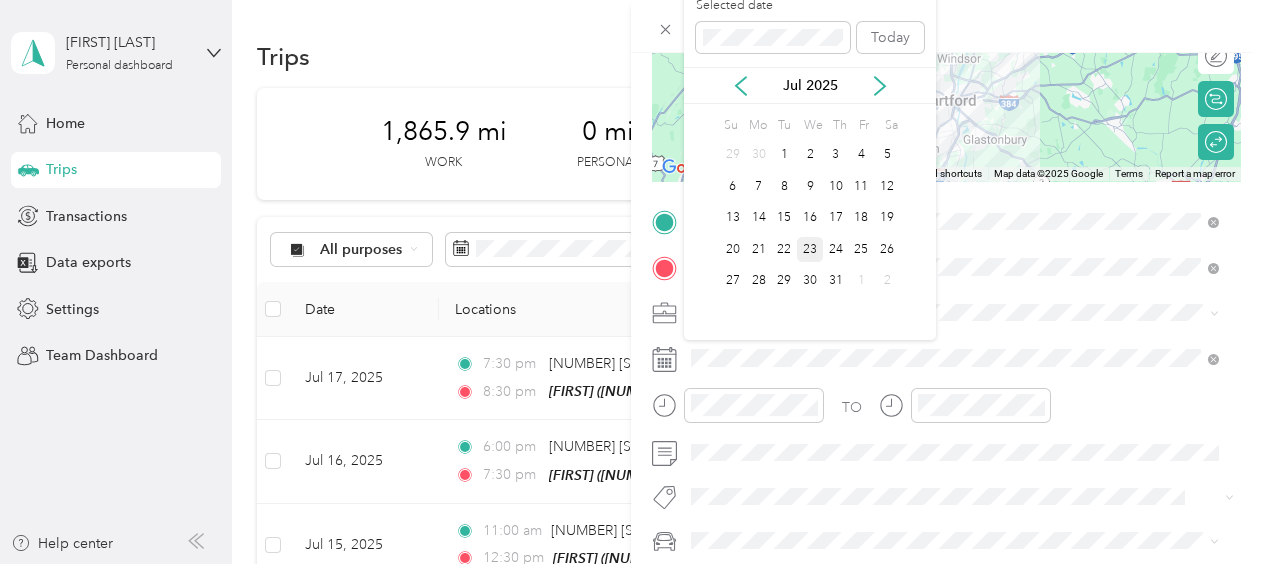 click on "23" at bounding box center (810, 249) 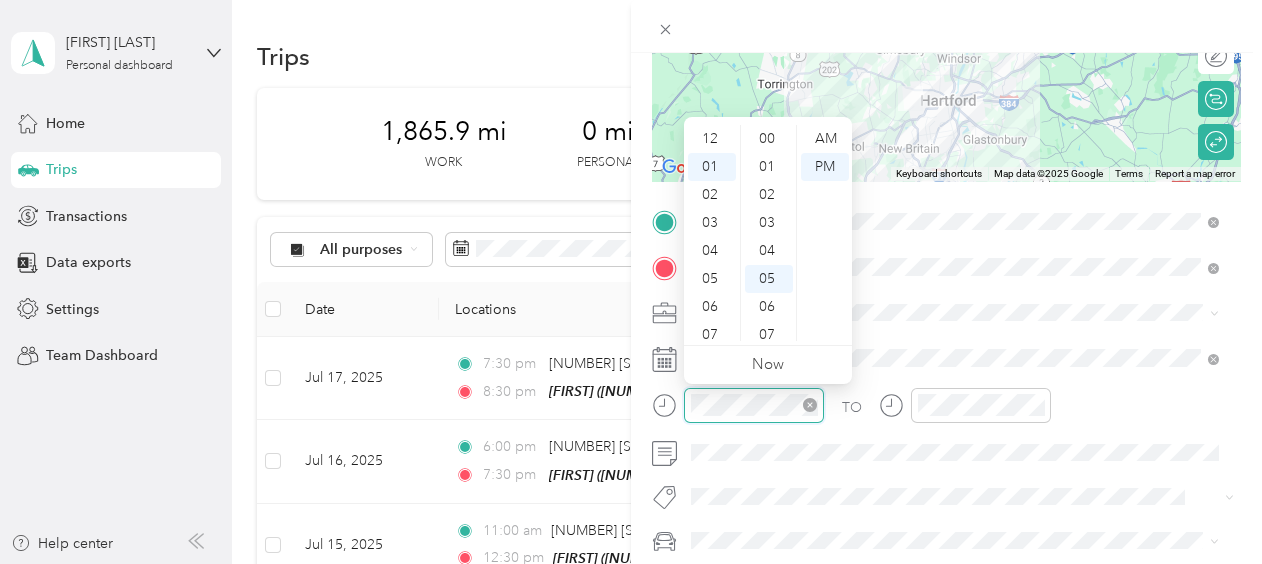 scroll, scrollTop: 28, scrollLeft: 0, axis: vertical 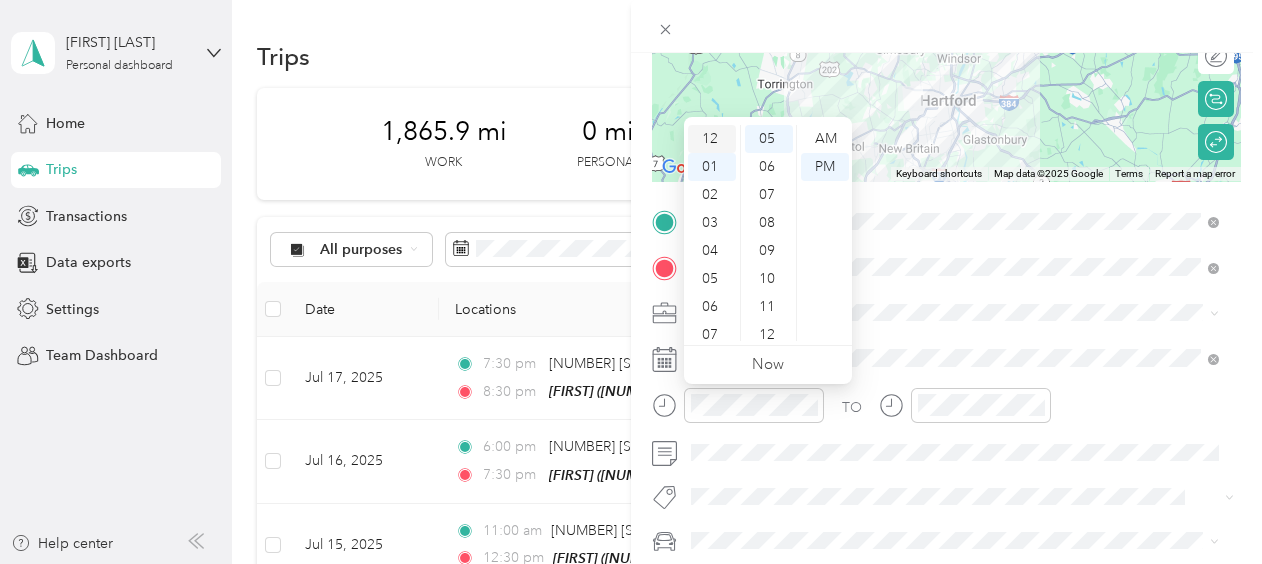 click on "12" at bounding box center (712, 139) 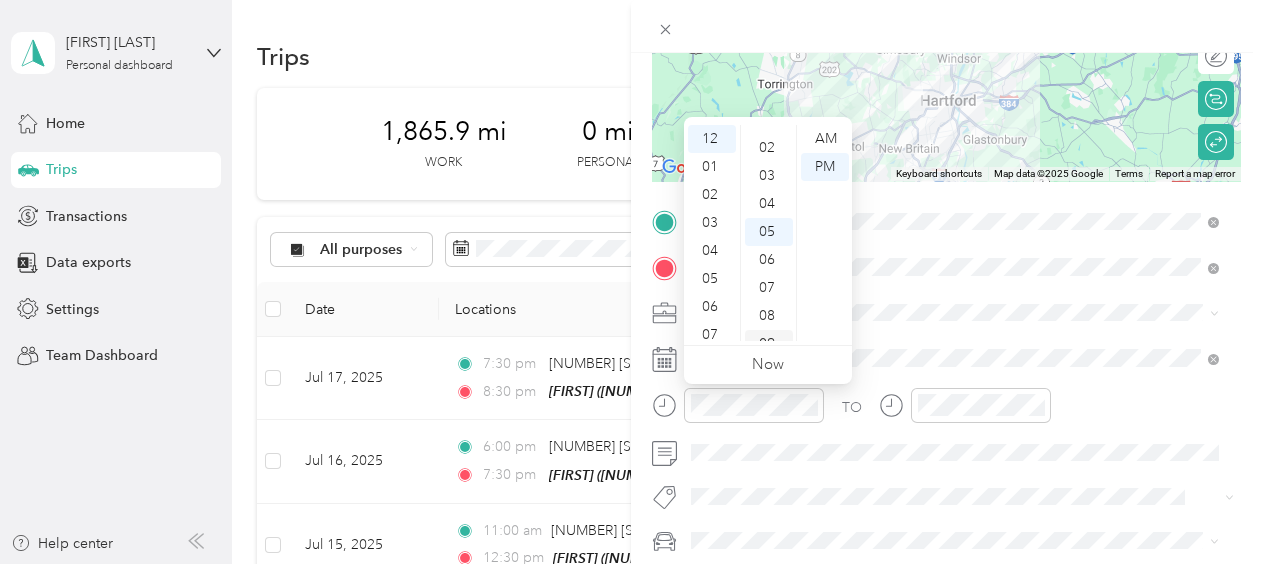 scroll, scrollTop: 0, scrollLeft: 0, axis: both 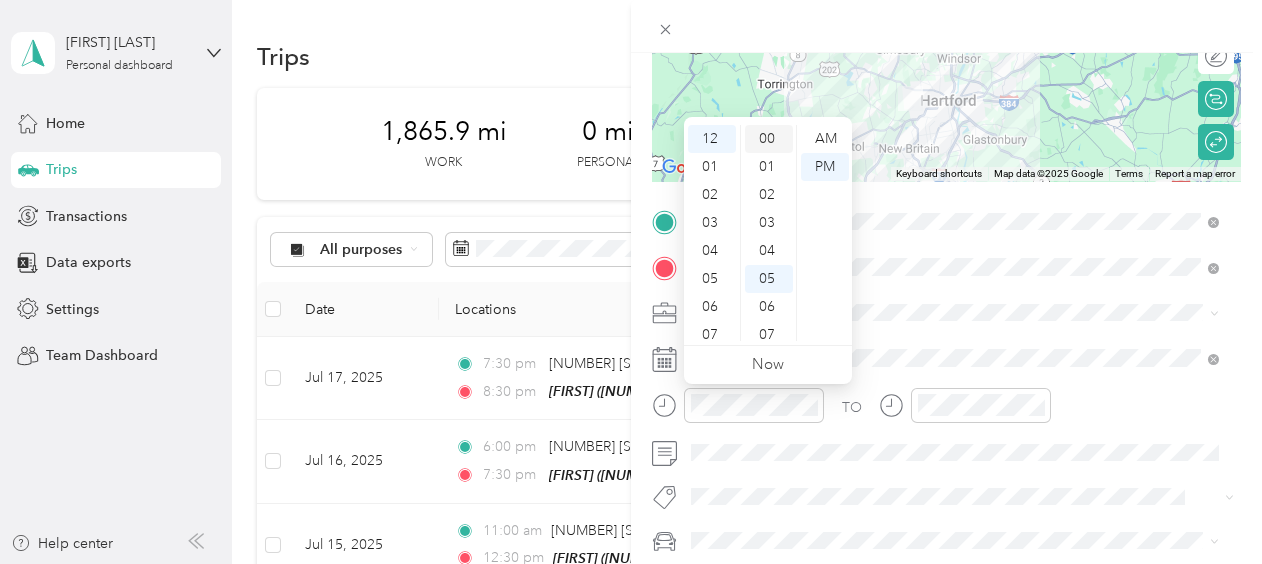 click on "00" at bounding box center [769, 139] 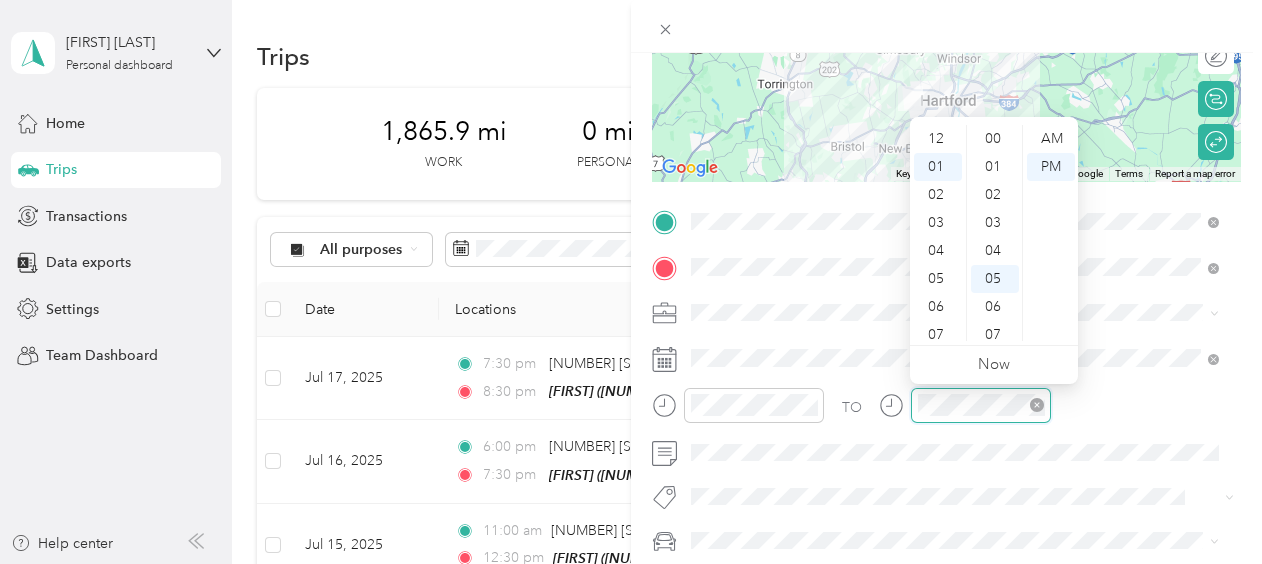 scroll, scrollTop: 140, scrollLeft: 0, axis: vertical 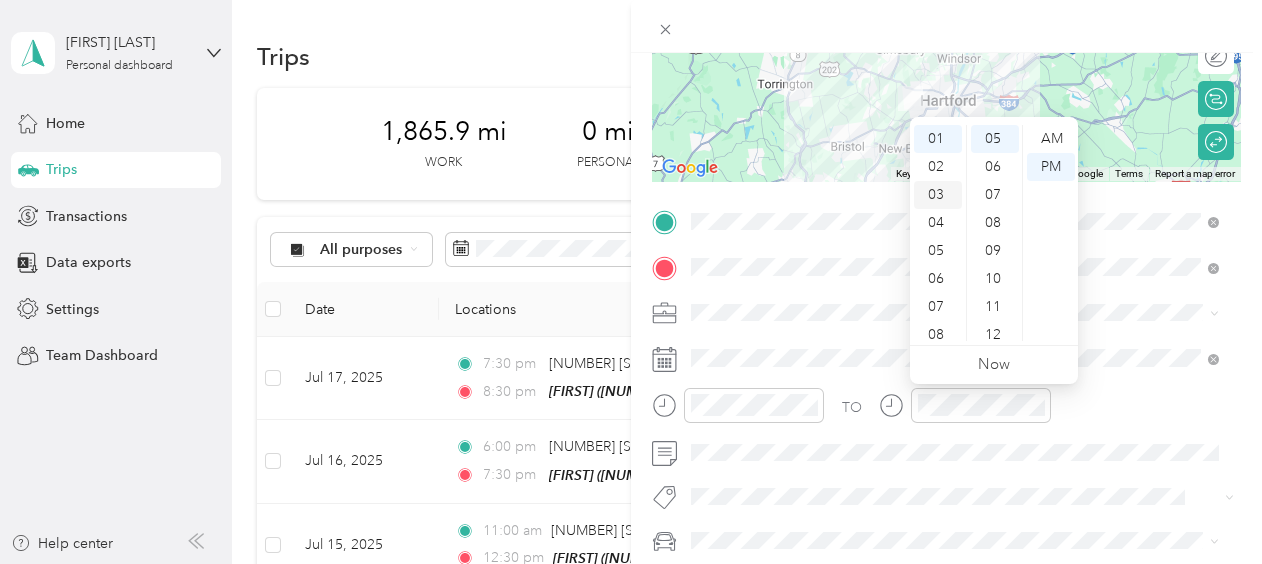 click on "03" at bounding box center (938, 195) 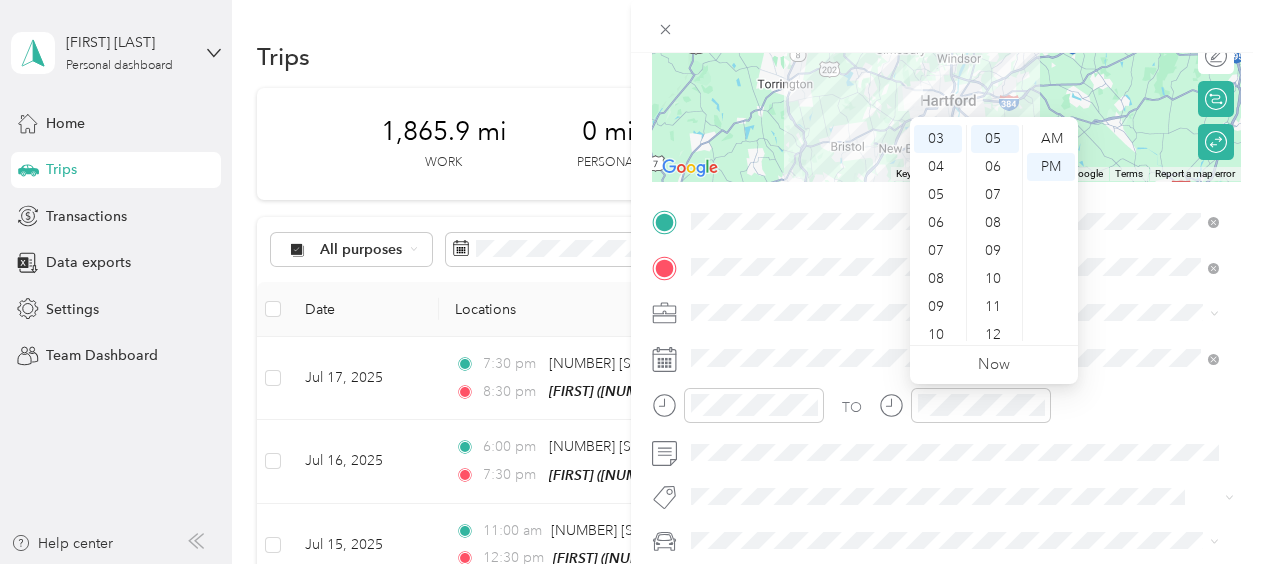scroll, scrollTop: 0, scrollLeft: 0, axis: both 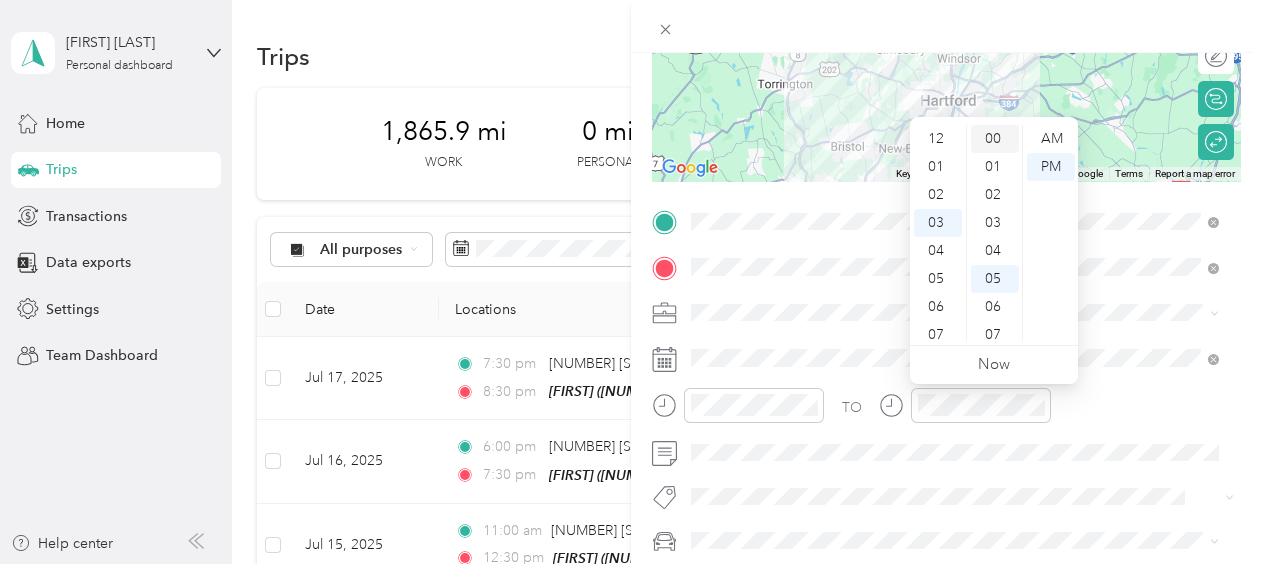 click on "00" at bounding box center (995, 139) 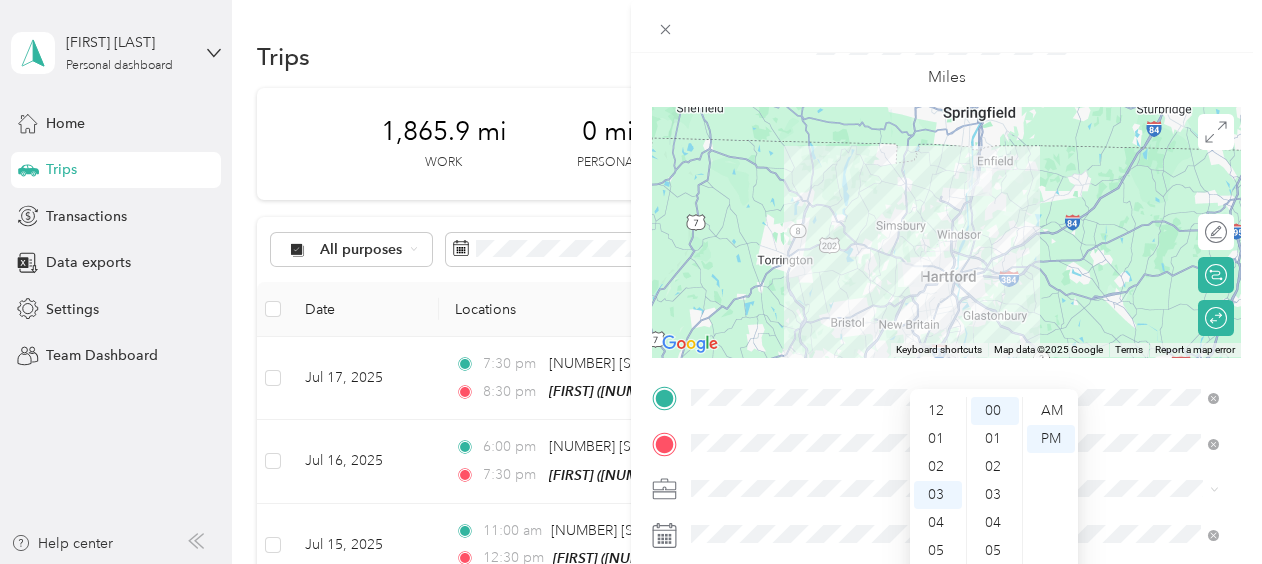 scroll, scrollTop: 0, scrollLeft: 0, axis: both 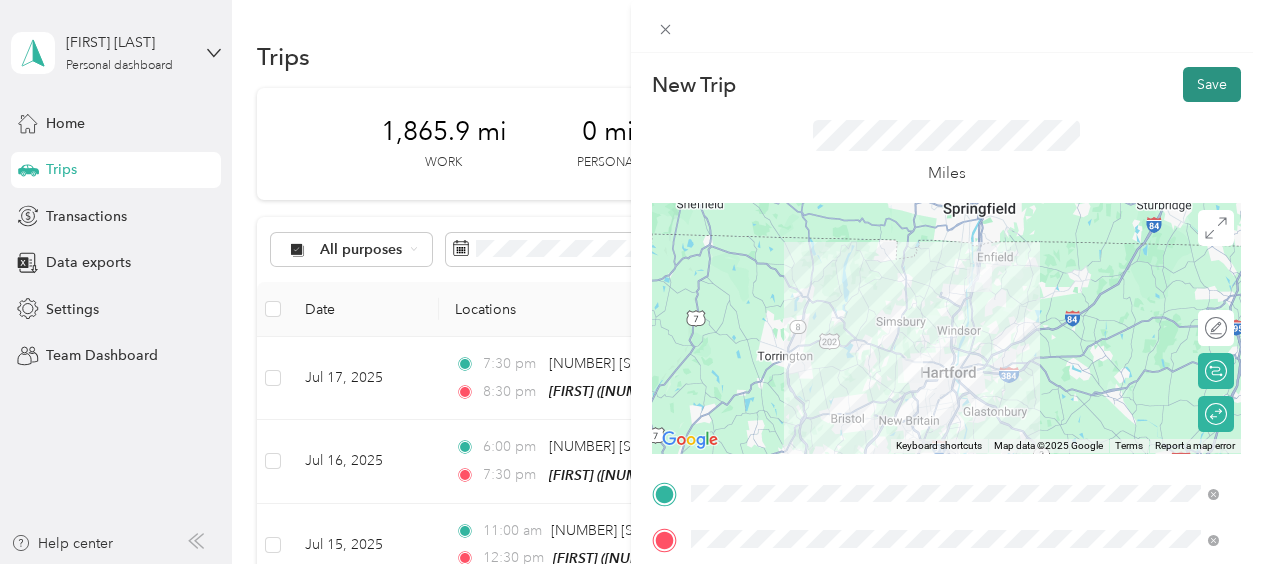 click on "Save" at bounding box center [1212, 84] 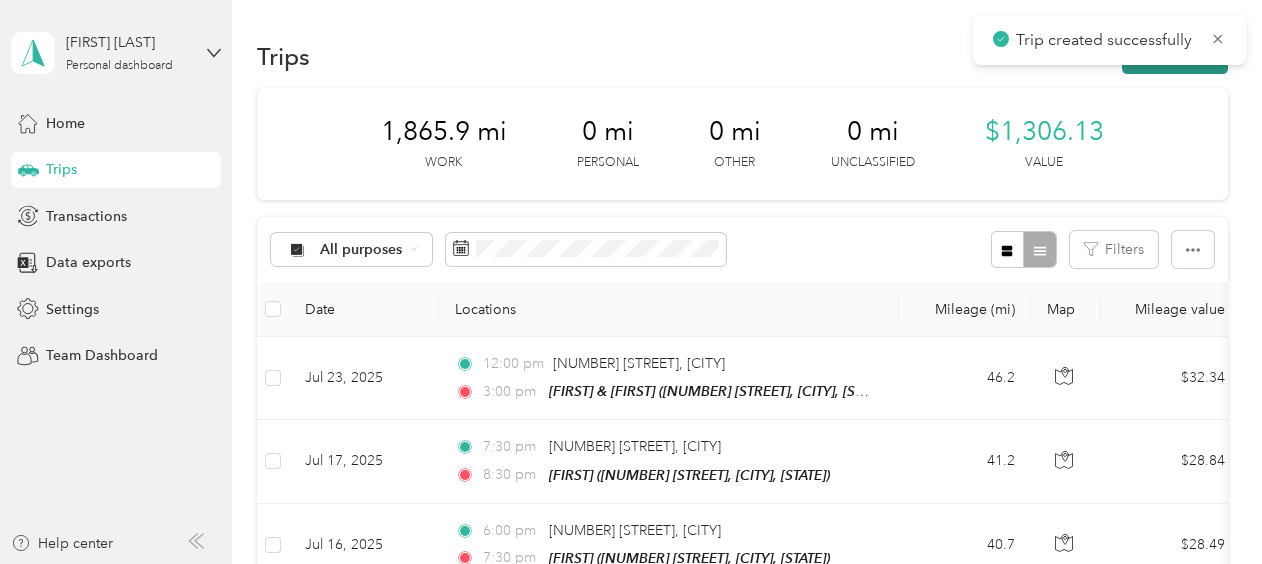 click on "New trip" at bounding box center [1175, 56] 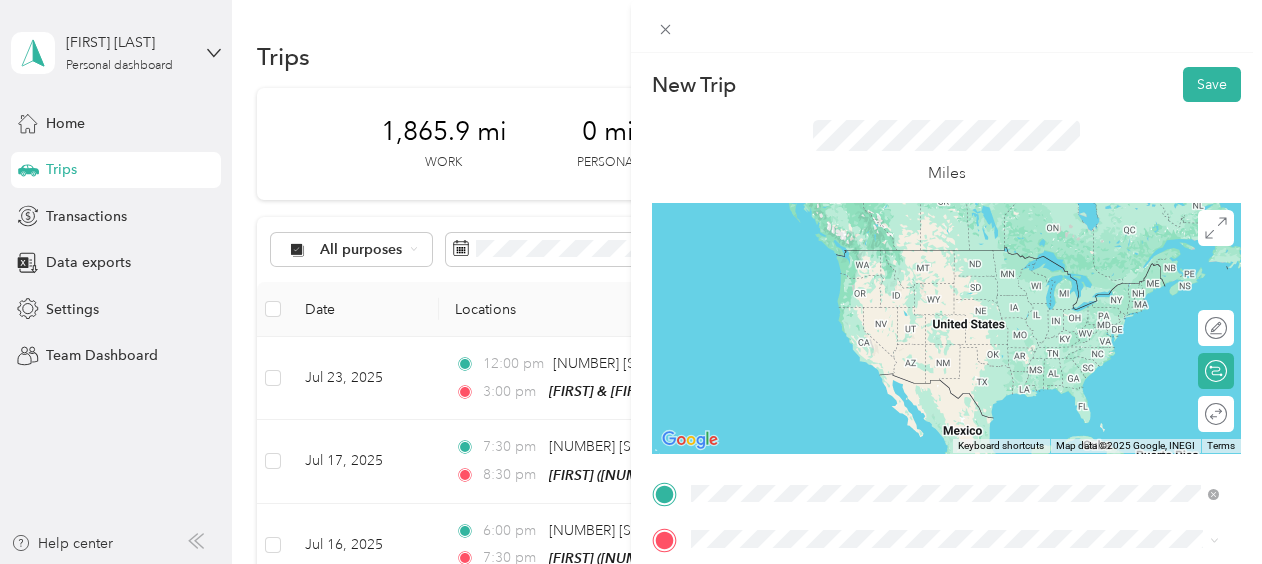 click on "[NUMBER] [STREET]
[CITY], [STATE] [POSTAL_CODE], [COUNTRY]" at bounding box center (873, 258) 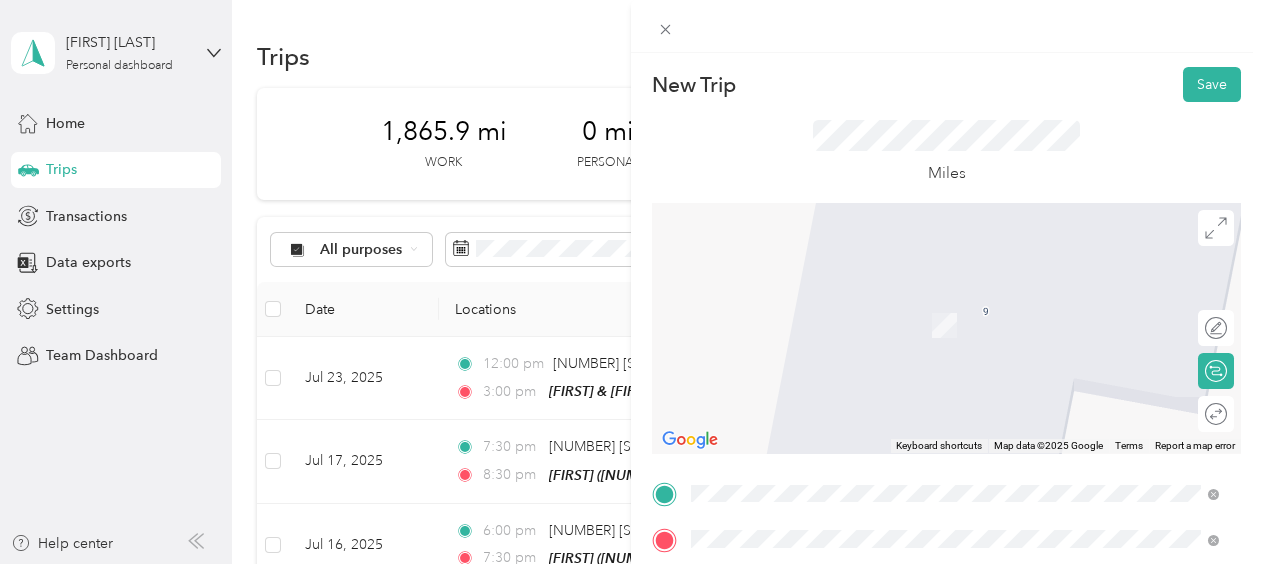 click on "[FIRST]" at bounding box center [942, 303] 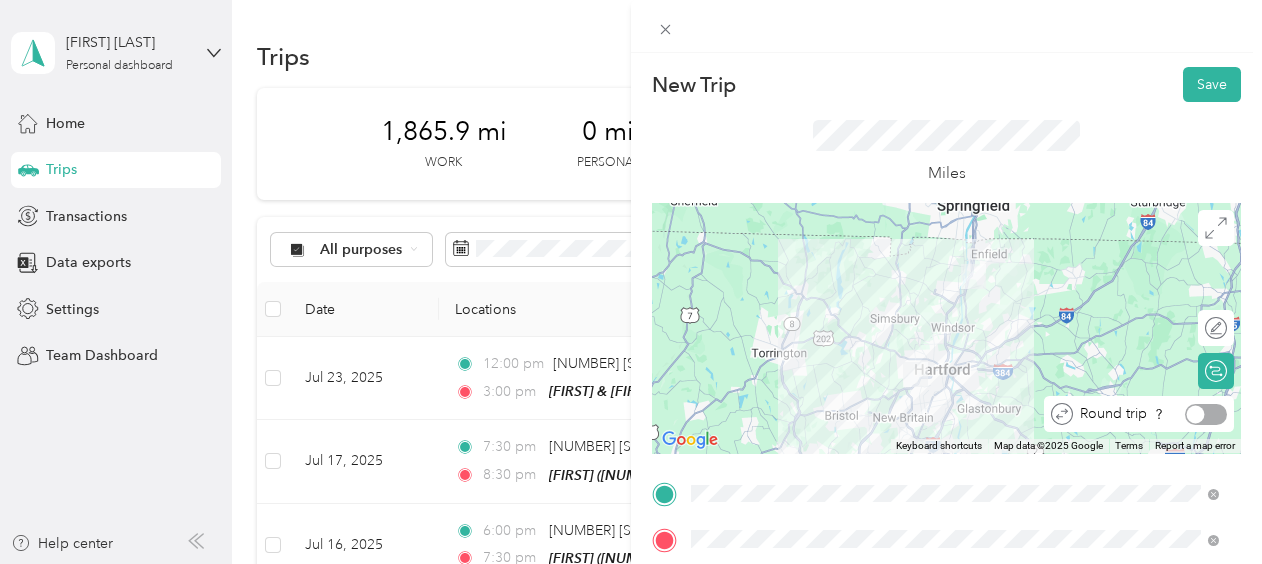 click at bounding box center [1206, 414] 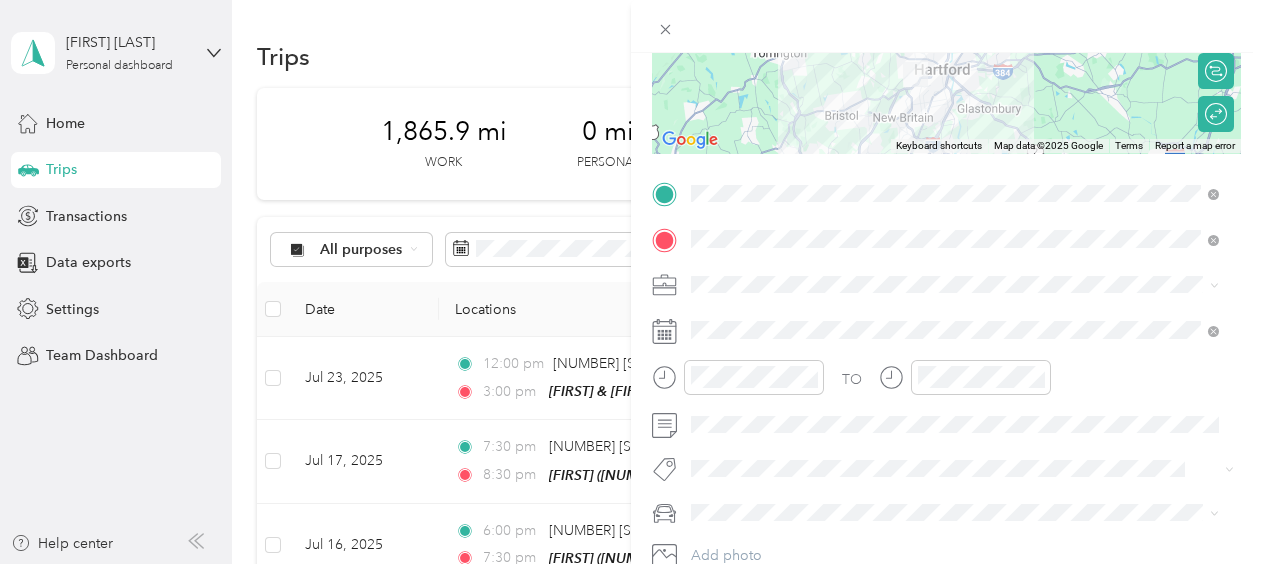 scroll, scrollTop: 304, scrollLeft: 0, axis: vertical 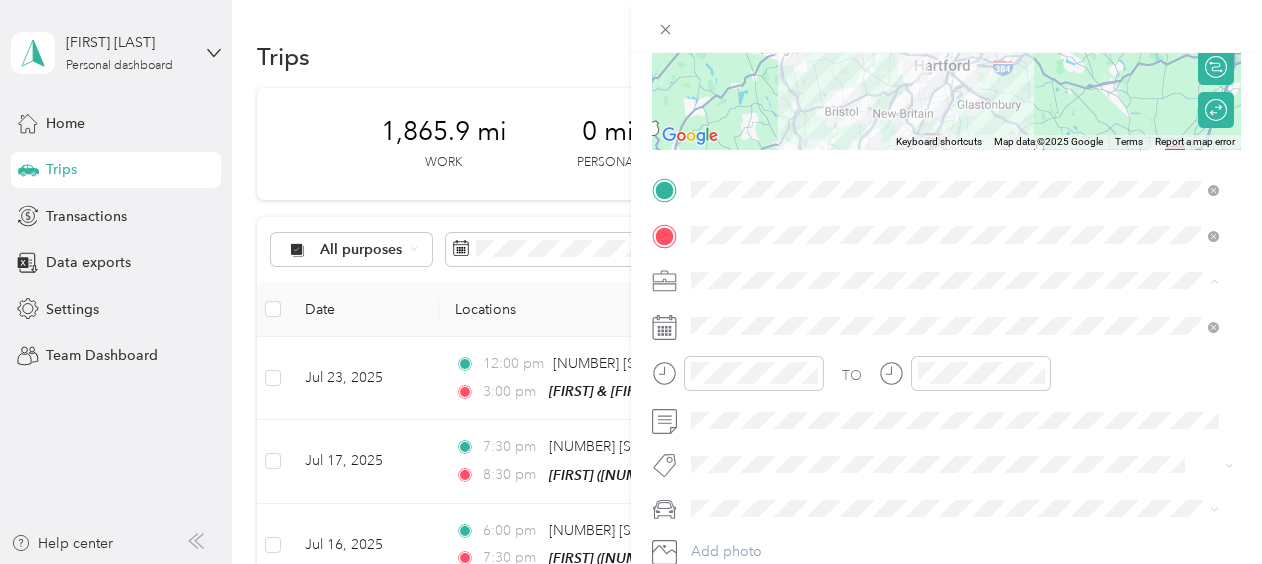 click on "Work" at bounding box center (715, 315) 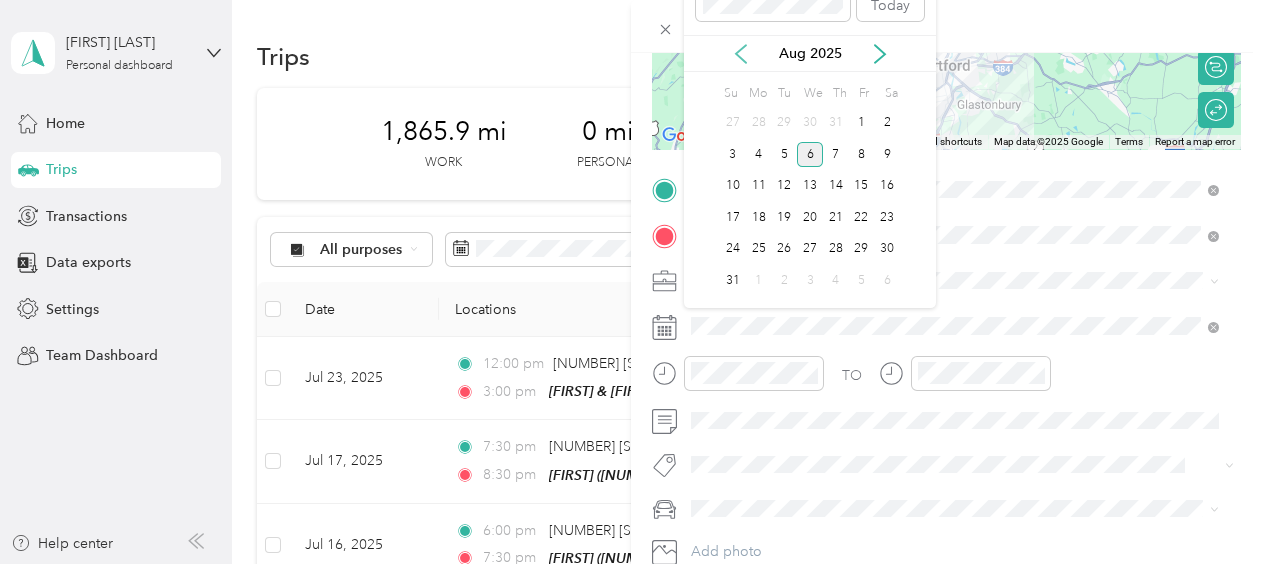 click 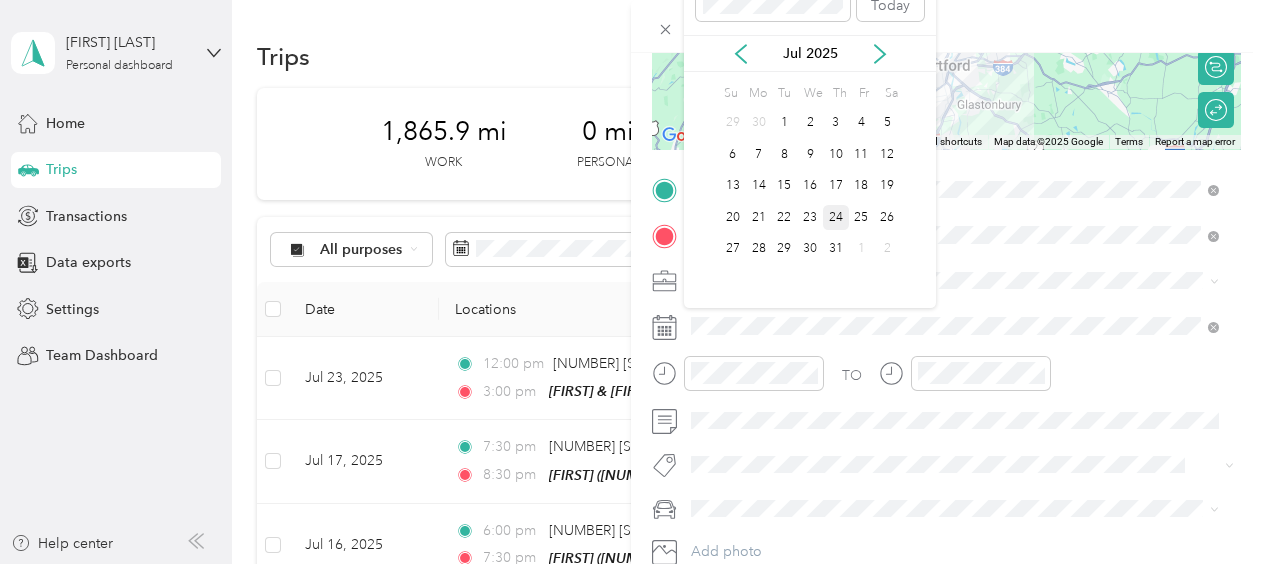 click on "24" at bounding box center [836, 217] 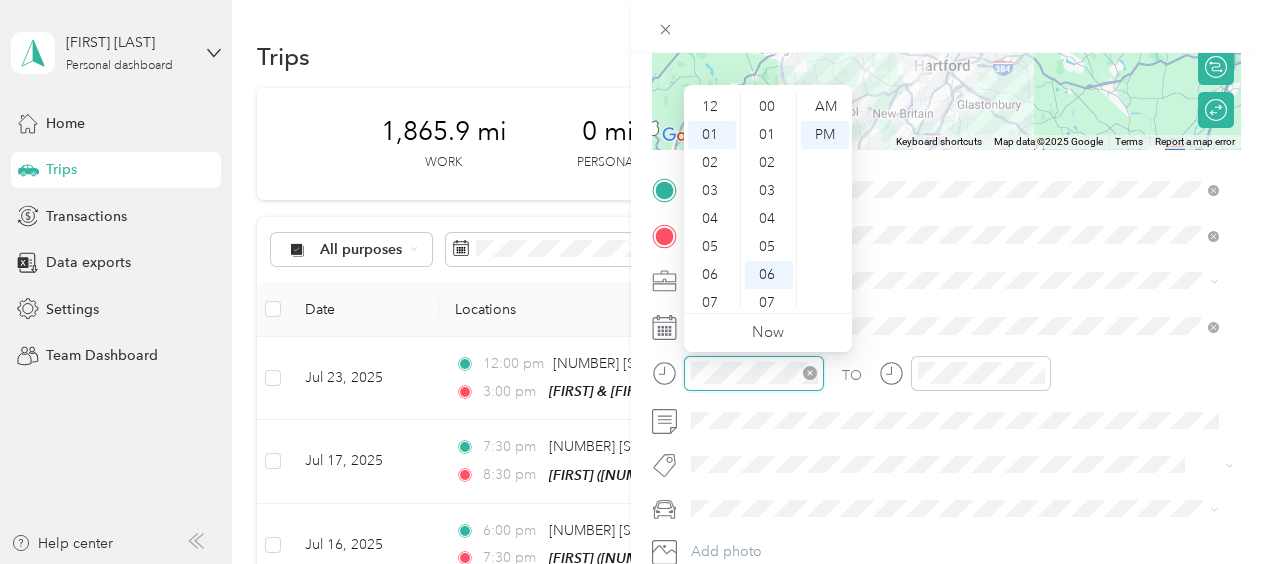 scroll, scrollTop: 168, scrollLeft: 0, axis: vertical 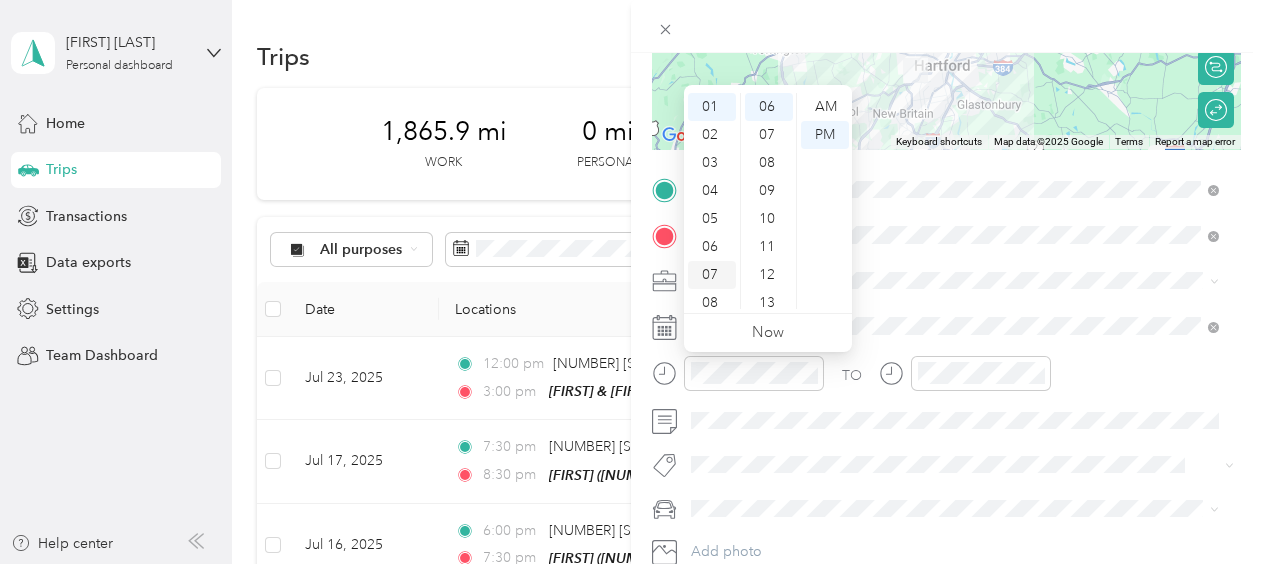 click on "07" at bounding box center (712, 275) 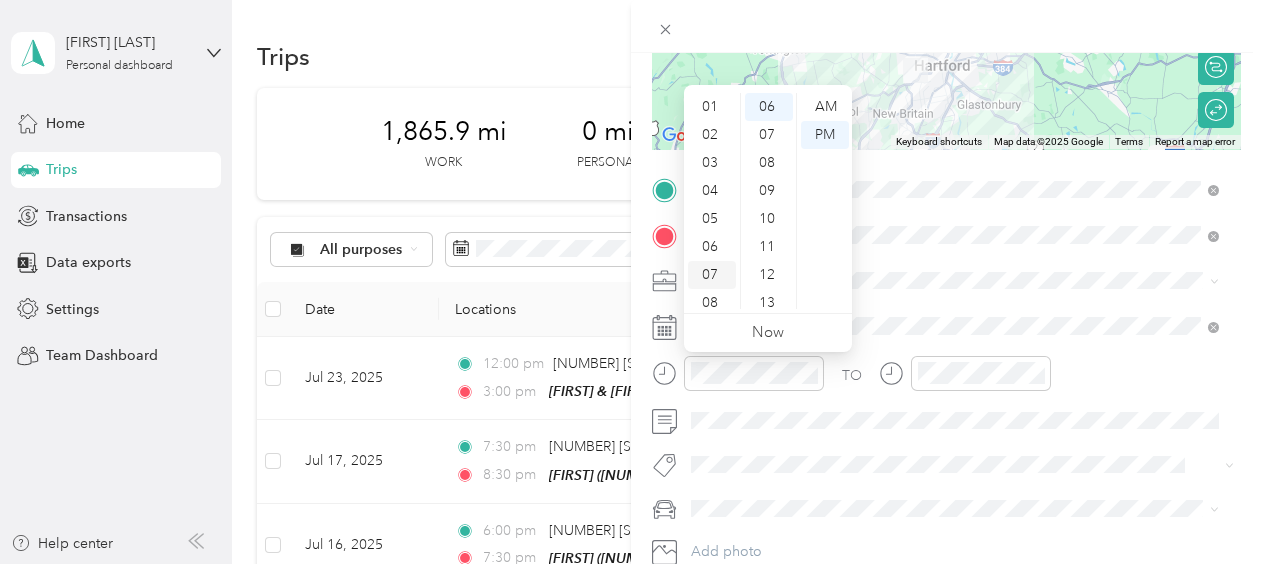 scroll, scrollTop: 120, scrollLeft: 0, axis: vertical 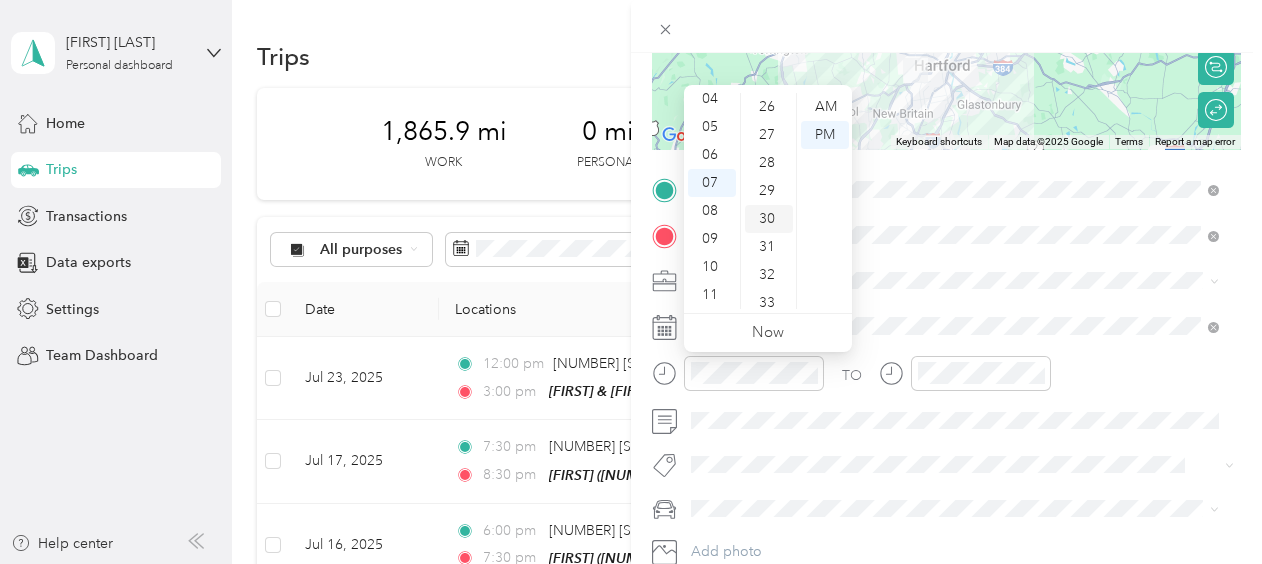 click on "30" at bounding box center (769, 219) 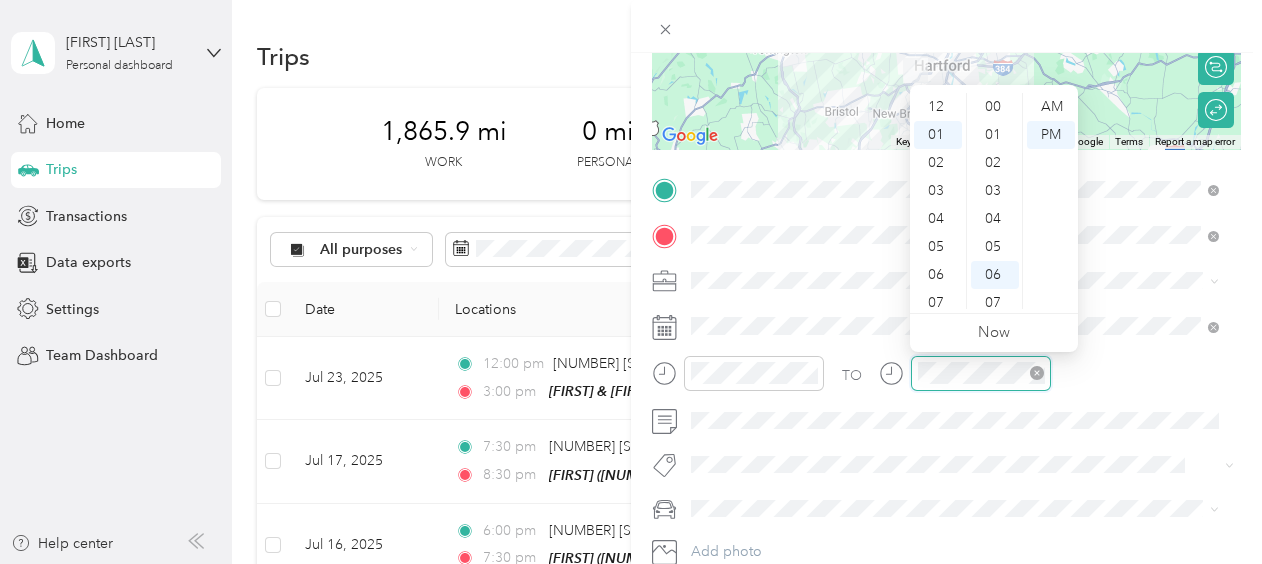 scroll, scrollTop: 28, scrollLeft: 0, axis: vertical 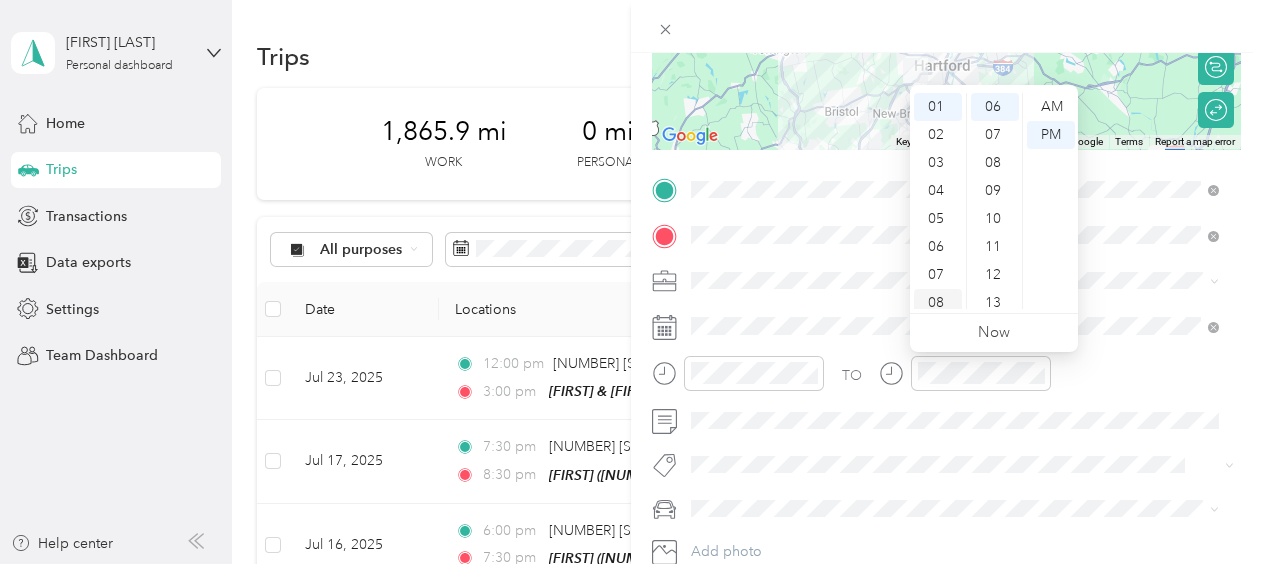click on "08" at bounding box center [938, 303] 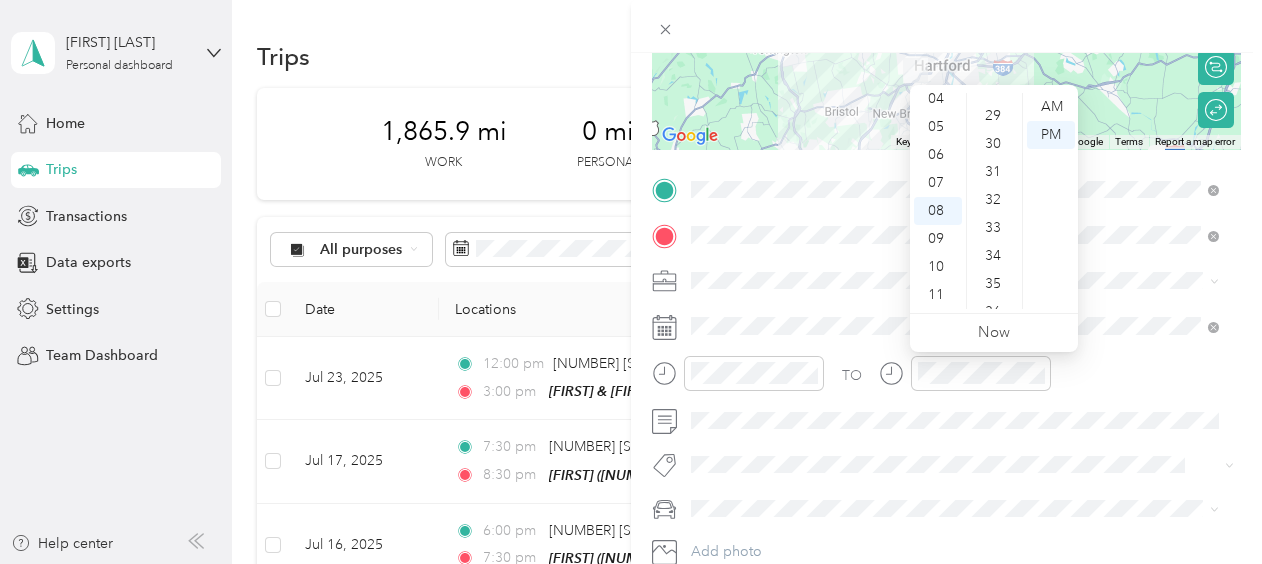 scroll, scrollTop: 825, scrollLeft: 0, axis: vertical 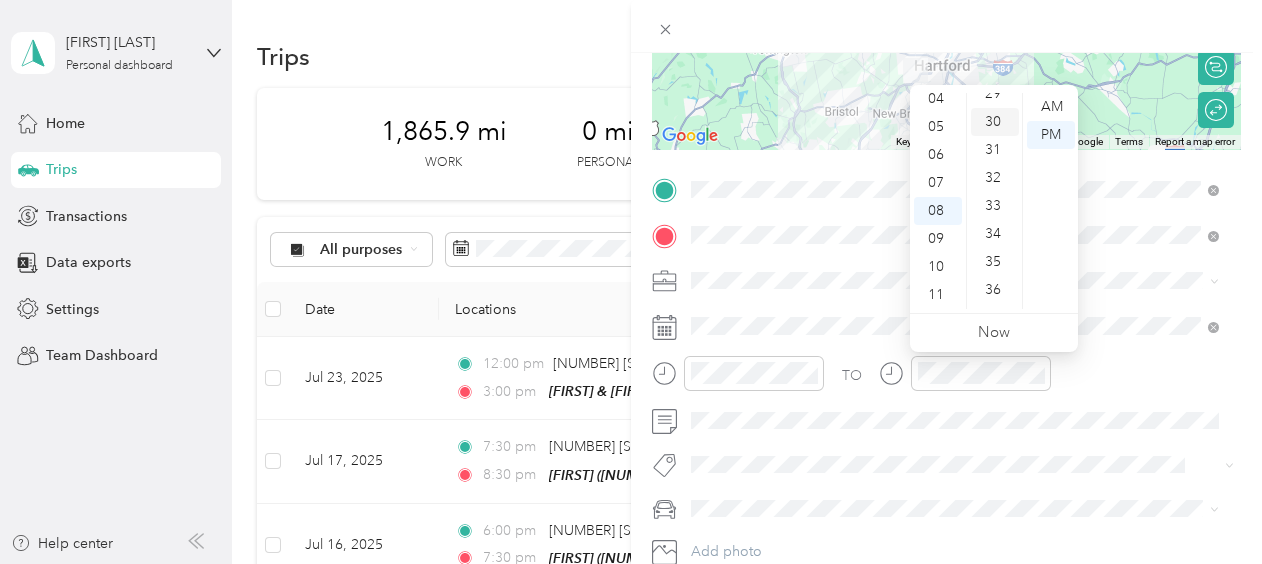 click on "30" at bounding box center [995, 122] 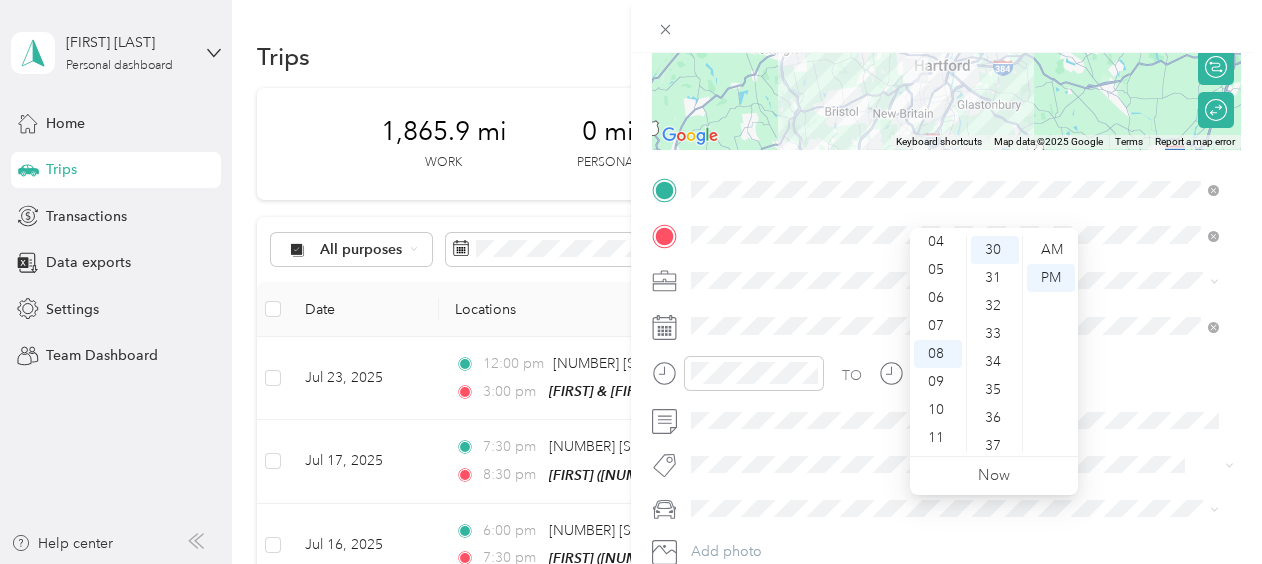 scroll, scrollTop: 0, scrollLeft: 0, axis: both 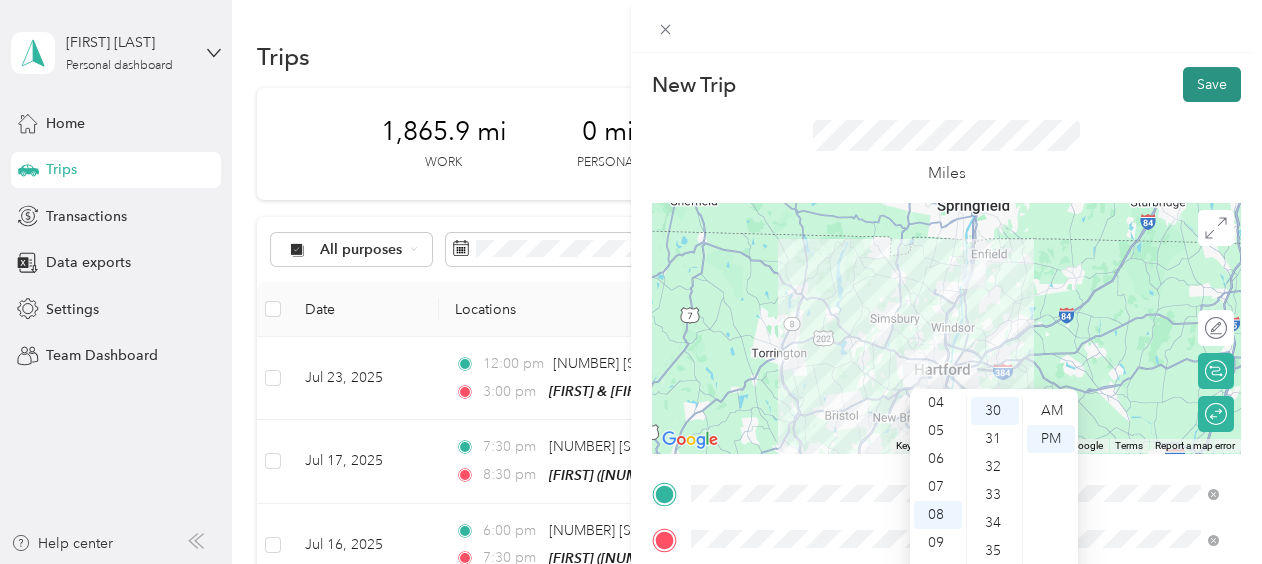 click on "Save" at bounding box center [1212, 84] 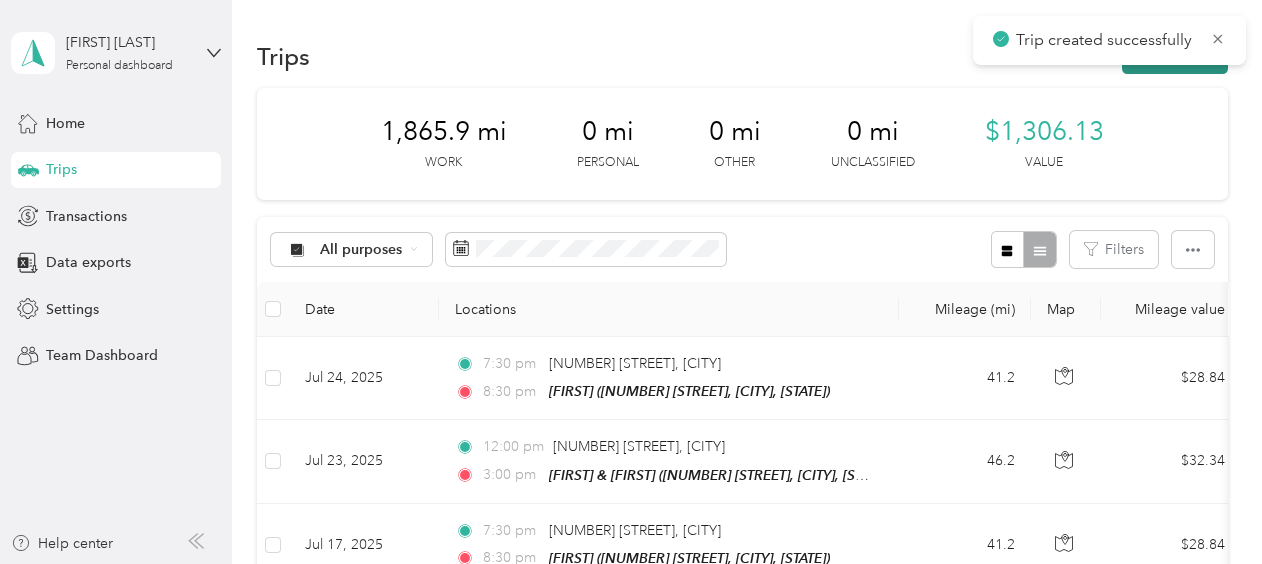 click on "New trip" at bounding box center (1175, 56) 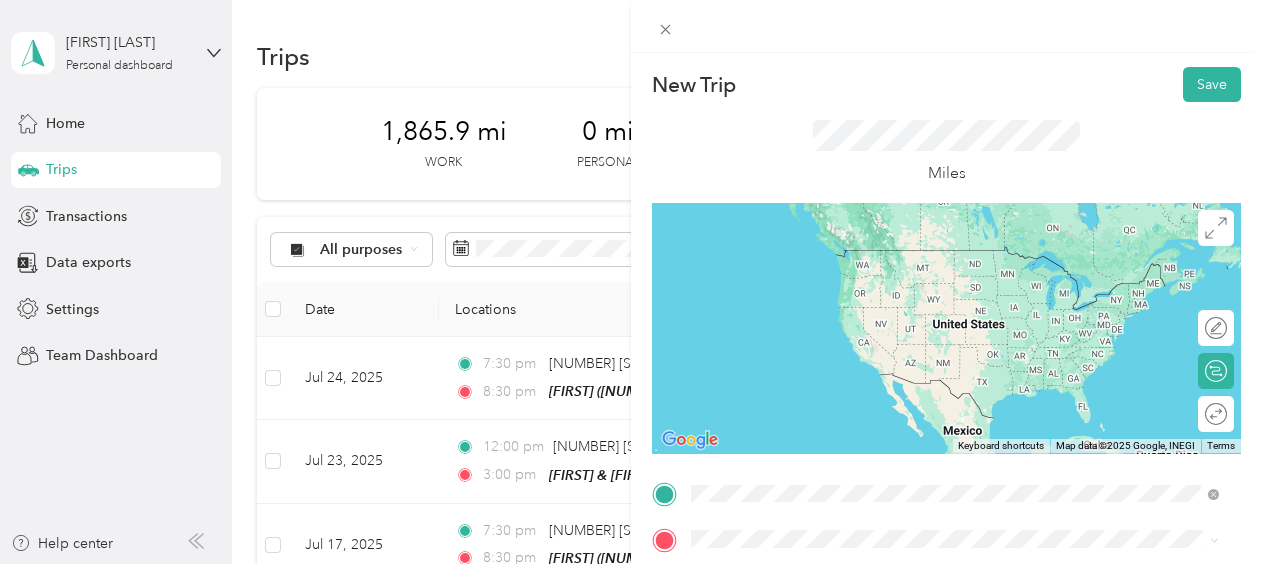 click on "[NUMBER] [STREET]
[CITY], [STATE] [POSTAL_CODE], [COUNTRY]" at bounding box center [873, 258] 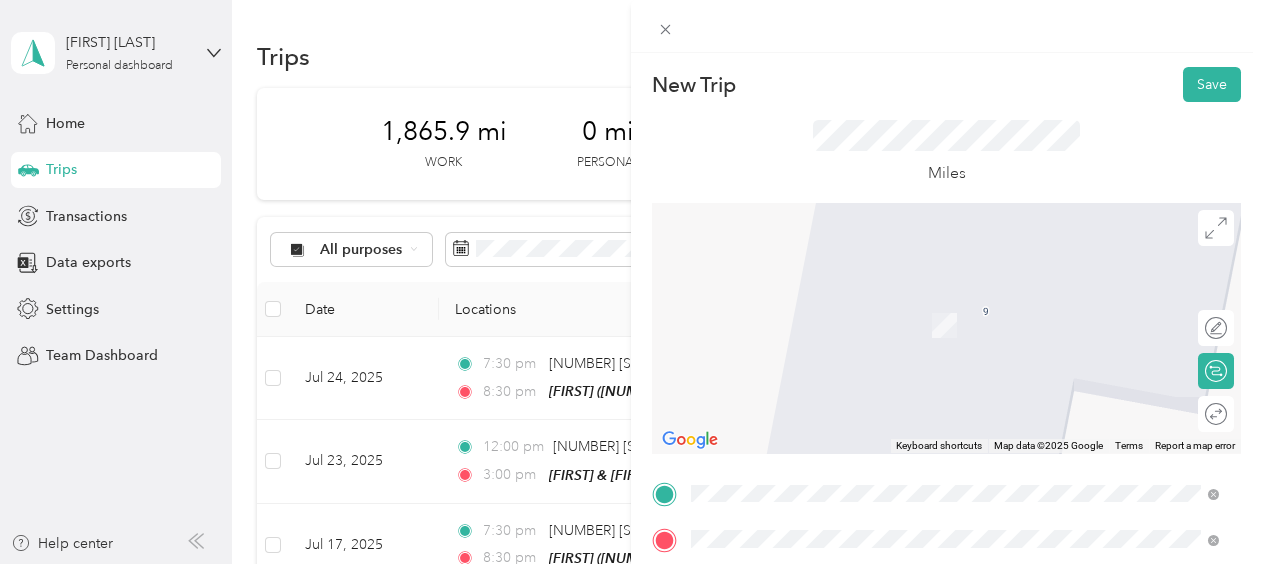 click on "[NUMBER] [STREET], [POSTAL_CODE], [CITY], [STATE], [COUNTRY]" at bounding box center [942, 388] 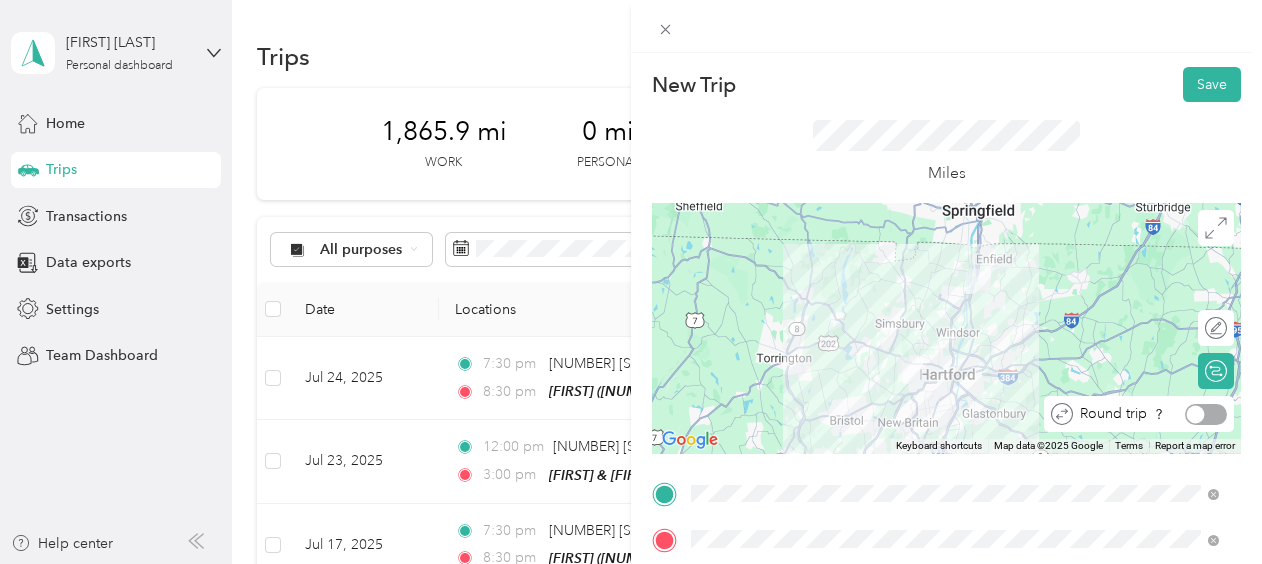 click at bounding box center (1206, 414) 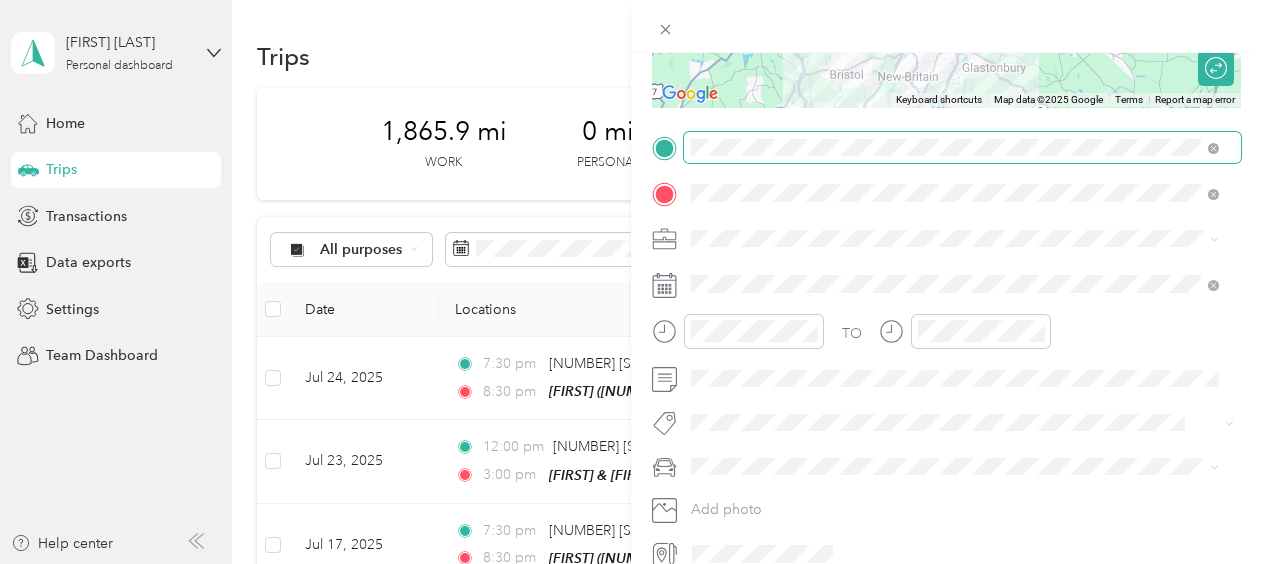 scroll, scrollTop: 350, scrollLeft: 0, axis: vertical 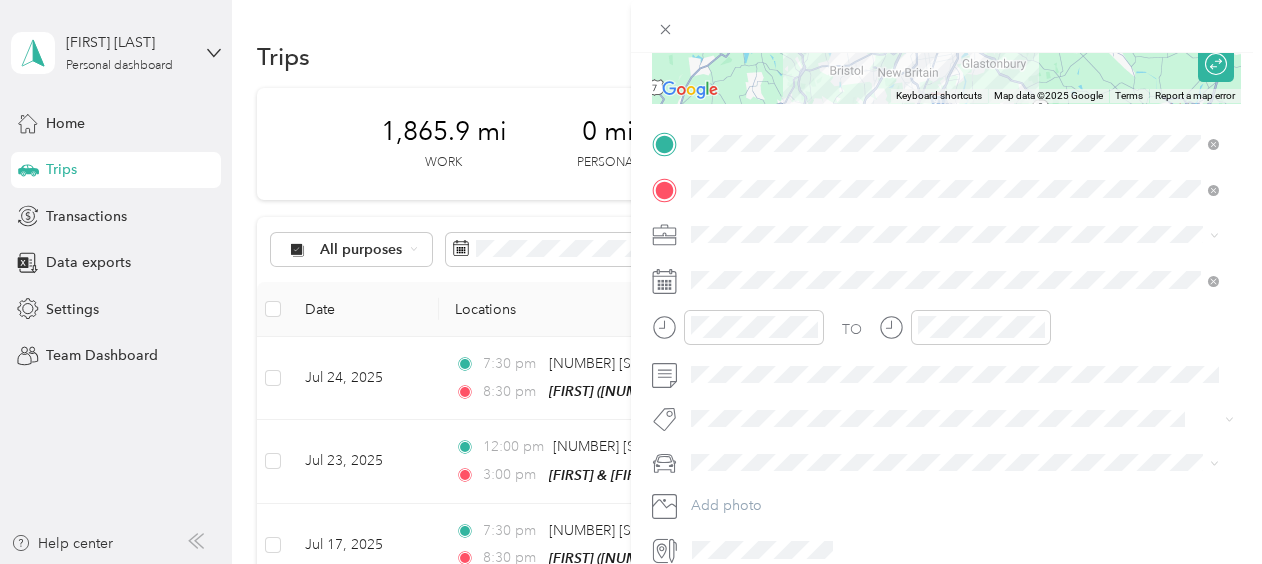 click on "Work" at bounding box center [955, 269] 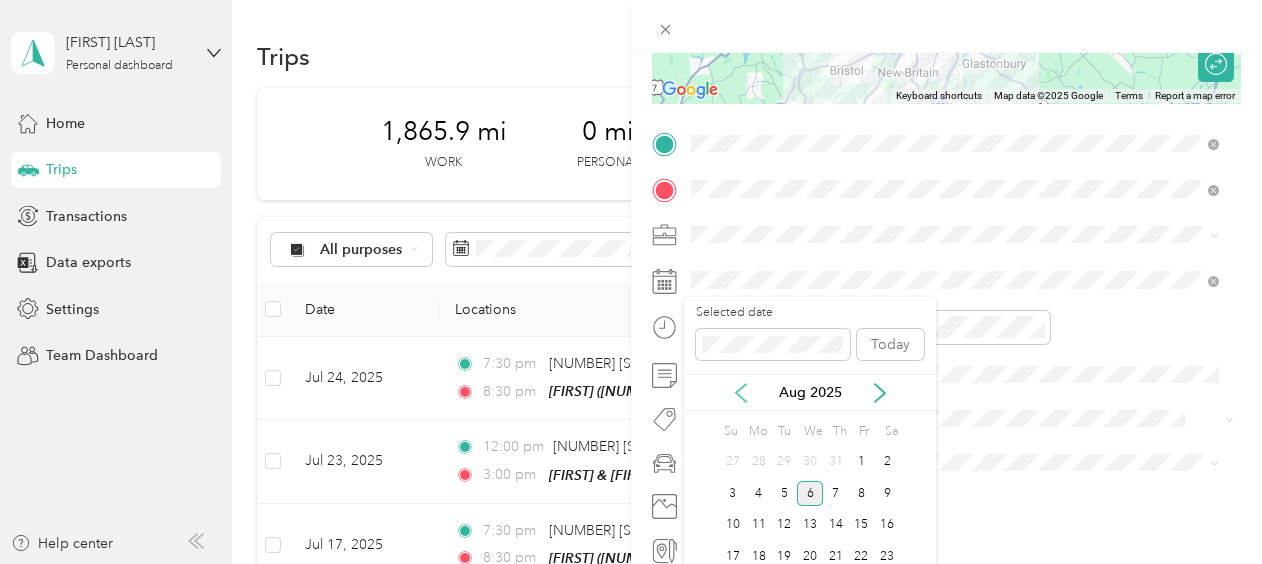 click 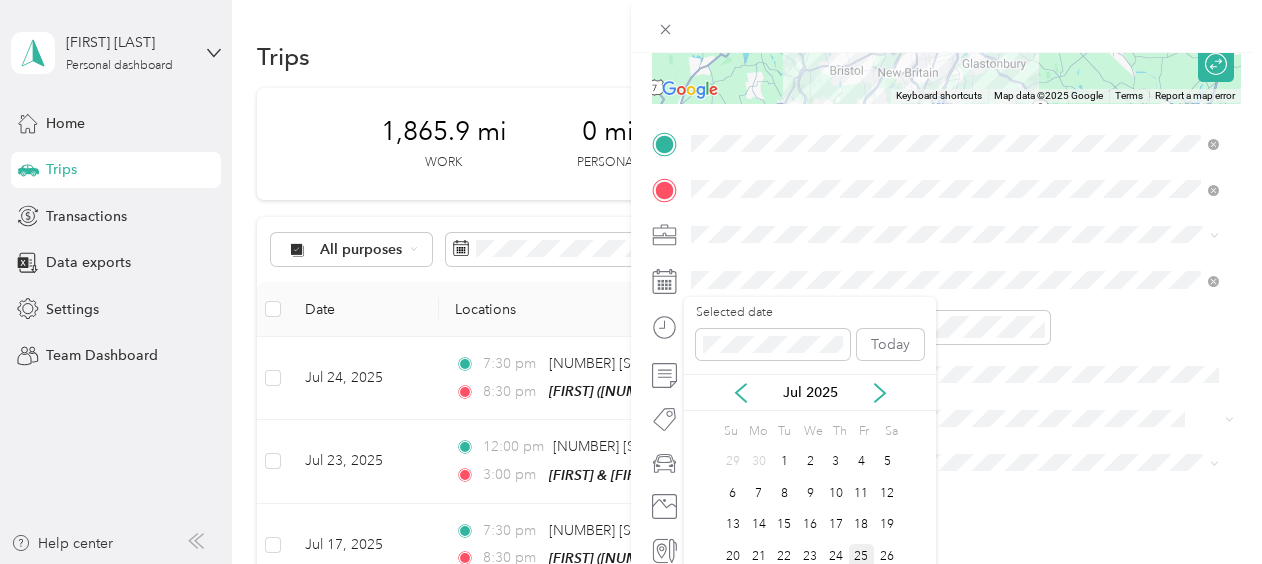 click on "25" at bounding box center (862, 556) 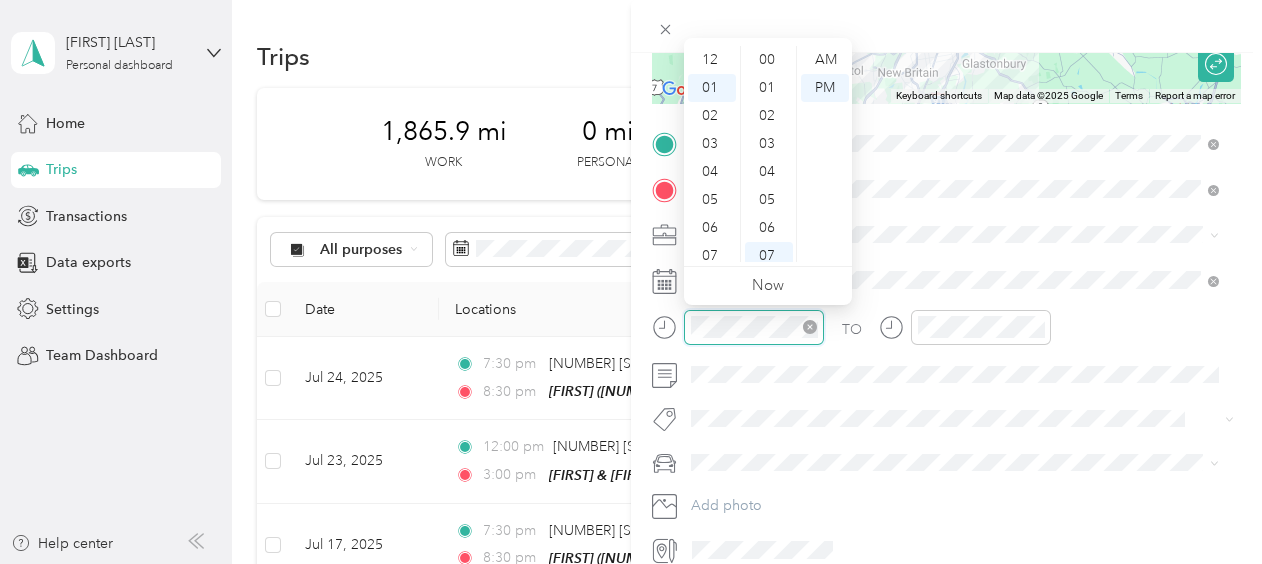 scroll, scrollTop: 28, scrollLeft: 0, axis: vertical 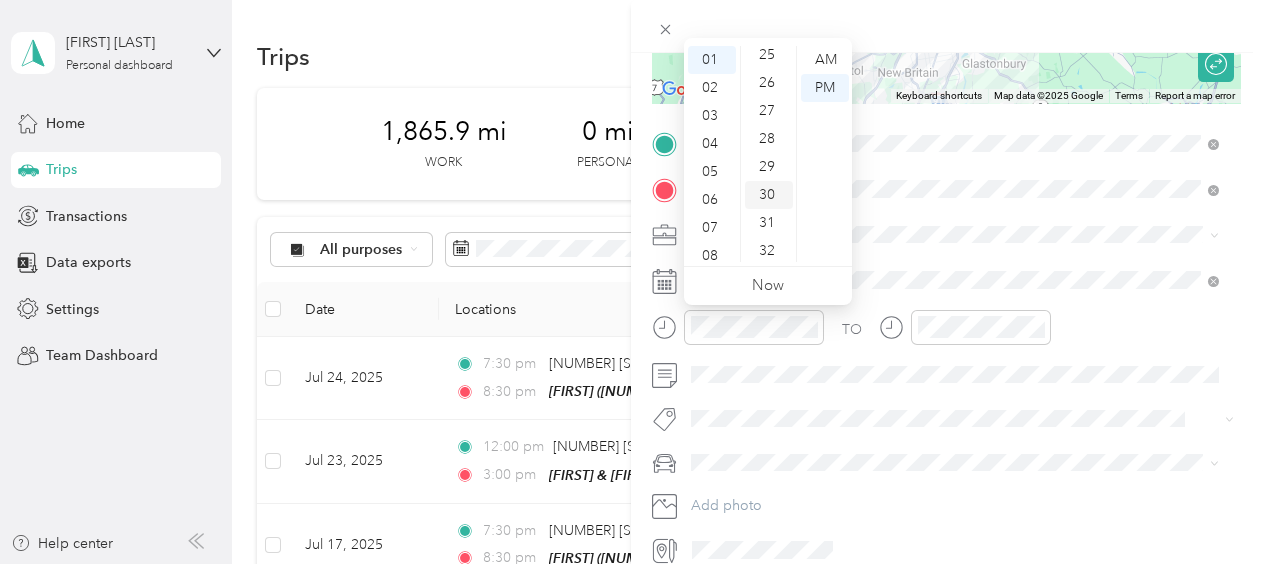click on "30" at bounding box center (769, 195) 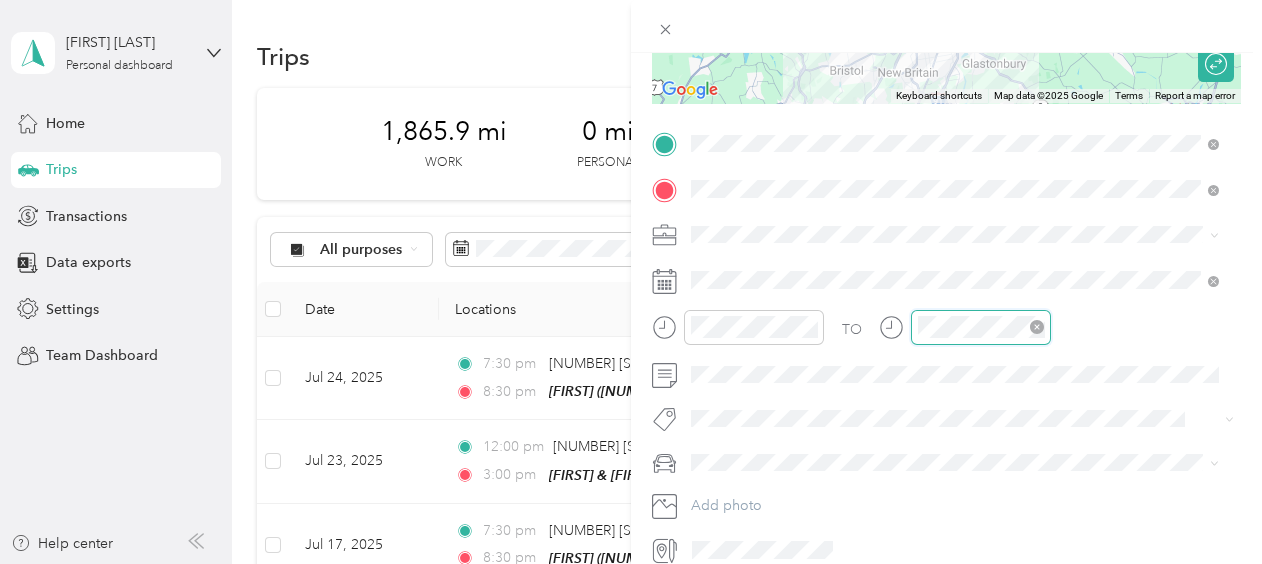 scroll, scrollTop: 28, scrollLeft: 0, axis: vertical 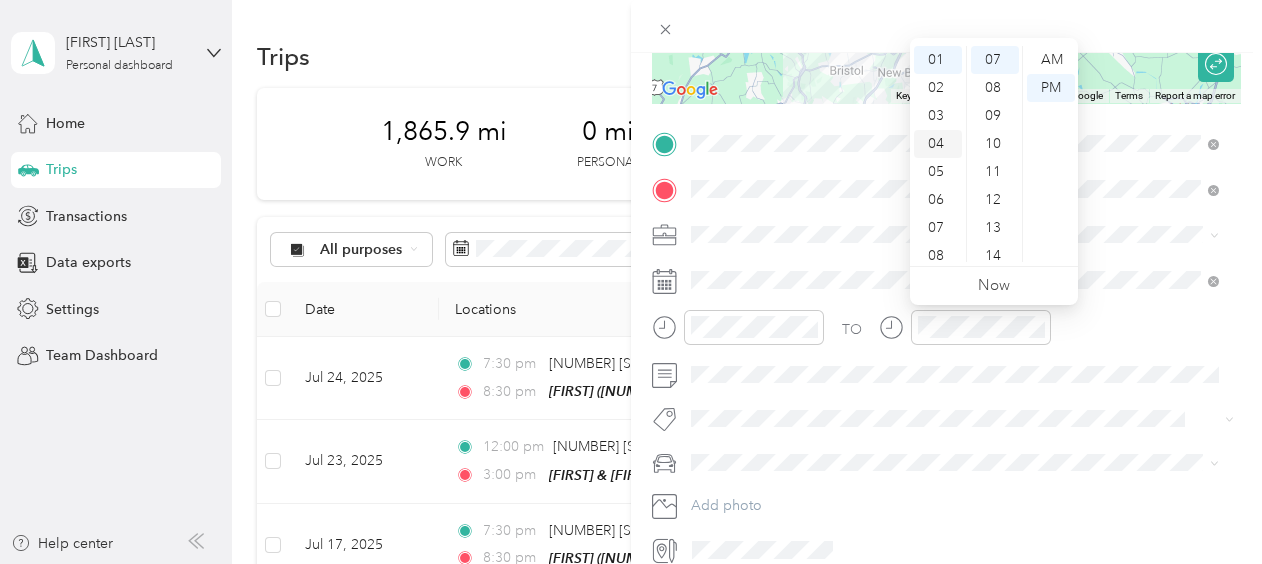 click on "04" at bounding box center (938, 144) 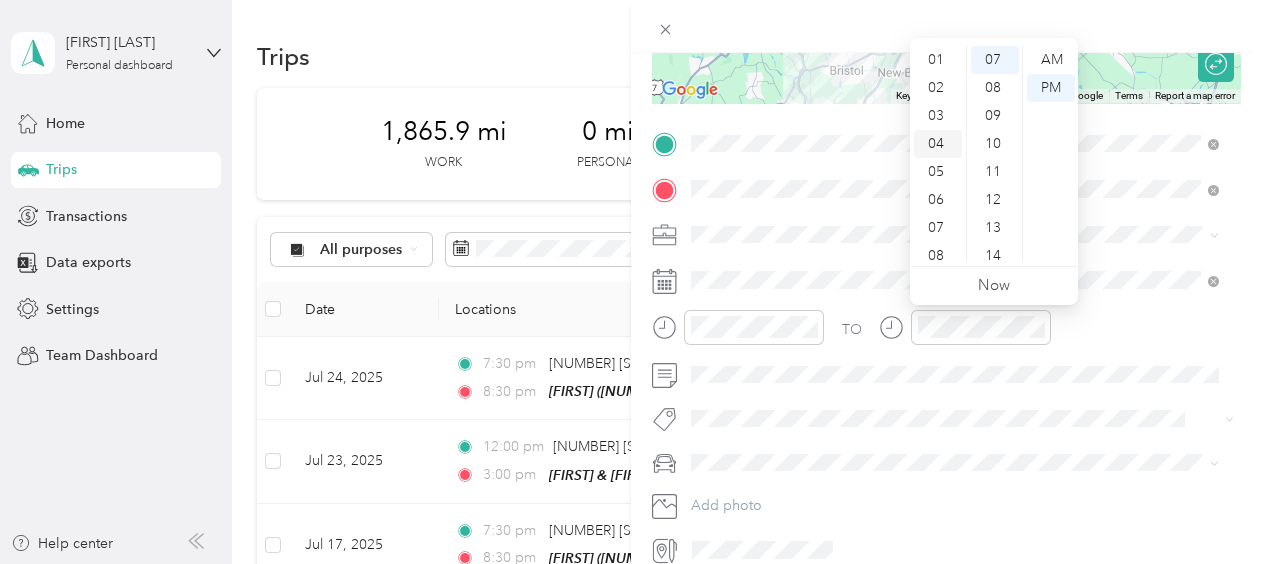 scroll, scrollTop: 112, scrollLeft: 0, axis: vertical 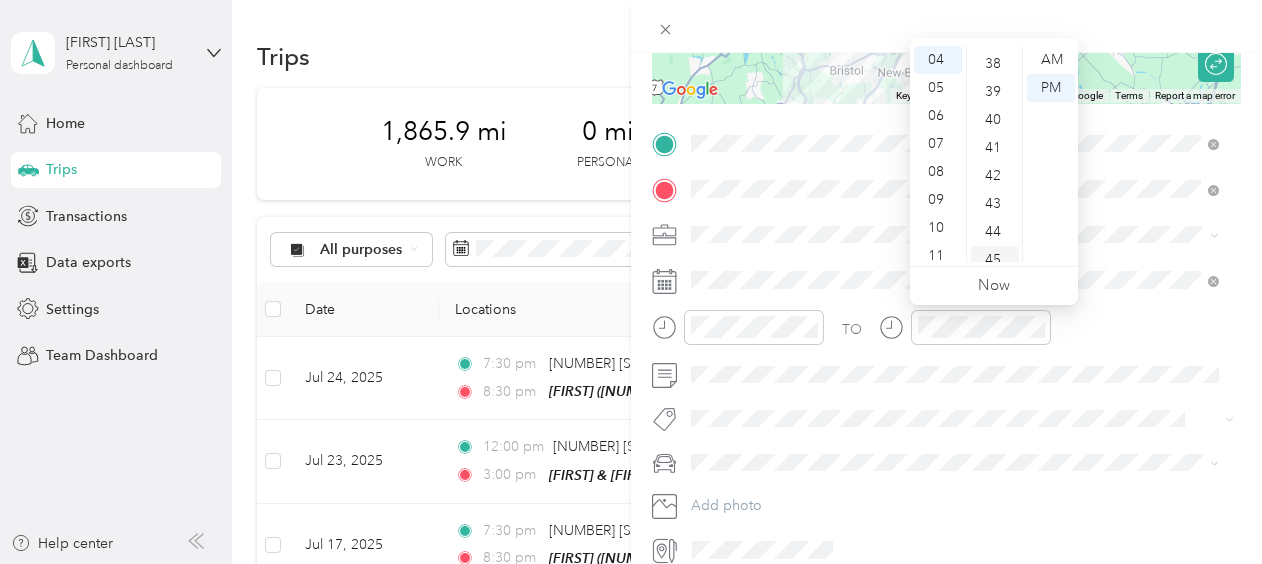 click on "45" at bounding box center (995, 260) 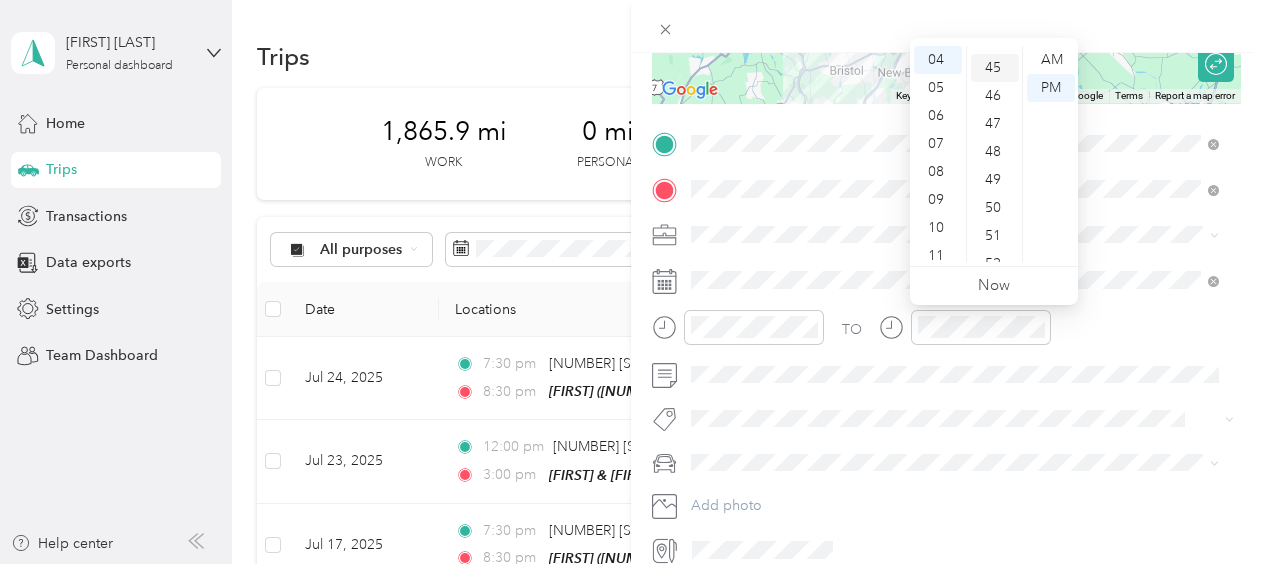 scroll, scrollTop: 1260, scrollLeft: 0, axis: vertical 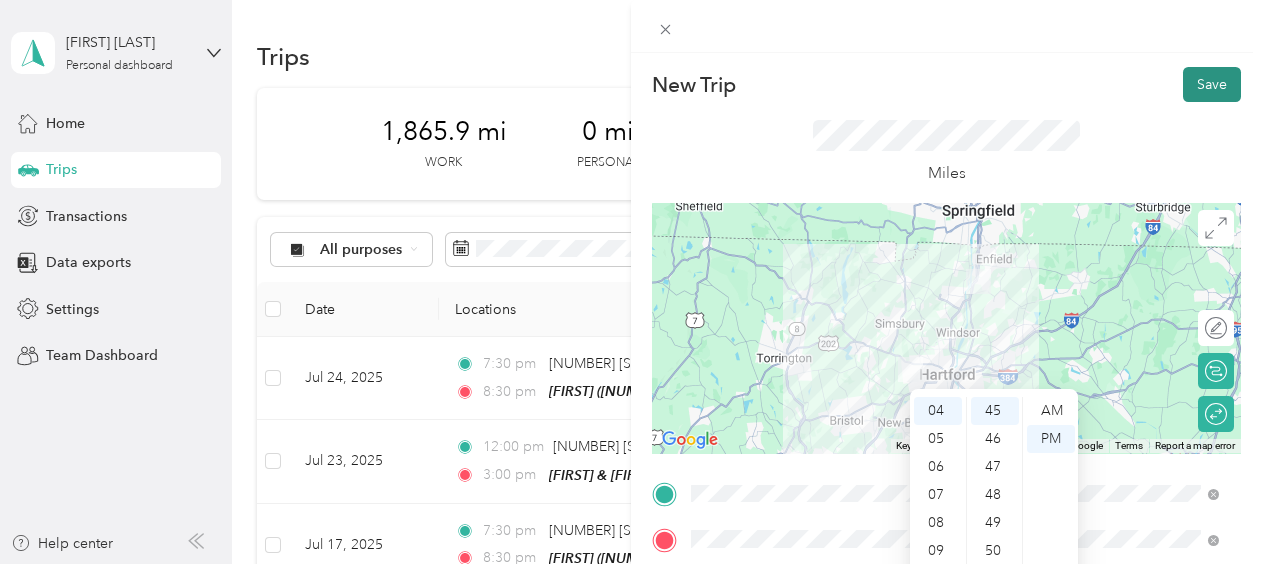 click on "Save" at bounding box center (1212, 84) 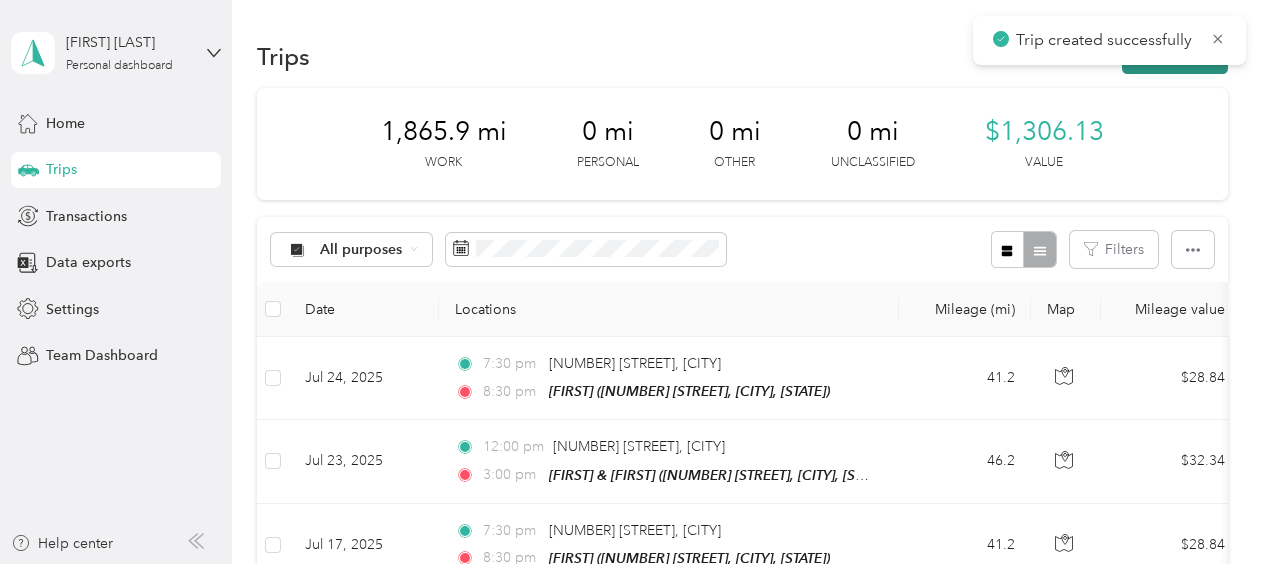 click on "New trip" at bounding box center [1175, 56] 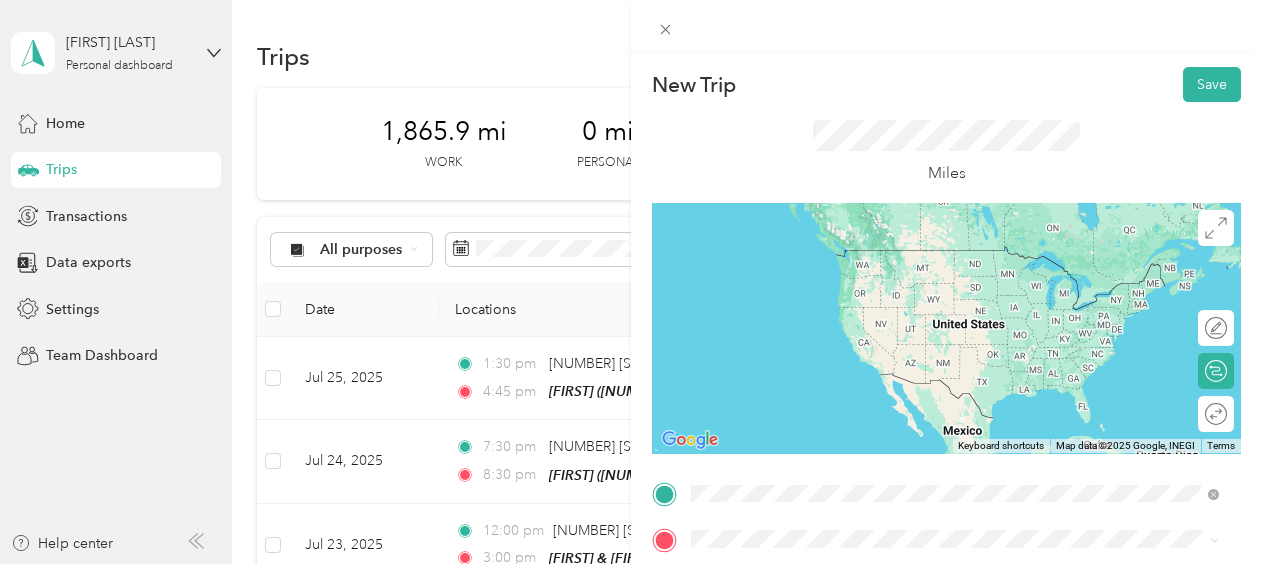 click on "[NUMBER] [STREET]
[CITY], [STATE] [POSTAL_CODE], [COUNTRY]" at bounding box center [873, 258] 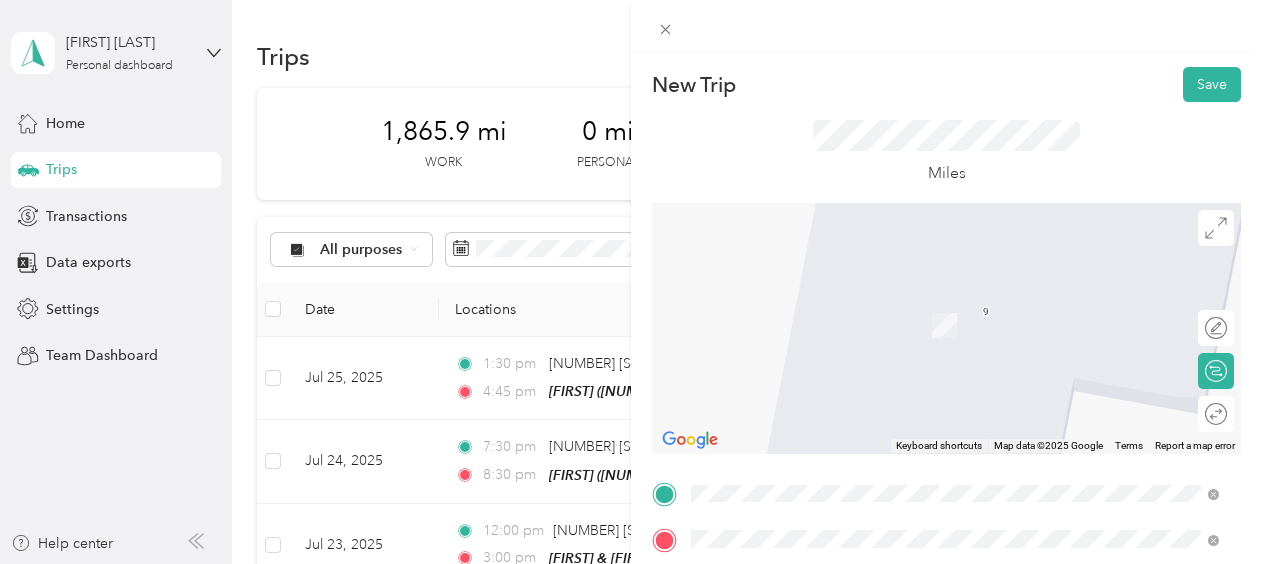 click on "[NUMBER] [STREET], [POSTAL_CODE], [CITY], [STATE], [COUNTRY]" at bounding box center [942, 325] 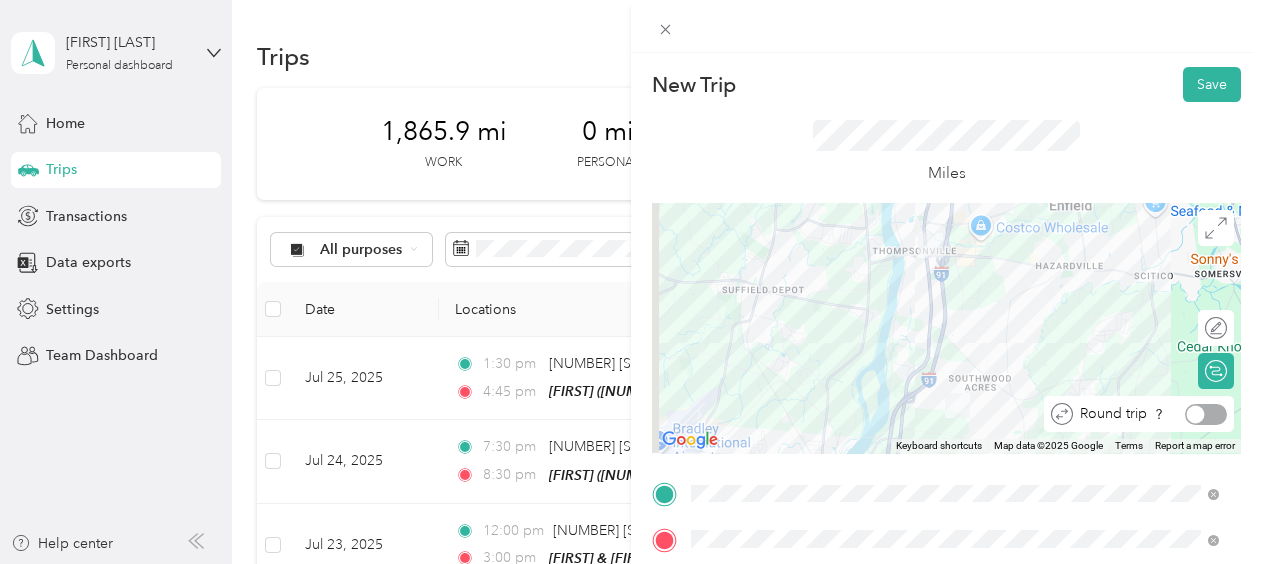click at bounding box center (1206, 414) 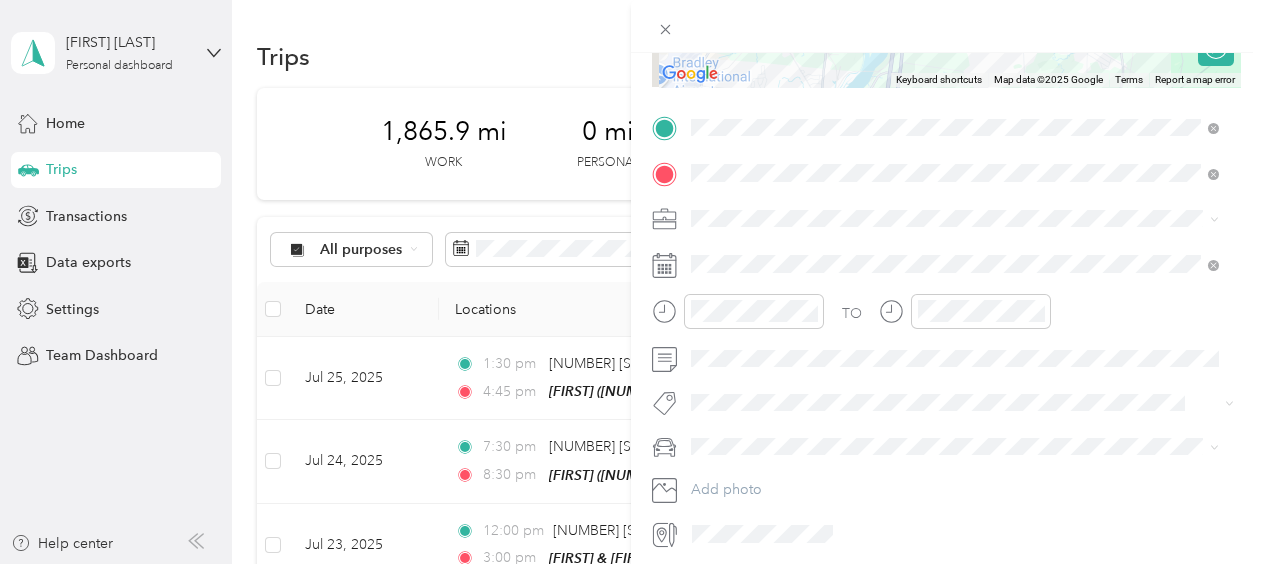 scroll, scrollTop: 384, scrollLeft: 0, axis: vertical 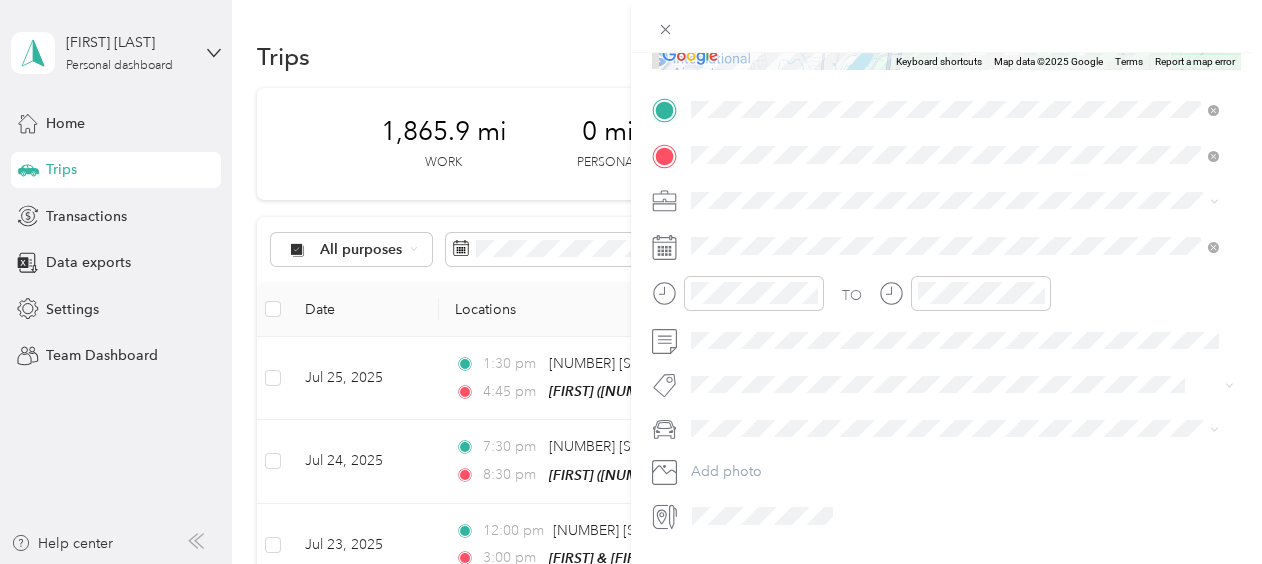 click on "Work" at bounding box center (955, 235) 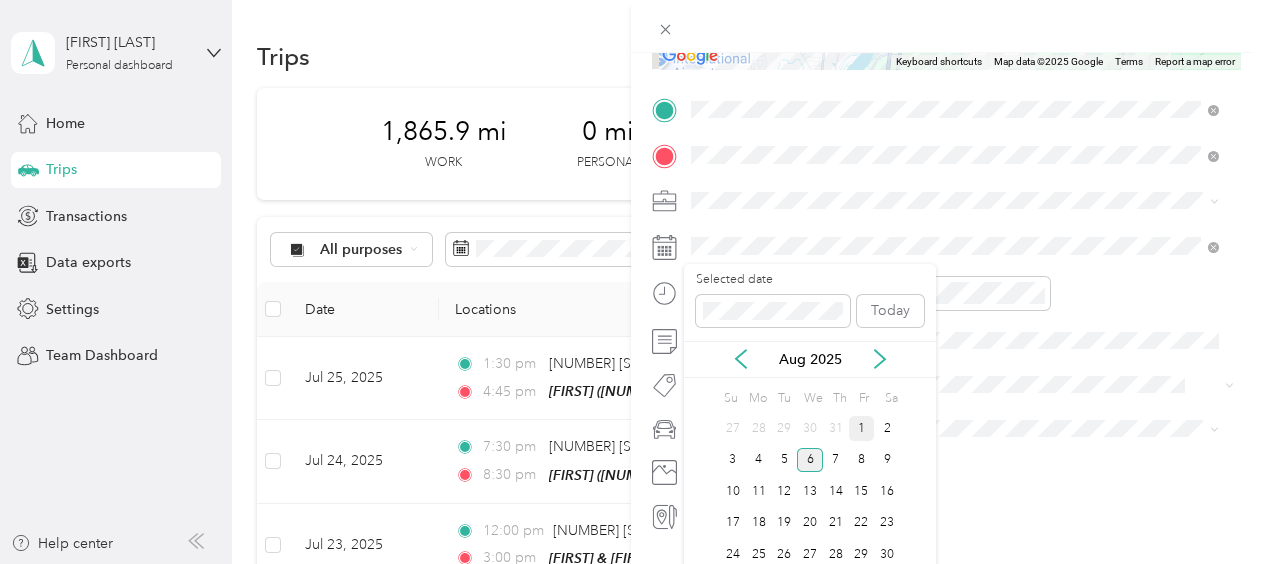 click on "1" at bounding box center (862, 428) 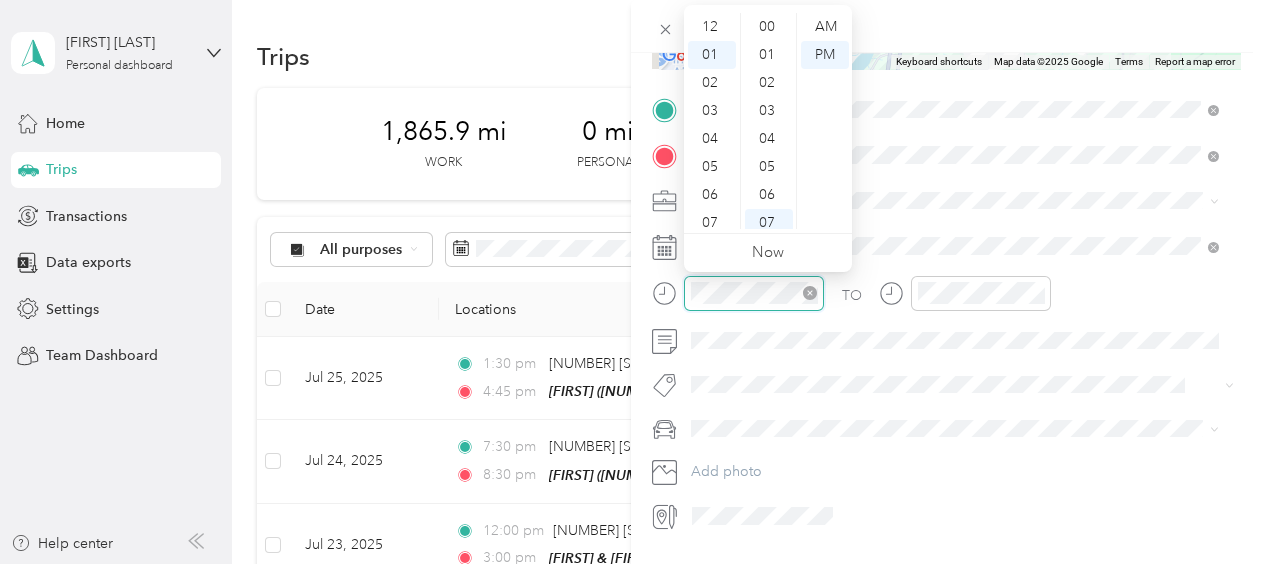 scroll, scrollTop: 28, scrollLeft: 0, axis: vertical 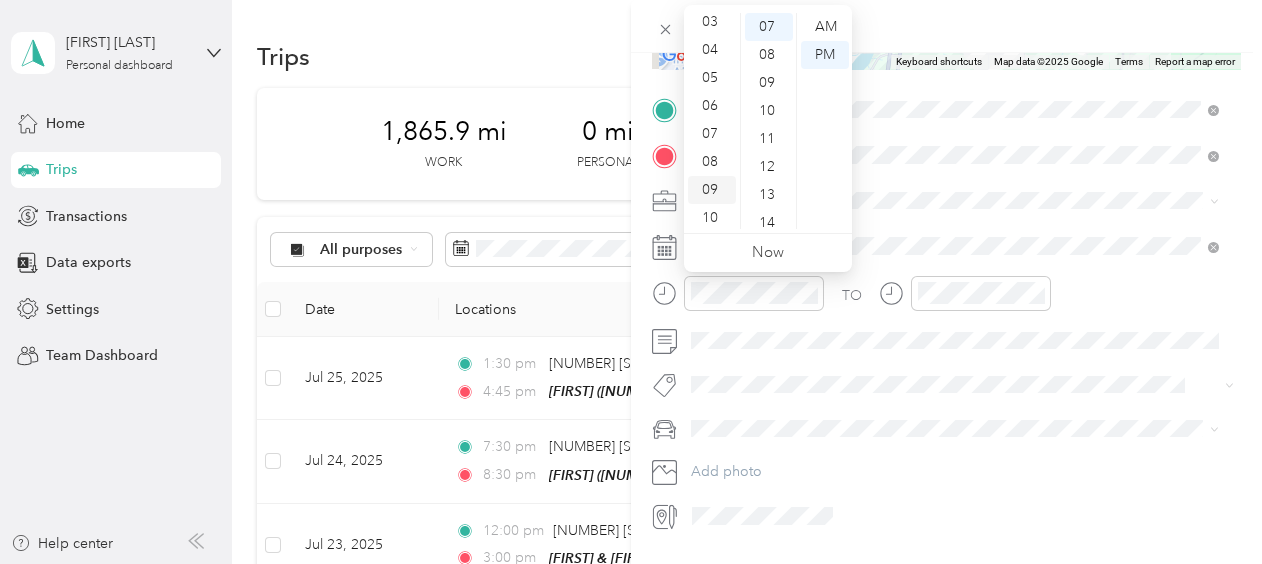 click on "09" at bounding box center [712, 190] 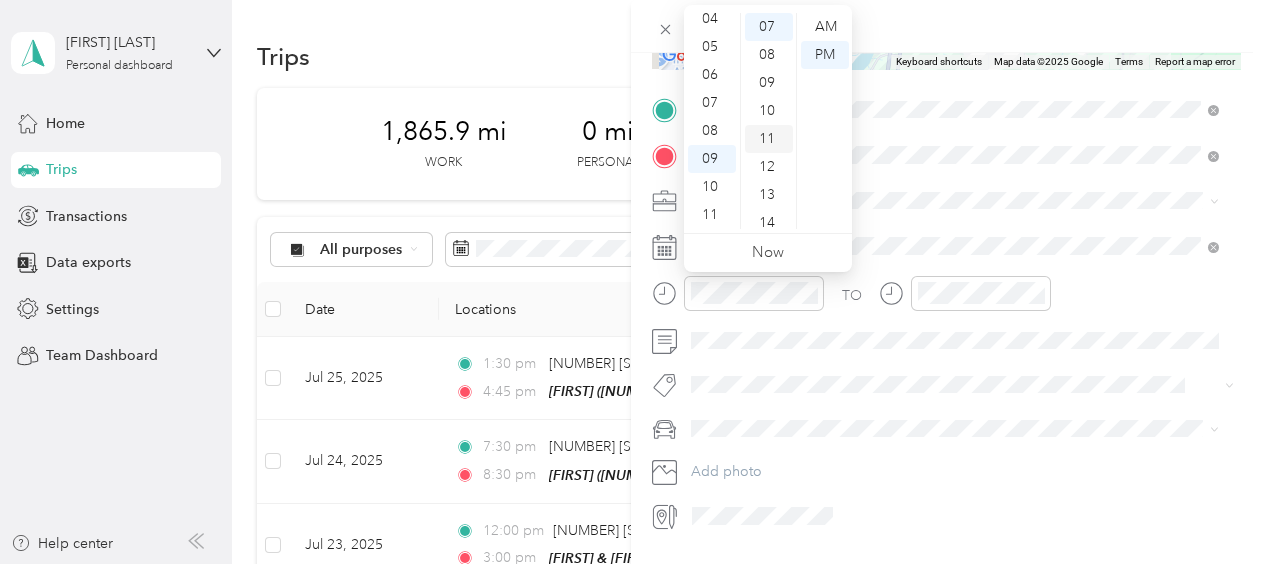 scroll, scrollTop: 0, scrollLeft: 0, axis: both 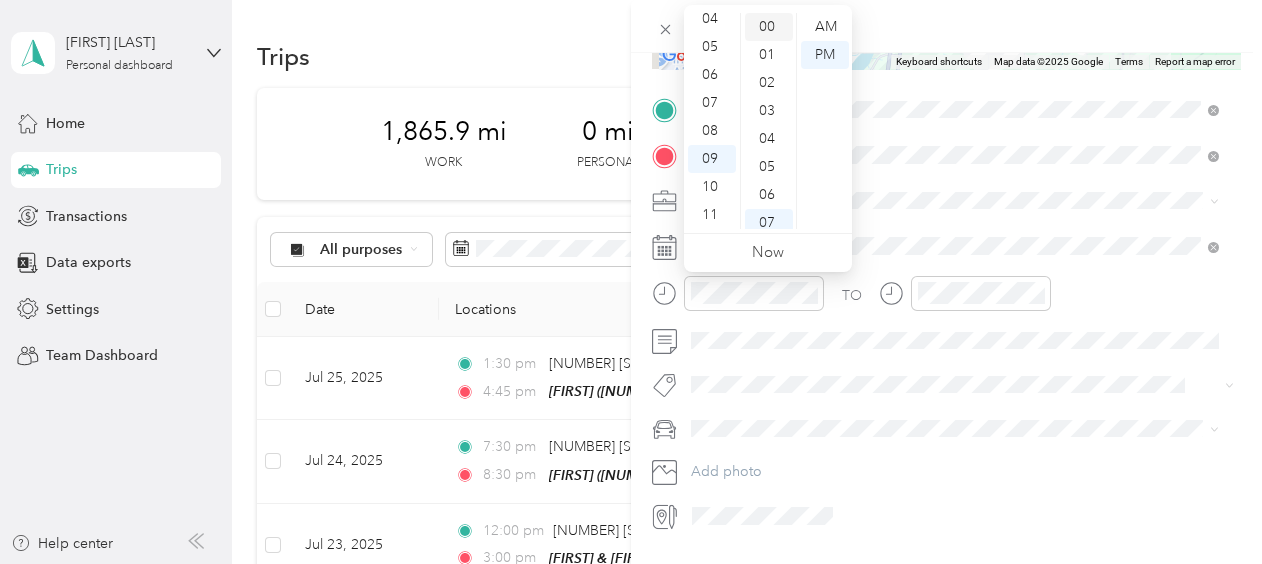 click on "00" at bounding box center (769, 27) 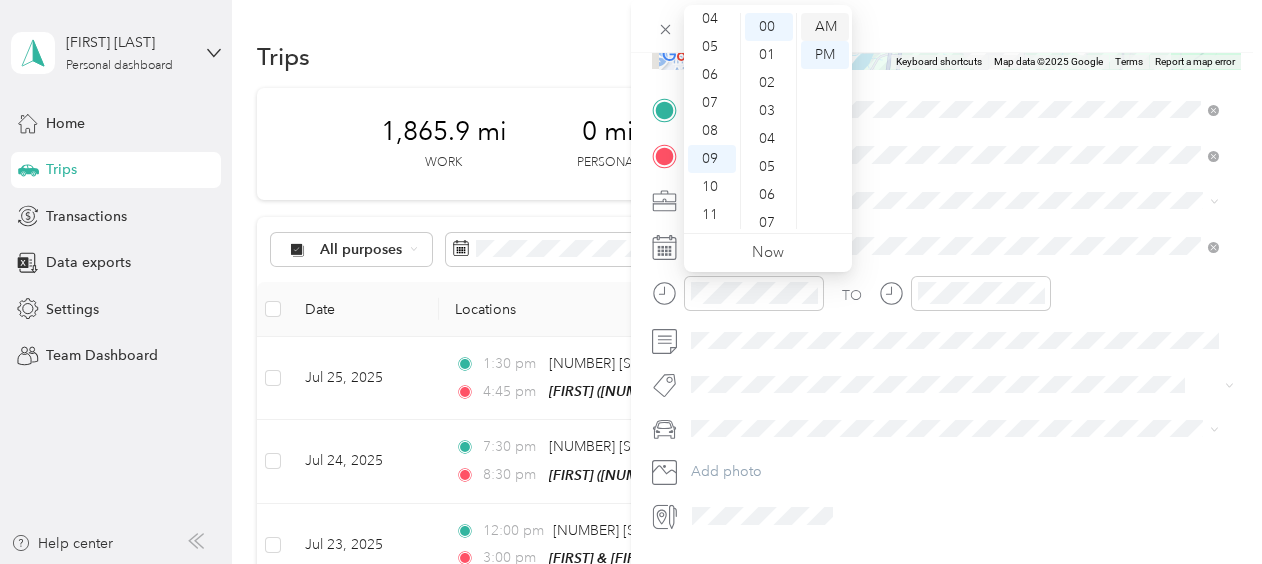 click on "AM" at bounding box center (825, 27) 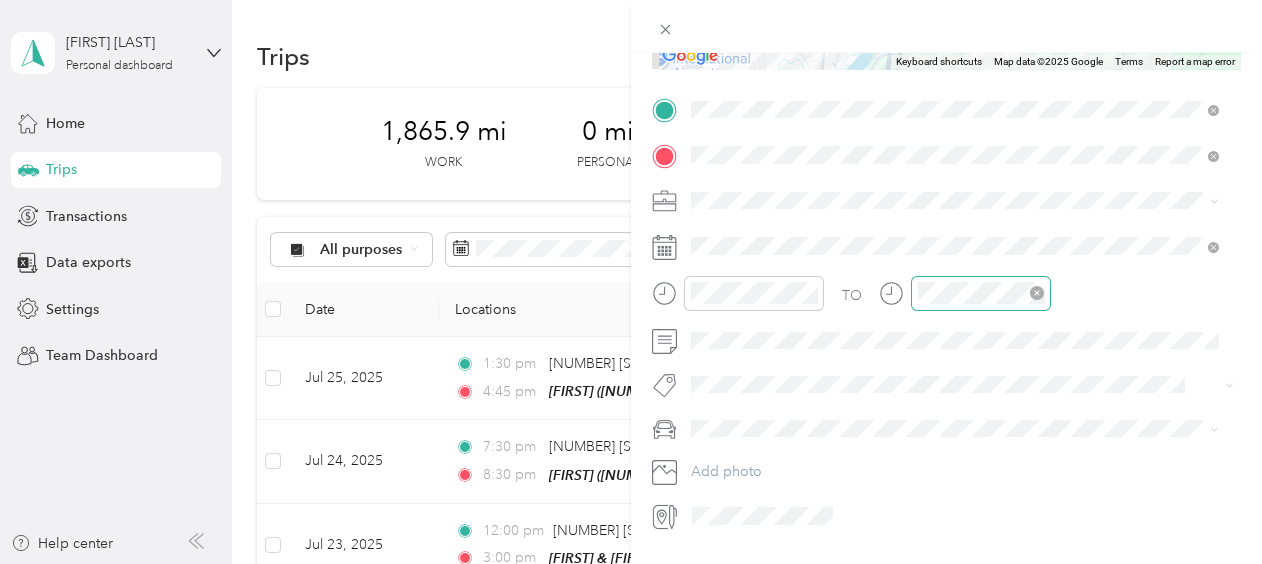 click at bounding box center [965, 300] 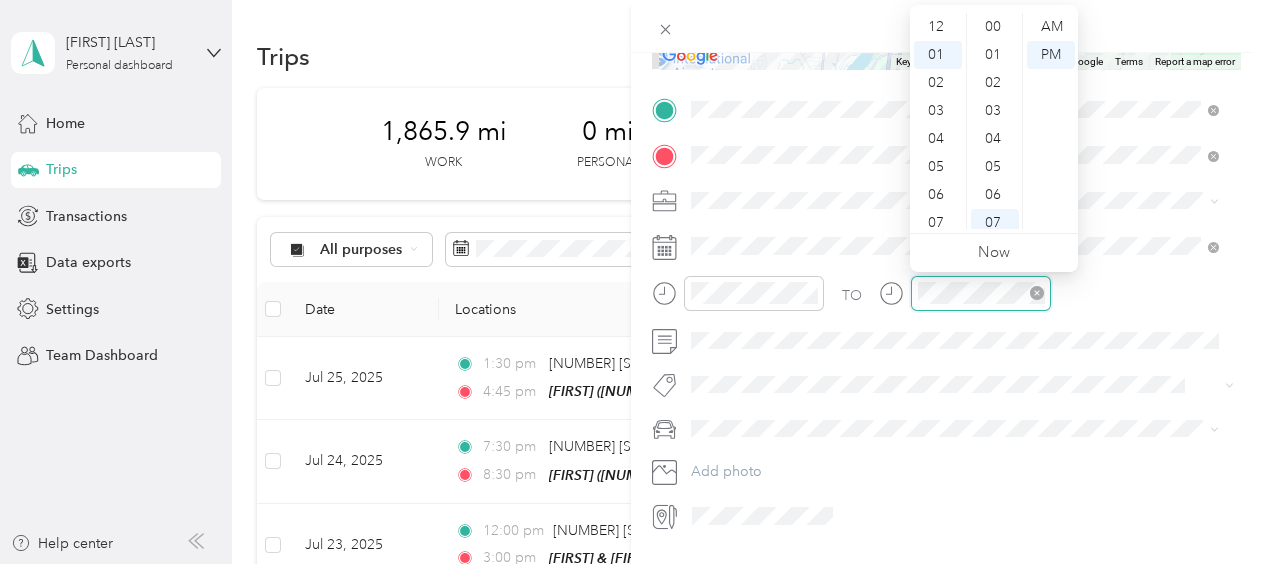 scroll, scrollTop: 28, scrollLeft: 0, axis: vertical 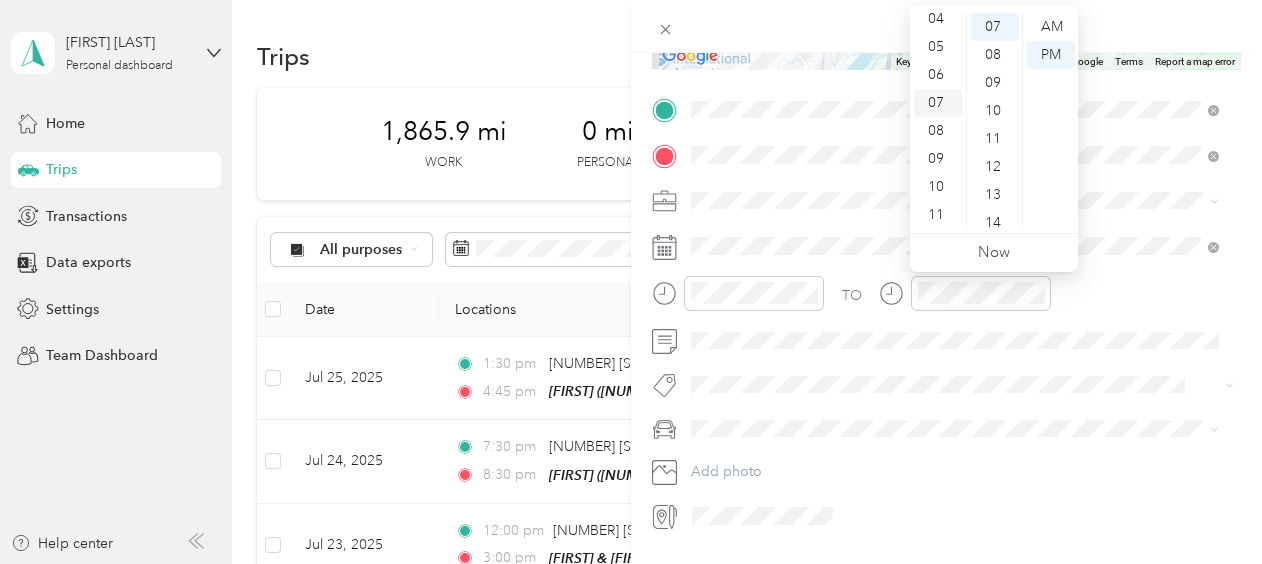 click on "10" at bounding box center [938, 187] 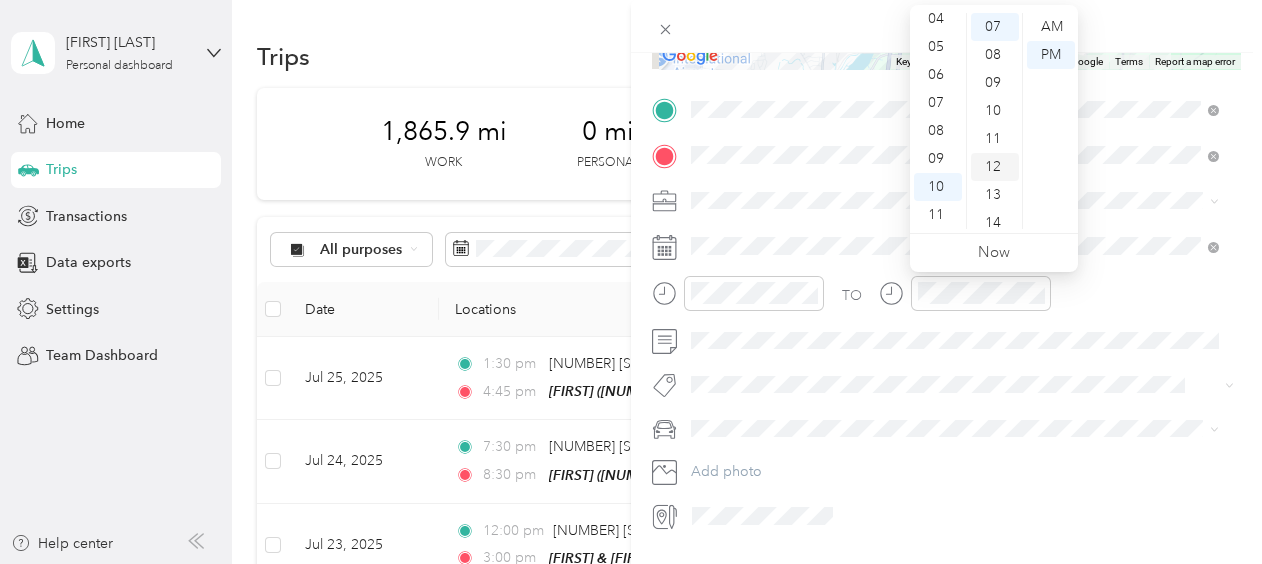 scroll, scrollTop: 0, scrollLeft: 0, axis: both 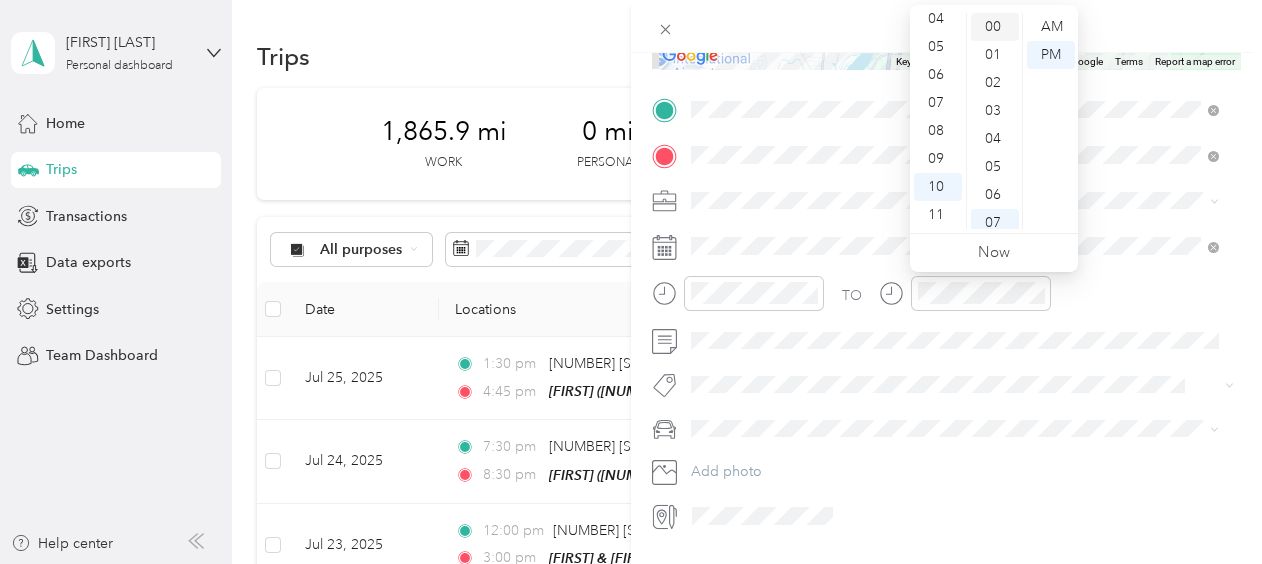 click on "00" at bounding box center [995, 27] 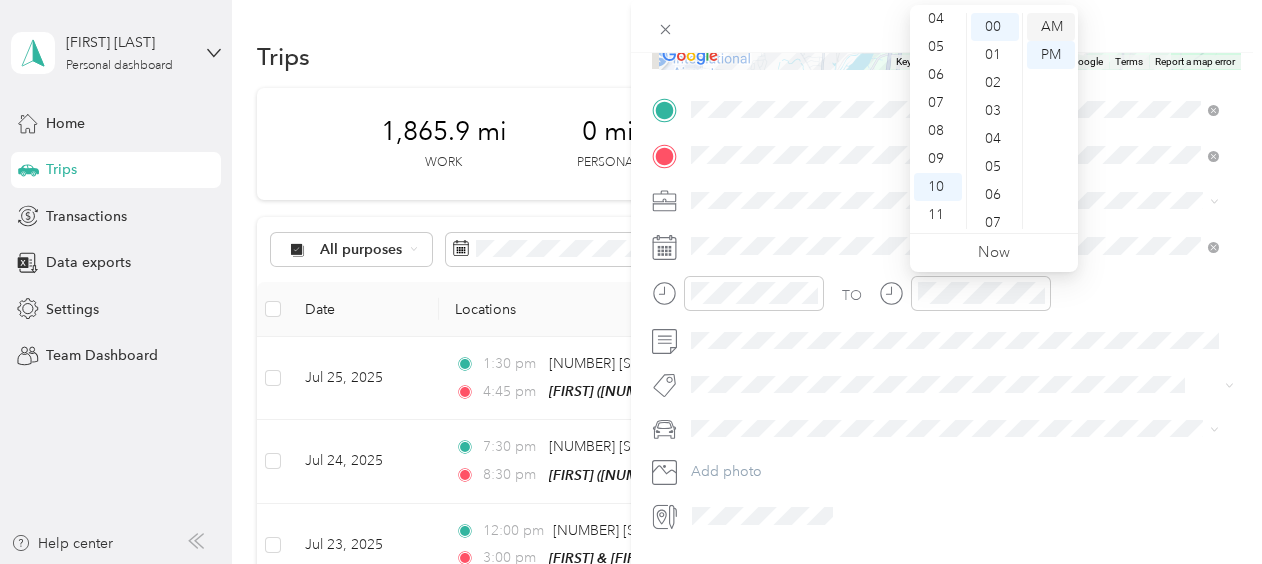 click on "AM" at bounding box center [1051, 27] 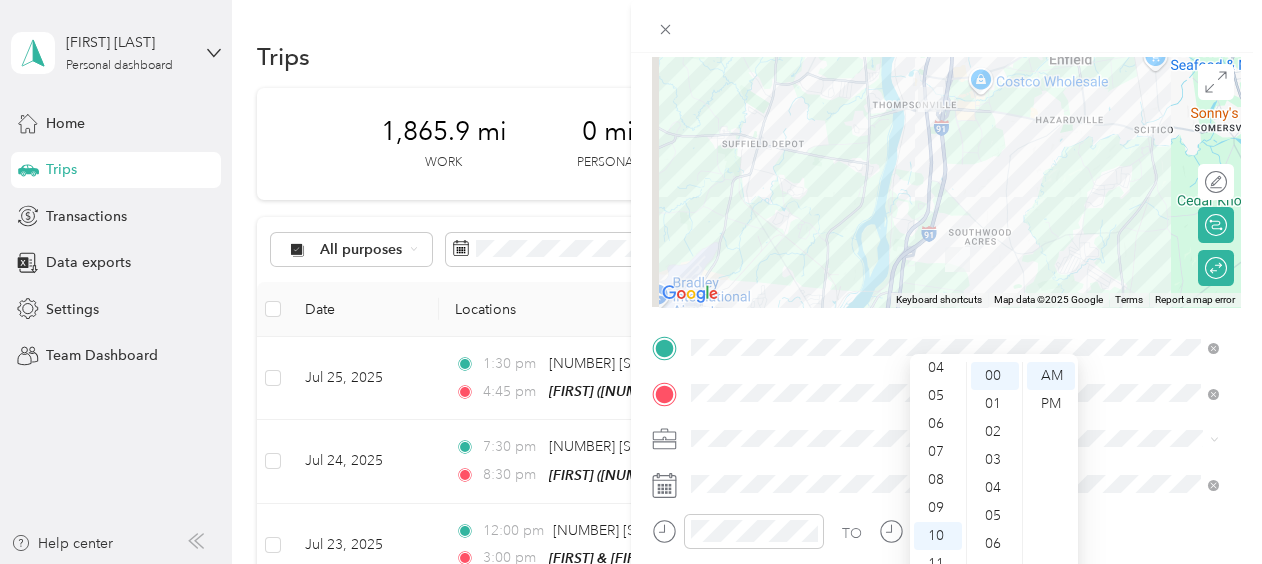 scroll, scrollTop: 0, scrollLeft: 0, axis: both 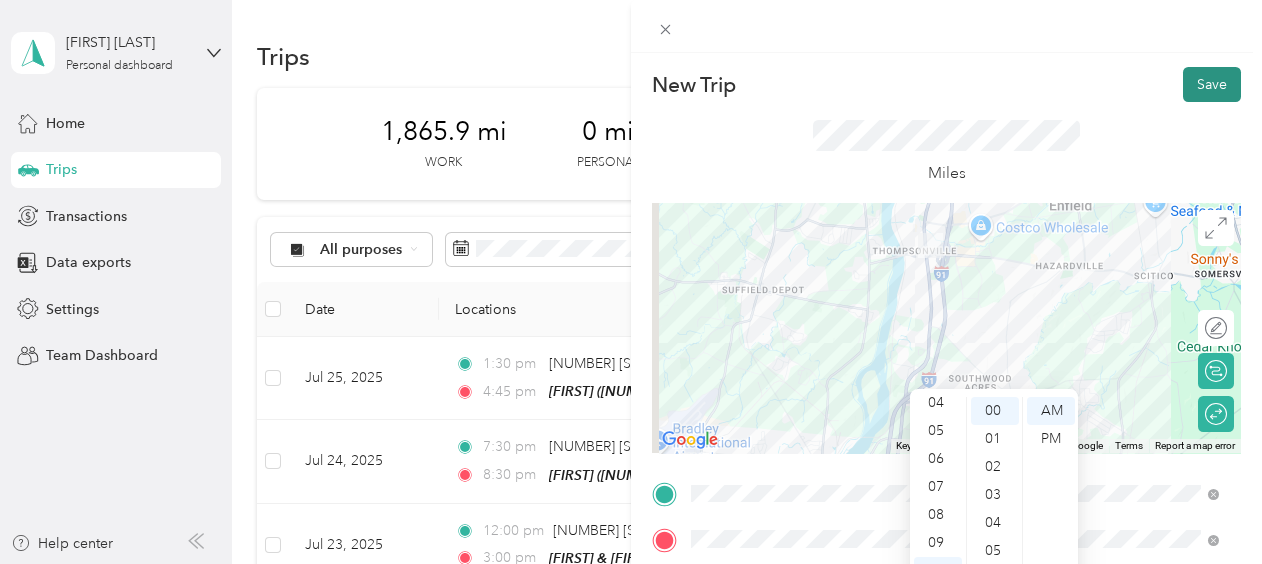 click on "Save" at bounding box center [1212, 84] 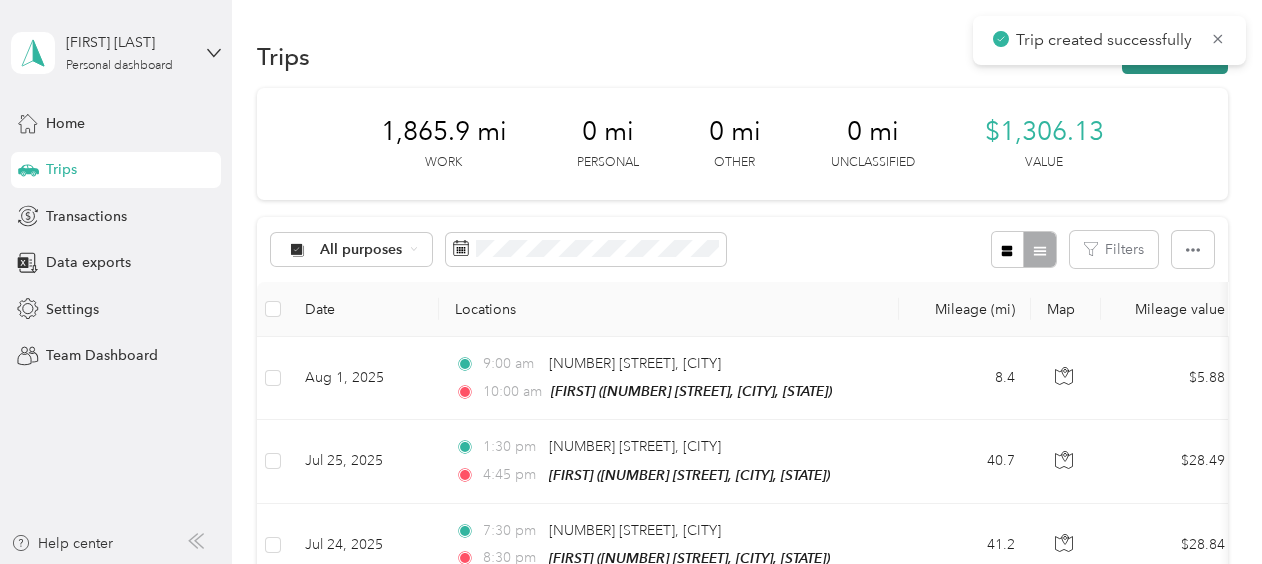 click on "New trip" at bounding box center (1175, 56) 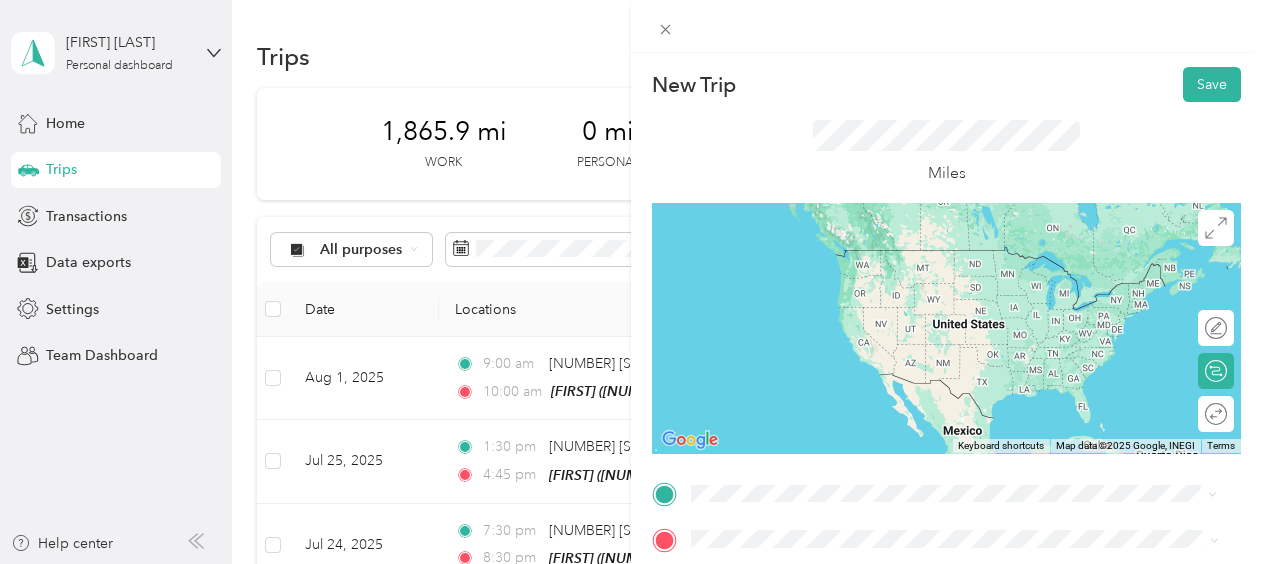 click on "[NUMBER] [STREET]
[CITY], [STATE] [POSTAL_CODE], [COUNTRY]" at bounding box center [955, 259] 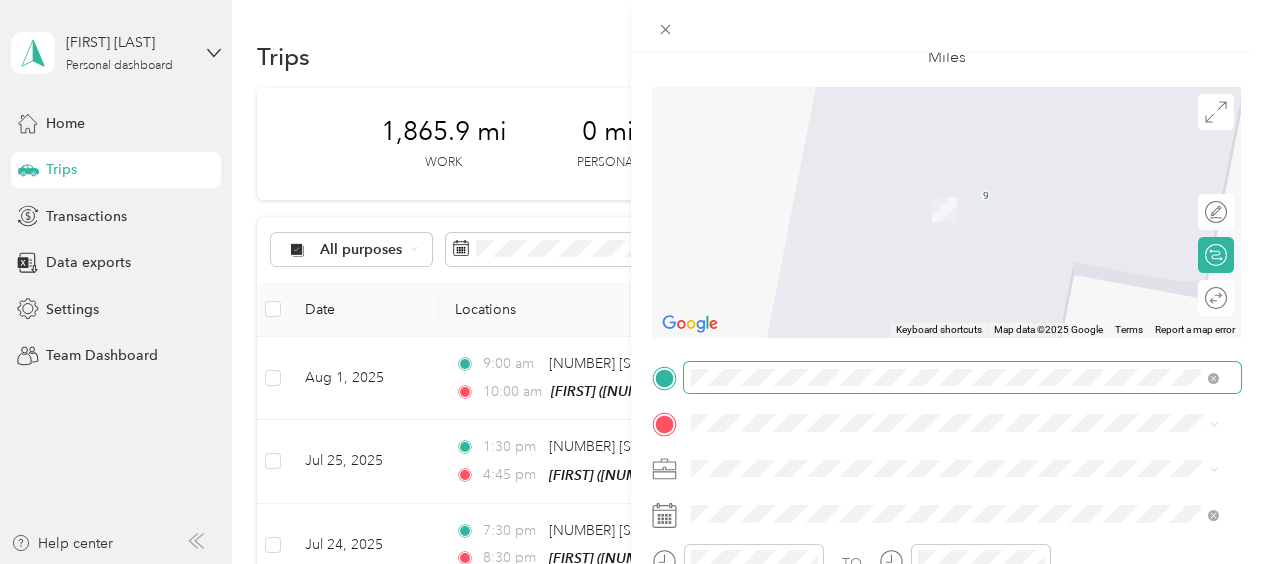 scroll, scrollTop: 120, scrollLeft: 0, axis: vertical 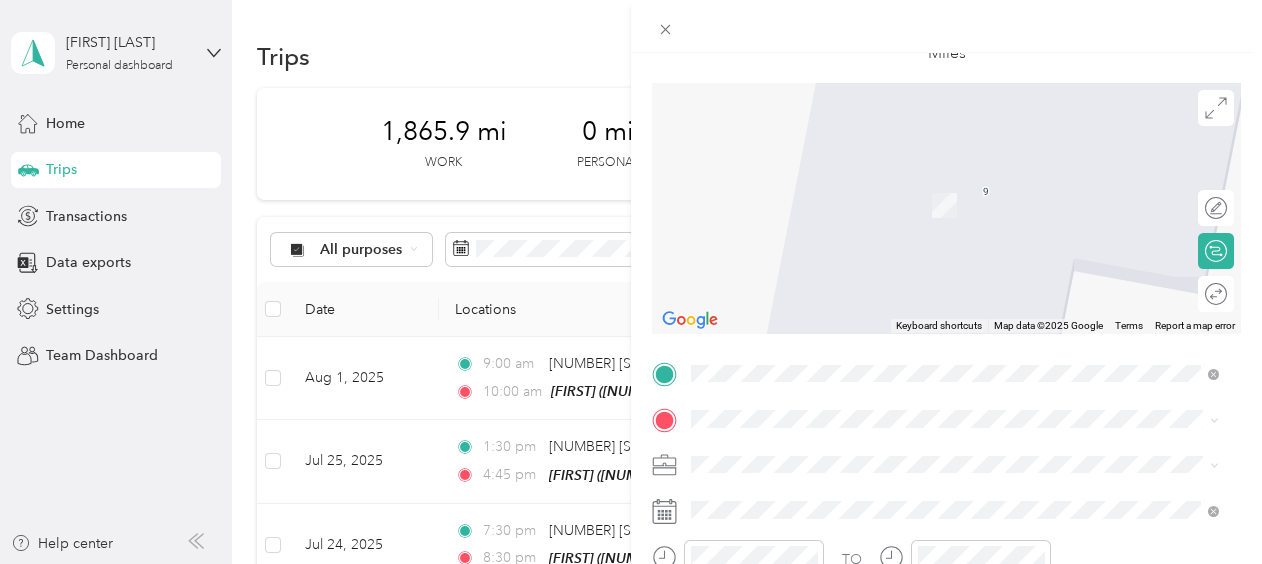 click on "[FIRST] [LAST]" at bounding box center (776, 182) 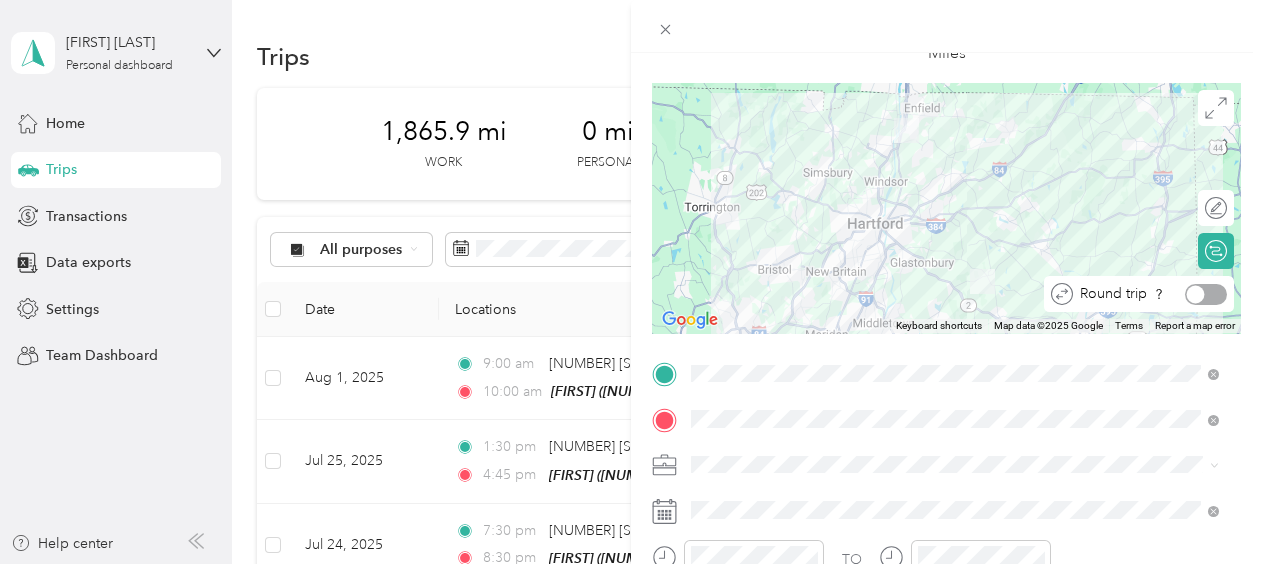 click at bounding box center [1206, 294] 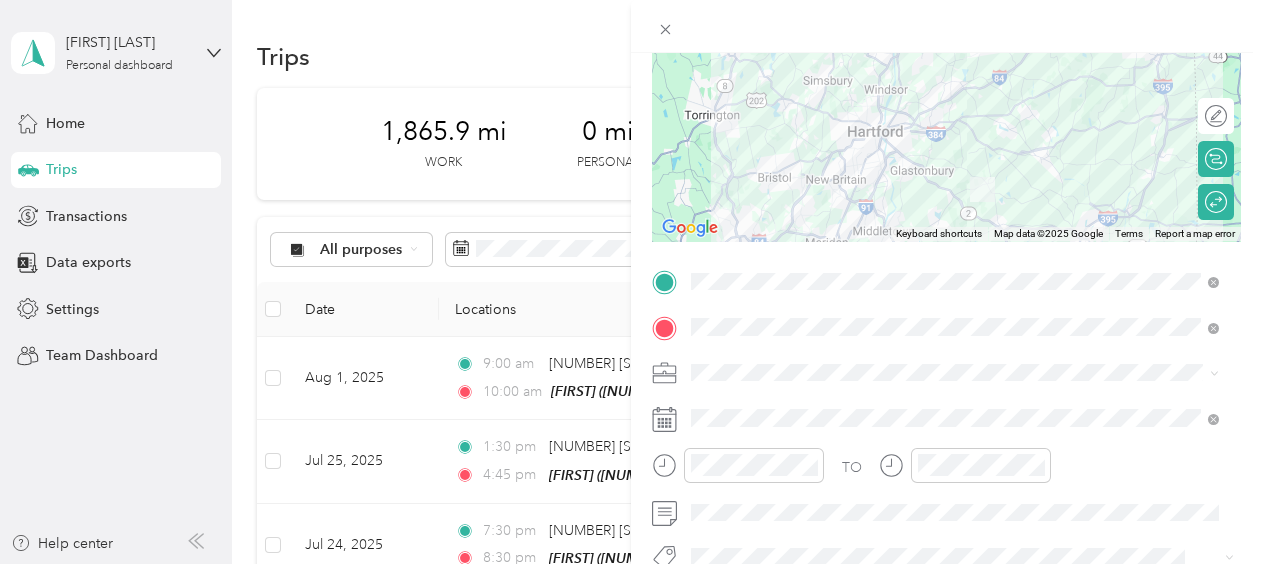scroll, scrollTop: 212, scrollLeft: 0, axis: vertical 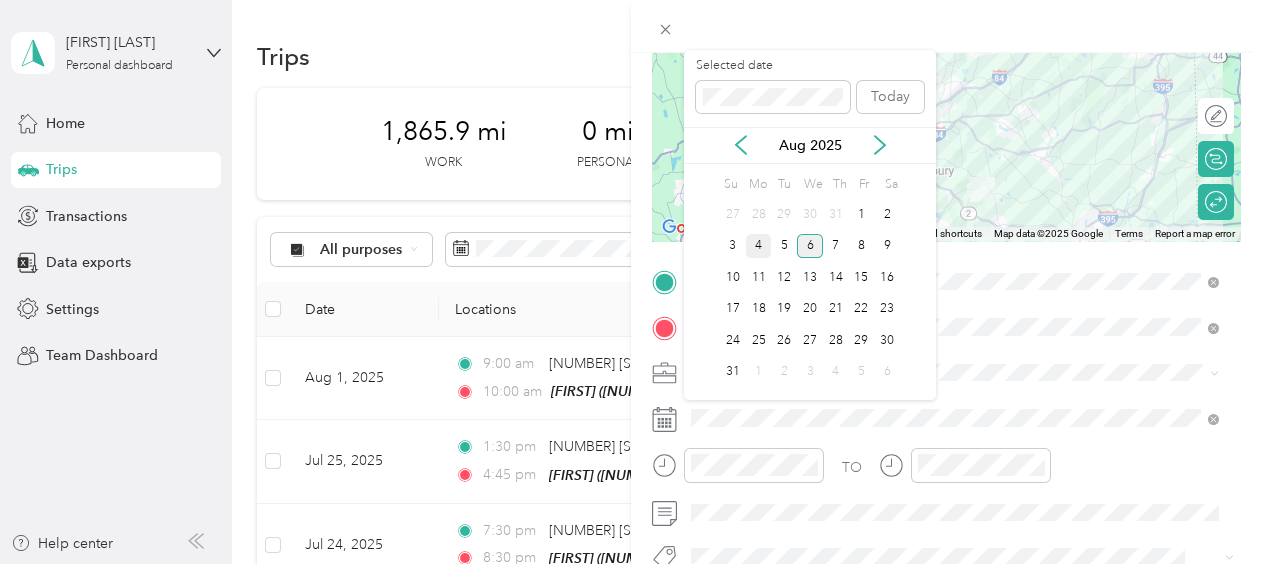 click on "4" at bounding box center [759, 246] 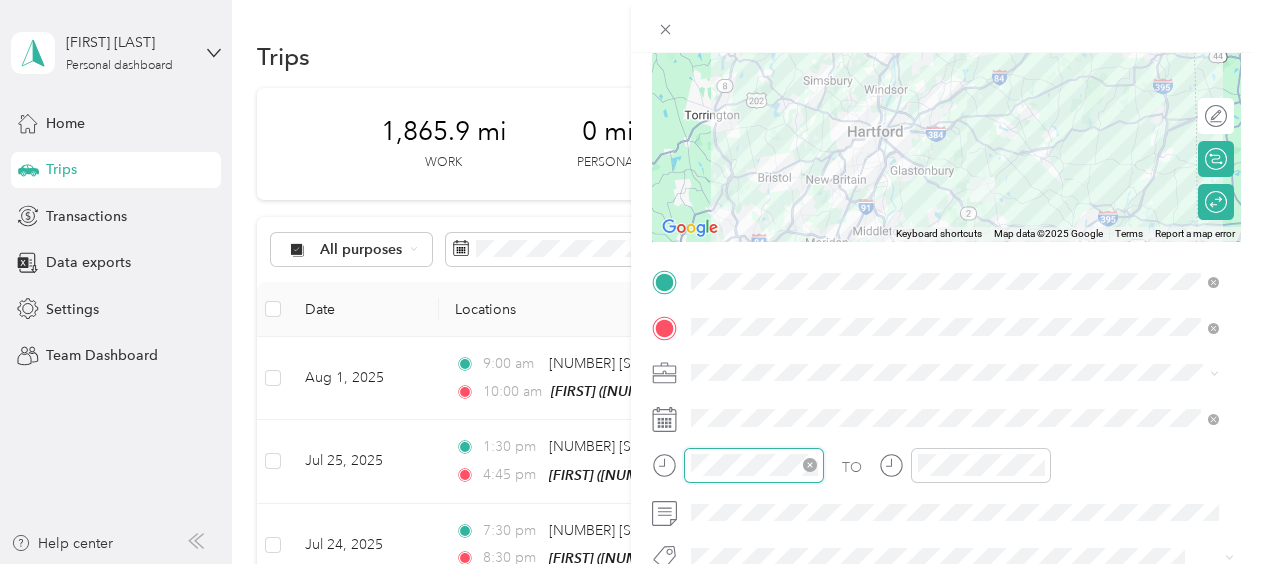 scroll, scrollTop: 28, scrollLeft: 0, axis: vertical 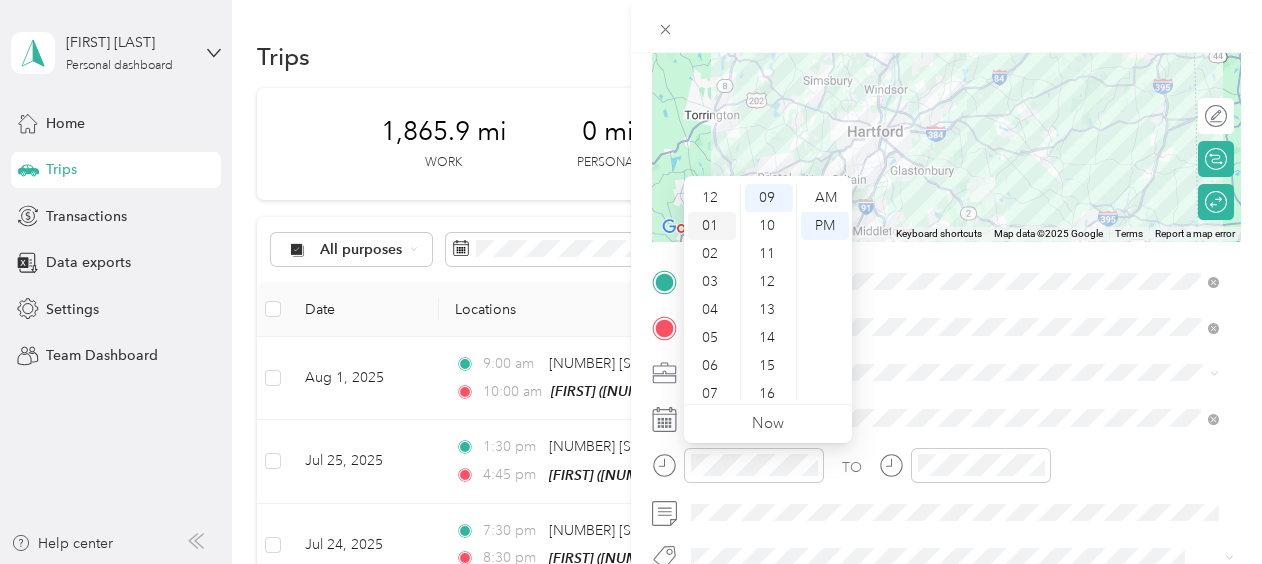 click on "12" at bounding box center [712, 198] 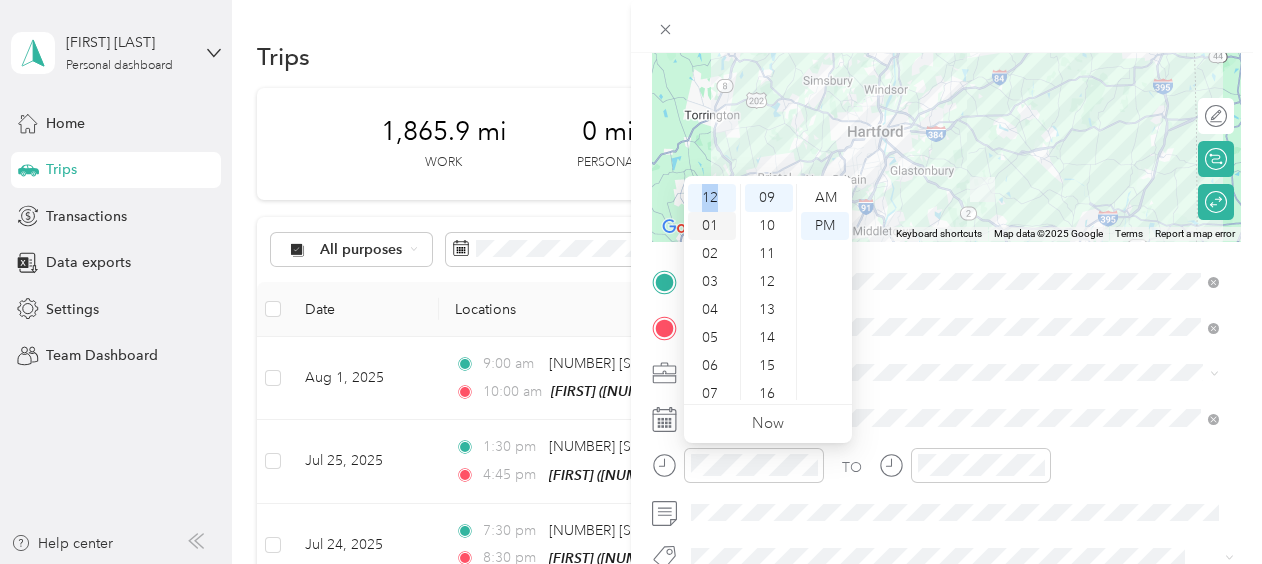 click on "12" at bounding box center (712, 198) 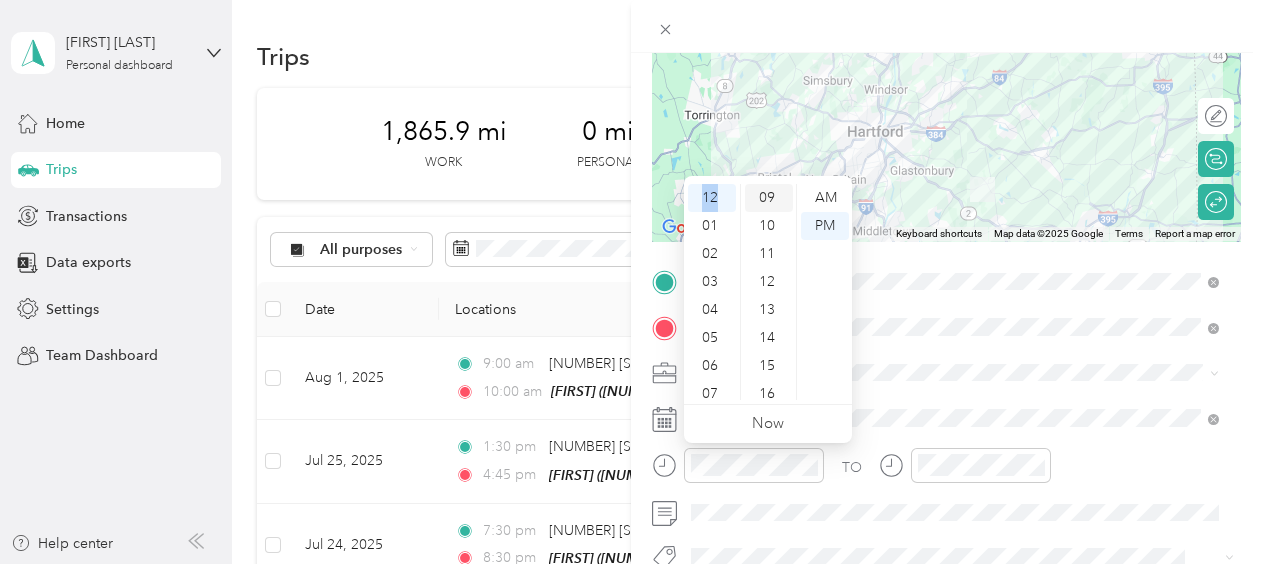 scroll, scrollTop: 0, scrollLeft: 0, axis: both 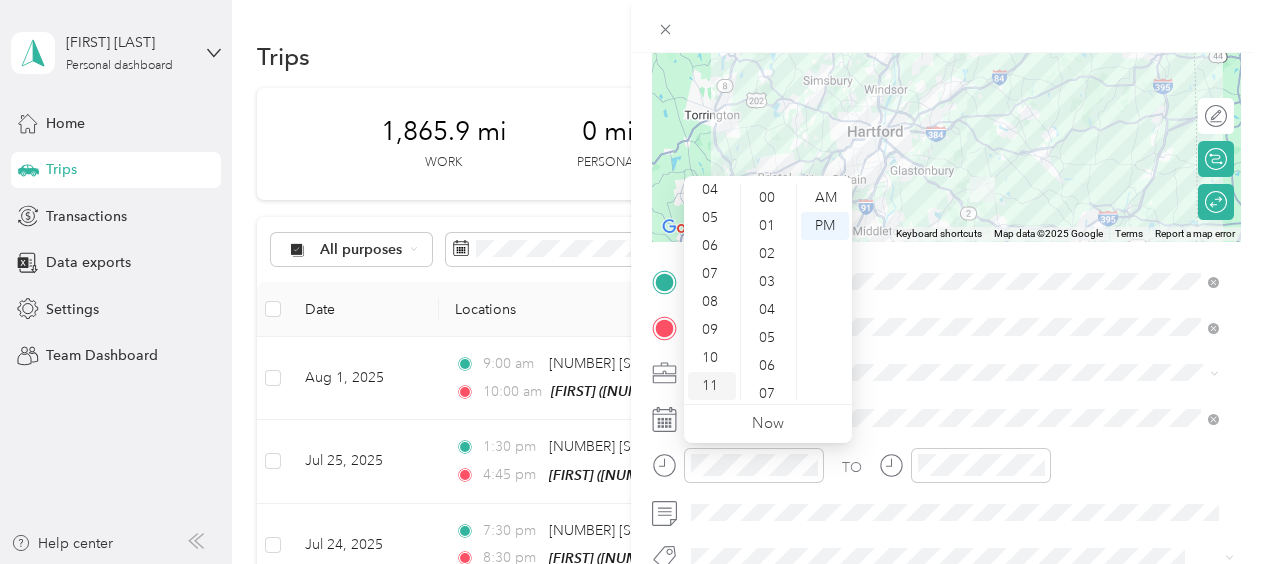 click on "11" at bounding box center (712, 386) 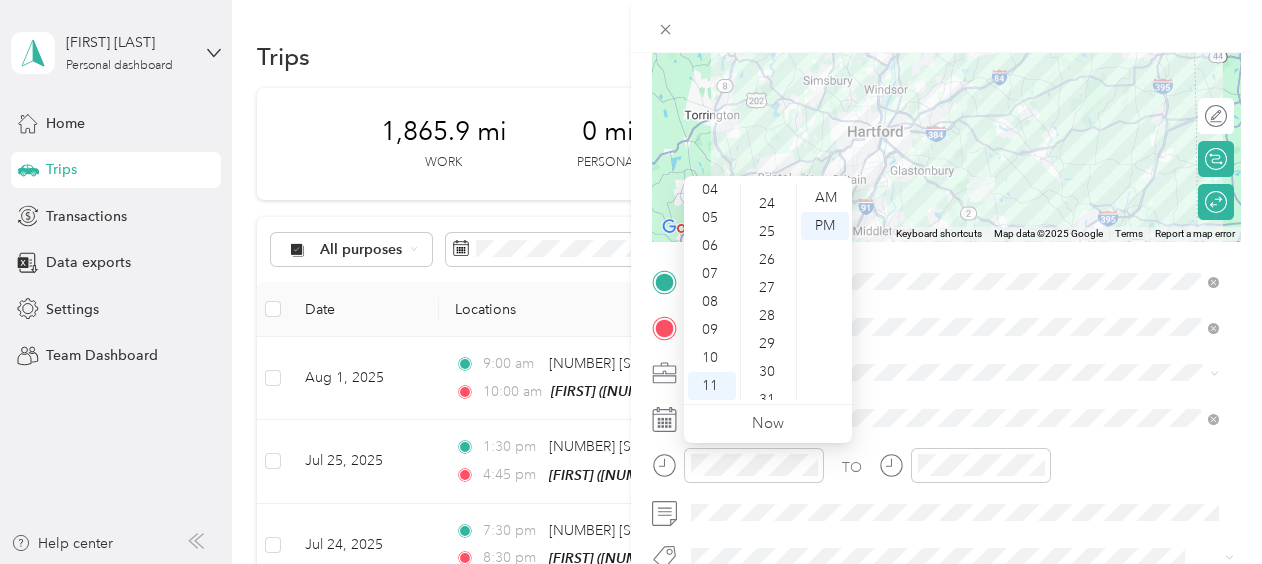 scroll, scrollTop: 676, scrollLeft: 0, axis: vertical 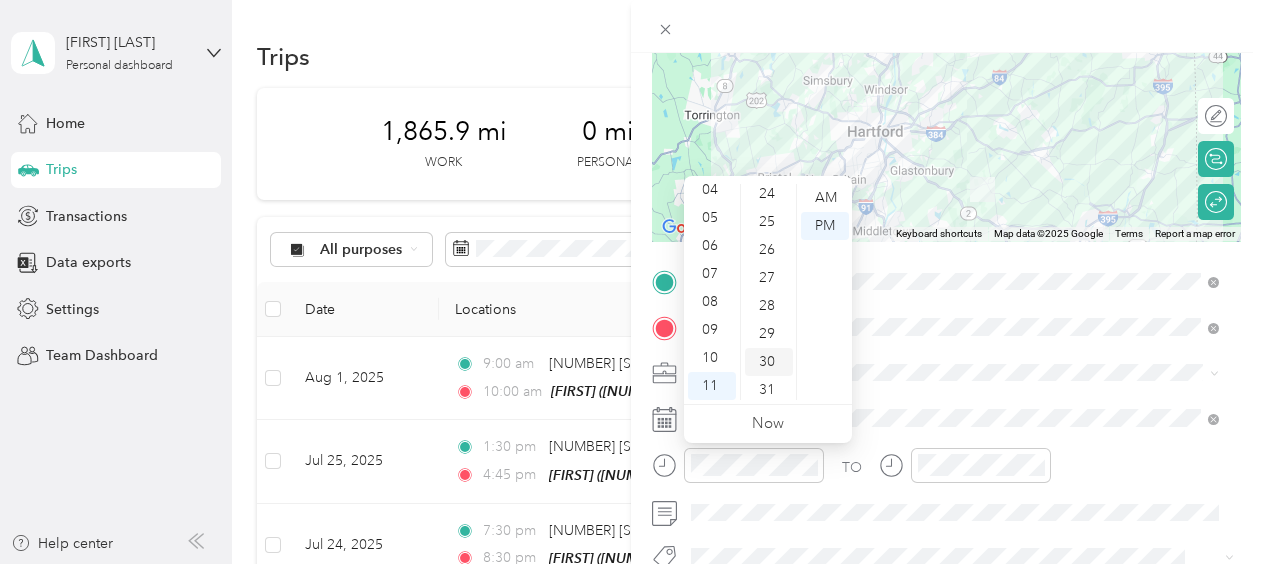 click on "30" at bounding box center [769, 362] 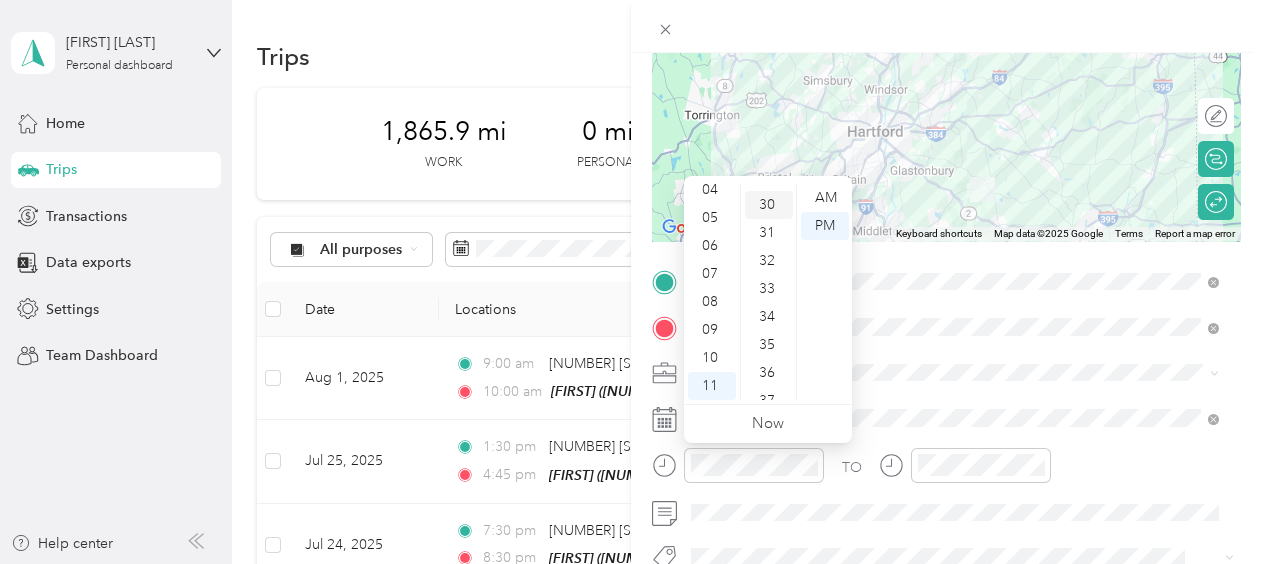 scroll, scrollTop: 840, scrollLeft: 0, axis: vertical 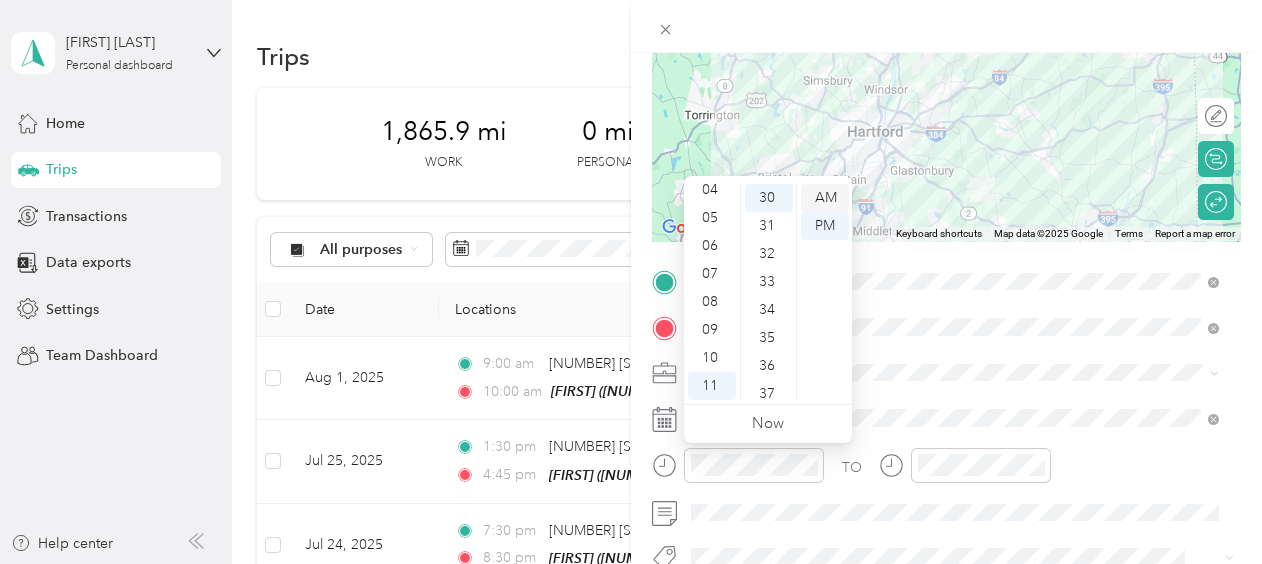 click on "AM" at bounding box center (825, 198) 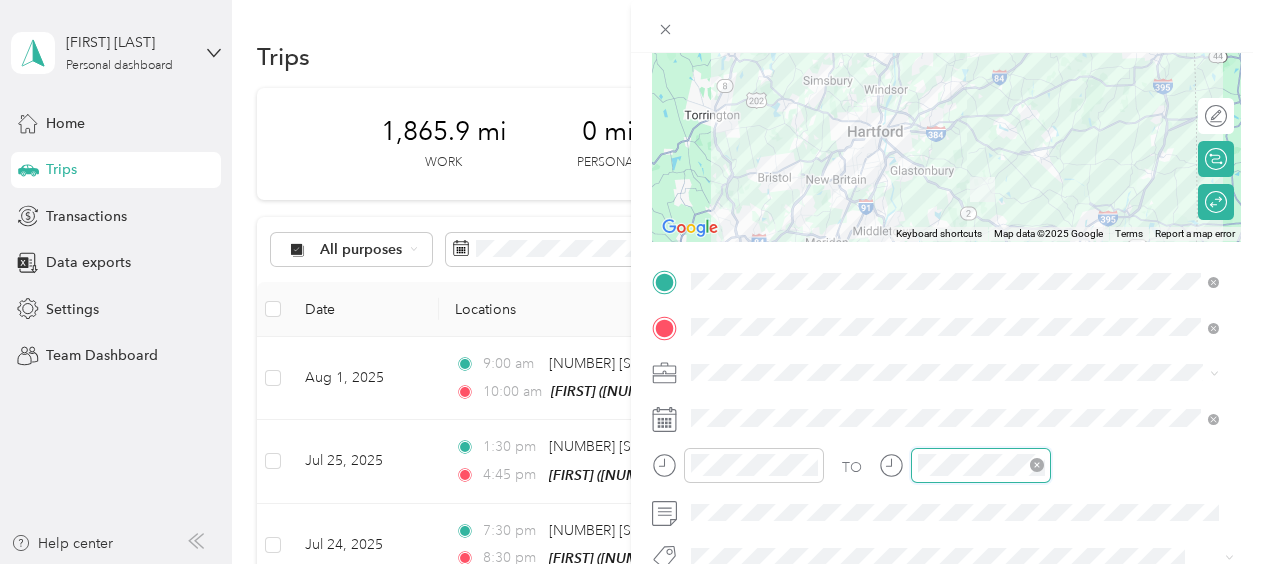 scroll, scrollTop: 26, scrollLeft: 0, axis: vertical 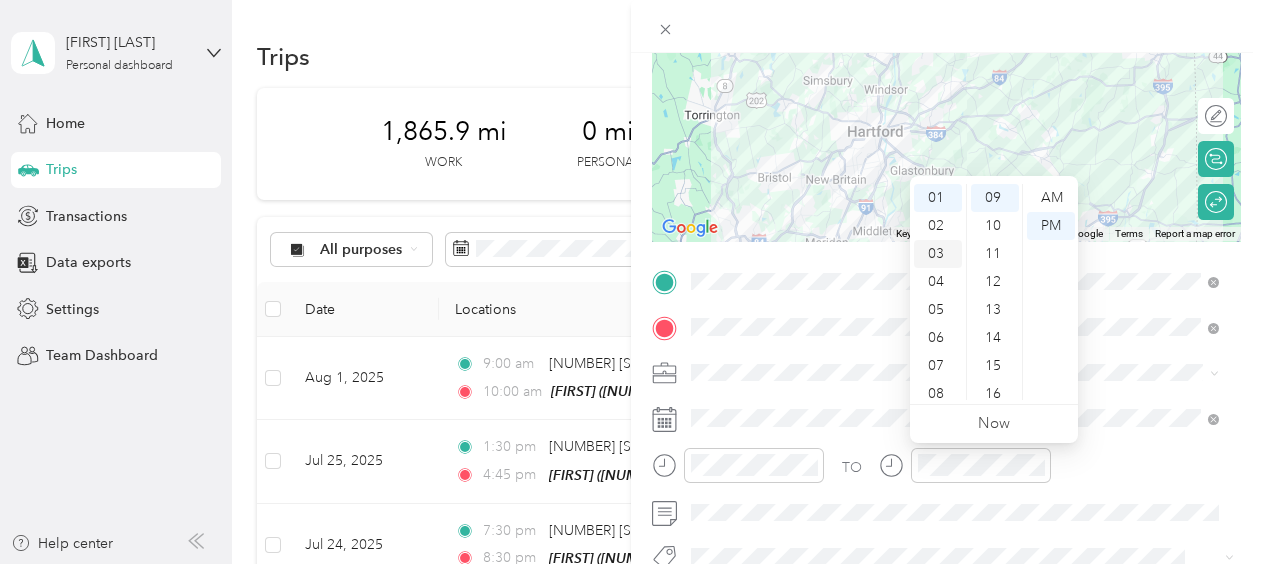 click on "03" at bounding box center [938, 254] 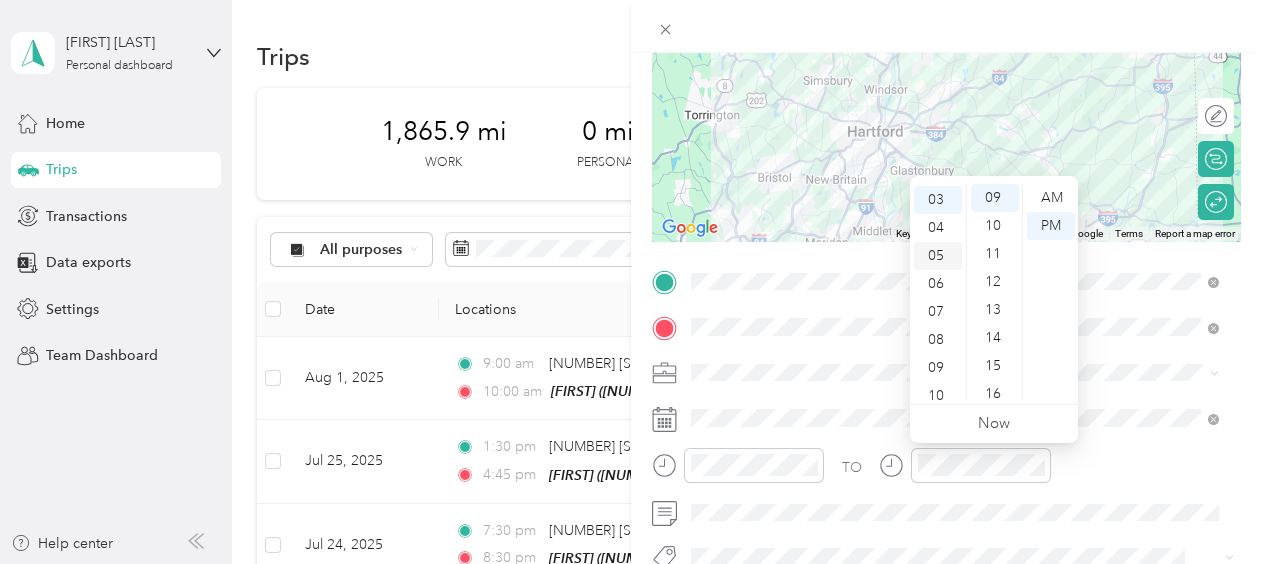 scroll, scrollTop: 84, scrollLeft: 0, axis: vertical 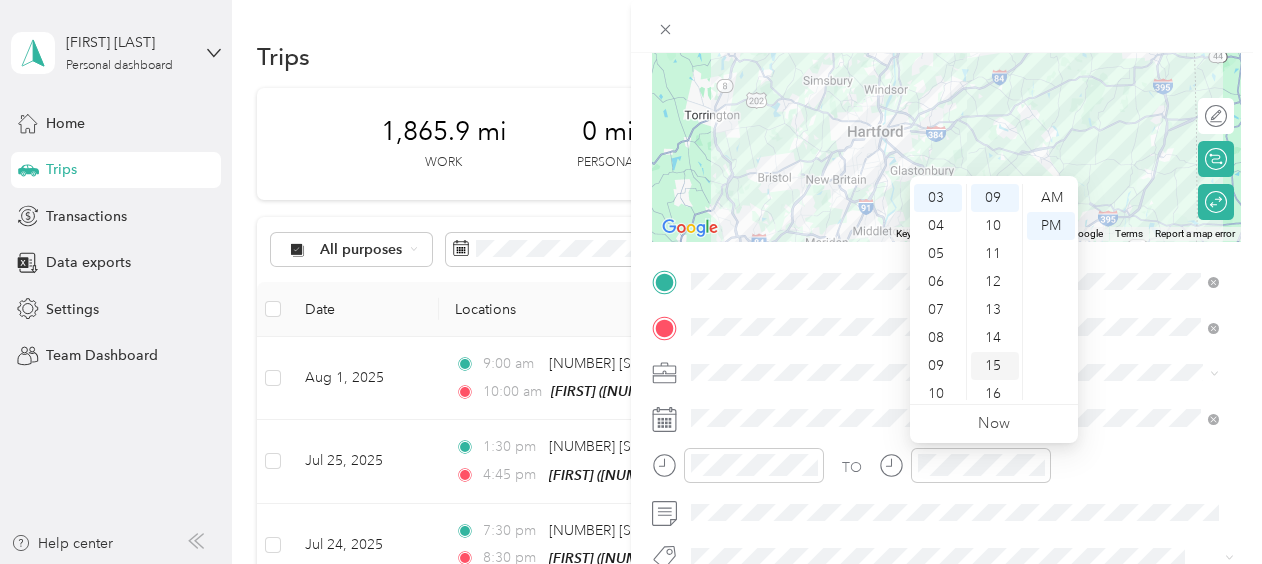 click on "15" at bounding box center [995, 366] 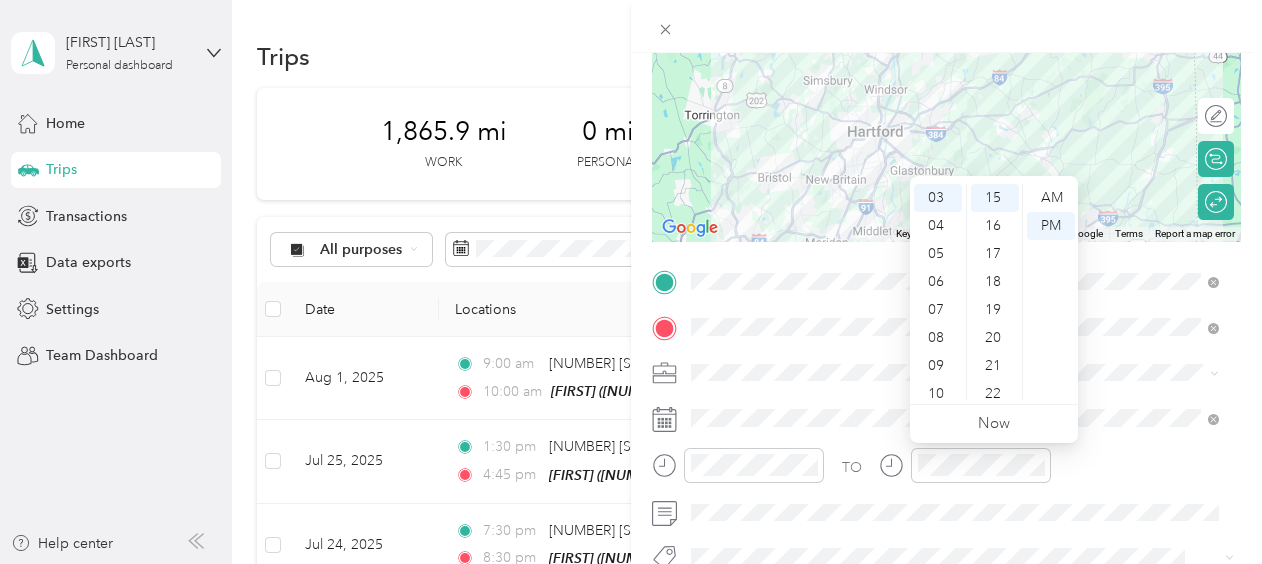 scroll, scrollTop: 0, scrollLeft: 0, axis: both 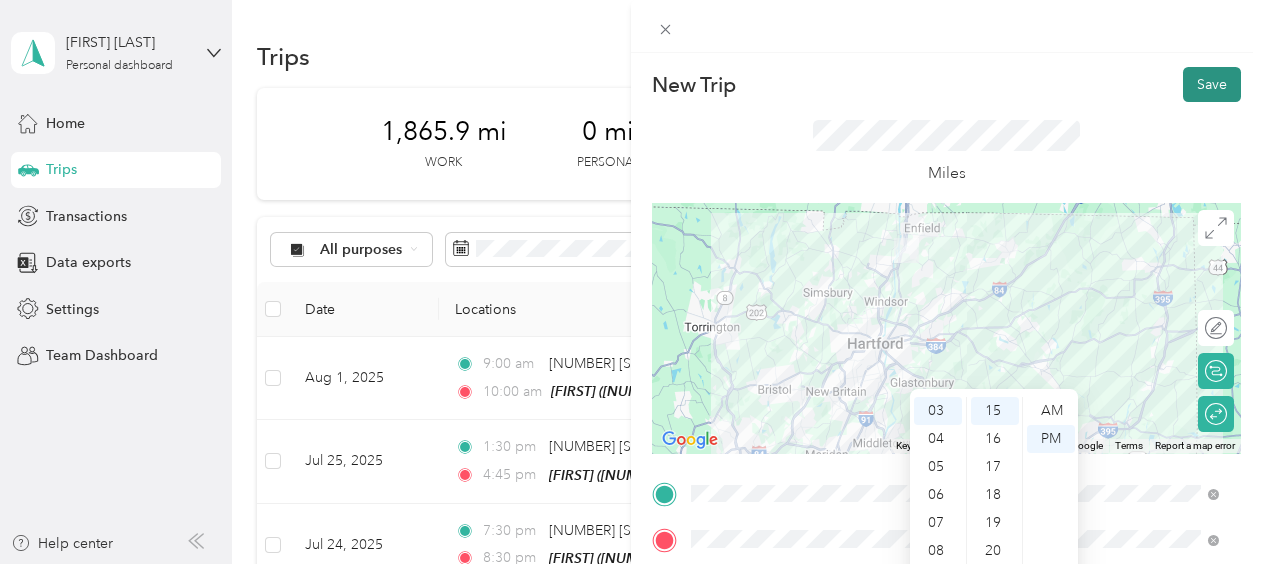 click on "Save" at bounding box center [1212, 84] 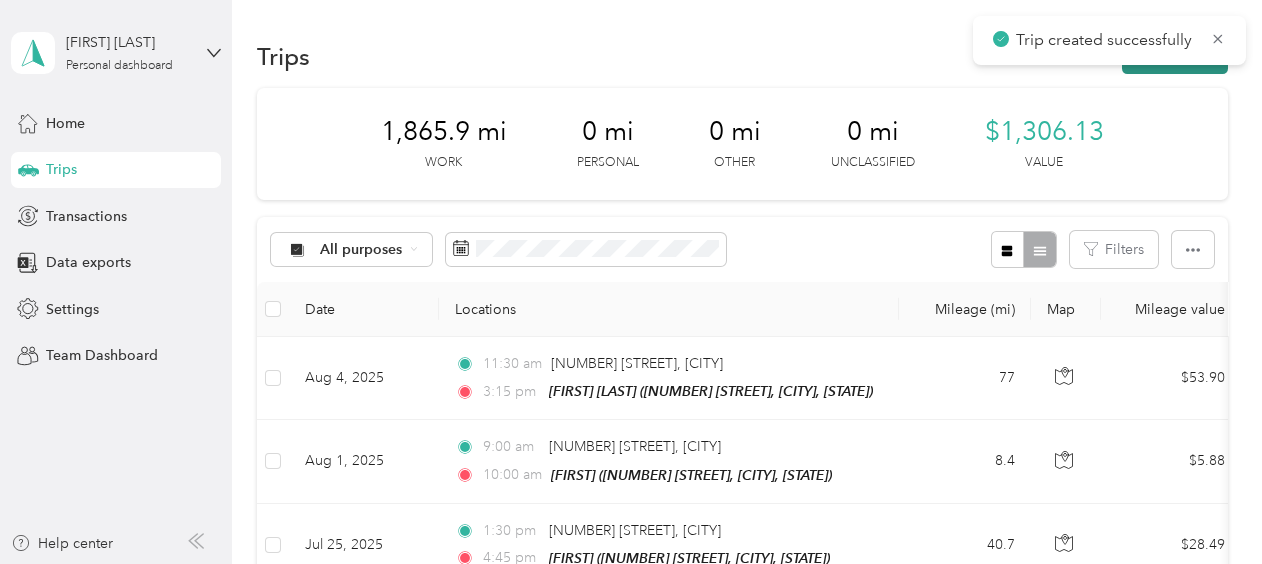 click on "New trip" at bounding box center (1175, 56) 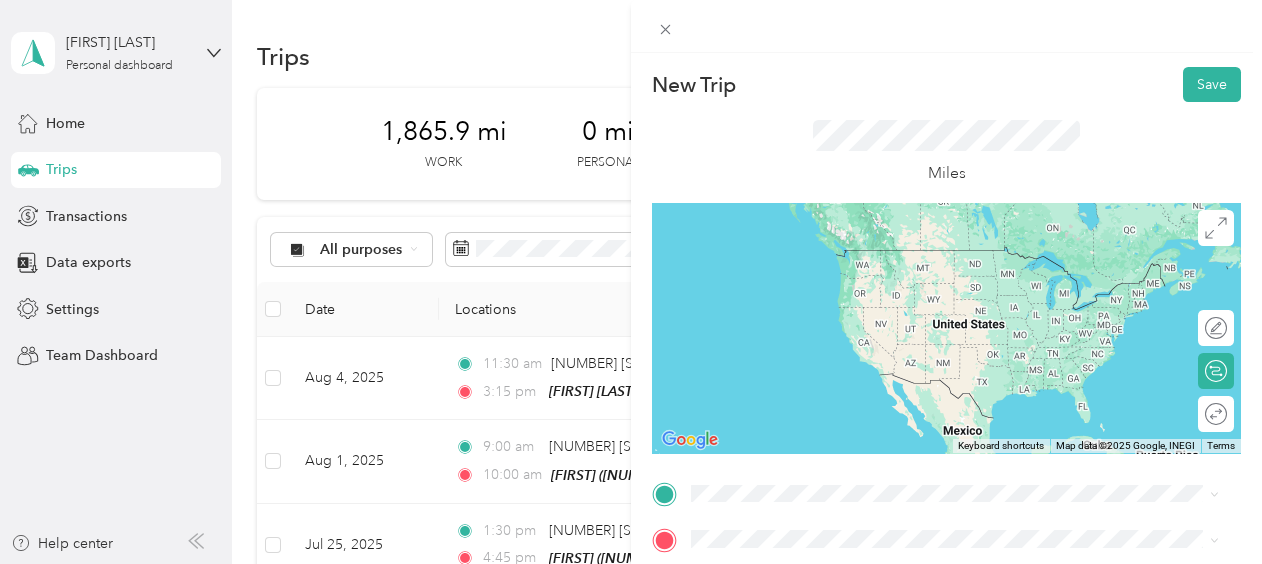 click on "[NUMBER] [STREET]
[CITY], [STATE] [POSTAL_CODE], [COUNTRY]" at bounding box center [873, 258] 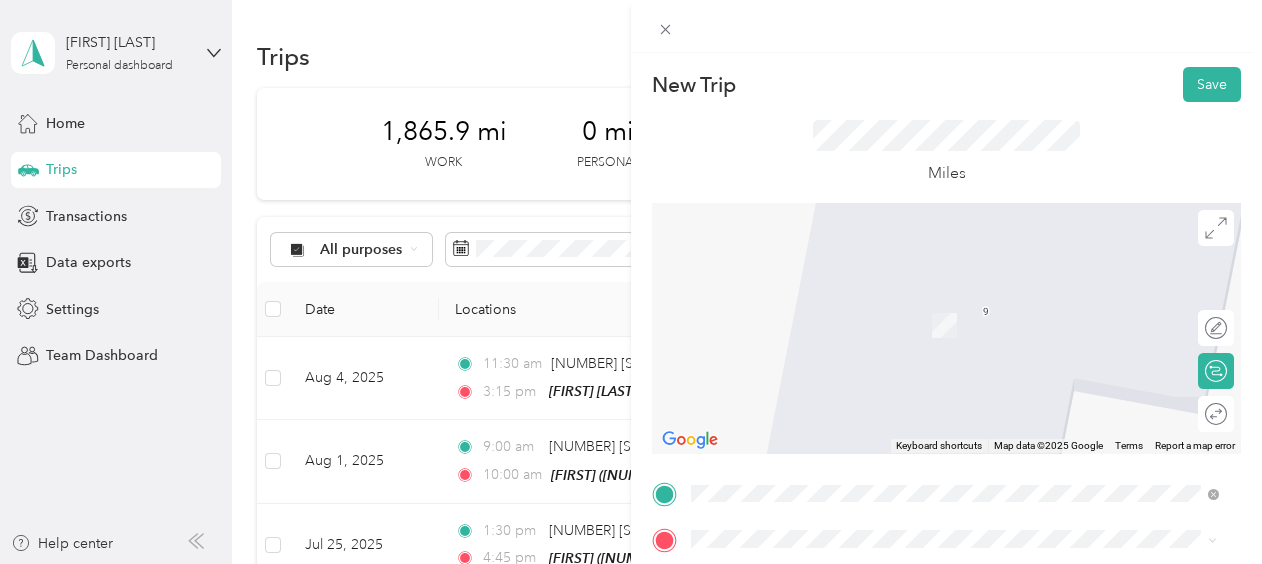 click on "[FIRST] [NUMBER] [STREET], [POSTAL_CODE], [CITY], [STATE], [COUNTRY]" at bounding box center [942, 378] 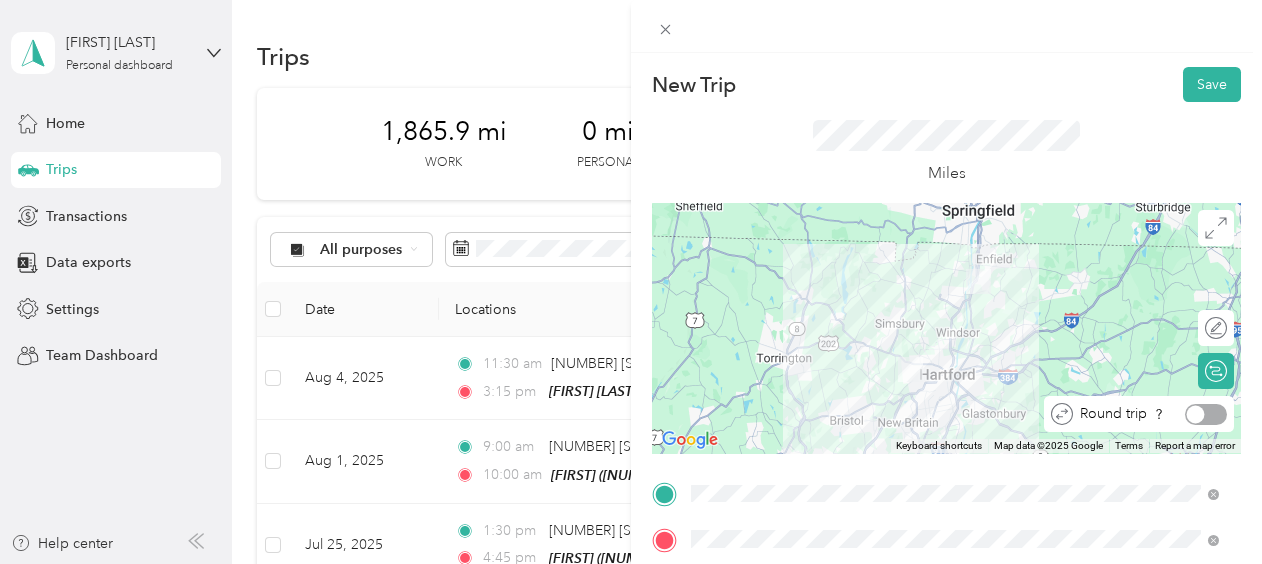 click at bounding box center (1206, 414) 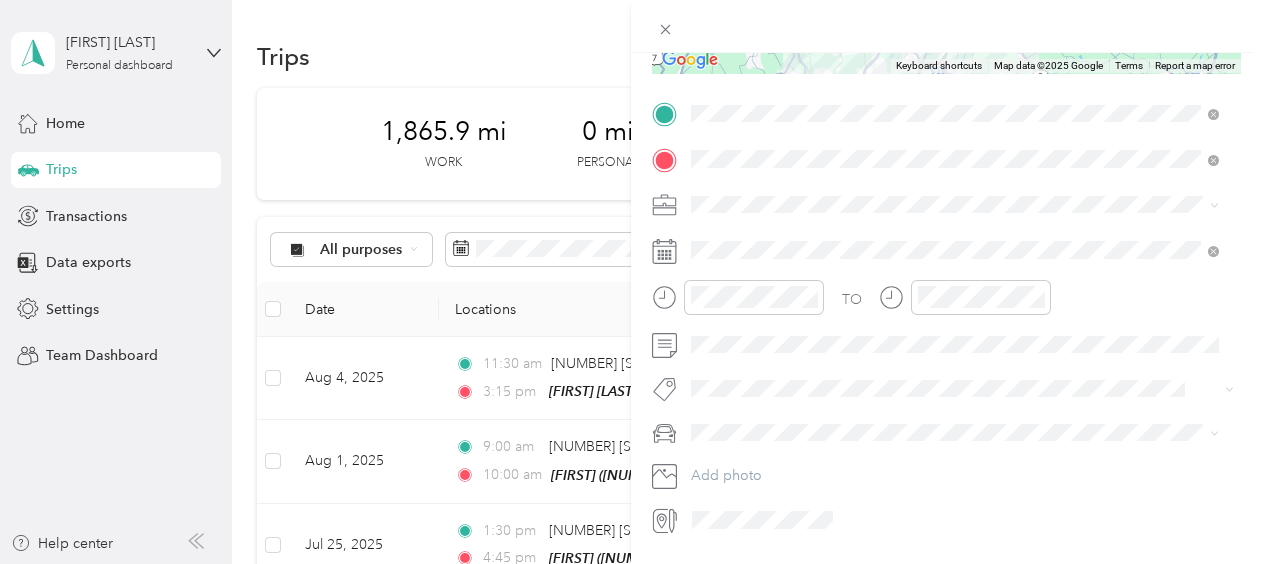 scroll, scrollTop: 382, scrollLeft: 0, axis: vertical 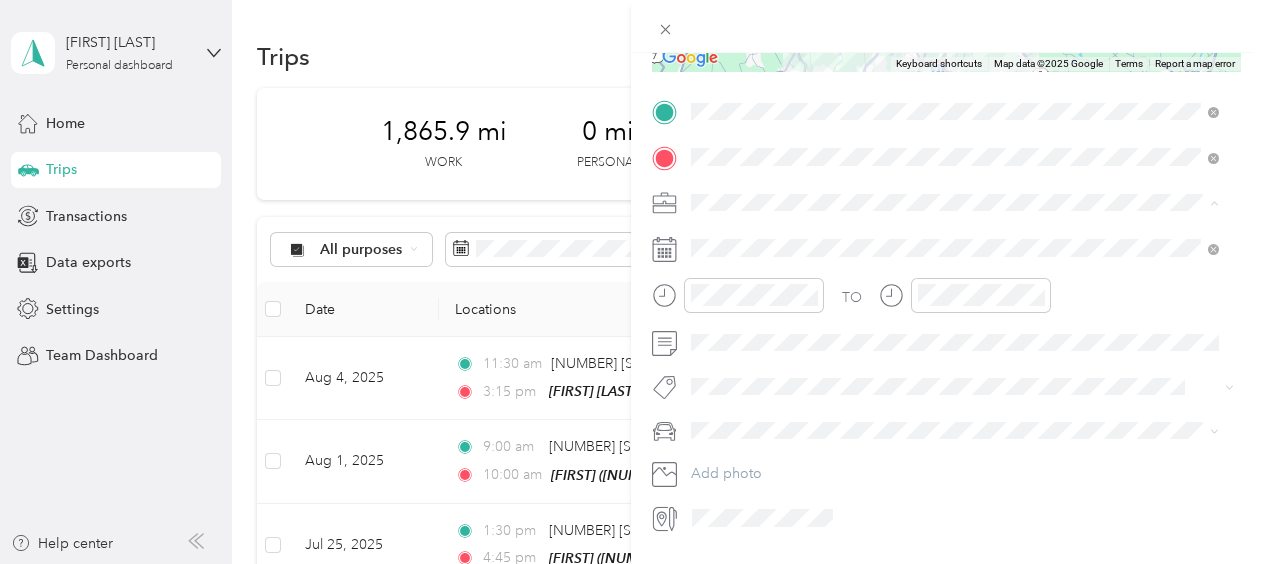 click on "Work" at bounding box center [955, 237] 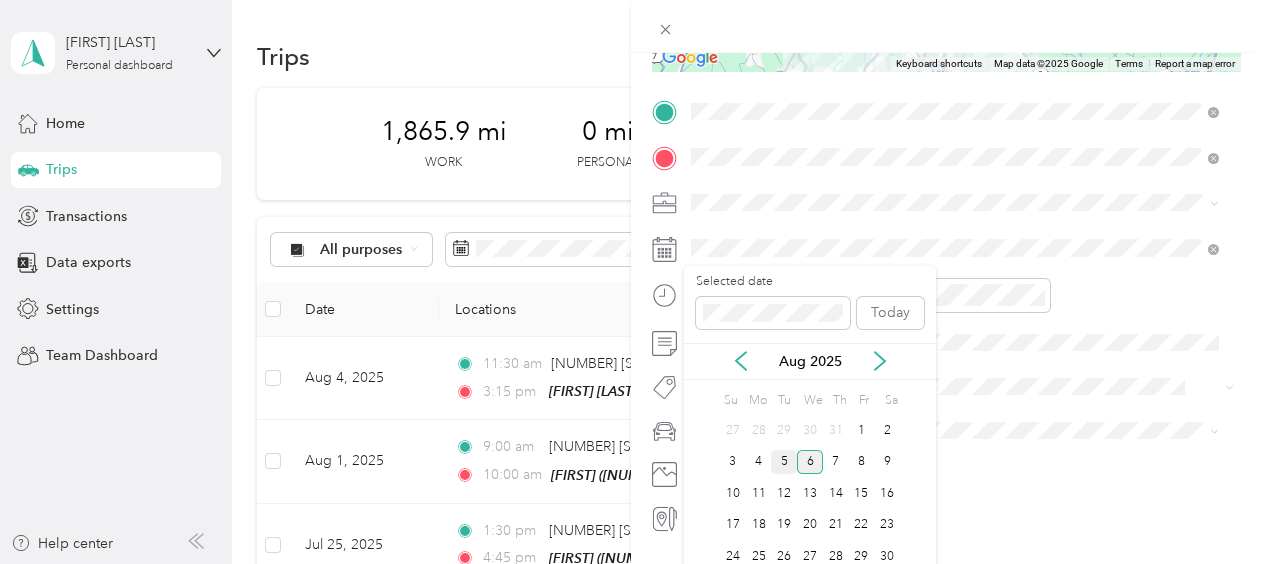 click on "5" at bounding box center (784, 462) 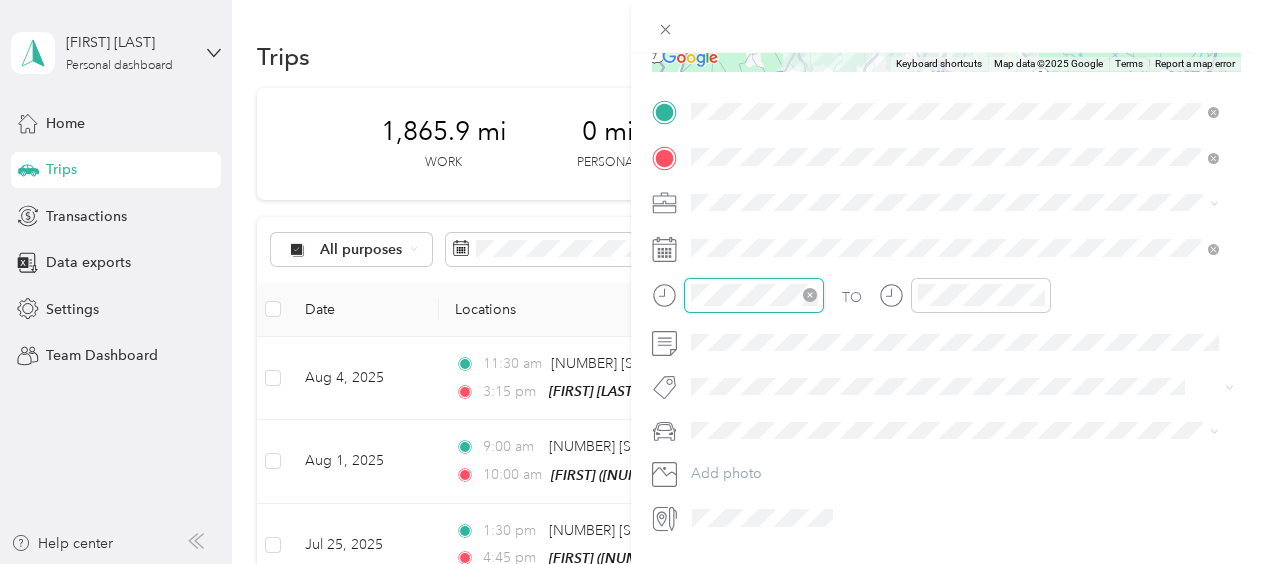 scroll, scrollTop: 28, scrollLeft: 0, axis: vertical 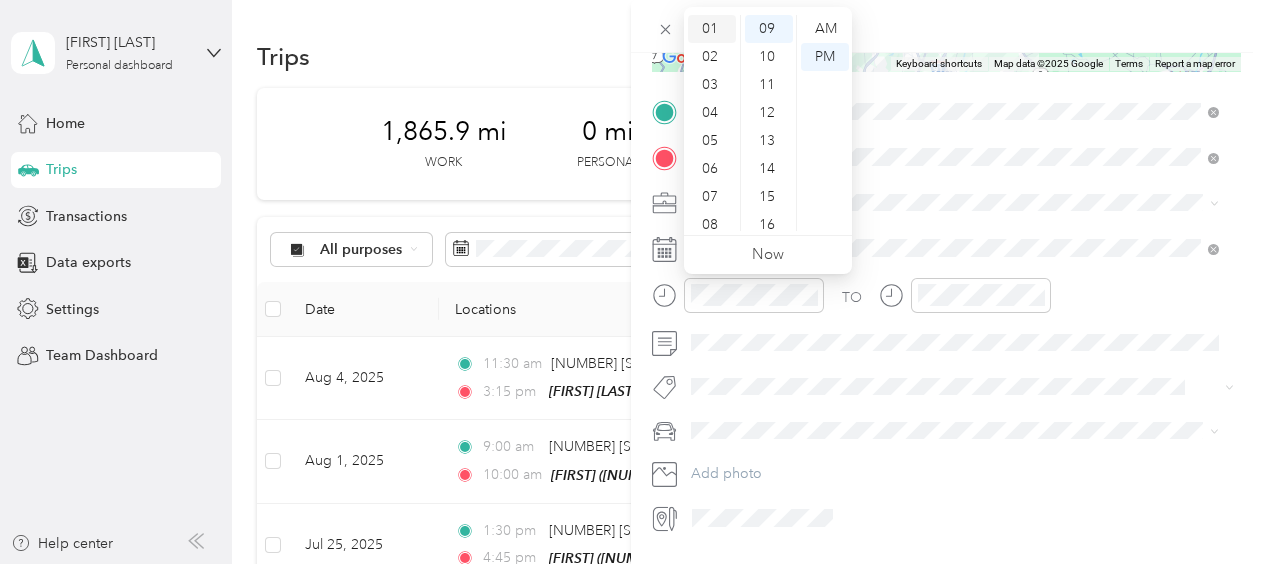 click on "01" at bounding box center (712, 29) 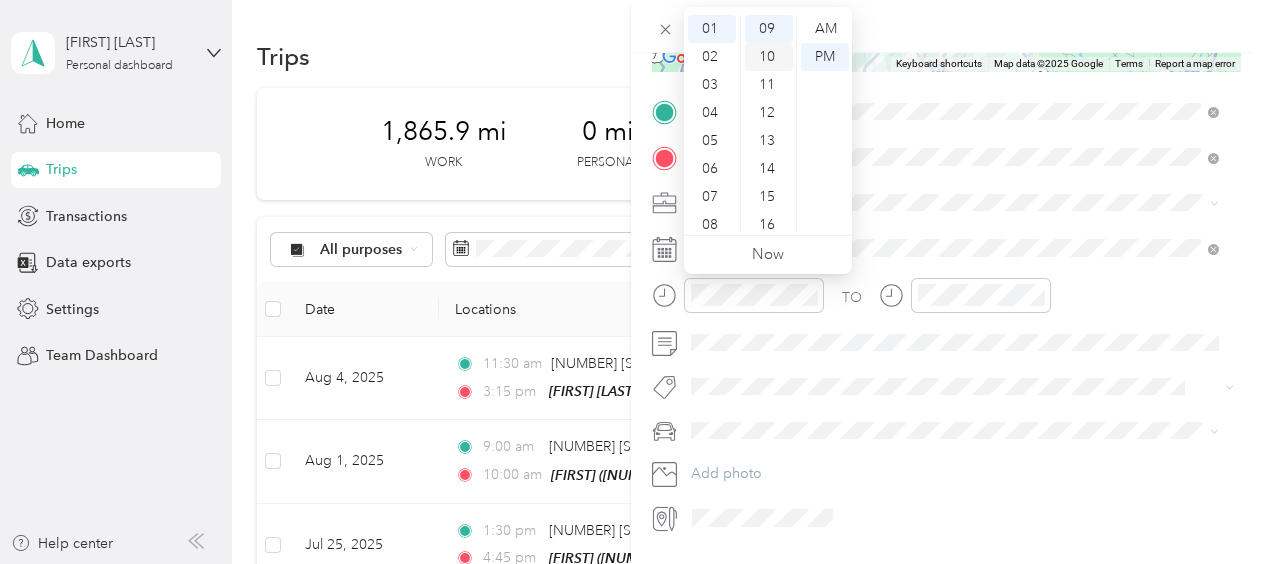 scroll, scrollTop: 0, scrollLeft: 0, axis: both 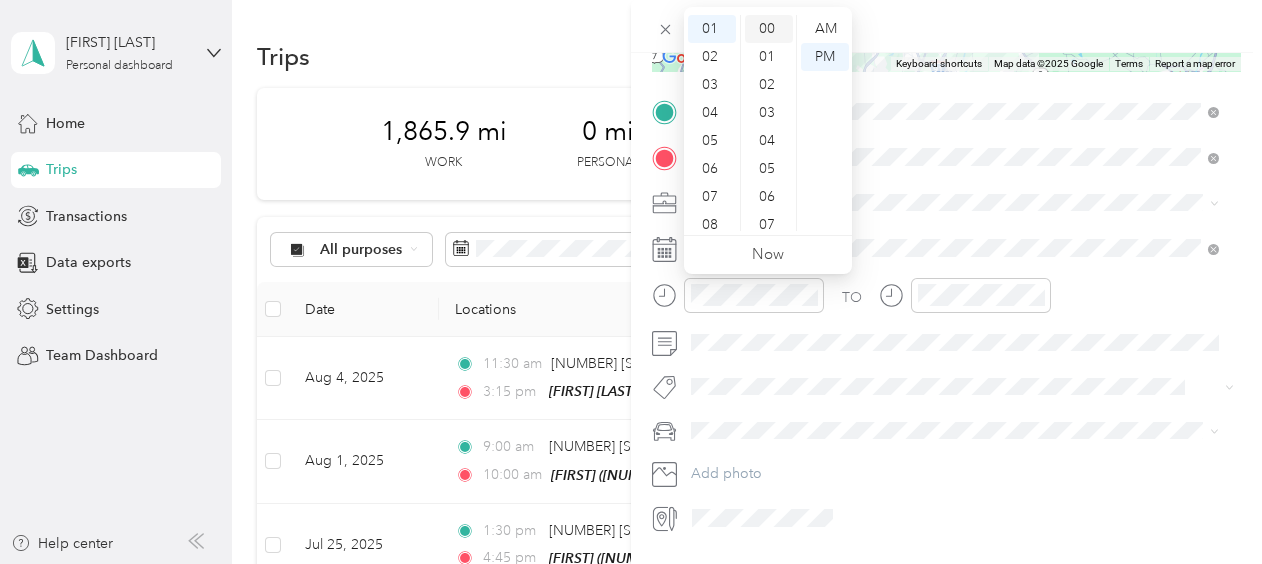 click on "00" at bounding box center [769, 29] 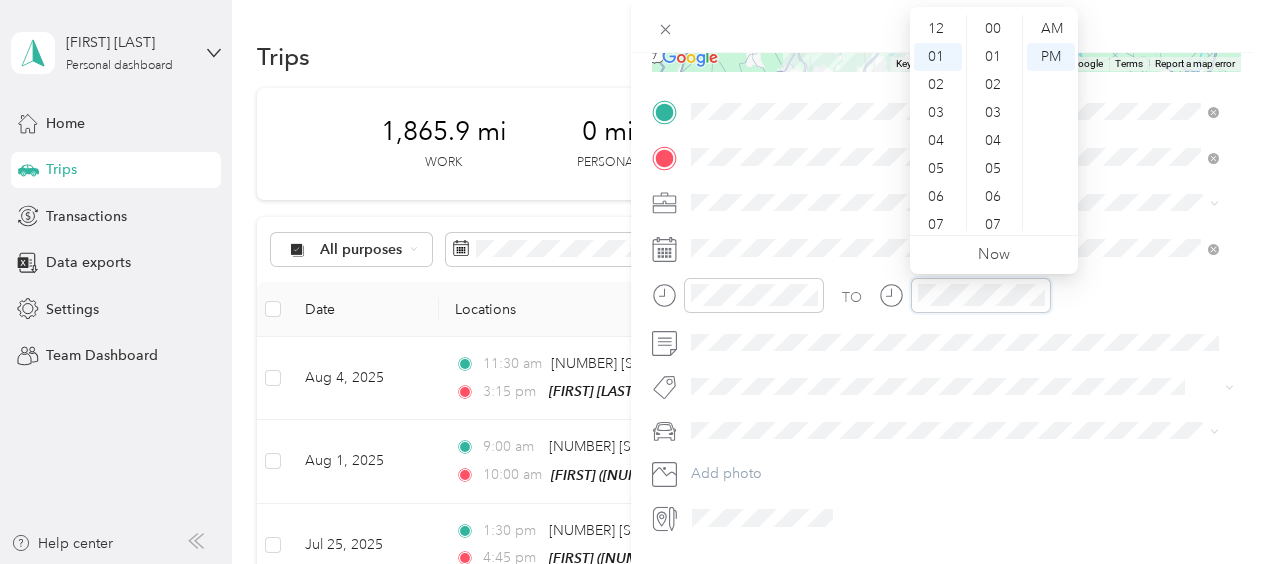 scroll, scrollTop: 252, scrollLeft: 0, axis: vertical 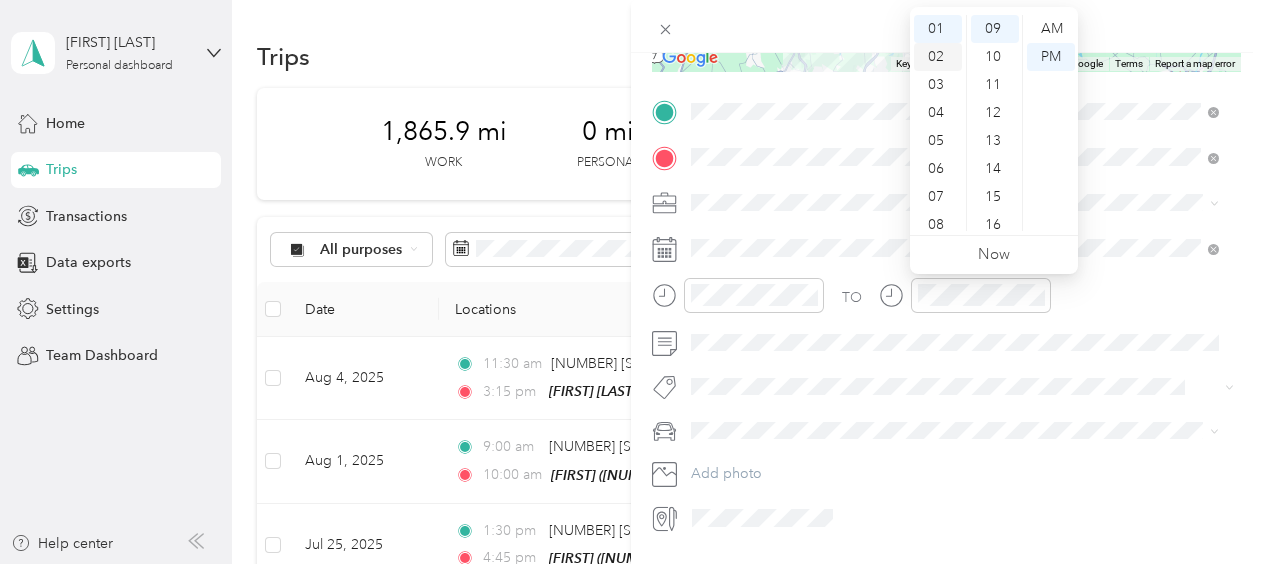 click on "02" at bounding box center [938, 57] 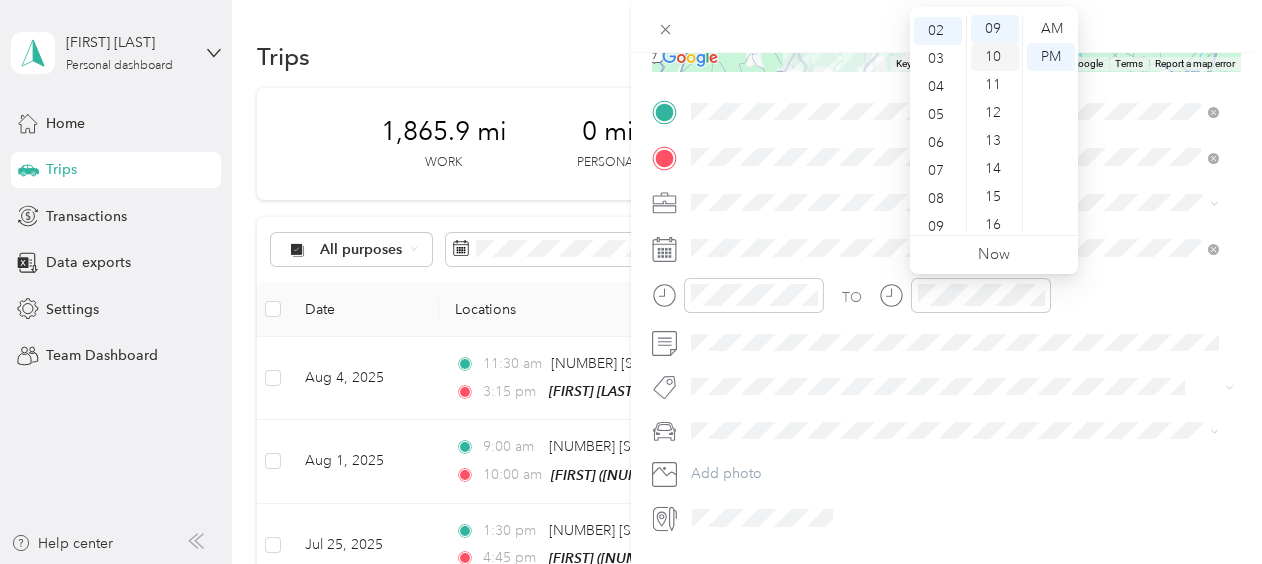 scroll, scrollTop: 56, scrollLeft: 0, axis: vertical 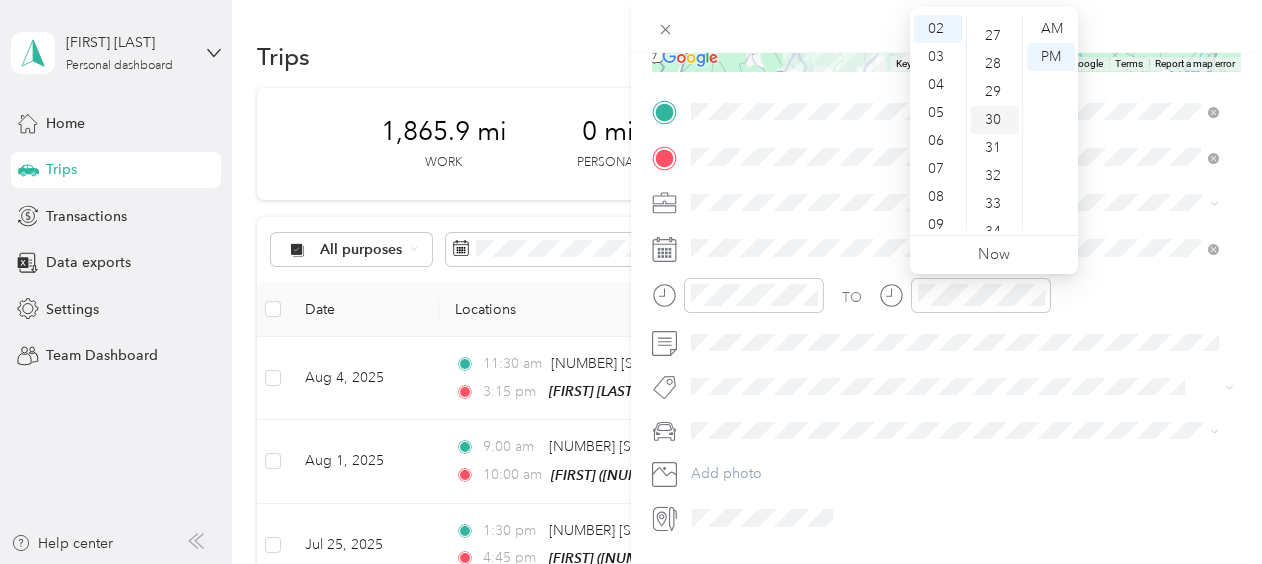 click on "30" at bounding box center [995, 120] 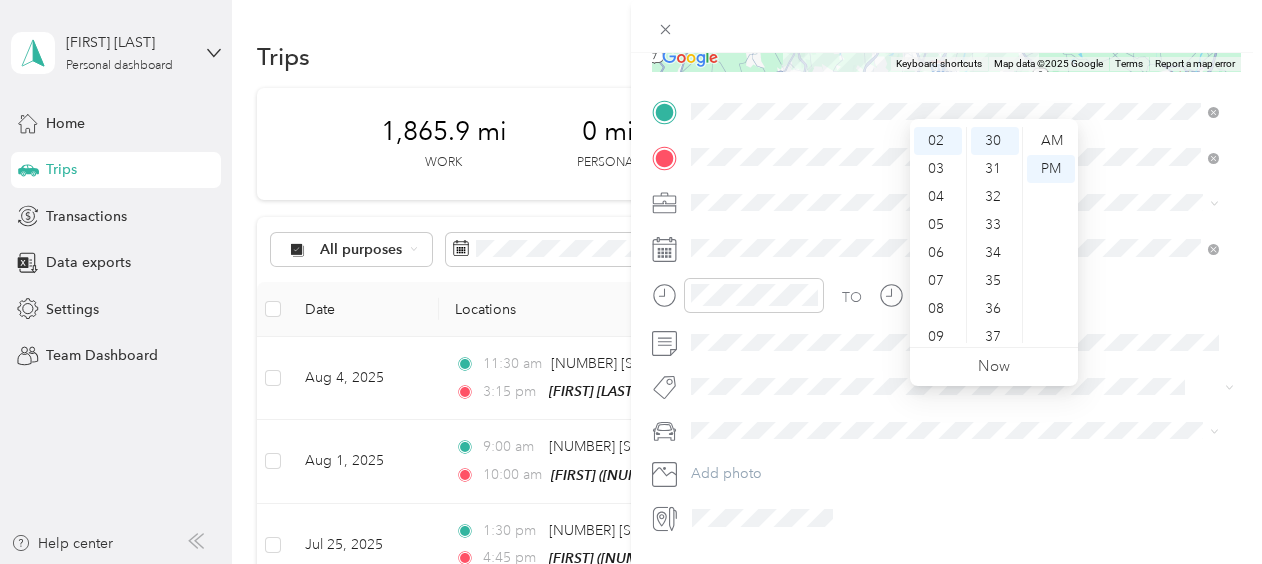 scroll, scrollTop: 0, scrollLeft: 0, axis: both 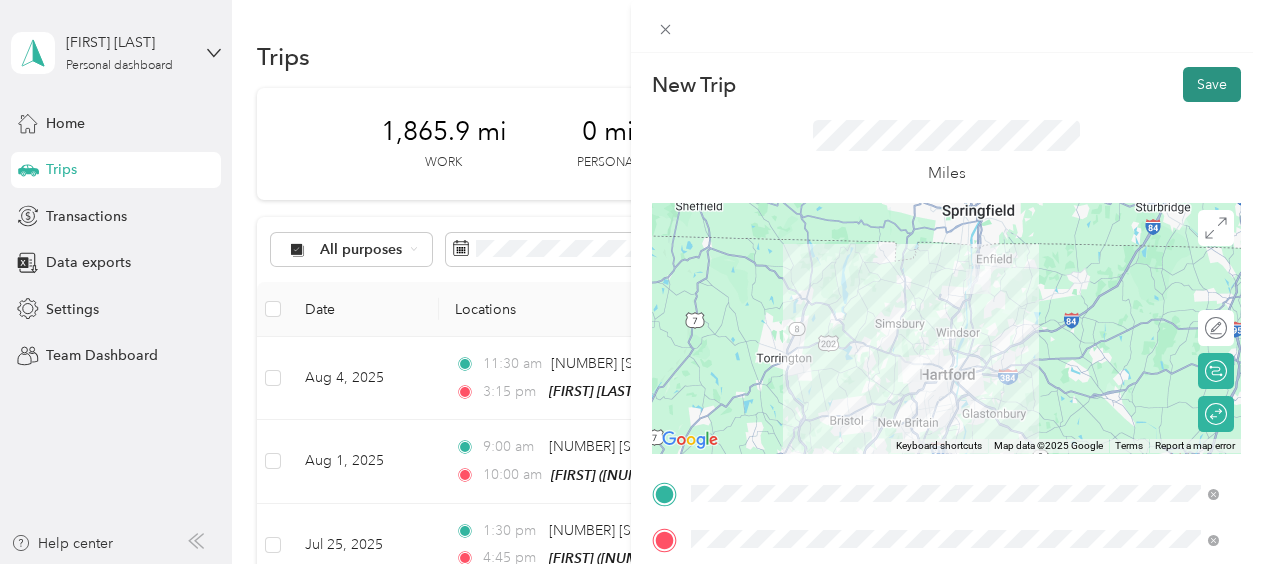 click on "Save" at bounding box center [1212, 84] 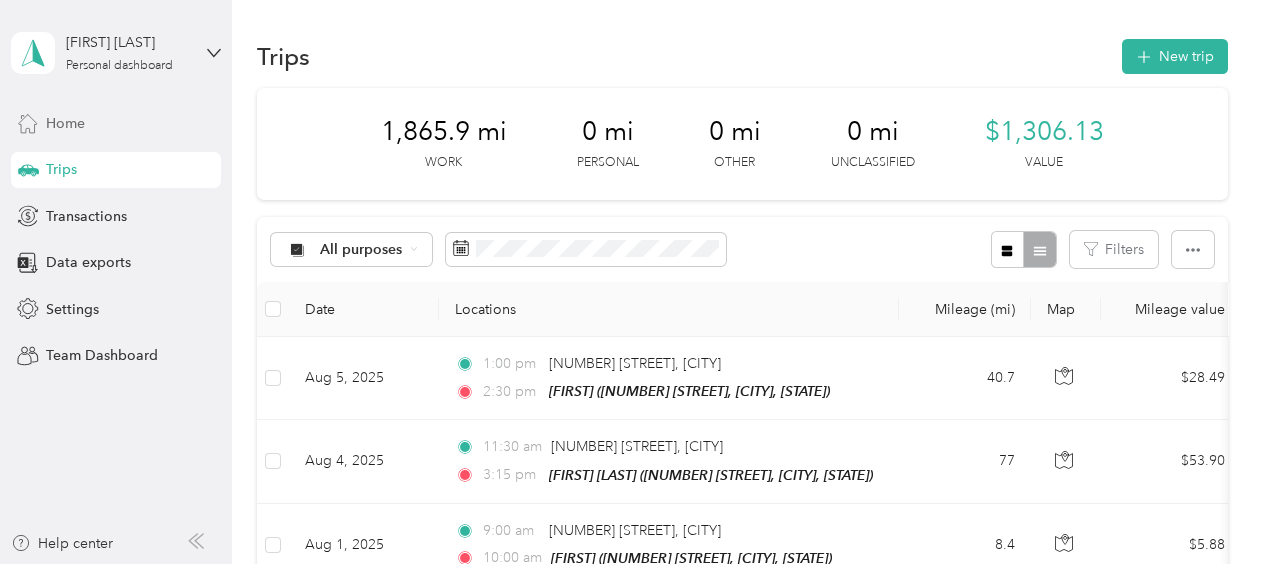 click on "Home" at bounding box center (65, 123) 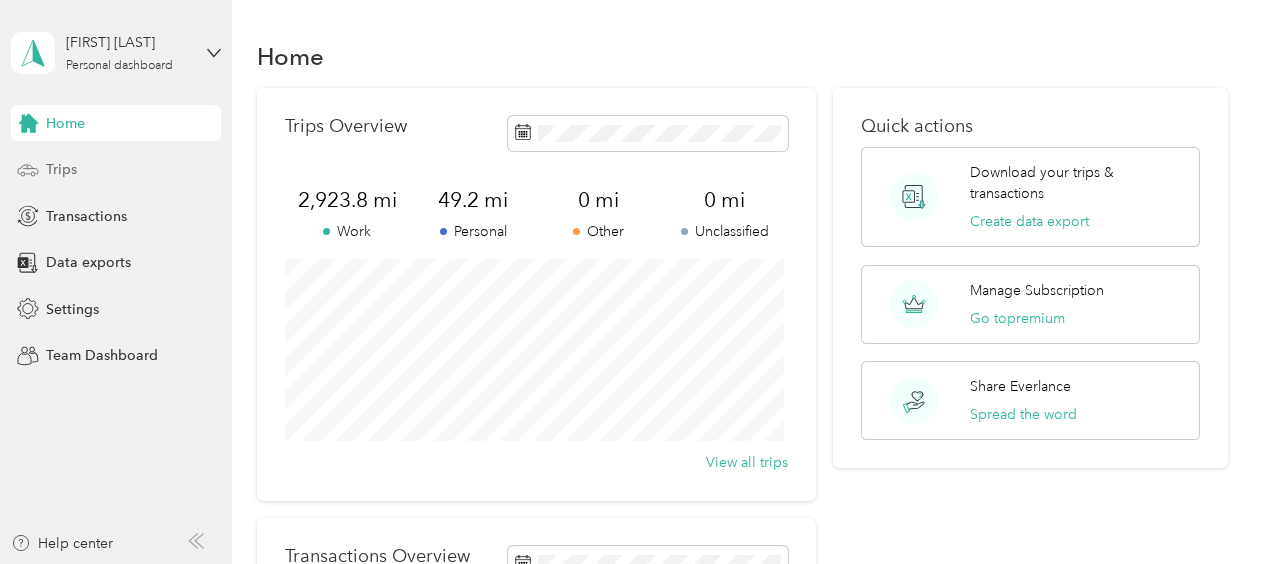 click on "Trips" at bounding box center [61, 169] 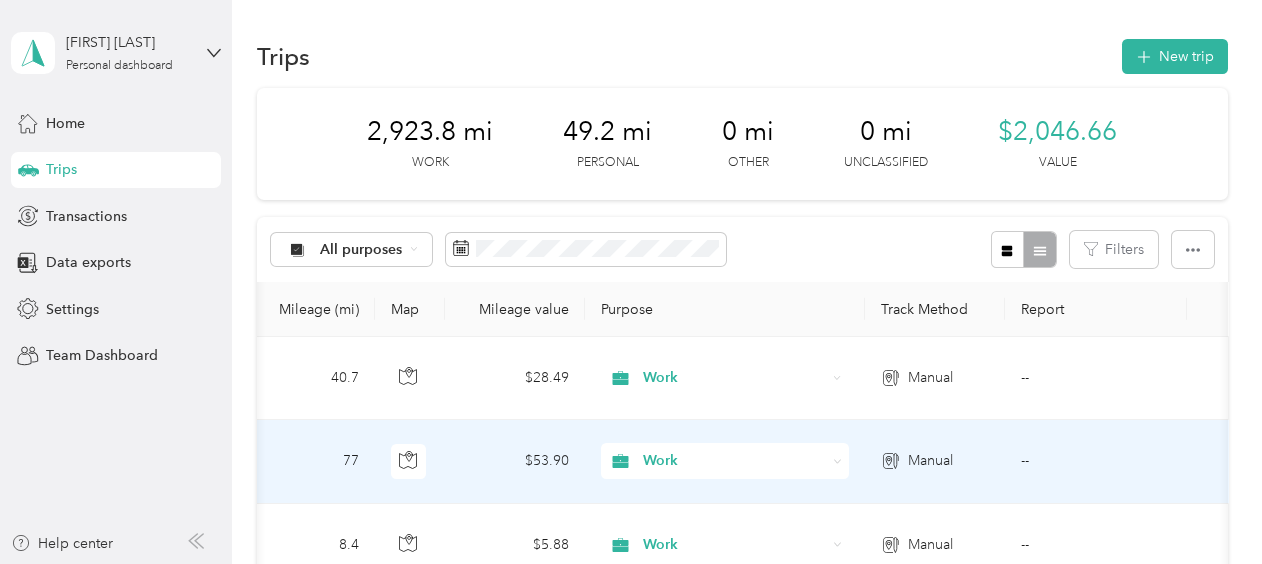 scroll, scrollTop: 0, scrollLeft: 690, axis: horizontal 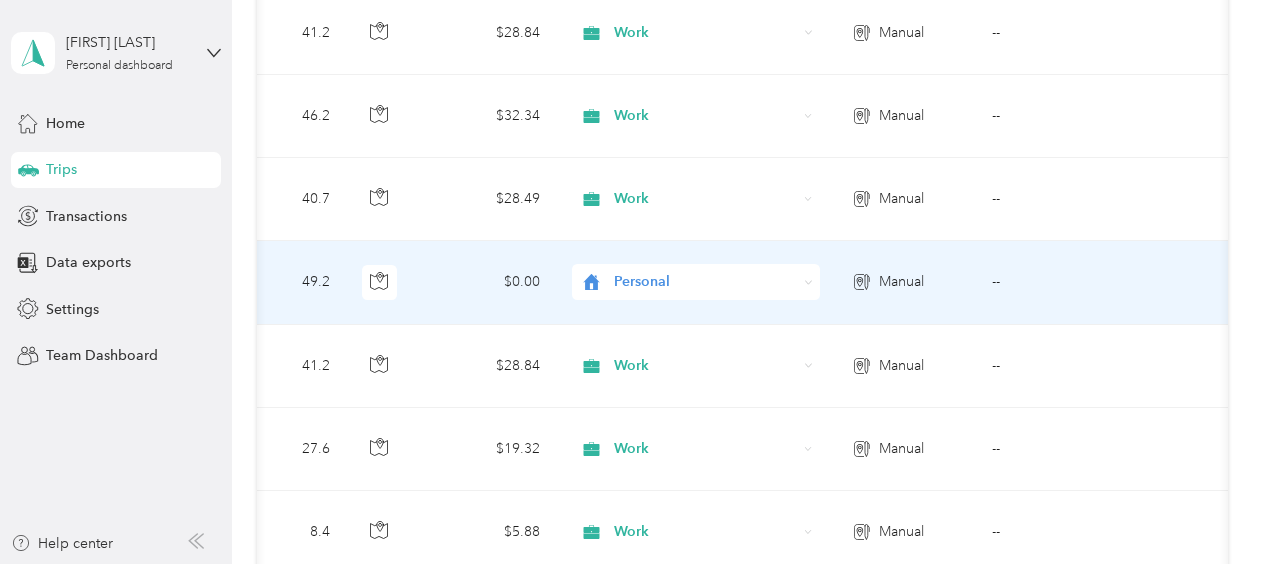 click on "Personal" at bounding box center (705, 282) 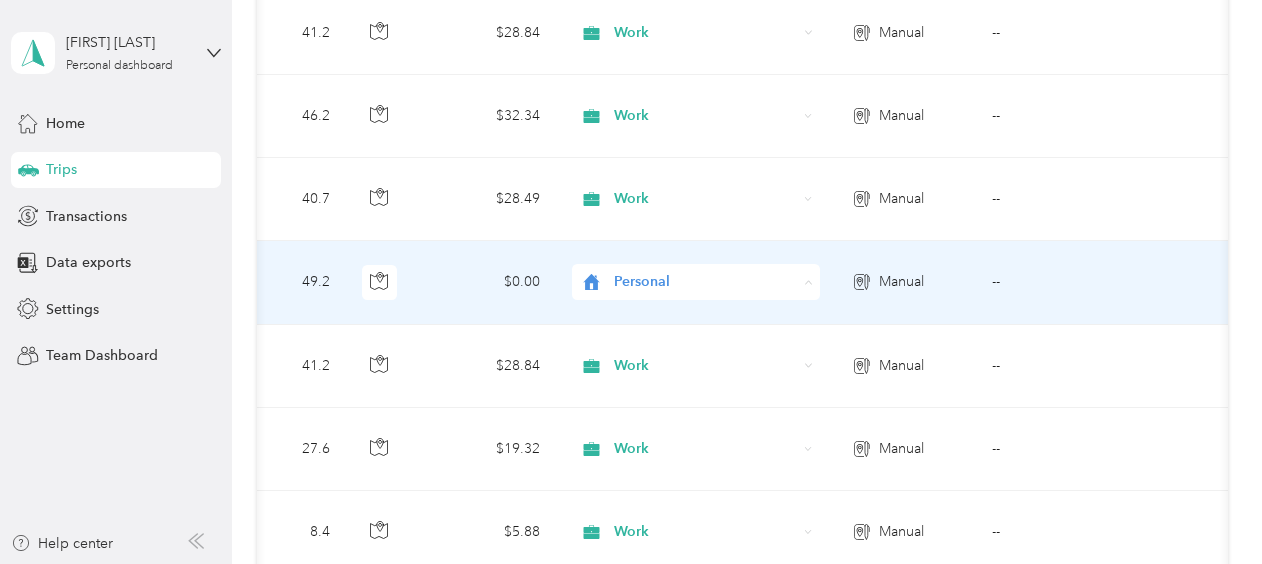 click on "Work" at bounding box center [715, 300] 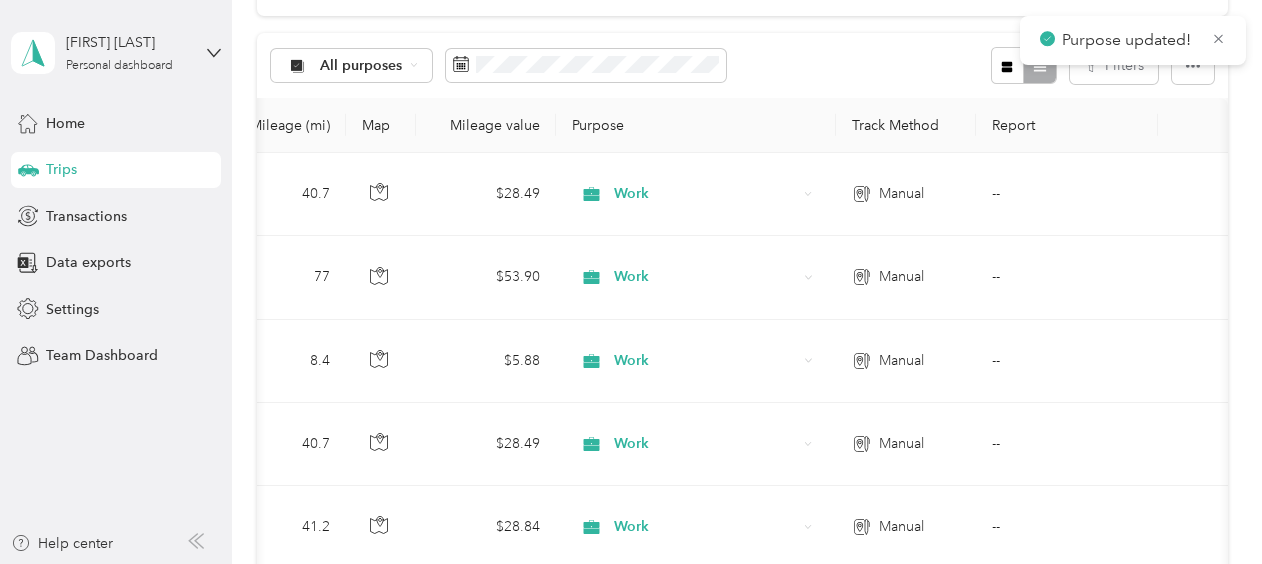 scroll, scrollTop: 0, scrollLeft: 0, axis: both 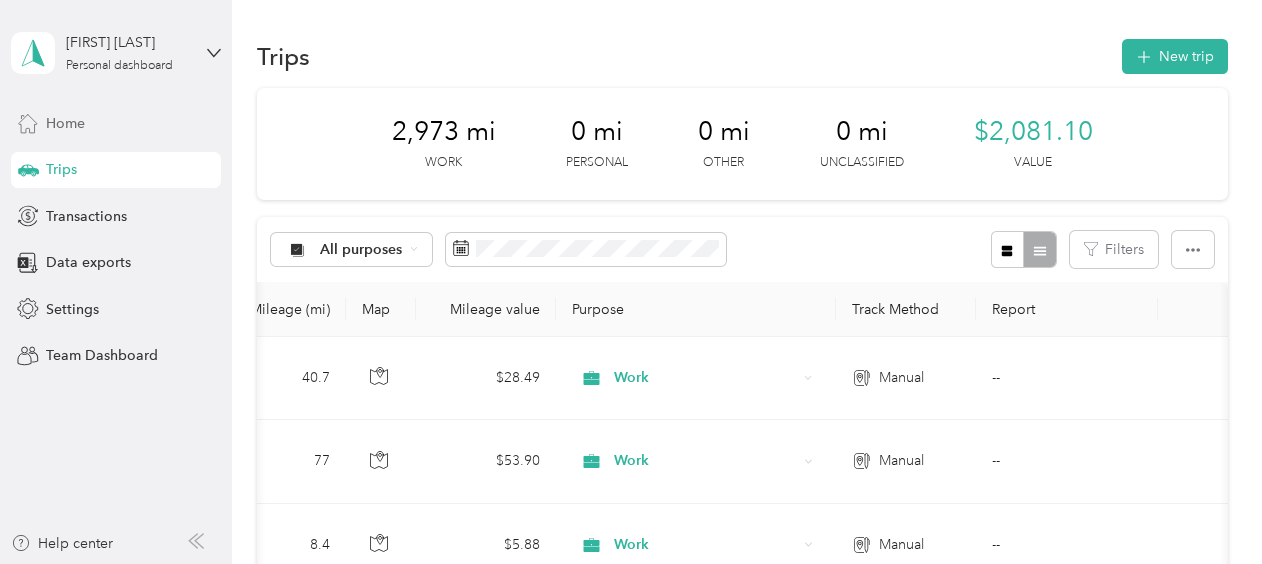 click on "Home" at bounding box center [65, 123] 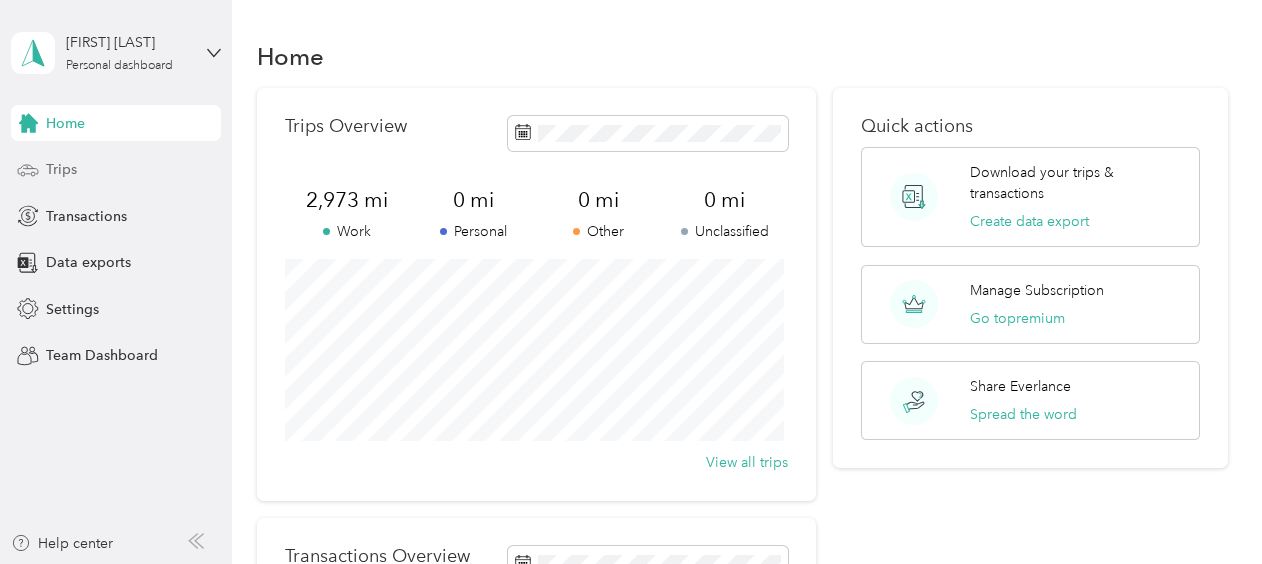 click on "Trips" at bounding box center (61, 169) 